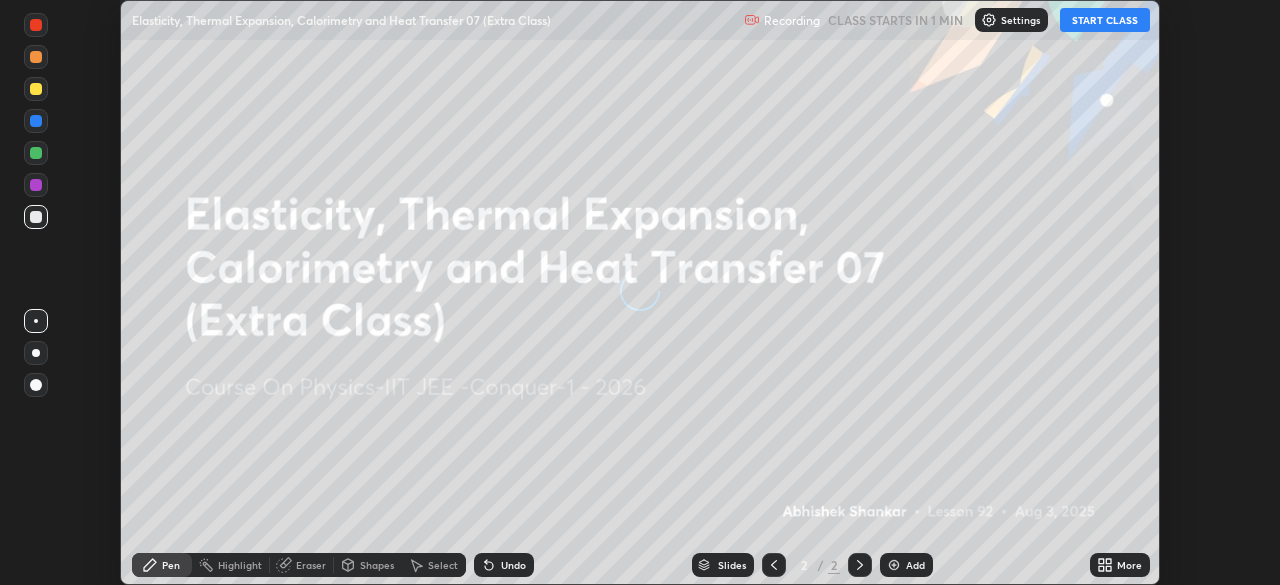 scroll, scrollTop: 0, scrollLeft: 0, axis: both 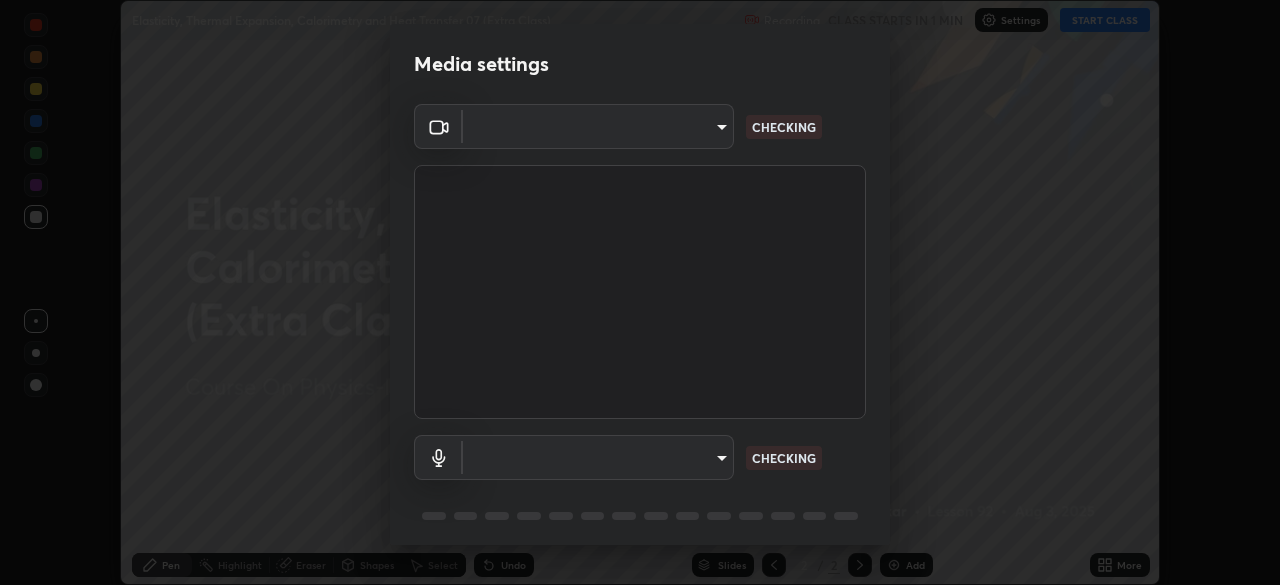 click on "Erase all Elasticity, Thermal Expansion, Calorimetry and Heat Transfer 07 (Extra Class) Recording CLASS STARTS IN 1 MIN Settings START CLASS Setting up your live class Elasticity, Thermal Expansion, Calorimetry and Heat Transfer 07 (Extra Class) • L92 of Course On Physics-IIT JEE -Conquer-1 - 2026 [FIRST] [LAST] Pen Highlight Eraser Shapes Select Undo Slides 2 / 2 Add More No doubts shared Encourage your learners to ask a doubt for better clarity Report an issue Reason for reporting Buffering Chat not working Audio - Video sync issue Educator video quality low ​ Attach an image Report Media settings ​ CHECKING ​ CHECKING 1 / 5 Next" at bounding box center (640, 292) 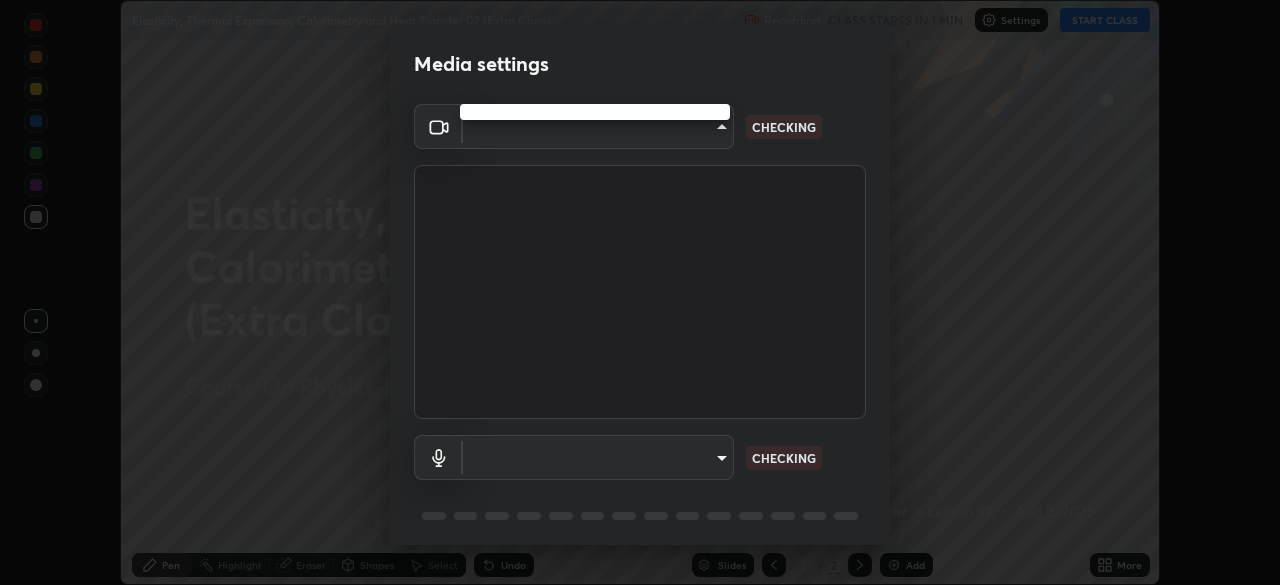 click at bounding box center [640, 292] 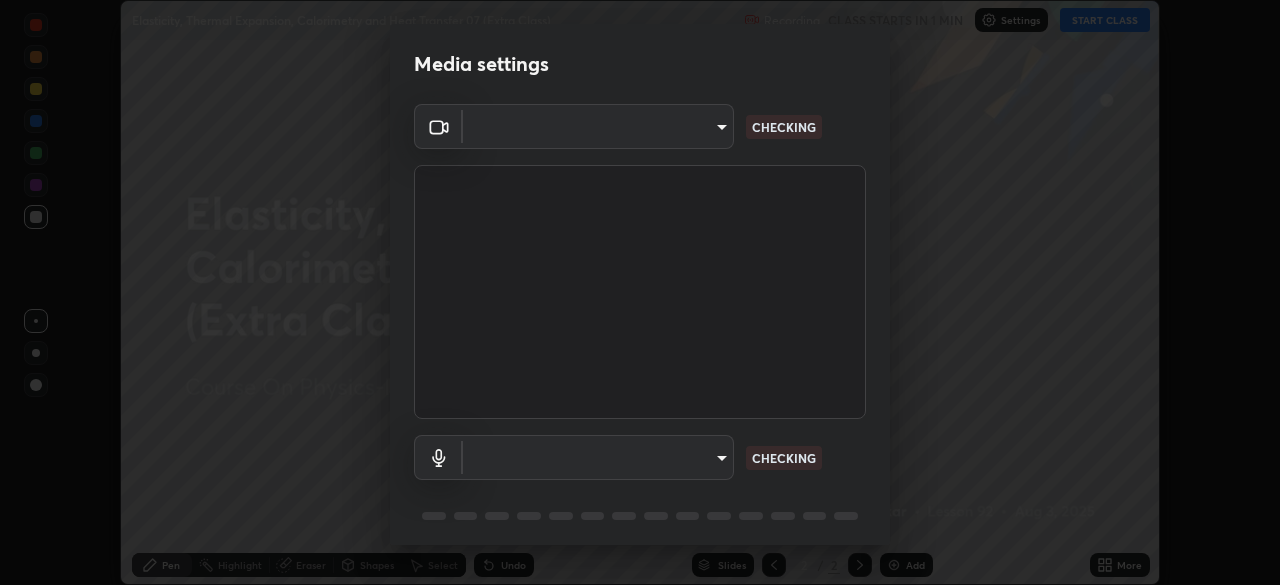 type on "8af73e8d16ef8e3bb7c62716022b9fe157133e9521606ce818031bd72dda2f9e" 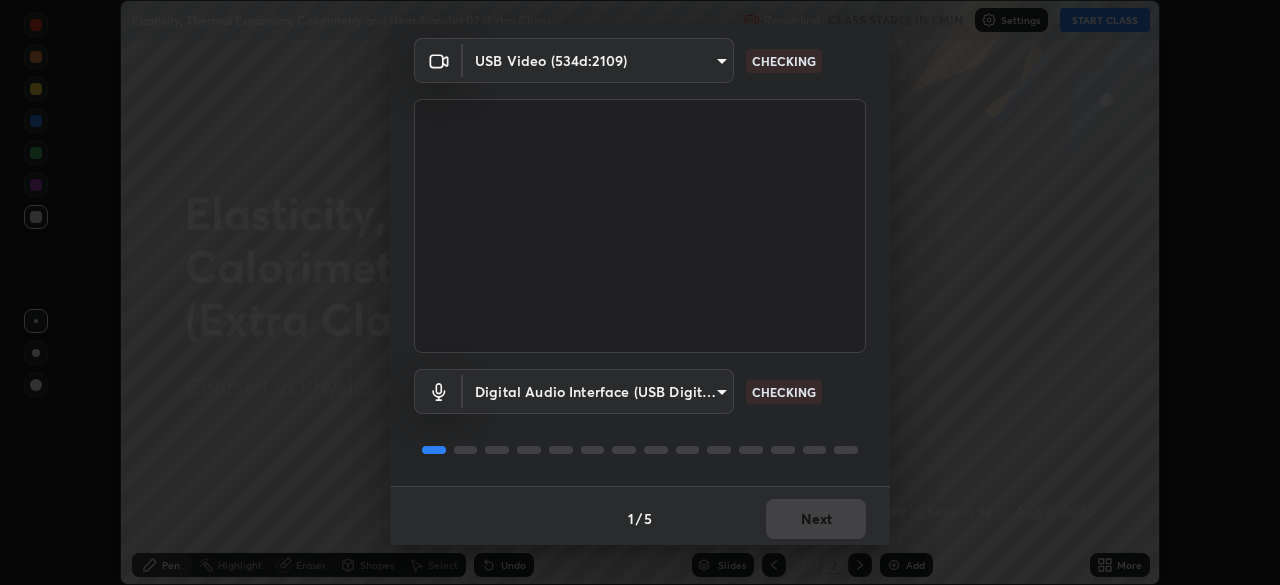 scroll, scrollTop: 71, scrollLeft: 0, axis: vertical 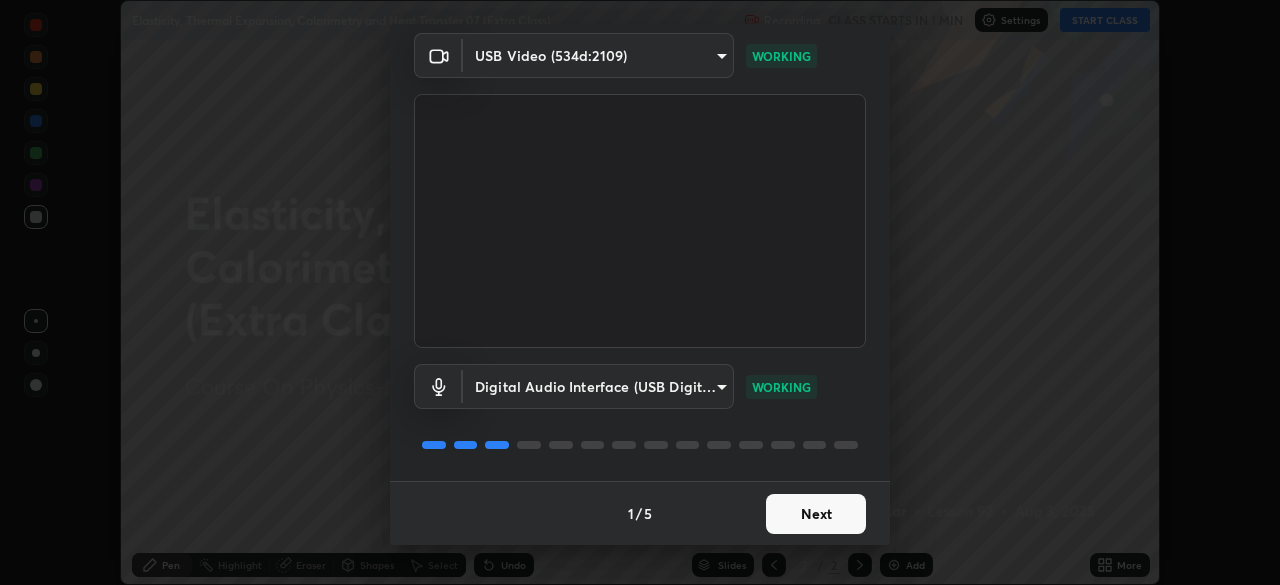 click on "Next" at bounding box center (816, 514) 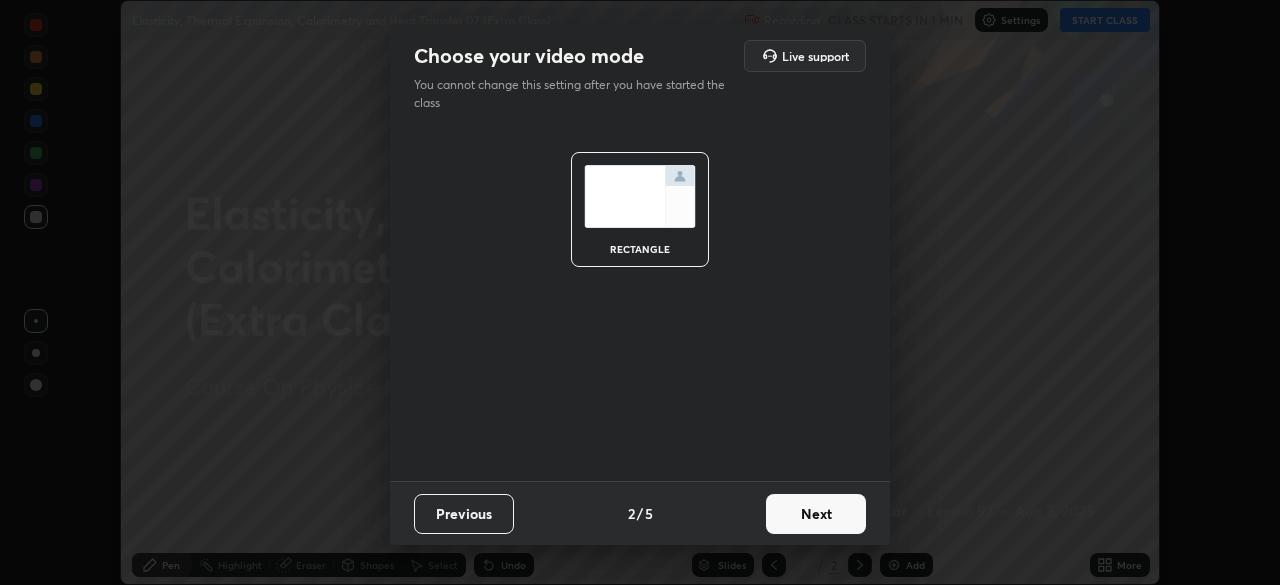 click on "Next" at bounding box center (816, 514) 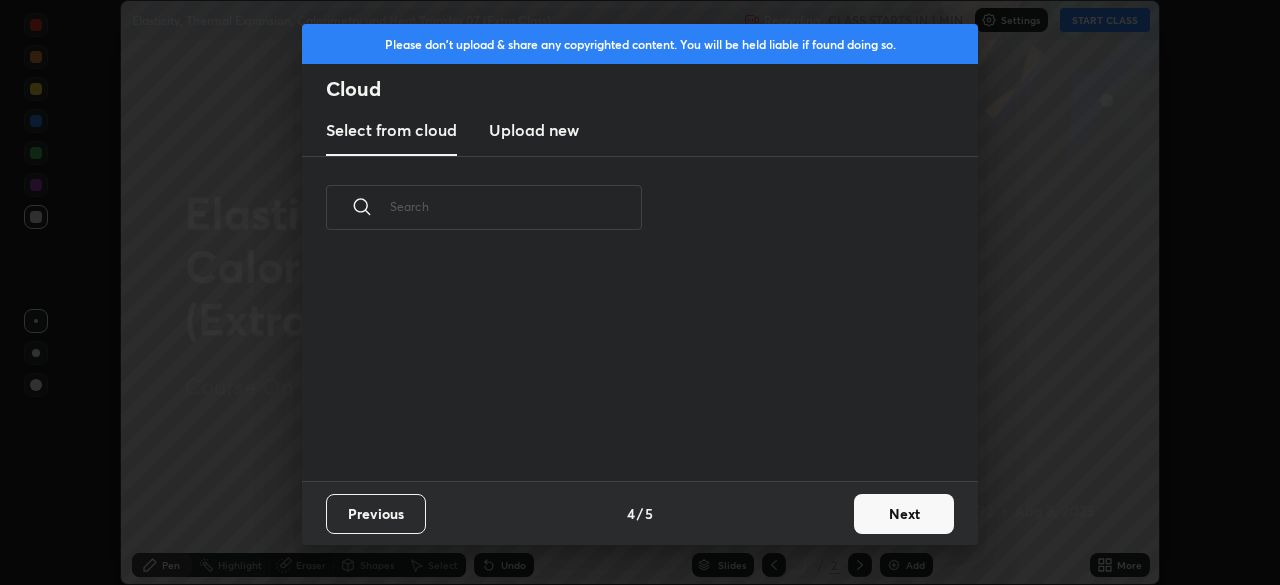 click on "Next" at bounding box center (904, 514) 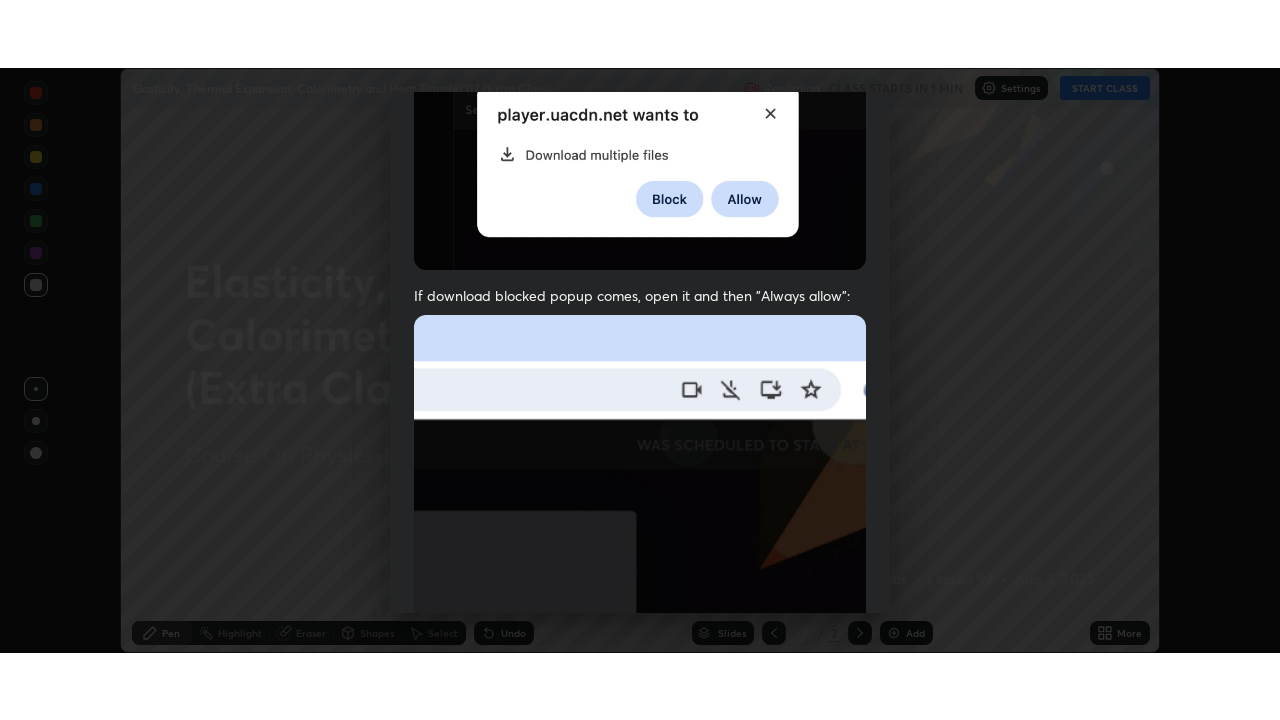 scroll, scrollTop: 479, scrollLeft: 0, axis: vertical 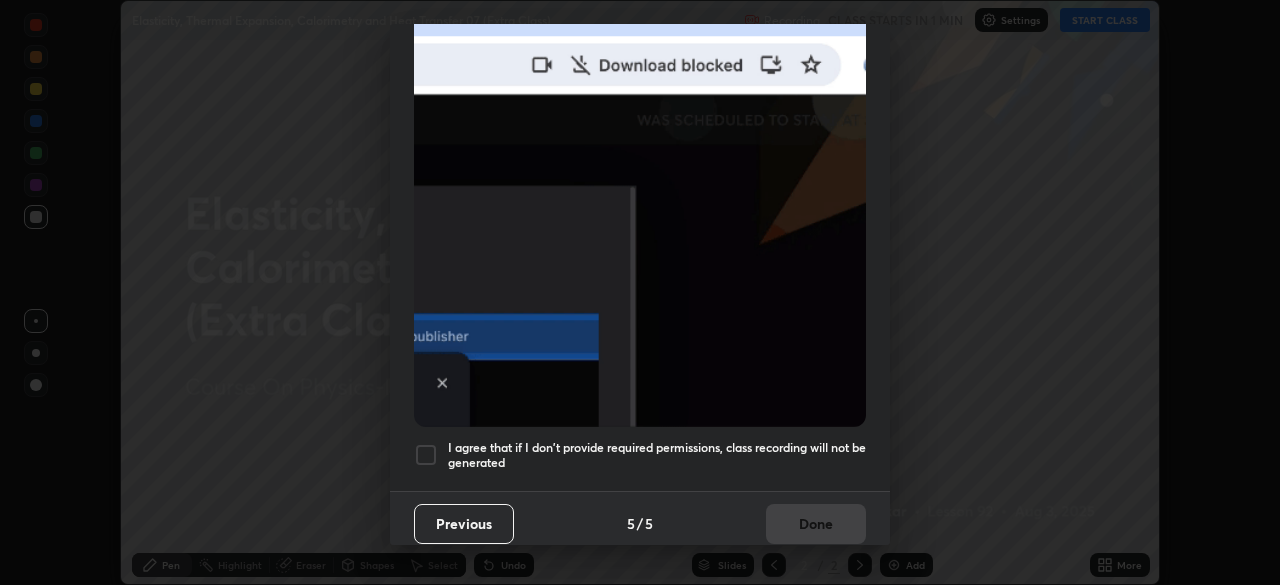 click at bounding box center (426, 455) 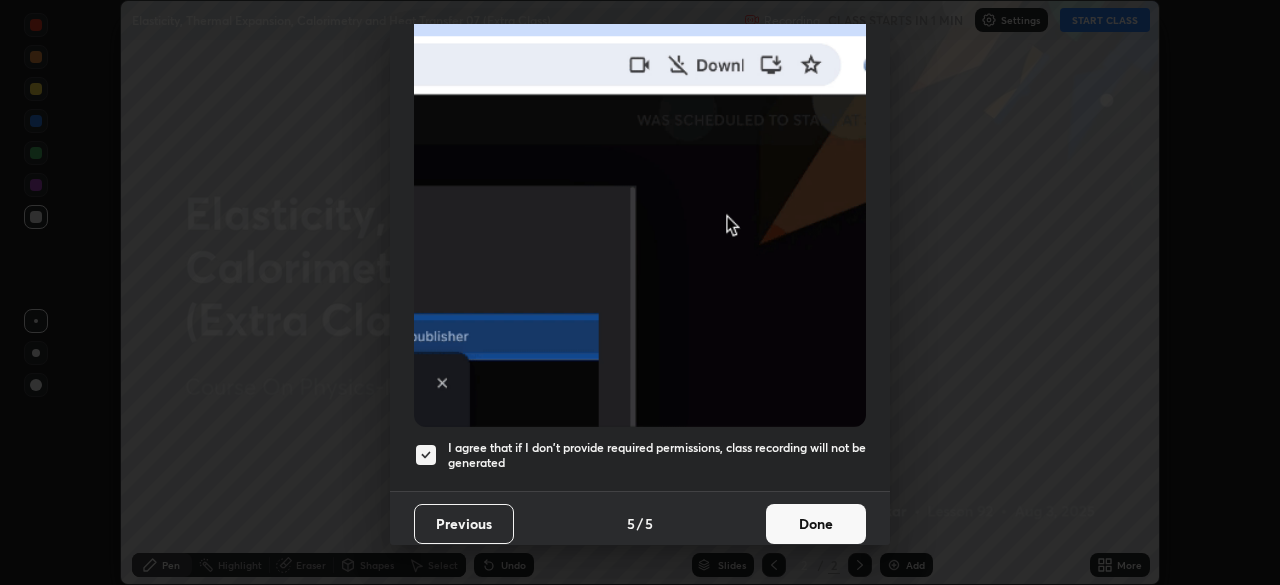 click on "Done" at bounding box center (816, 524) 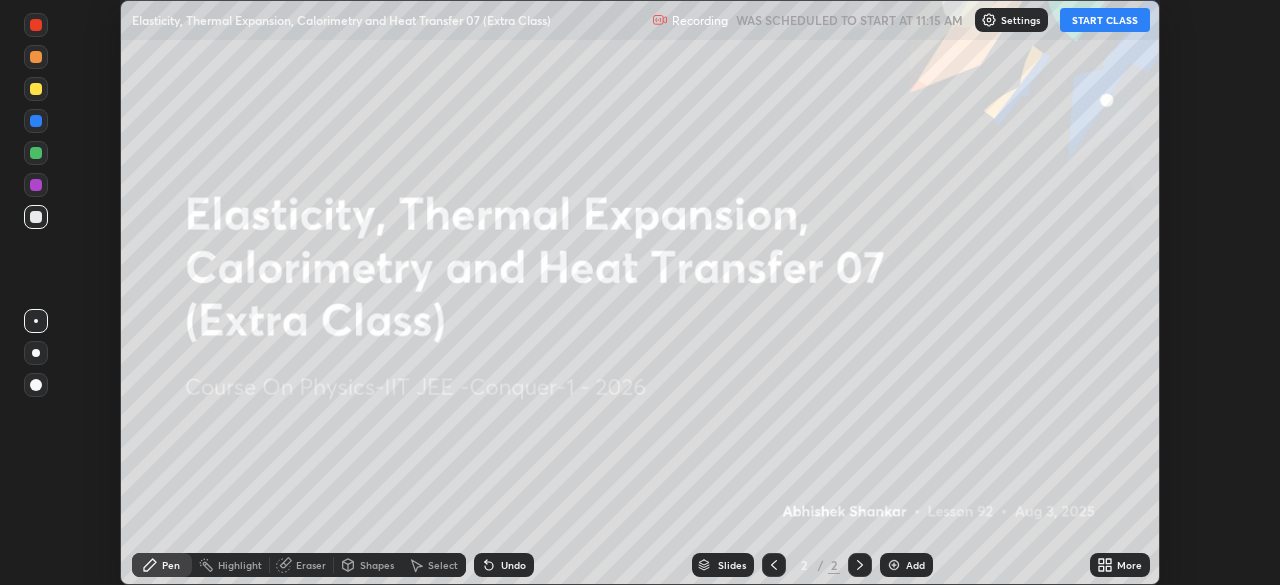 click 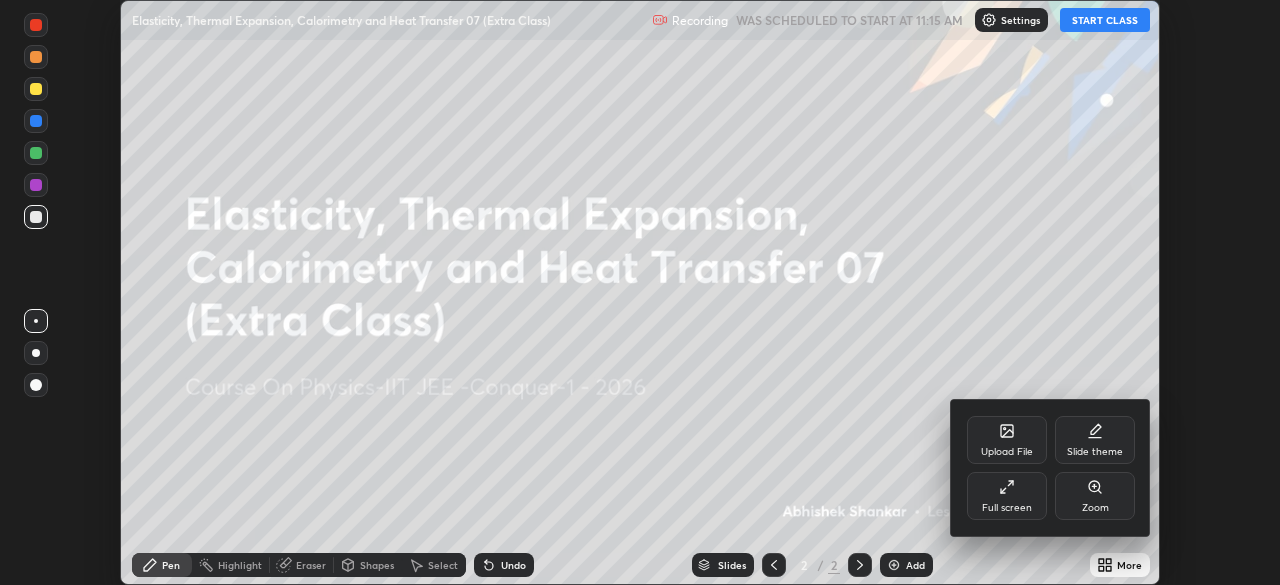 click on "Upload File" at bounding box center (1007, 440) 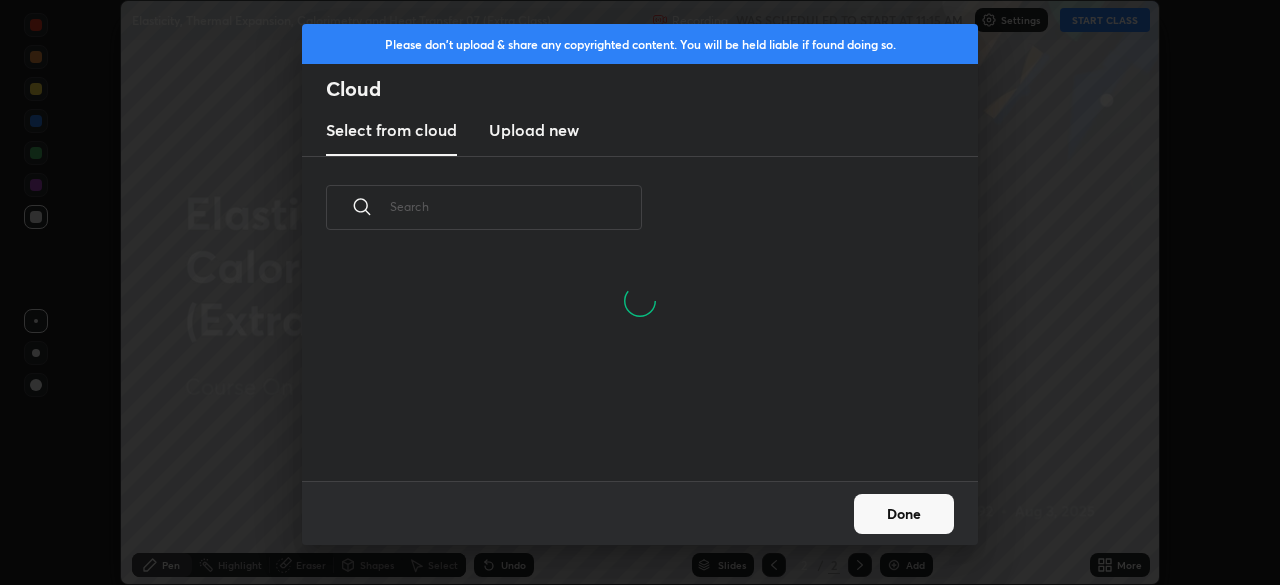 click on "Upload new" at bounding box center (534, 130) 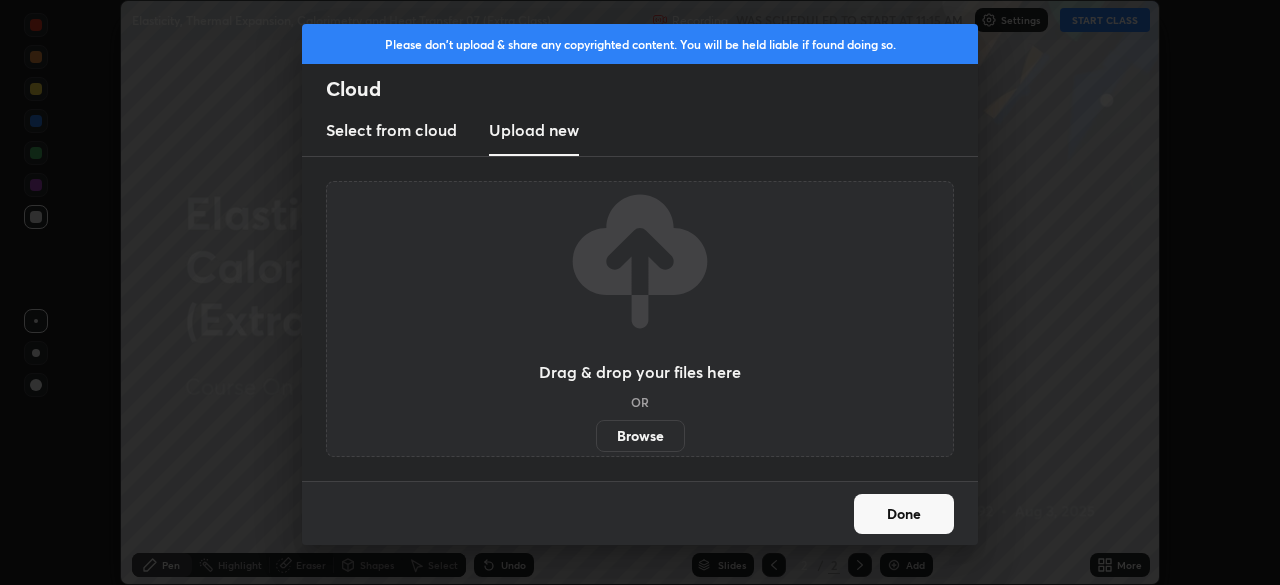 click on "Browse" at bounding box center [640, 436] 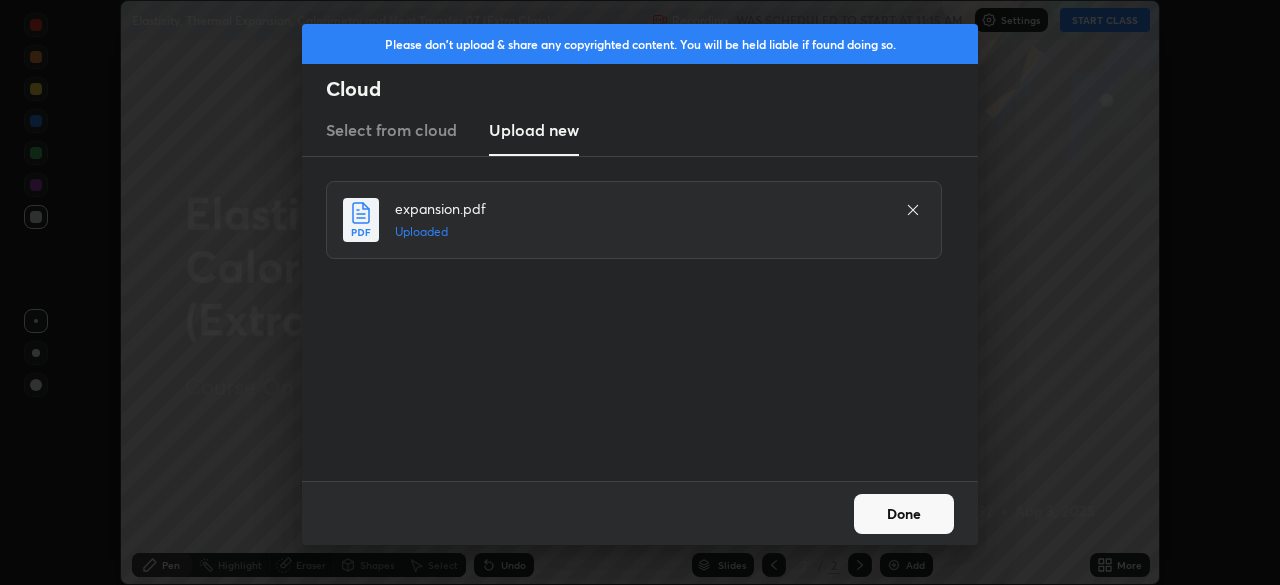click on "Done" at bounding box center (904, 514) 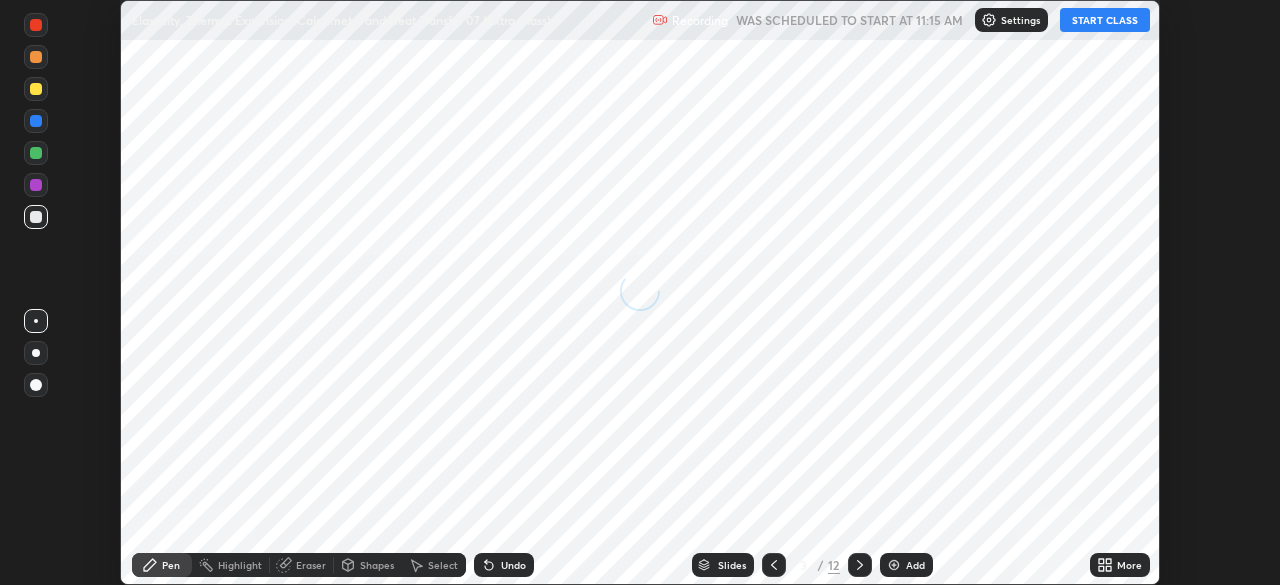 click on "More" at bounding box center [1120, 565] 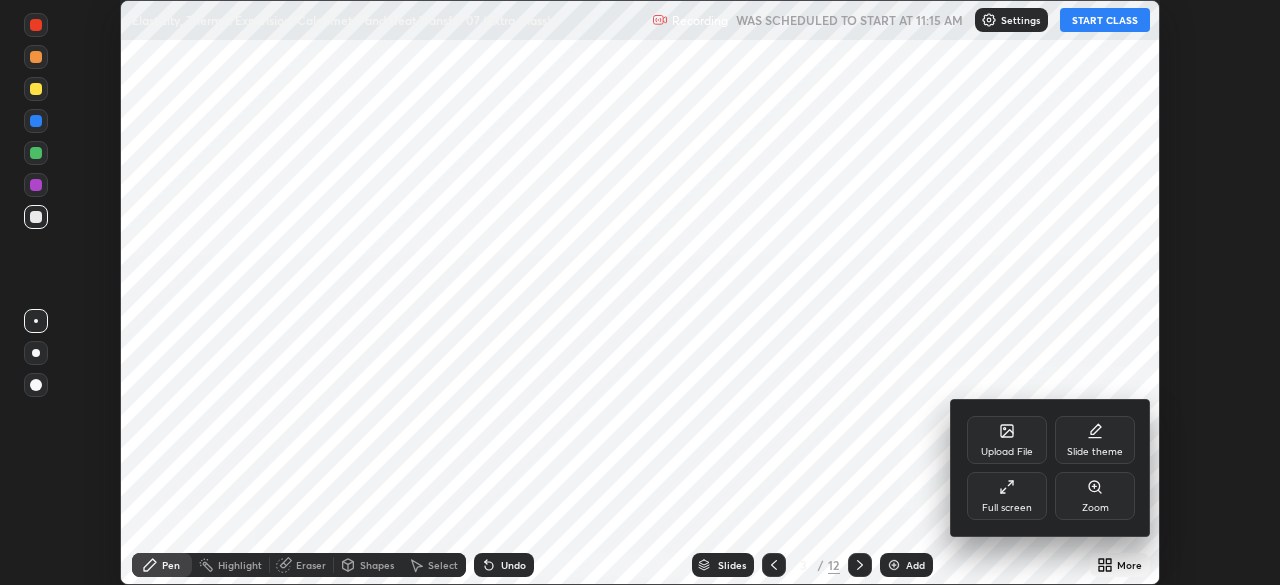 click on "Full screen" at bounding box center (1007, 508) 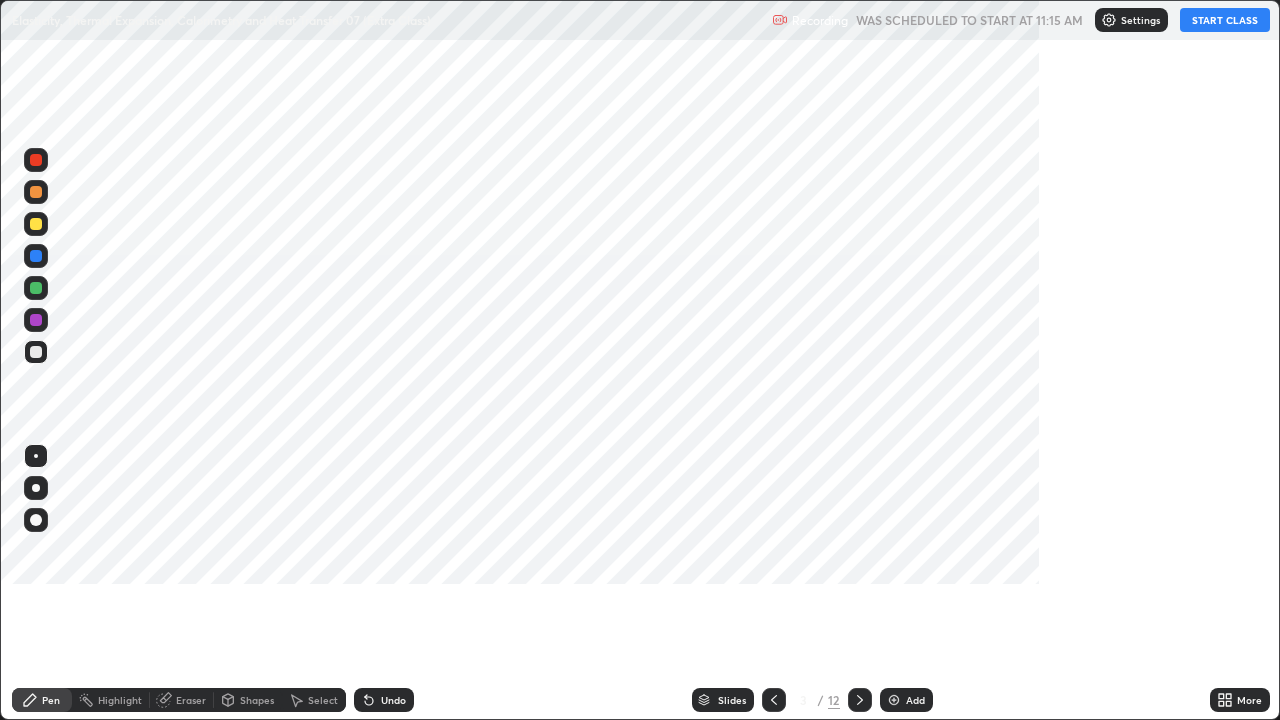 scroll, scrollTop: 99280, scrollLeft: 98720, axis: both 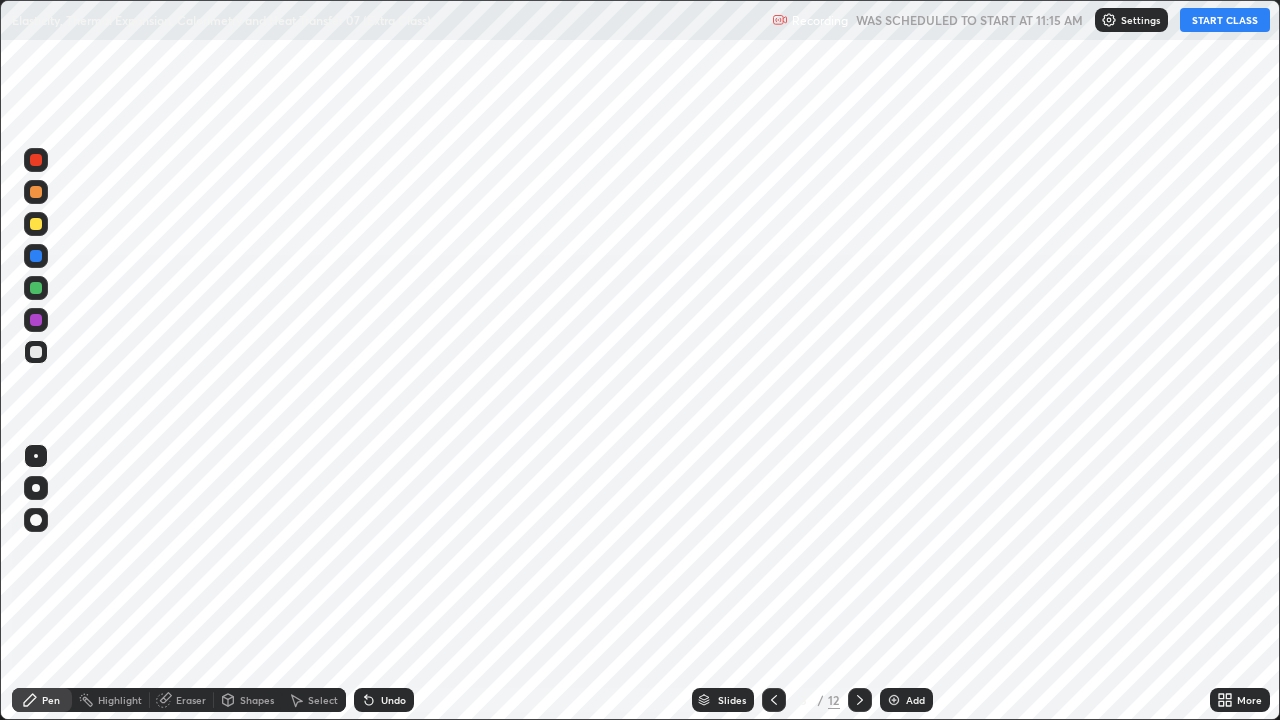 click at bounding box center (774, 700) 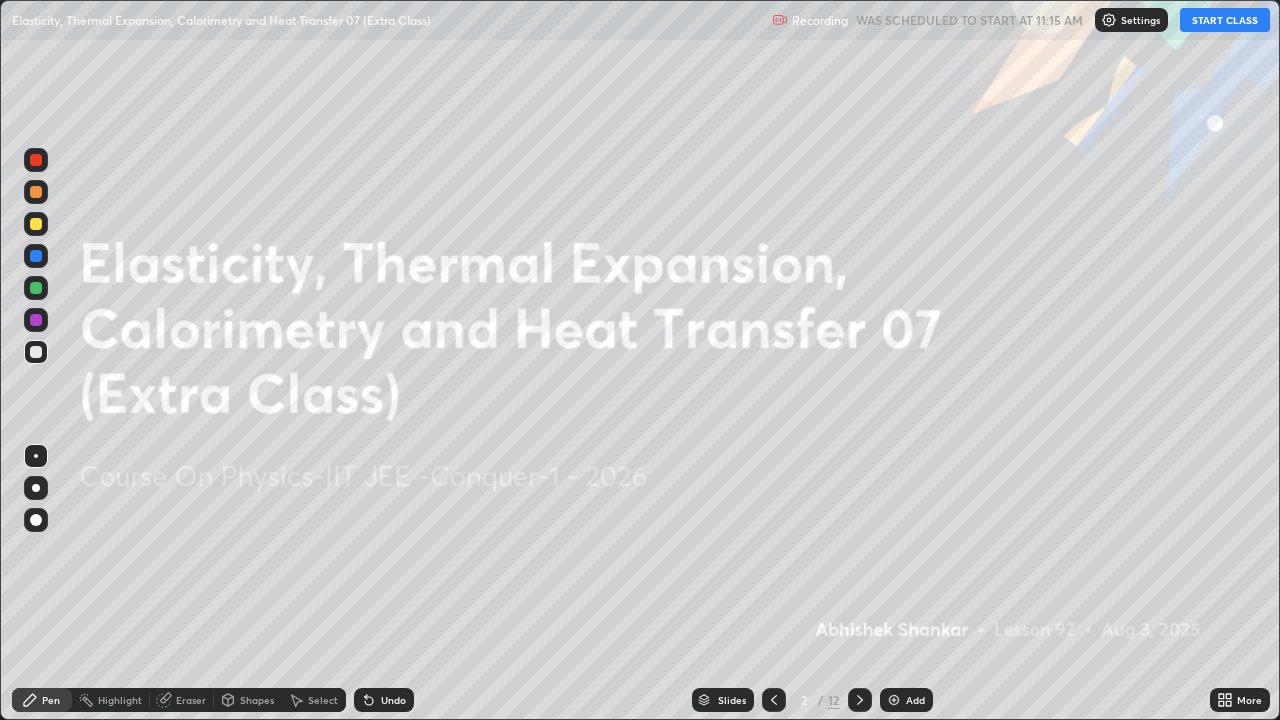 click on "Settings" at bounding box center [1131, 20] 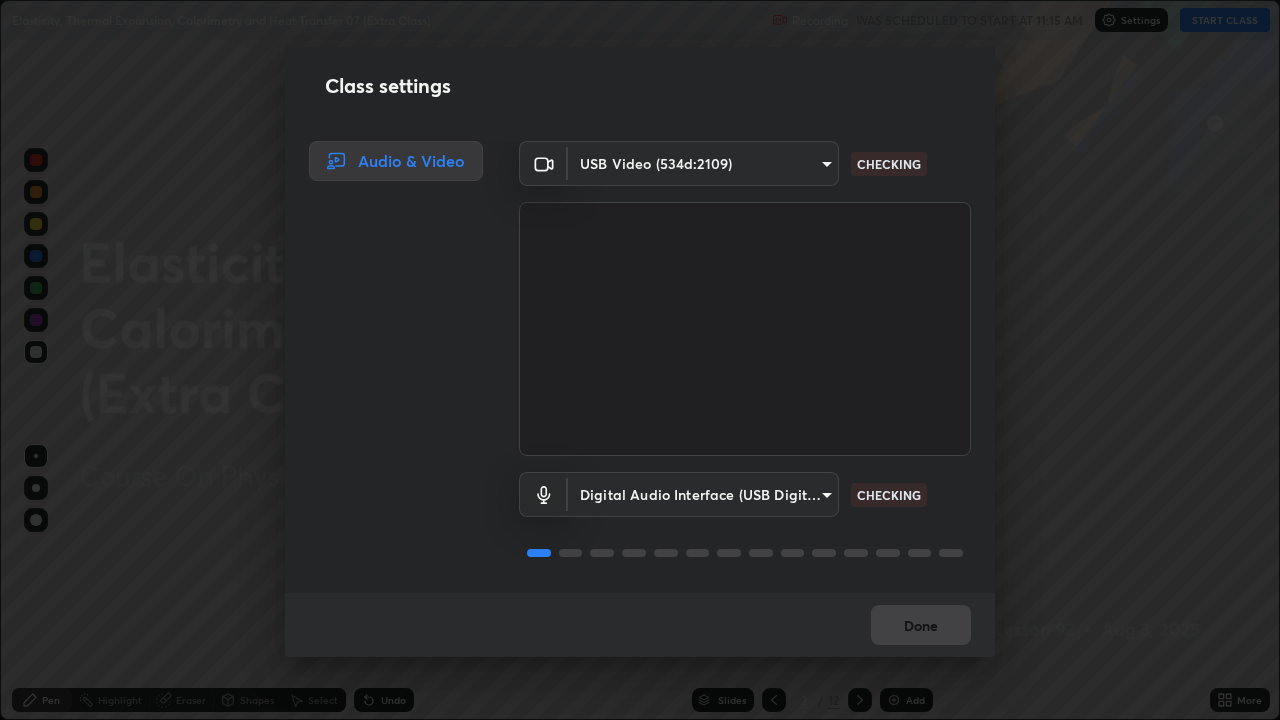scroll, scrollTop: 2, scrollLeft: 0, axis: vertical 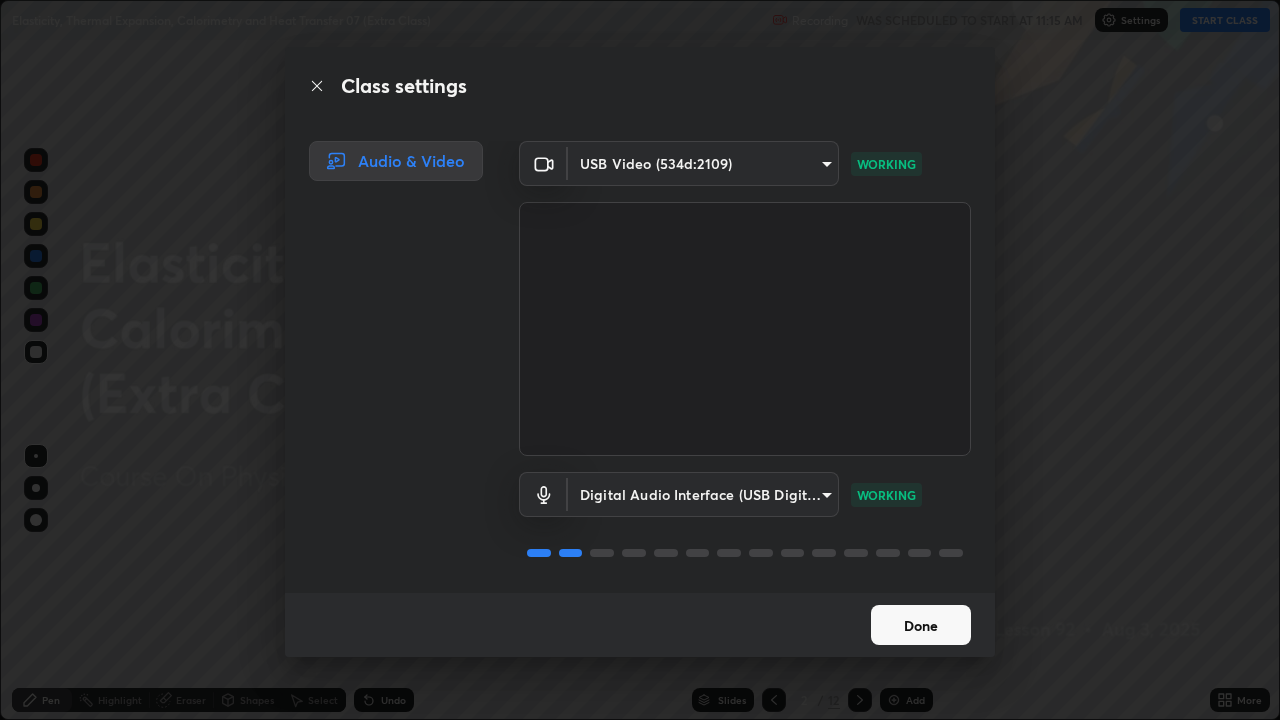 click on "Done" at bounding box center [921, 625] 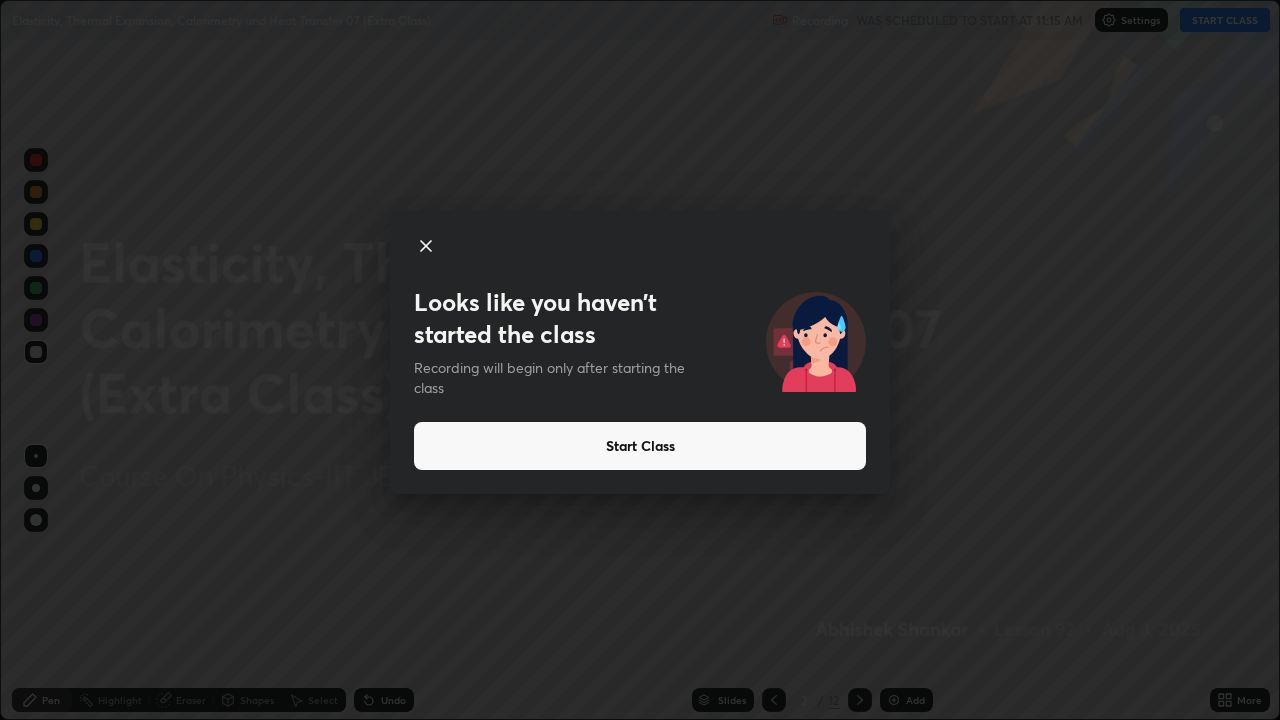 click on "Start Class" at bounding box center (640, 446) 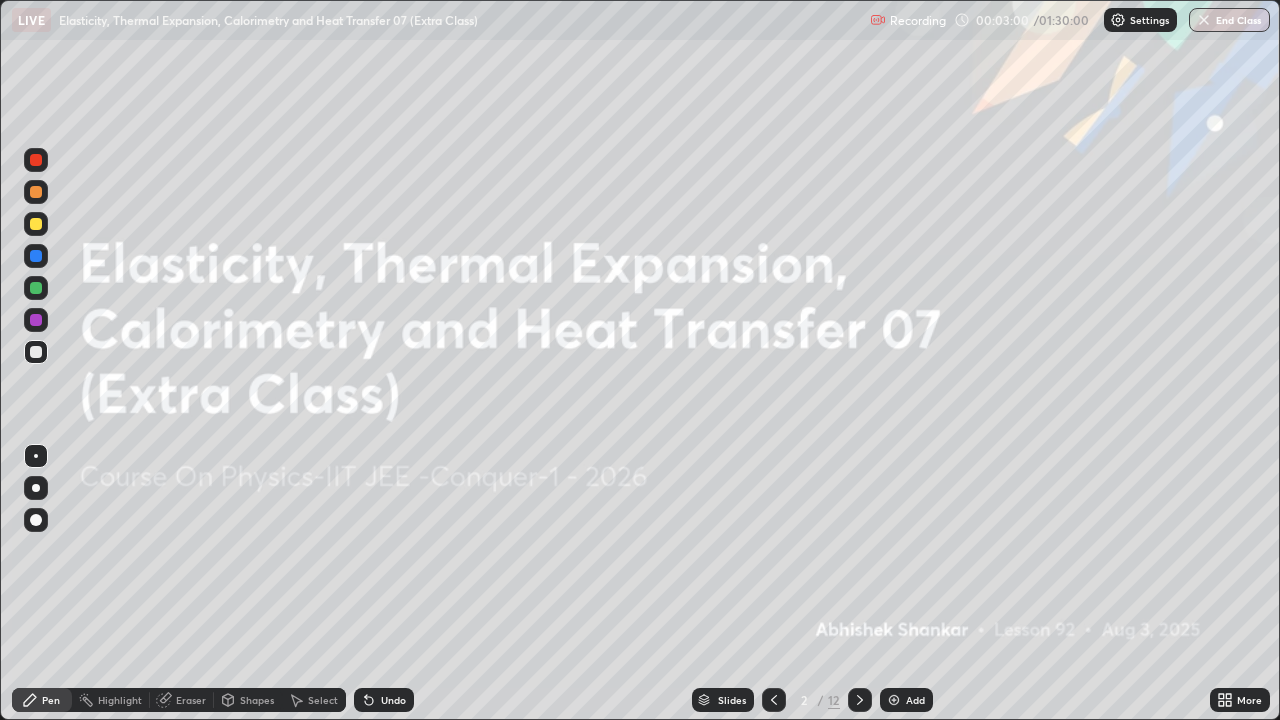 click 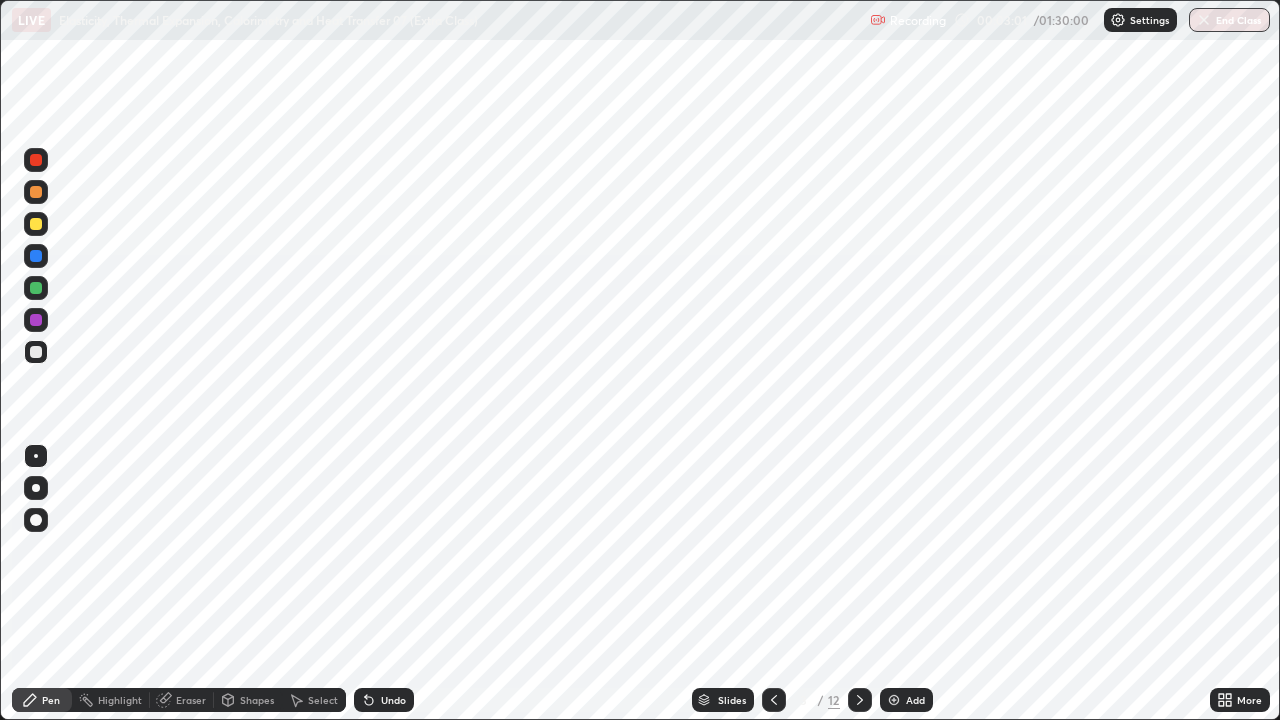 click 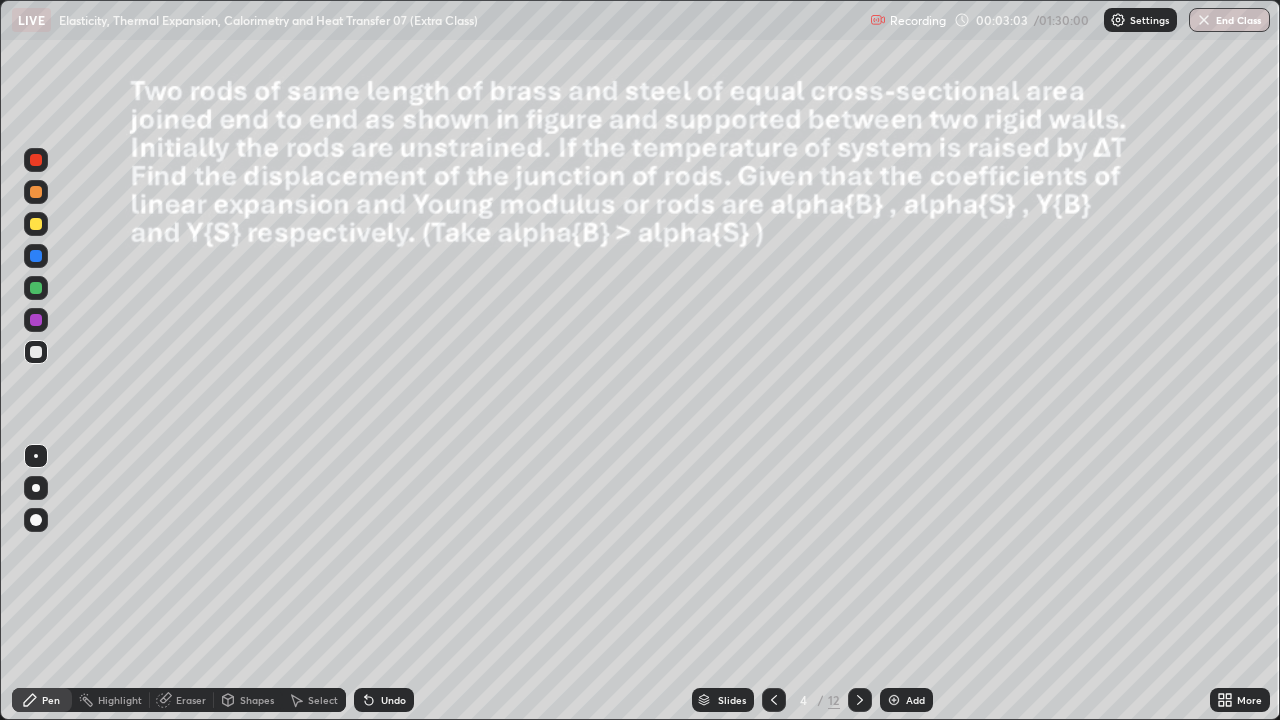 click 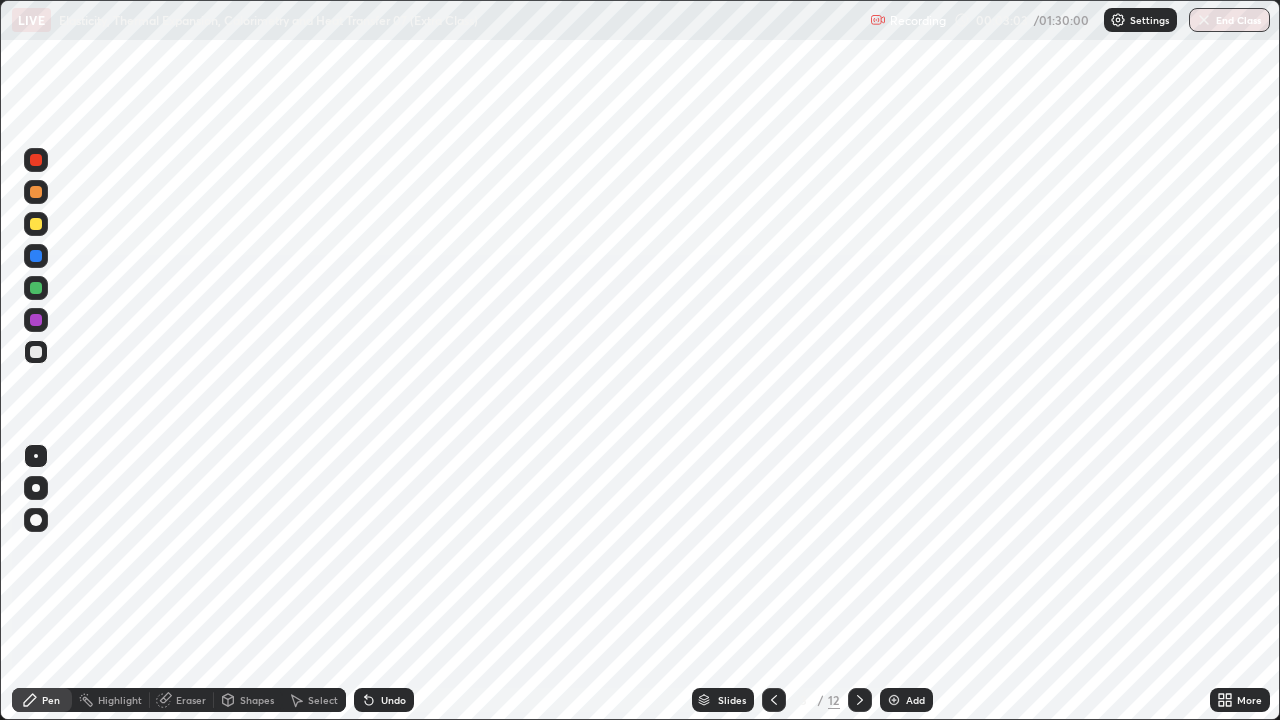 click at bounding box center [894, 700] 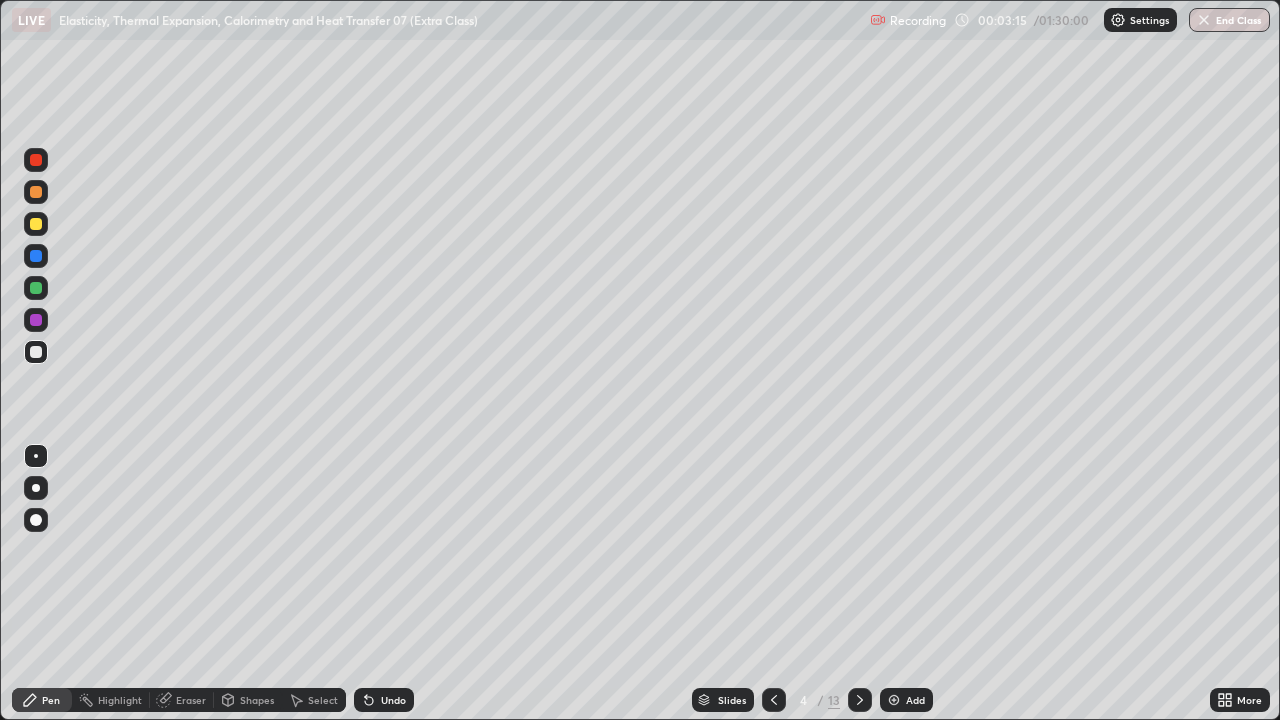 click at bounding box center (36, 224) 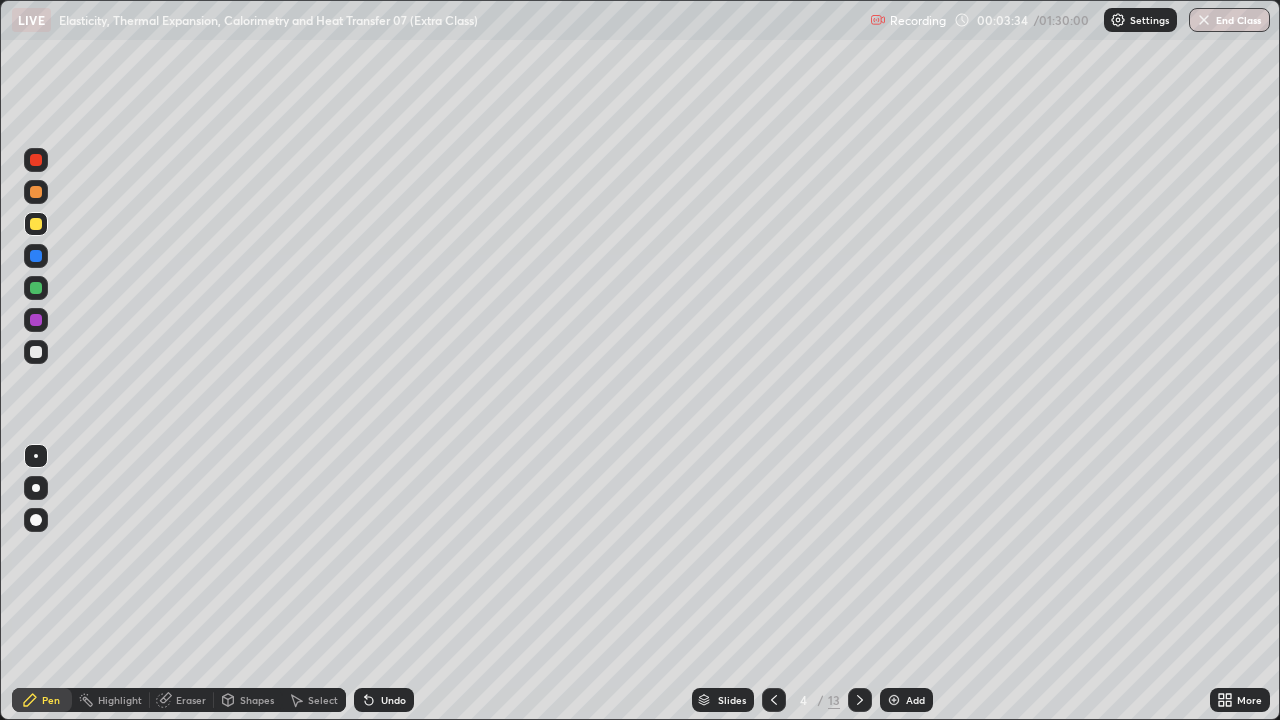 click on "Undo" at bounding box center [393, 700] 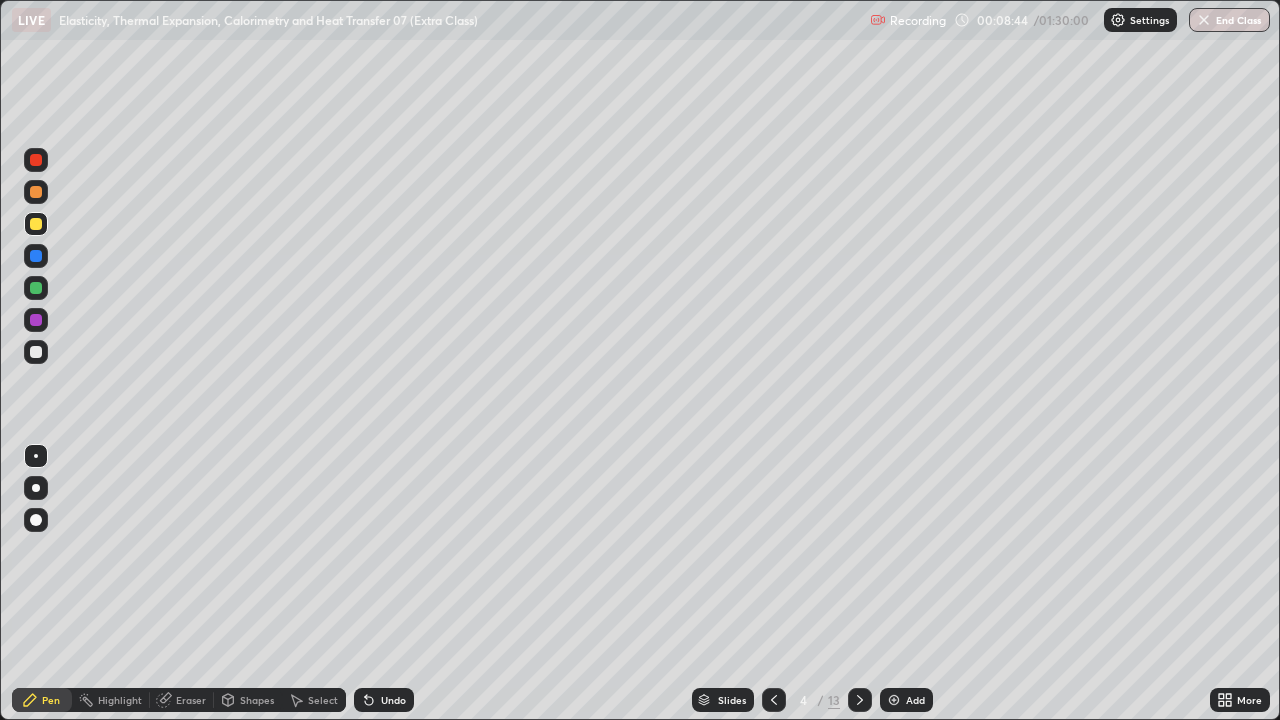 click at bounding box center [36, 352] 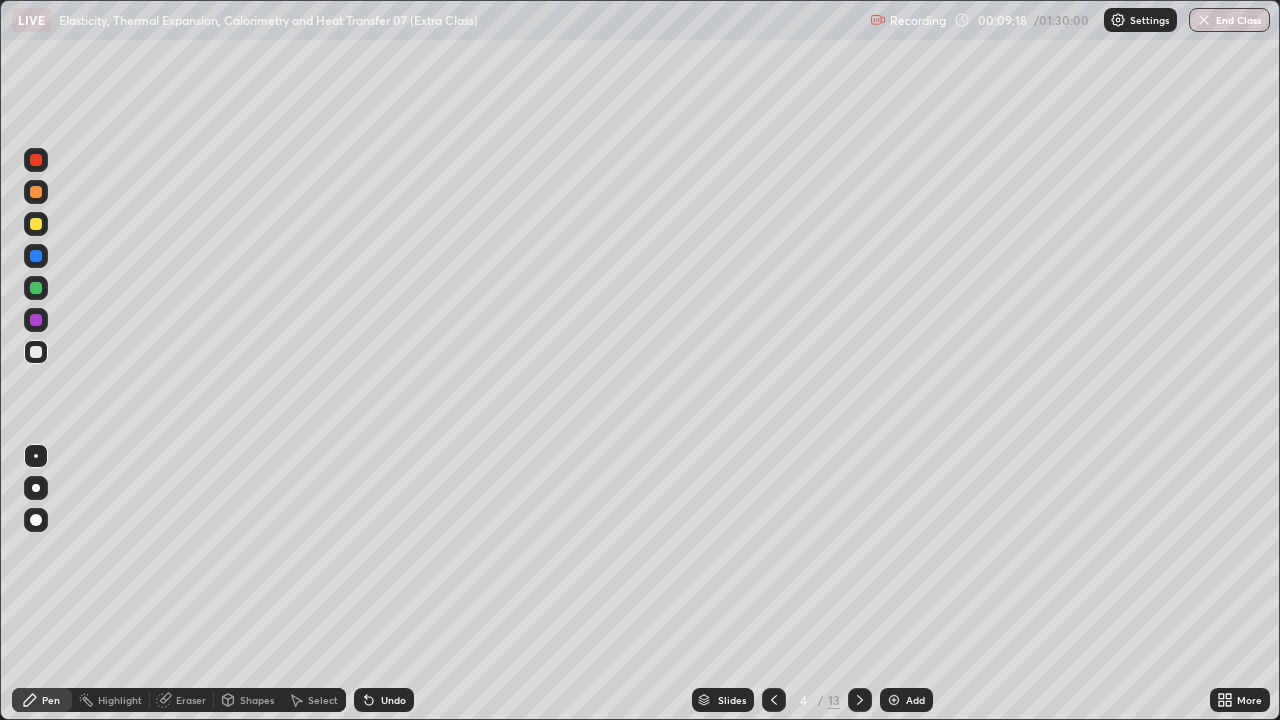 click on "Select" at bounding box center (314, 700) 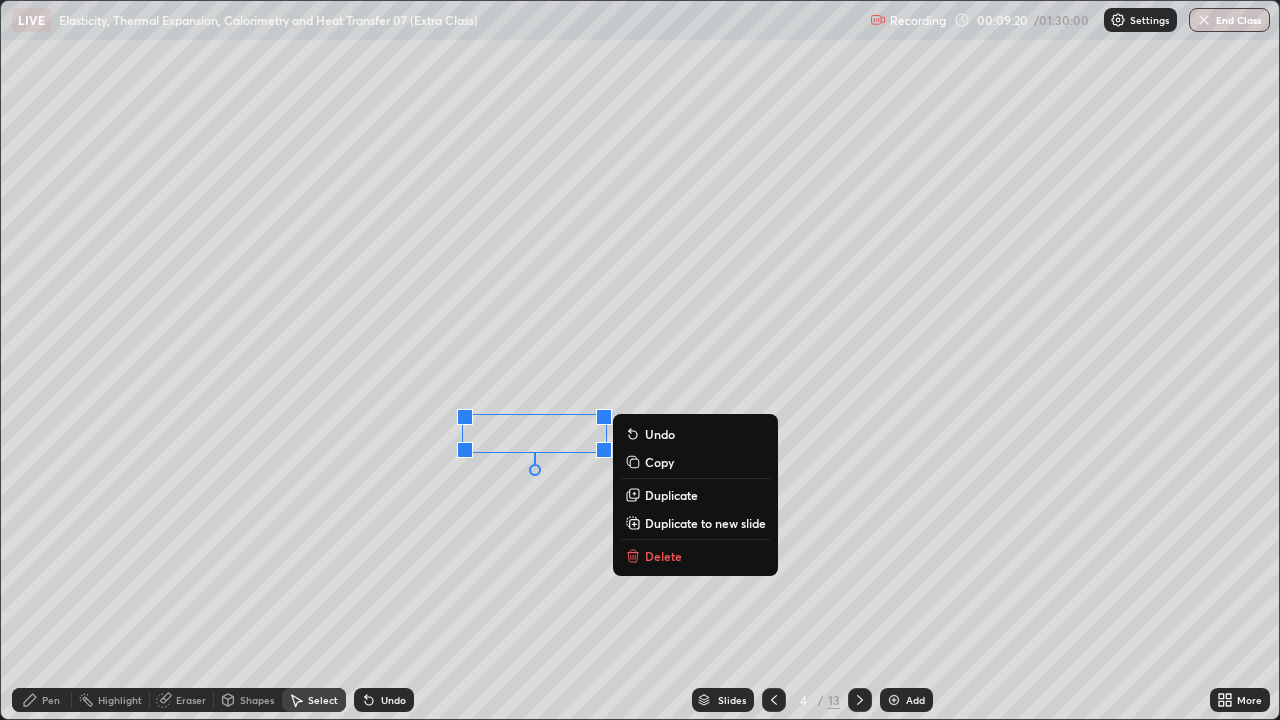 click on "Delete" at bounding box center [695, 556] 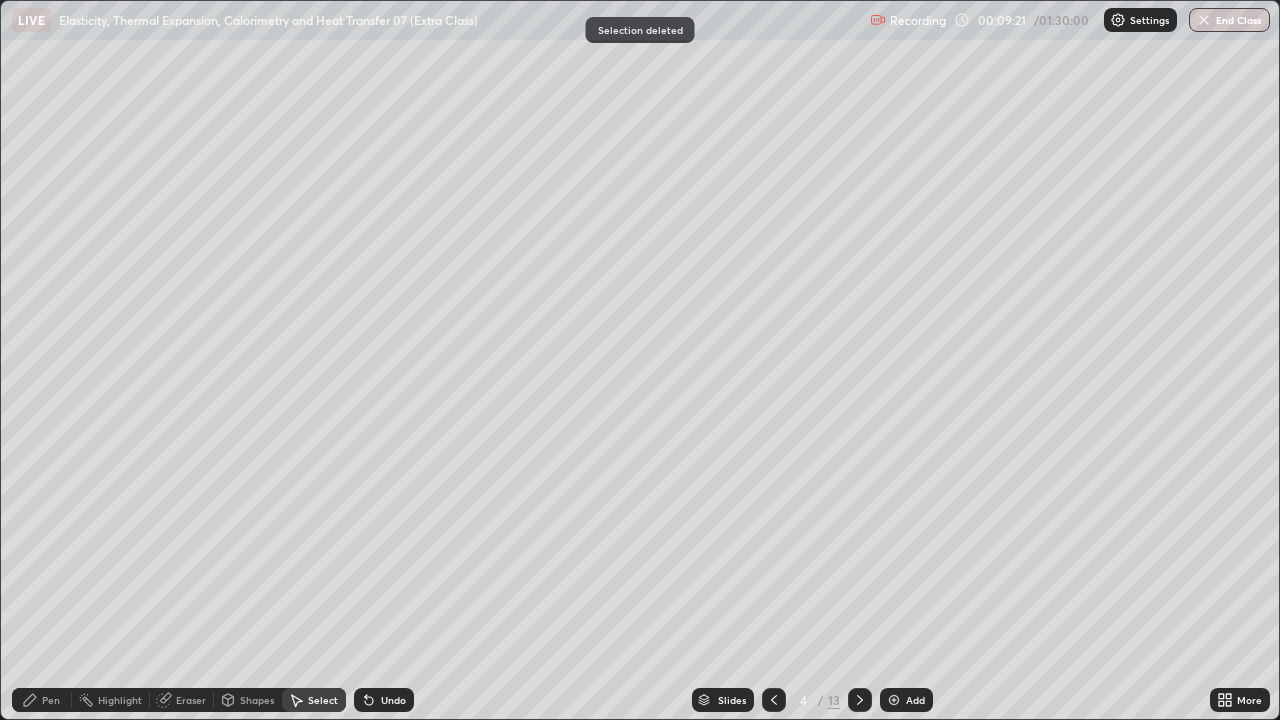 click on "Shapes" at bounding box center [248, 700] 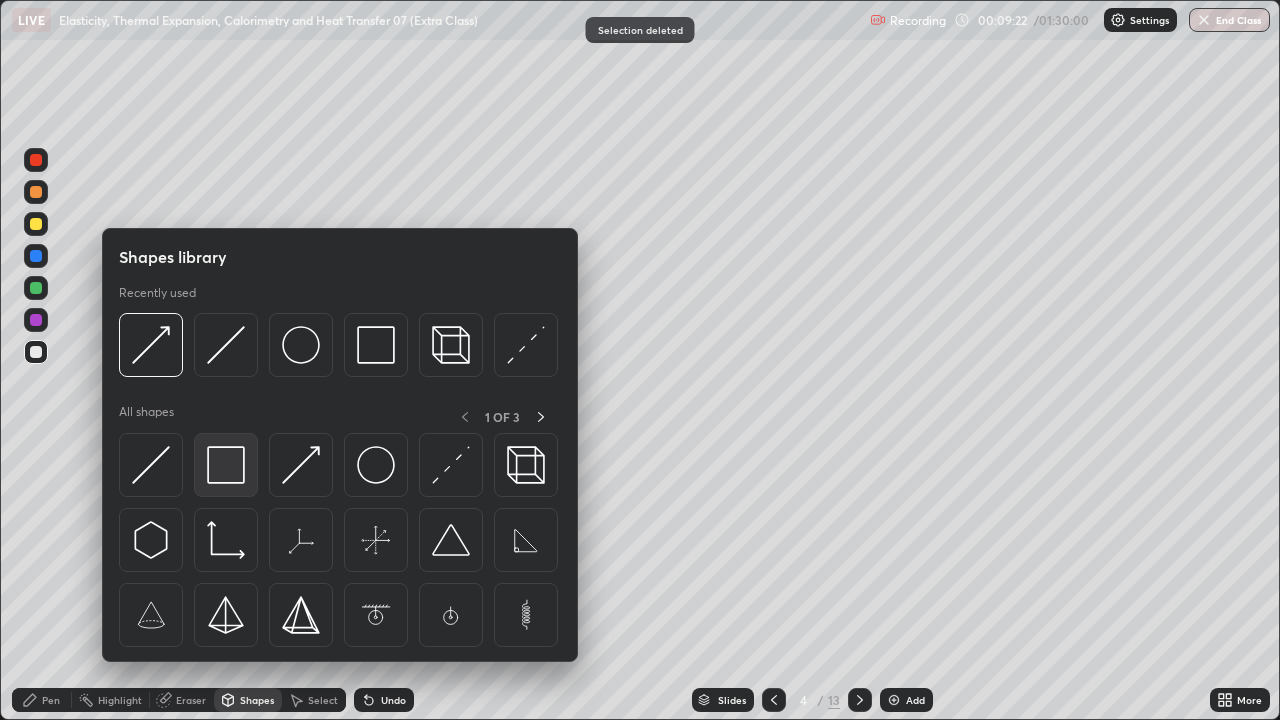 click at bounding box center (226, 465) 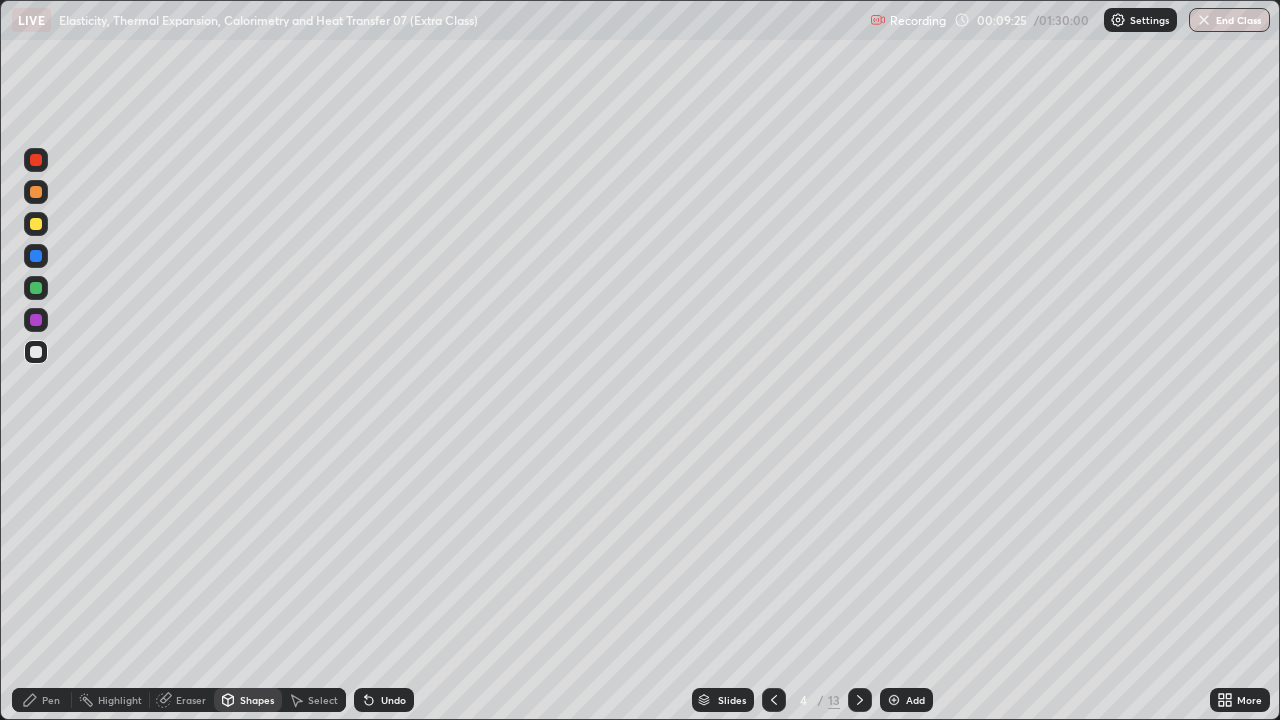 click on "Select" at bounding box center (314, 700) 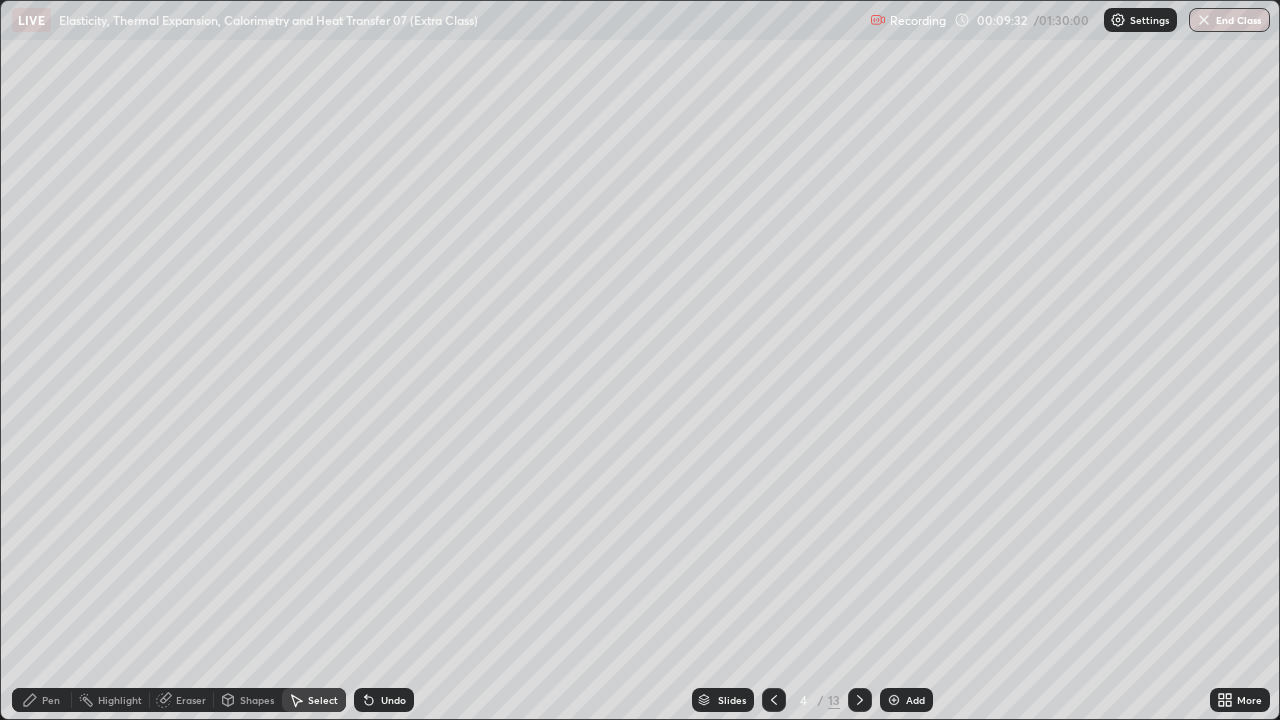 click on "Pen" at bounding box center (42, 700) 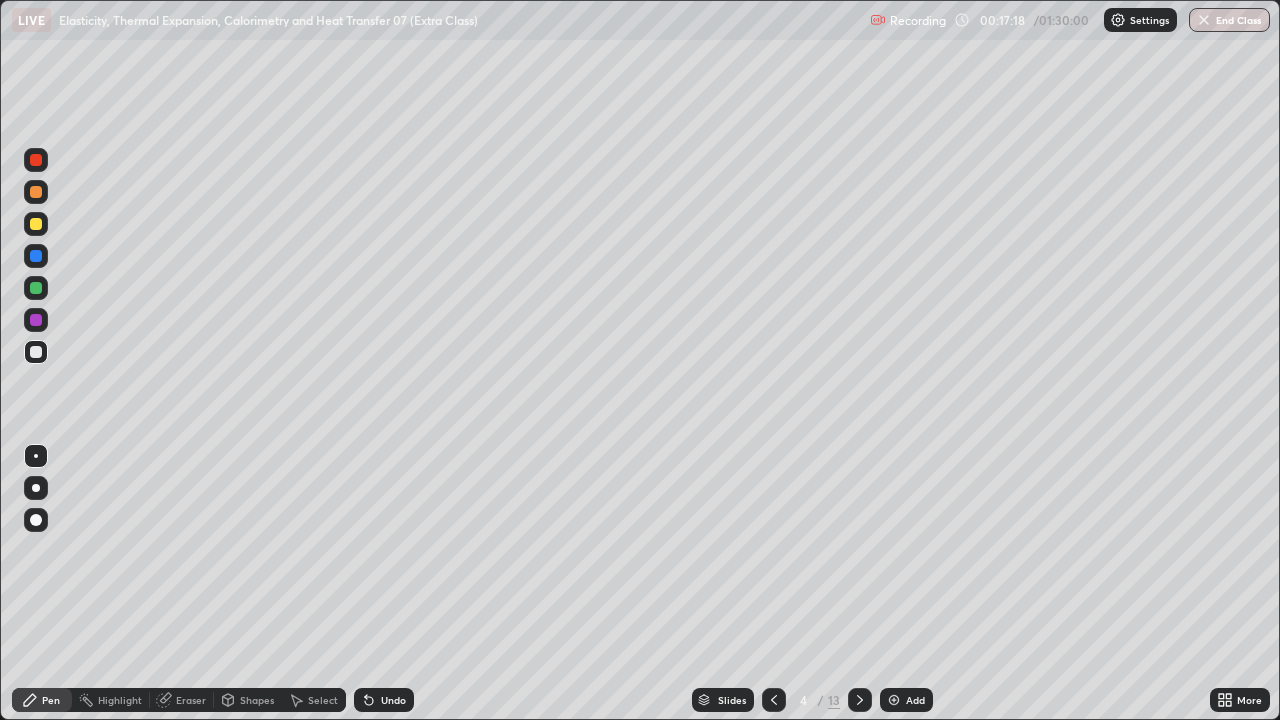 click at bounding box center (894, 700) 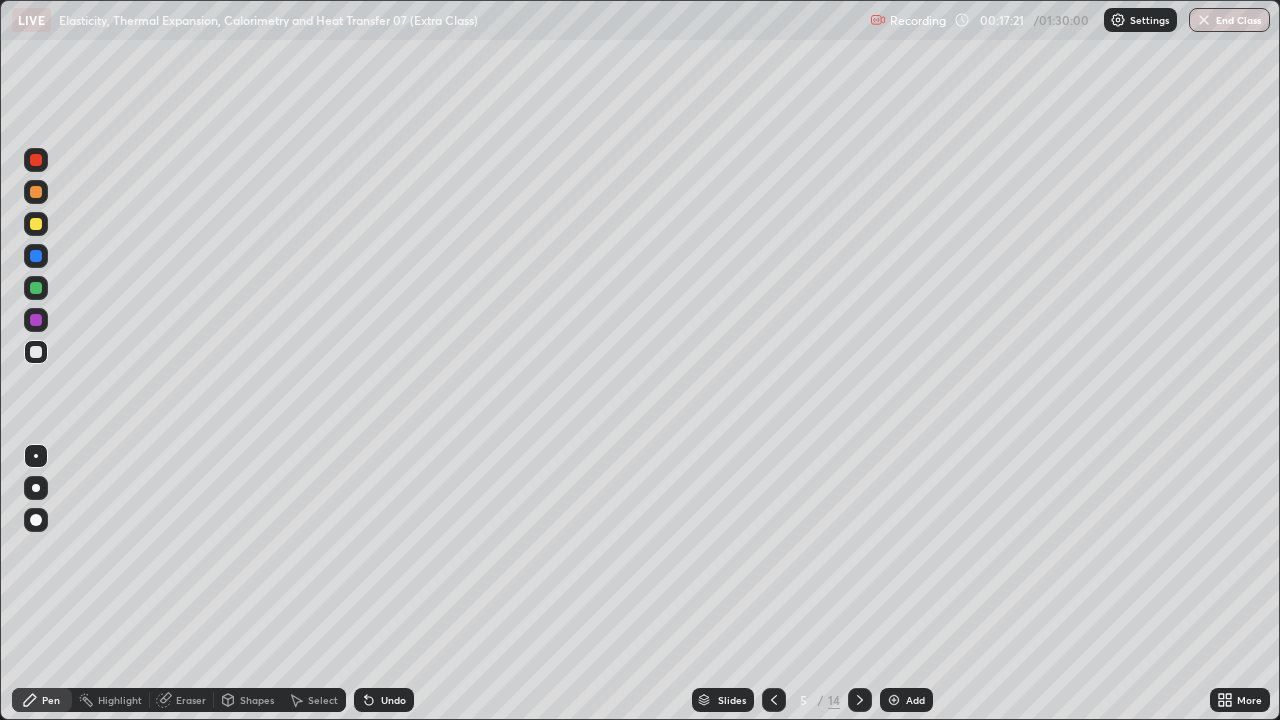 click at bounding box center (36, 224) 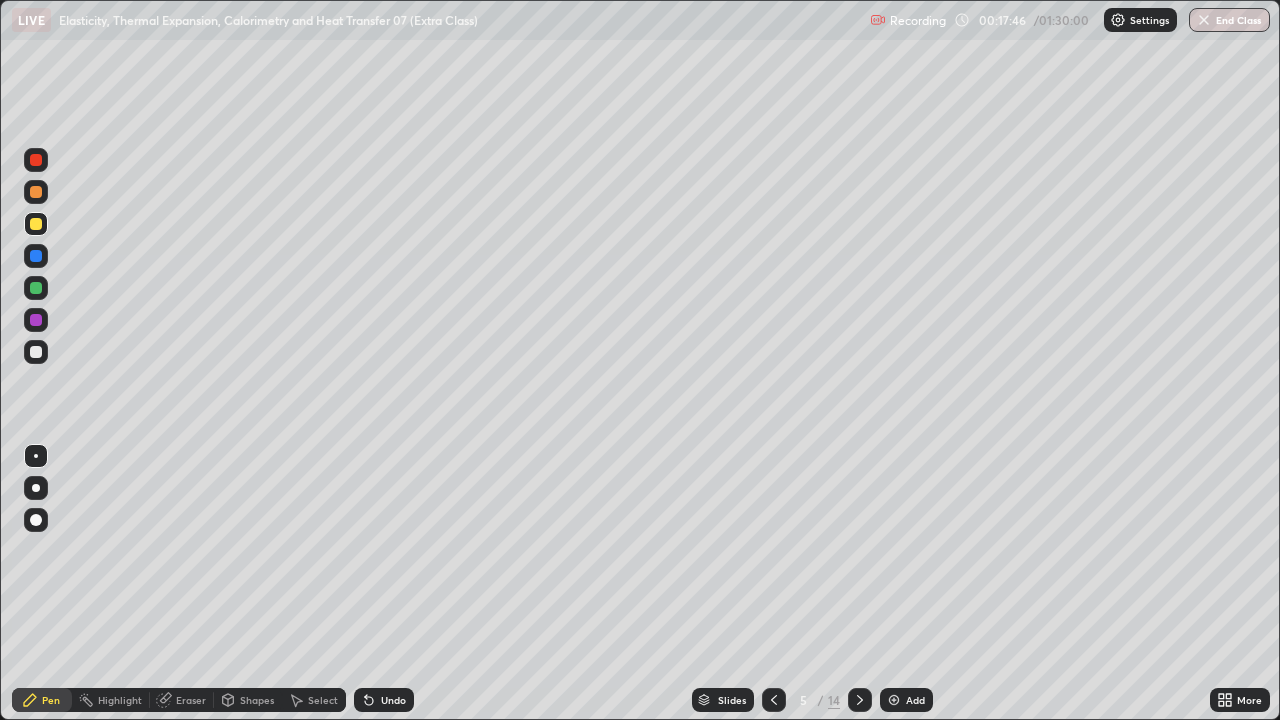 click on "Shapes" at bounding box center [257, 700] 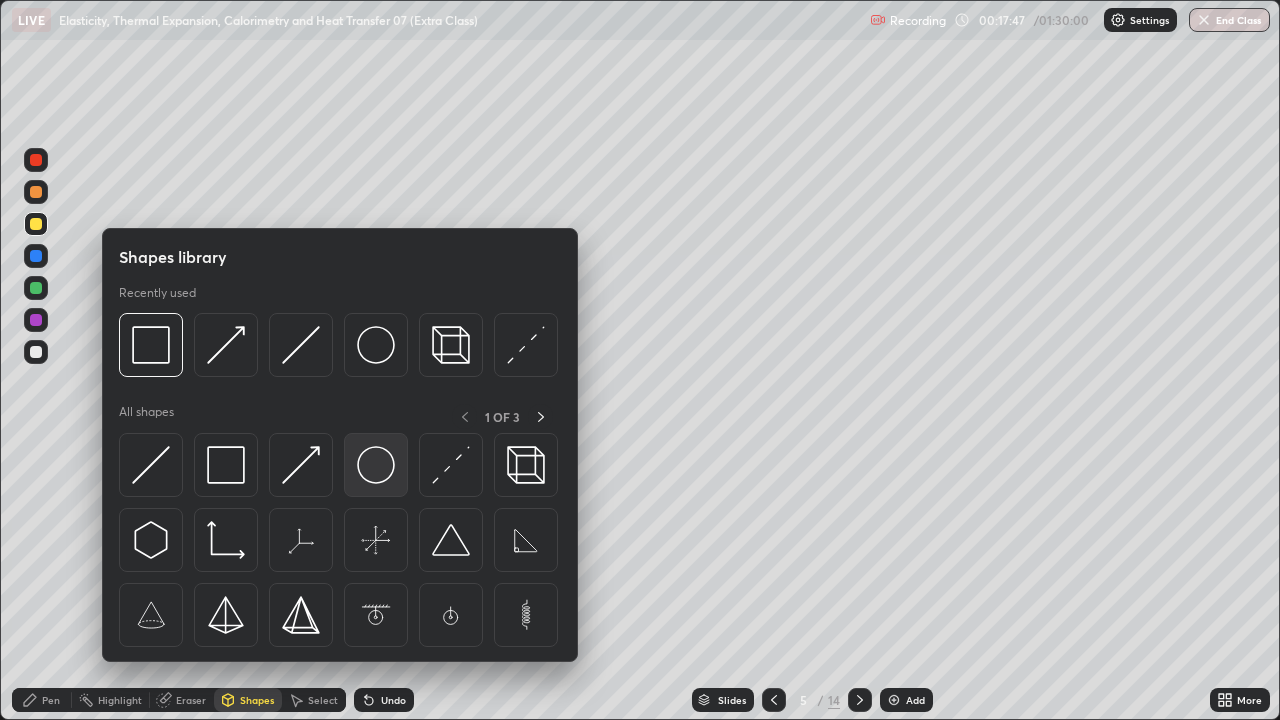 click at bounding box center (376, 465) 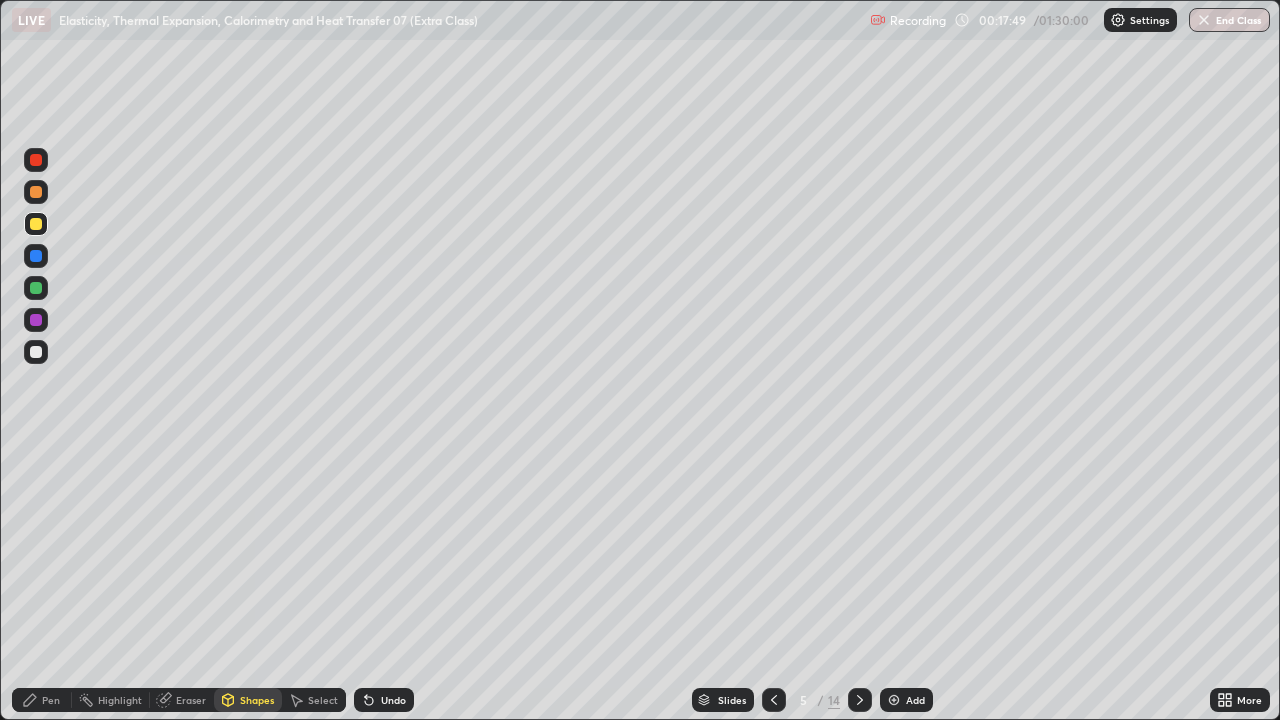 click at bounding box center (36, 352) 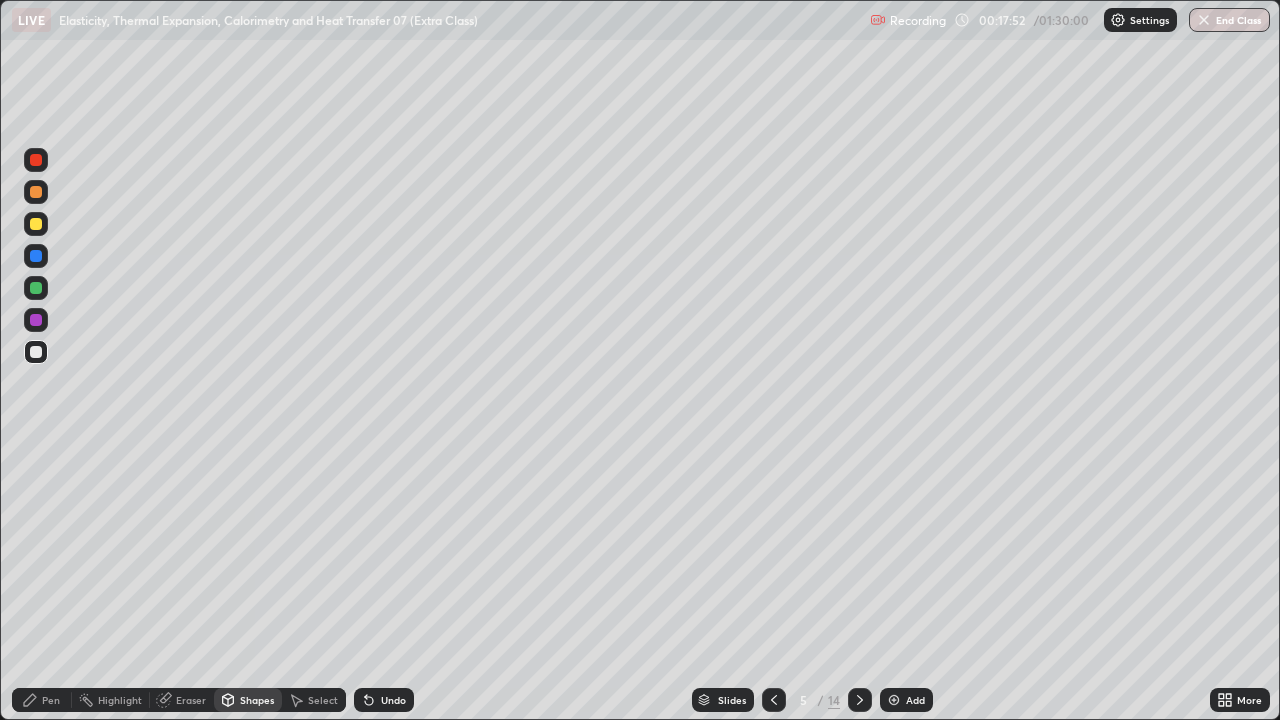 click on "Shapes" at bounding box center (257, 700) 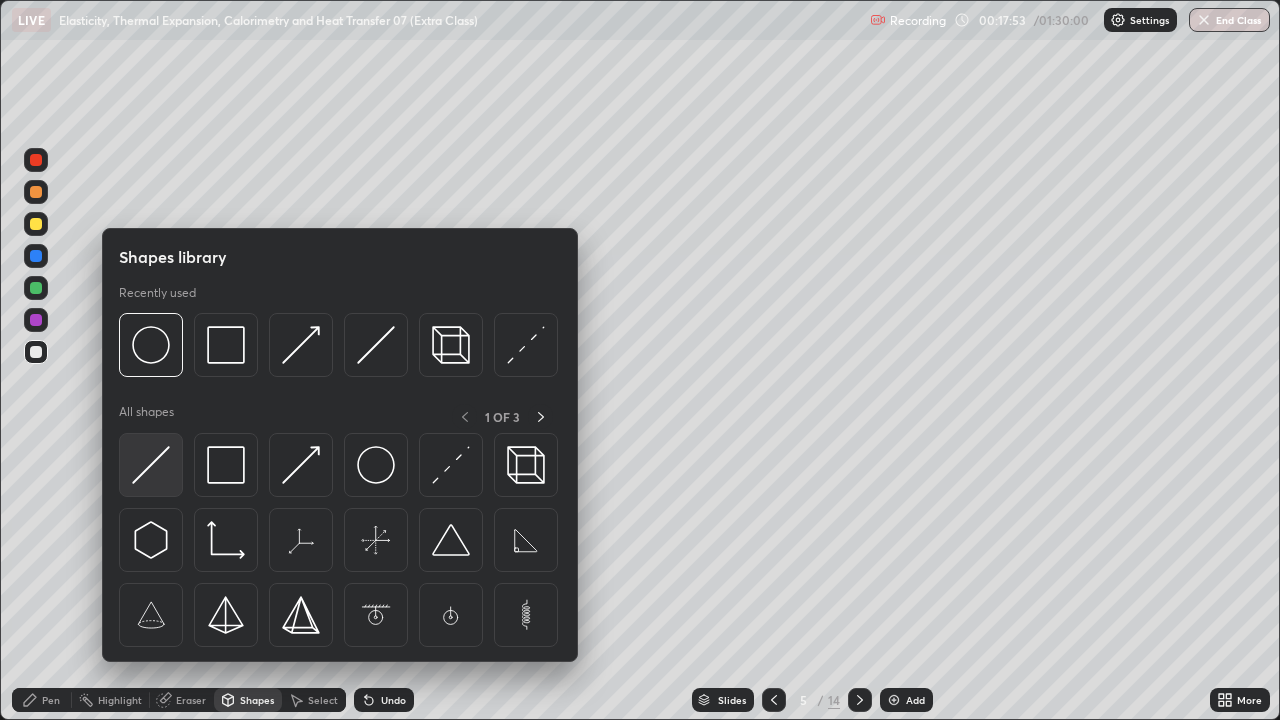 click at bounding box center [151, 465] 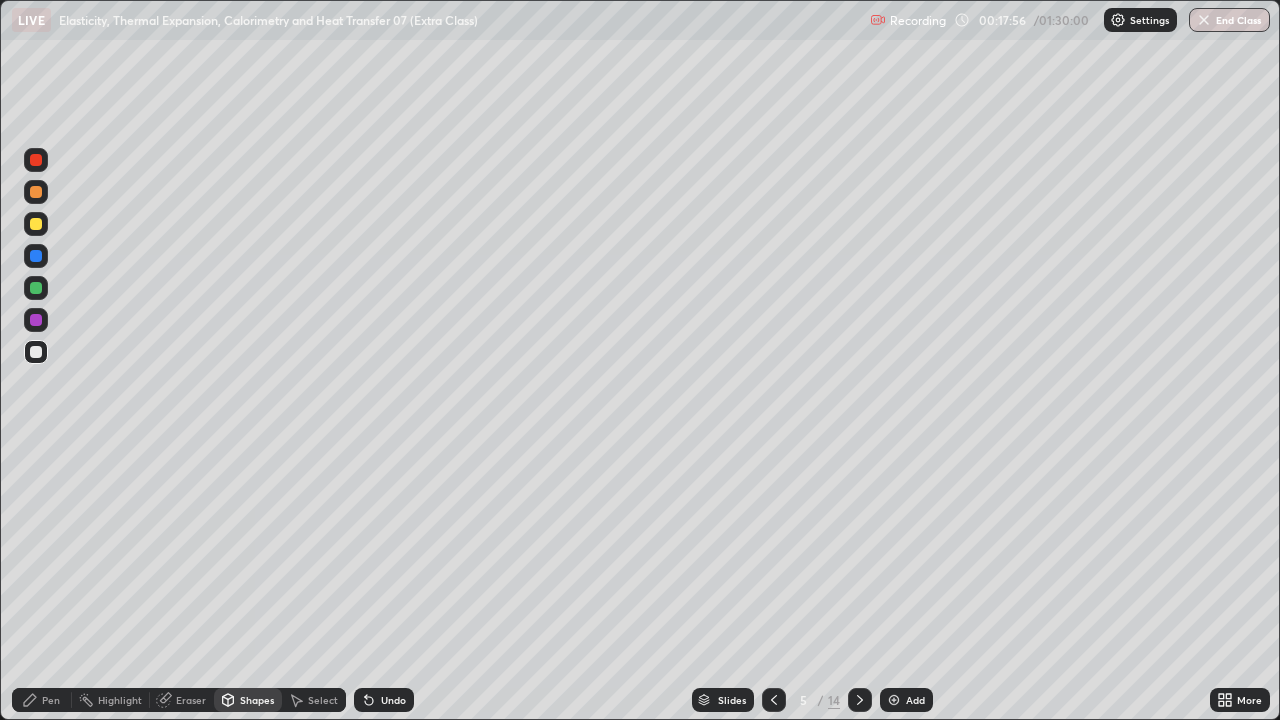 click 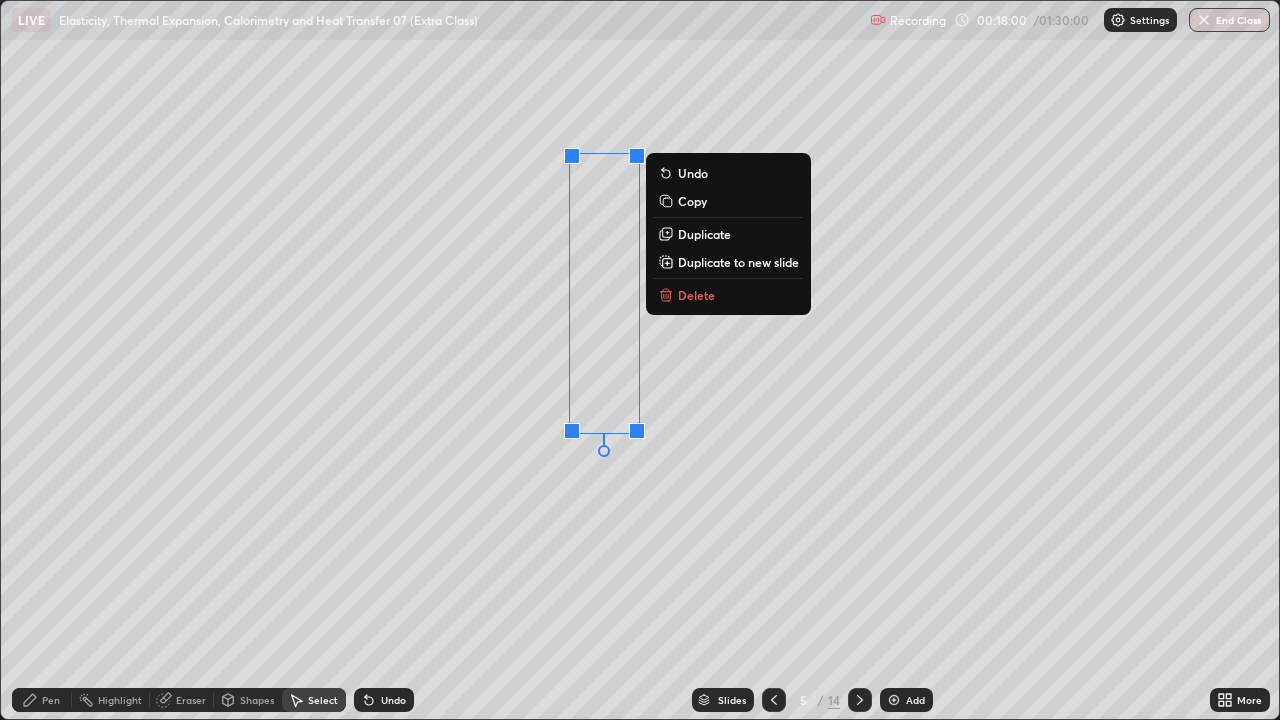 click on "0 ° Undo Copy Duplicate Duplicate to new slide Delete" at bounding box center (640, 360) 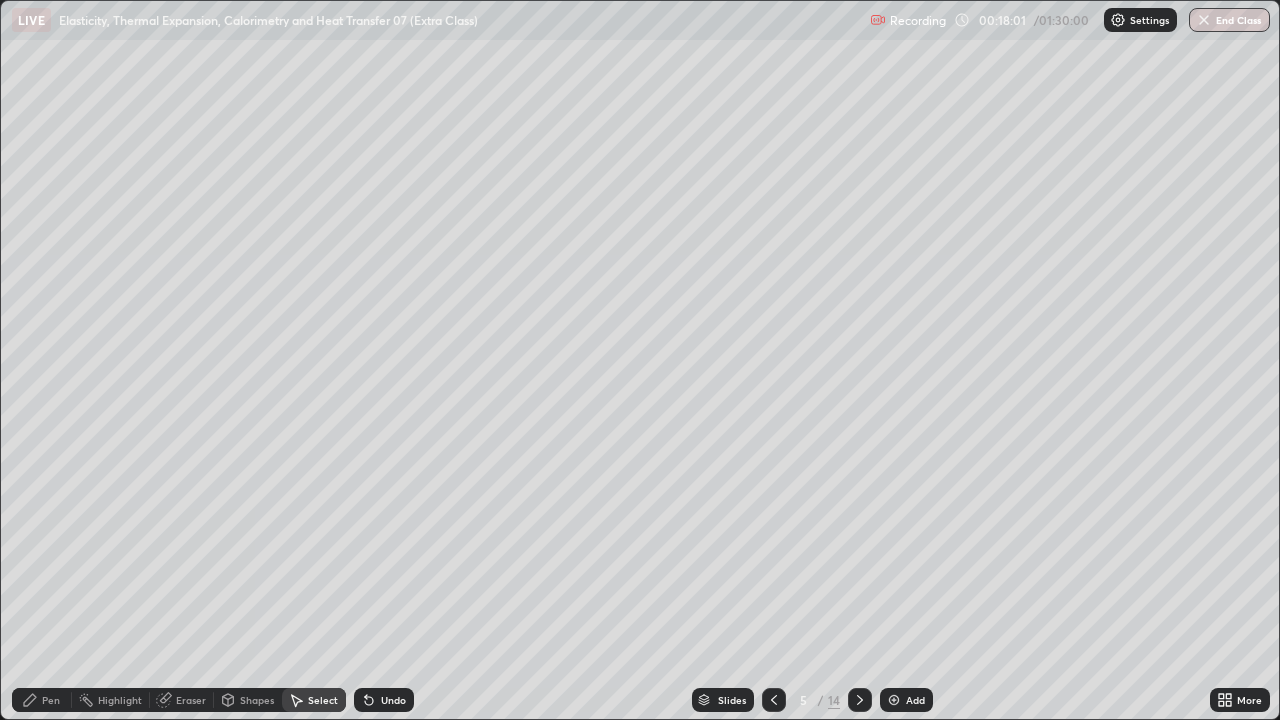 click on "Shapes" at bounding box center [248, 700] 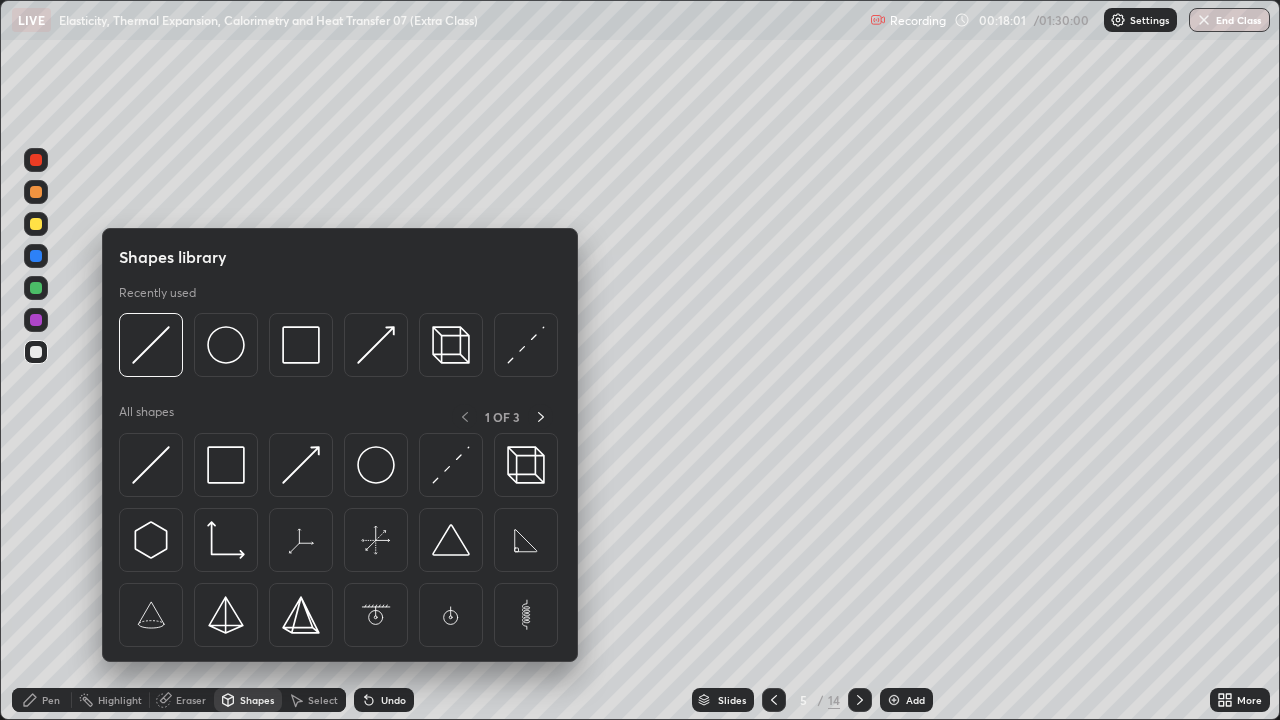 click at bounding box center (151, 465) 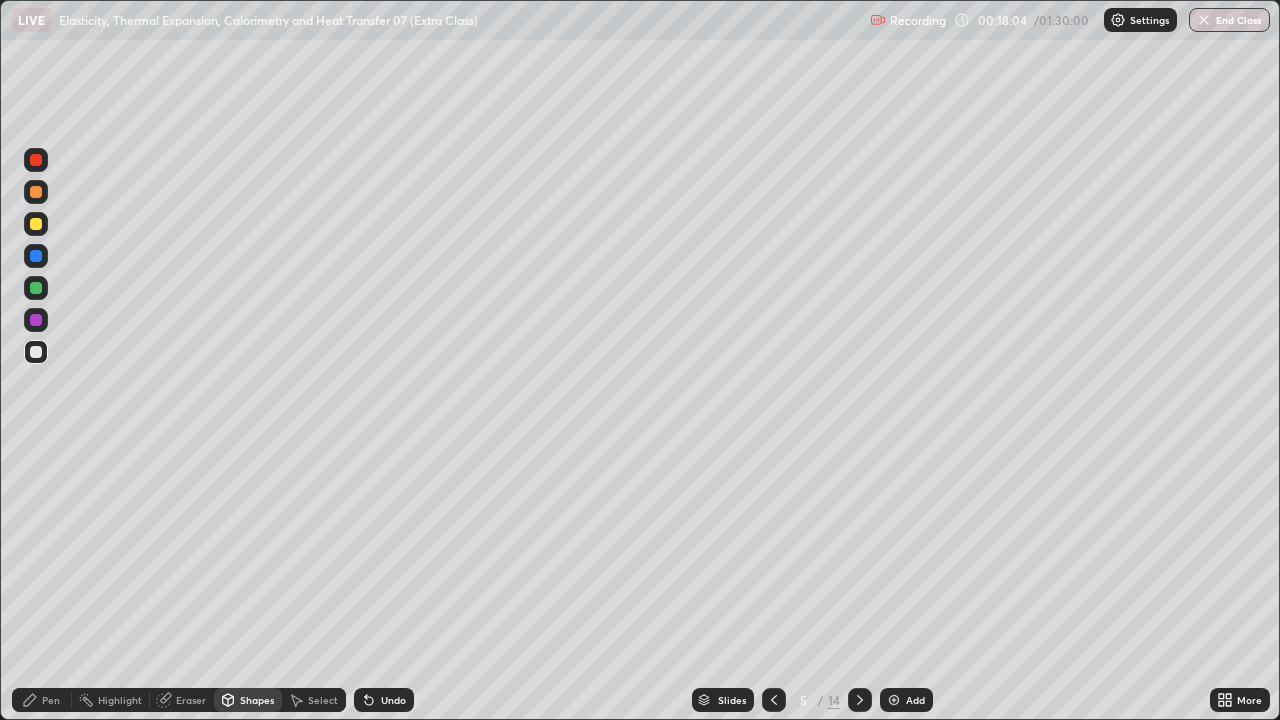 click on "Pen" at bounding box center [51, 700] 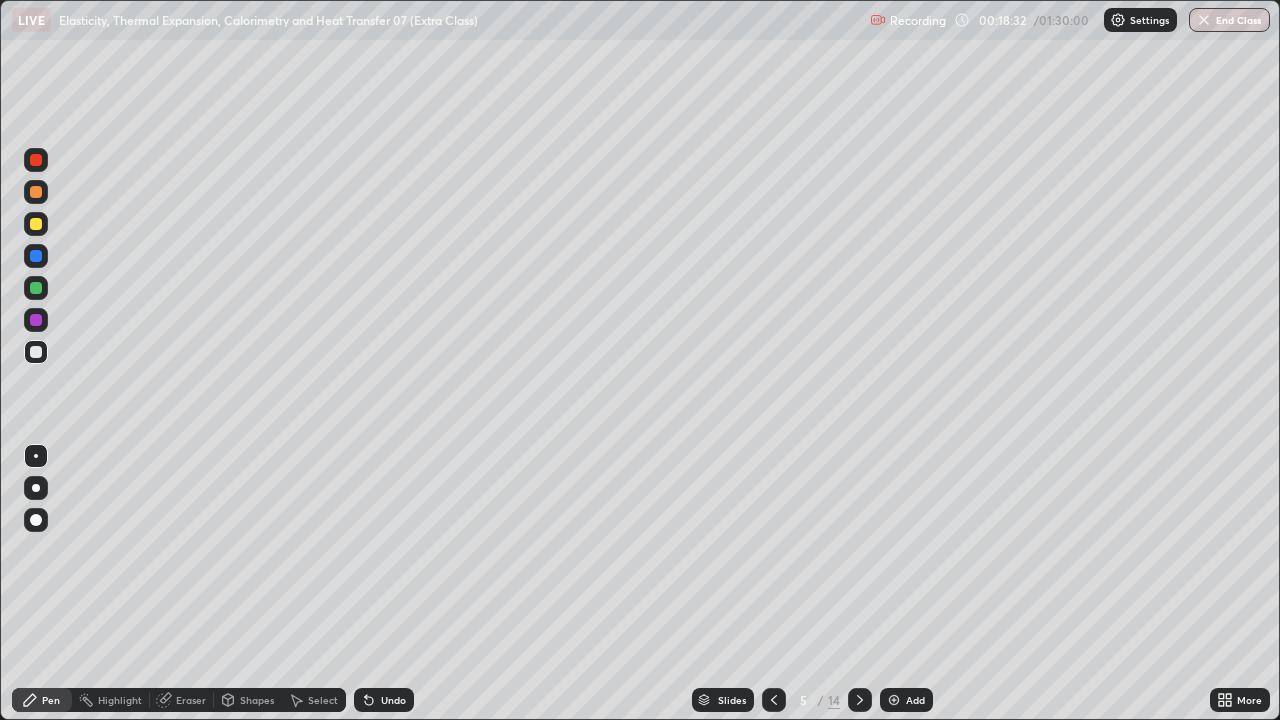 click on "Undo" at bounding box center [393, 700] 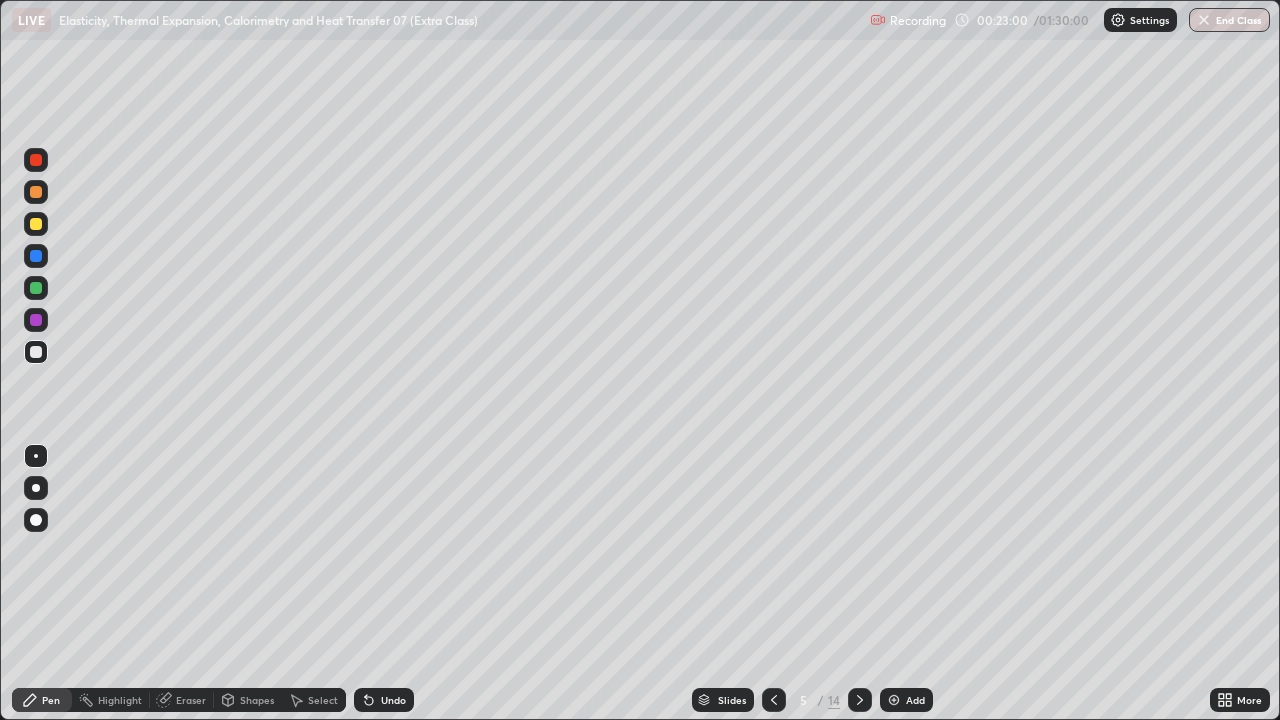 click on "Undo" at bounding box center (393, 700) 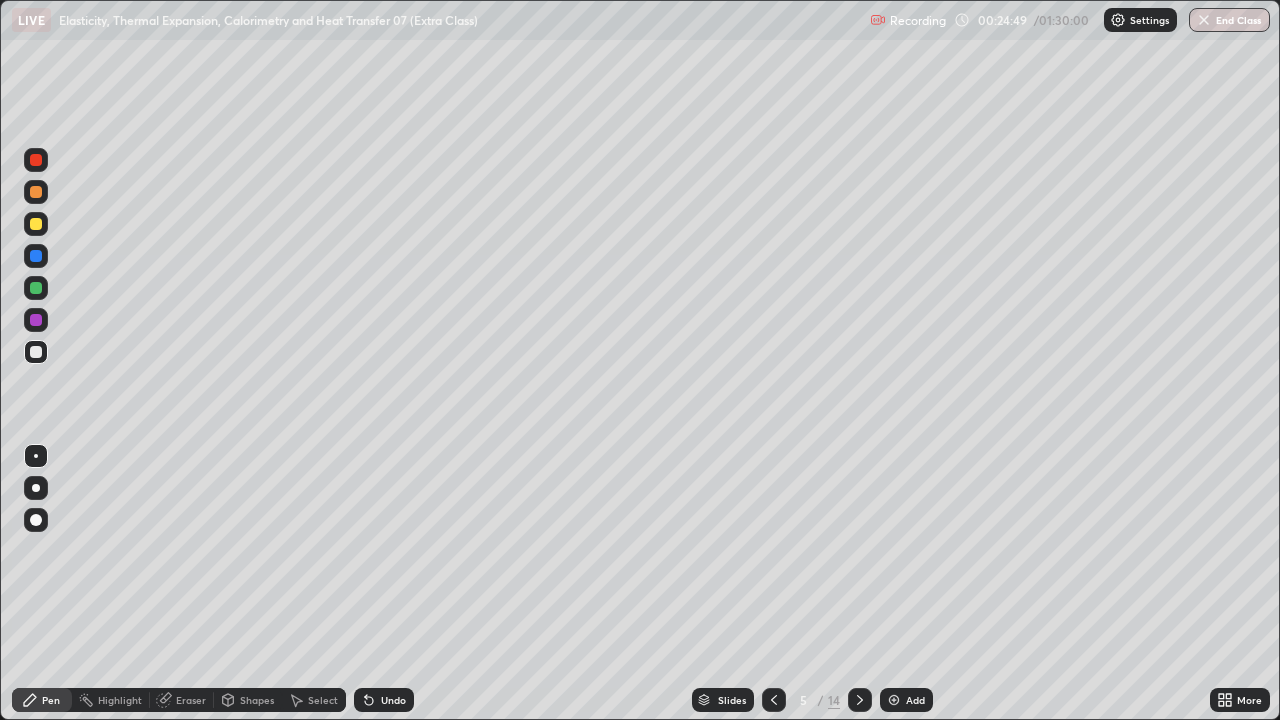 click on "Eraser" at bounding box center (191, 700) 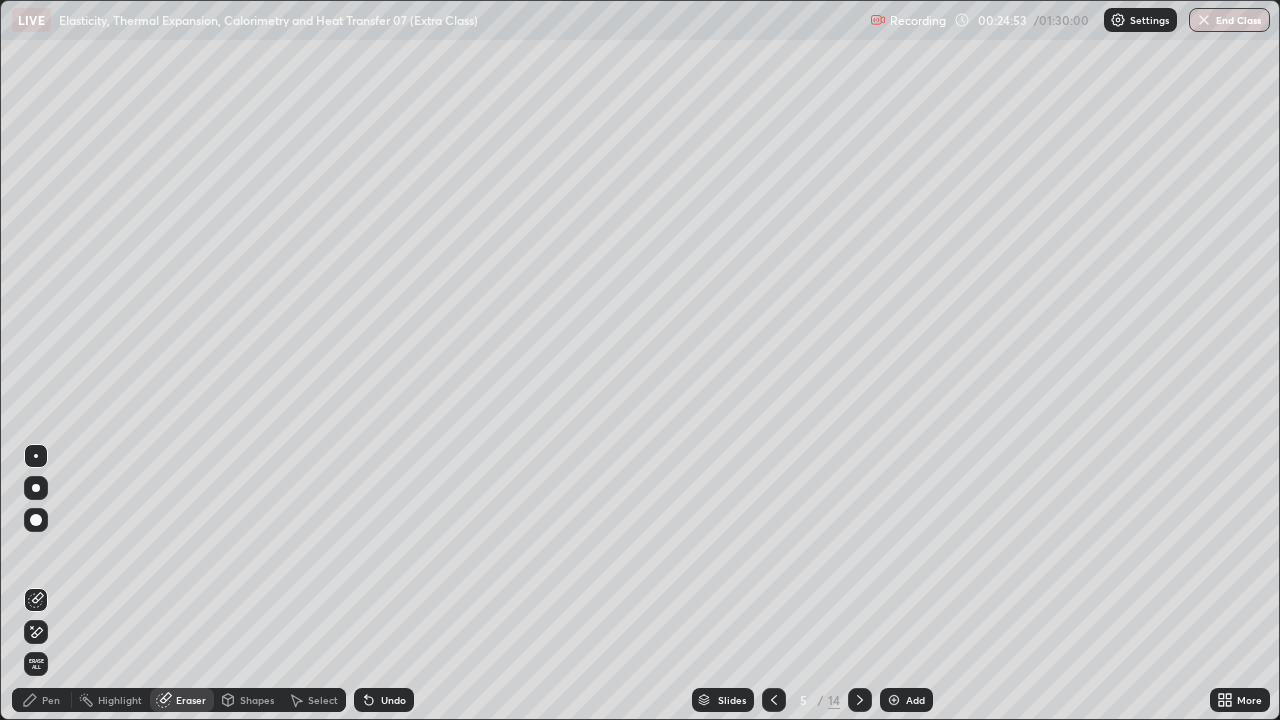 click on "Pen" at bounding box center [42, 700] 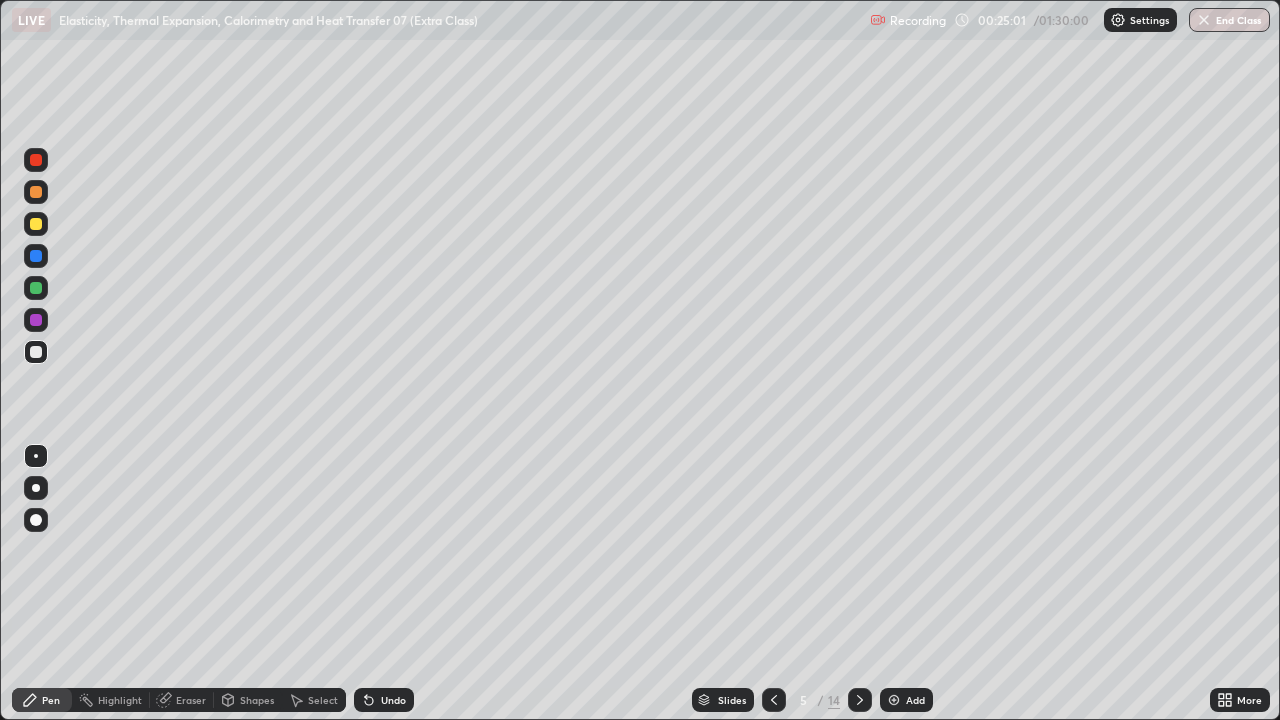 click on "Eraser" at bounding box center (191, 700) 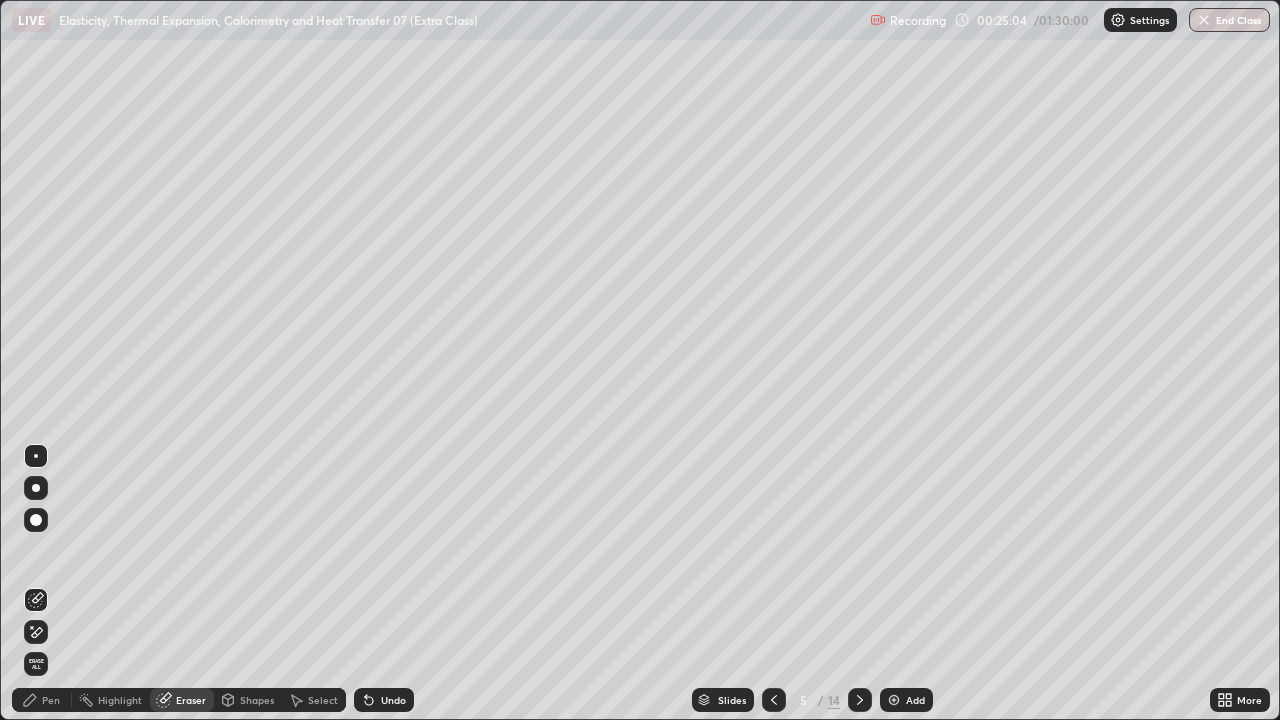 click on "Pen" at bounding box center [51, 700] 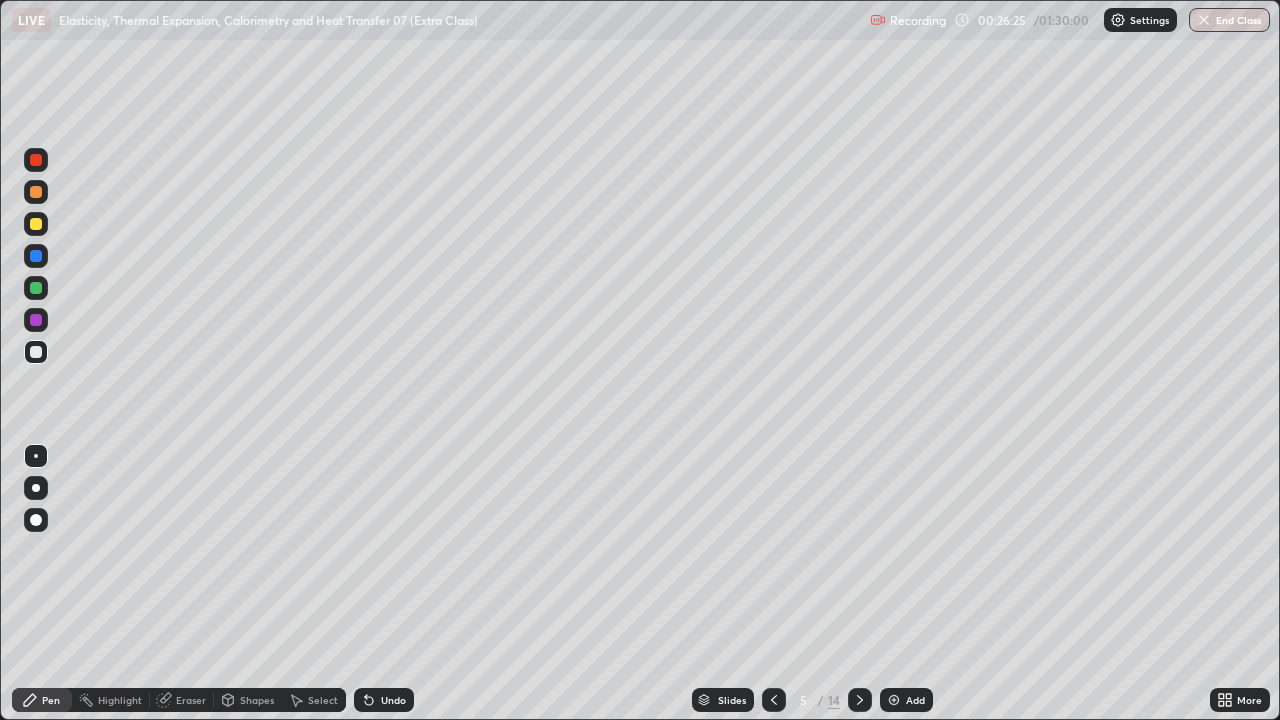 click on "Undo" at bounding box center (393, 700) 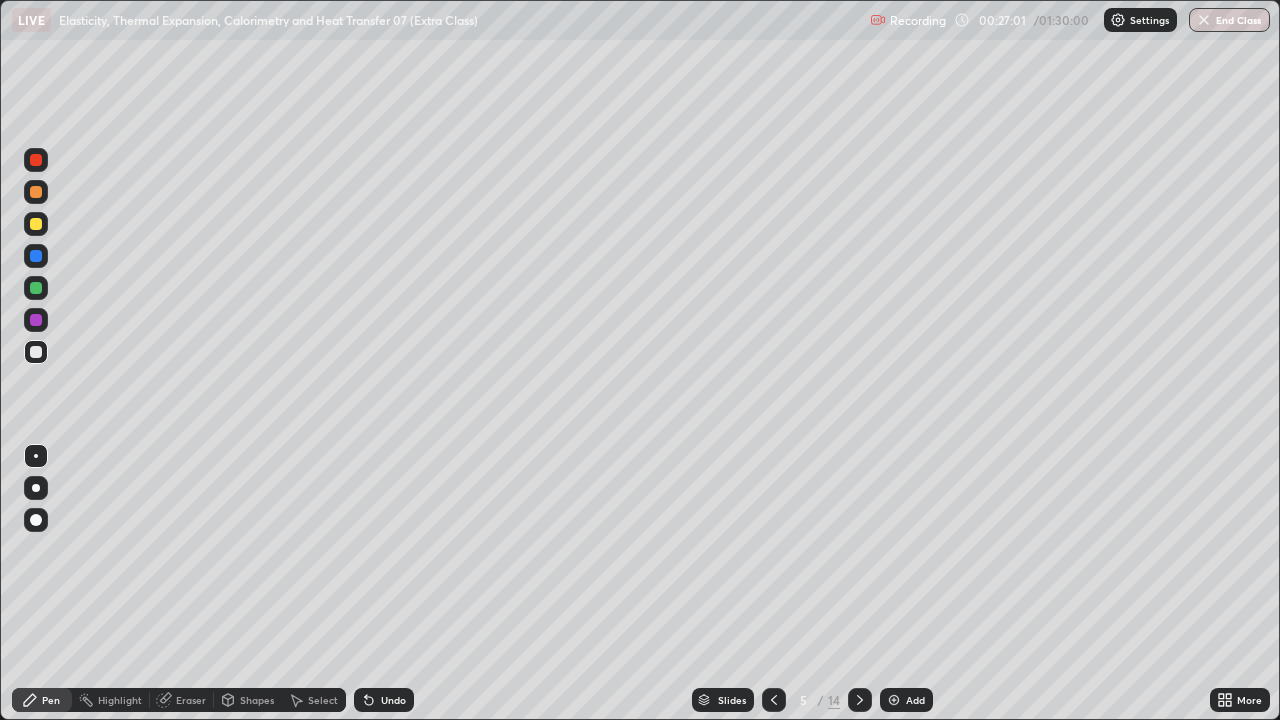 click on "Undo" at bounding box center [393, 700] 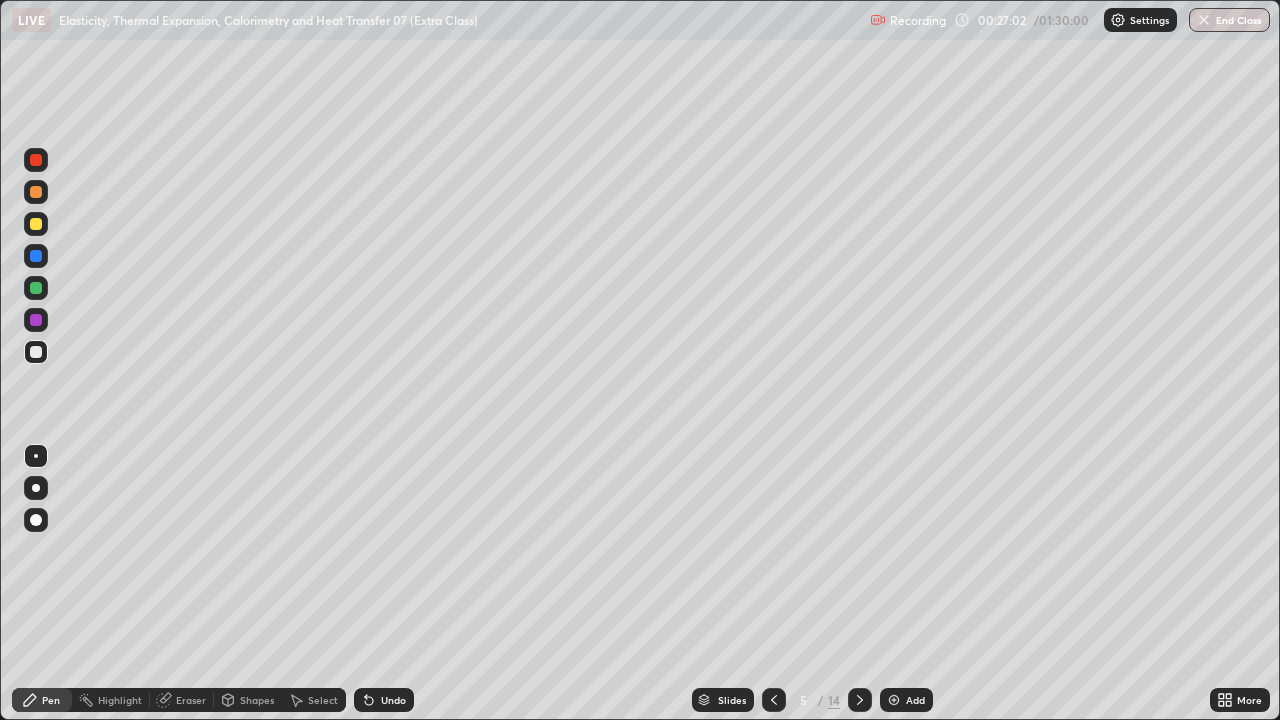 click on "Undo" at bounding box center [393, 700] 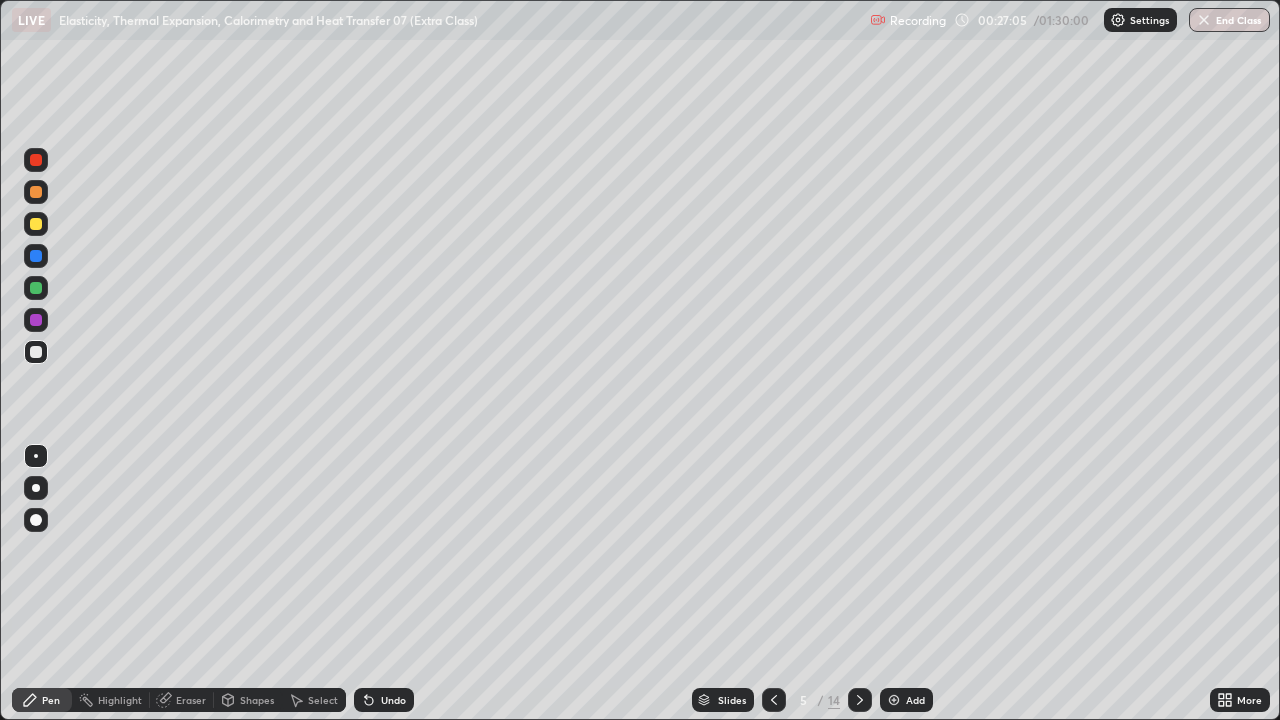 click 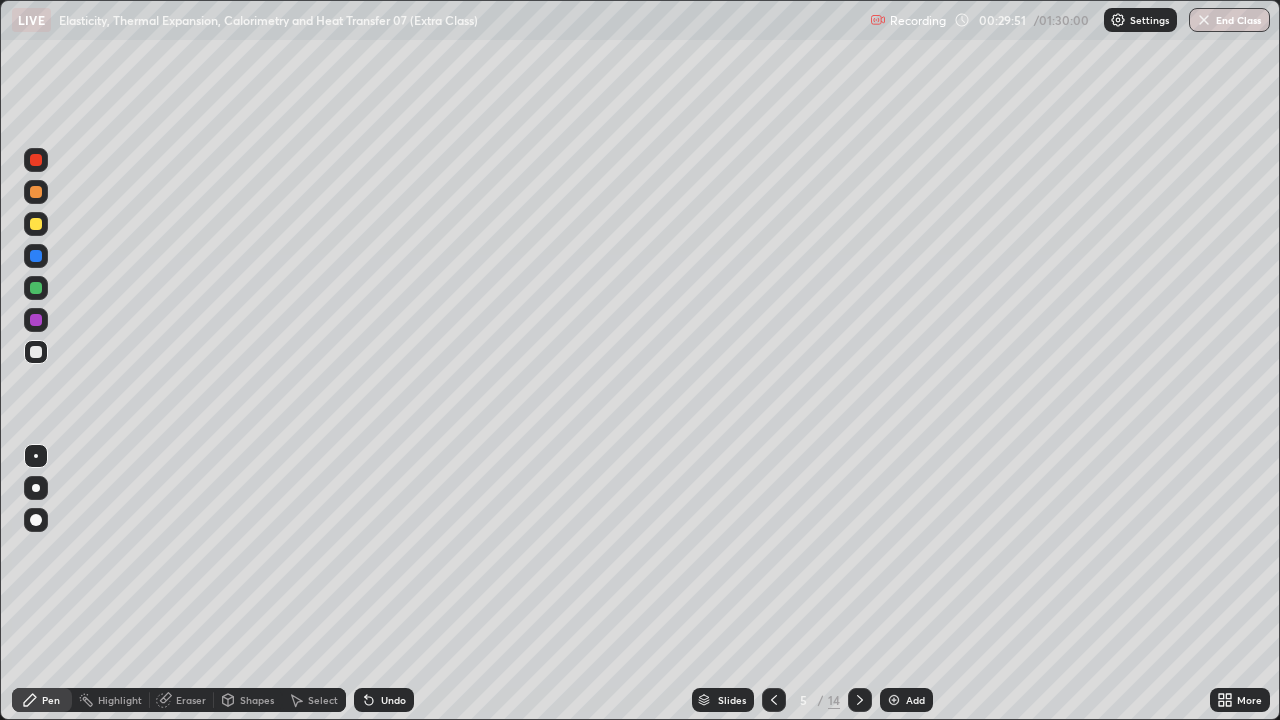 click at bounding box center [894, 700] 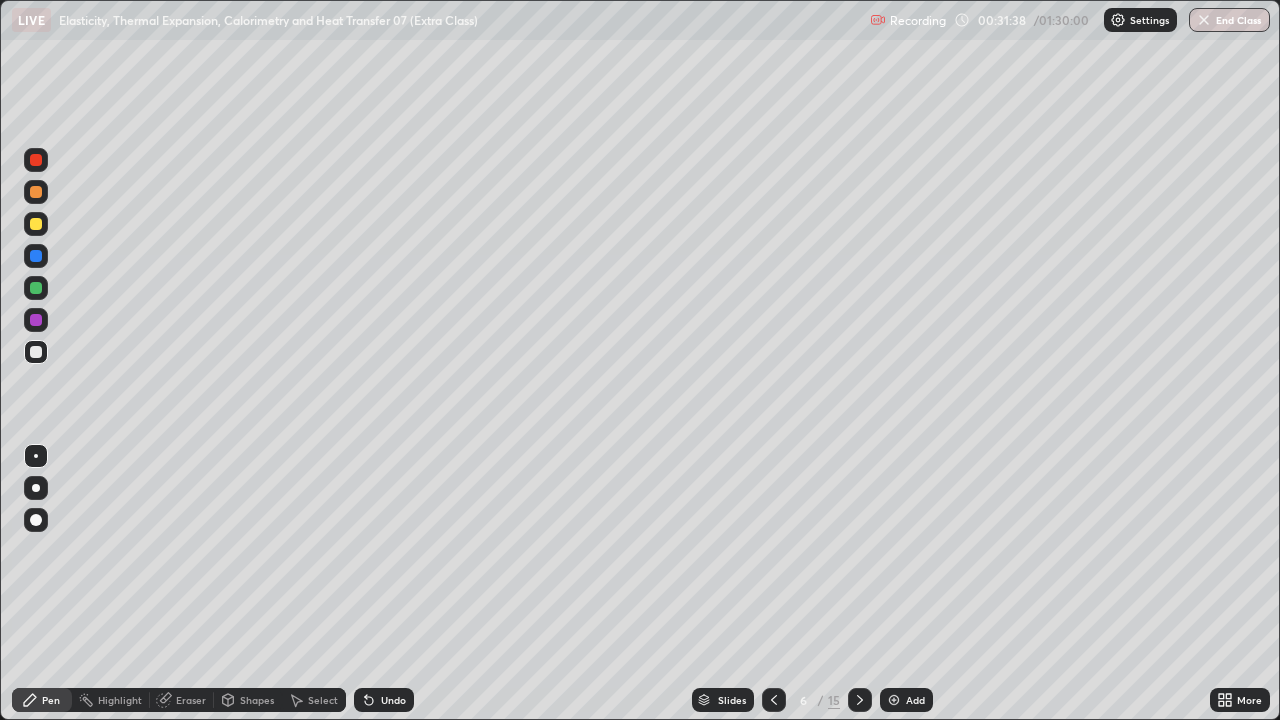 click on "Undo" at bounding box center (393, 700) 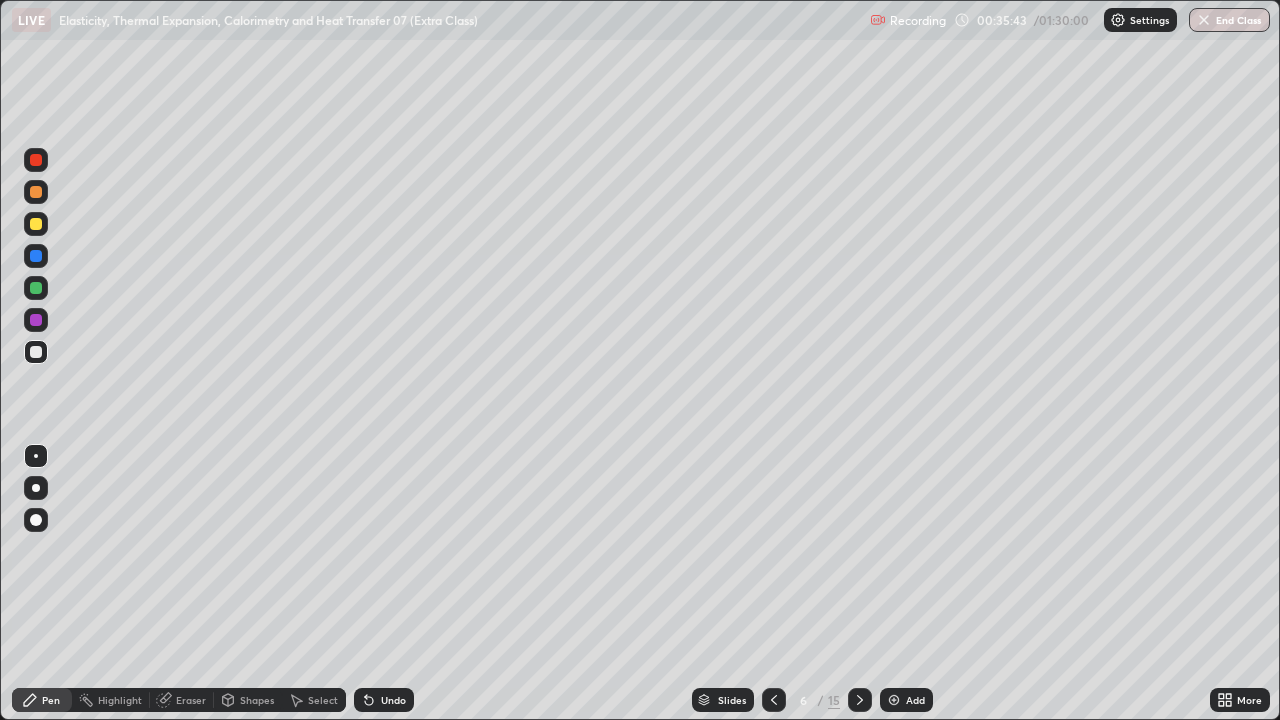 click at bounding box center (36, 224) 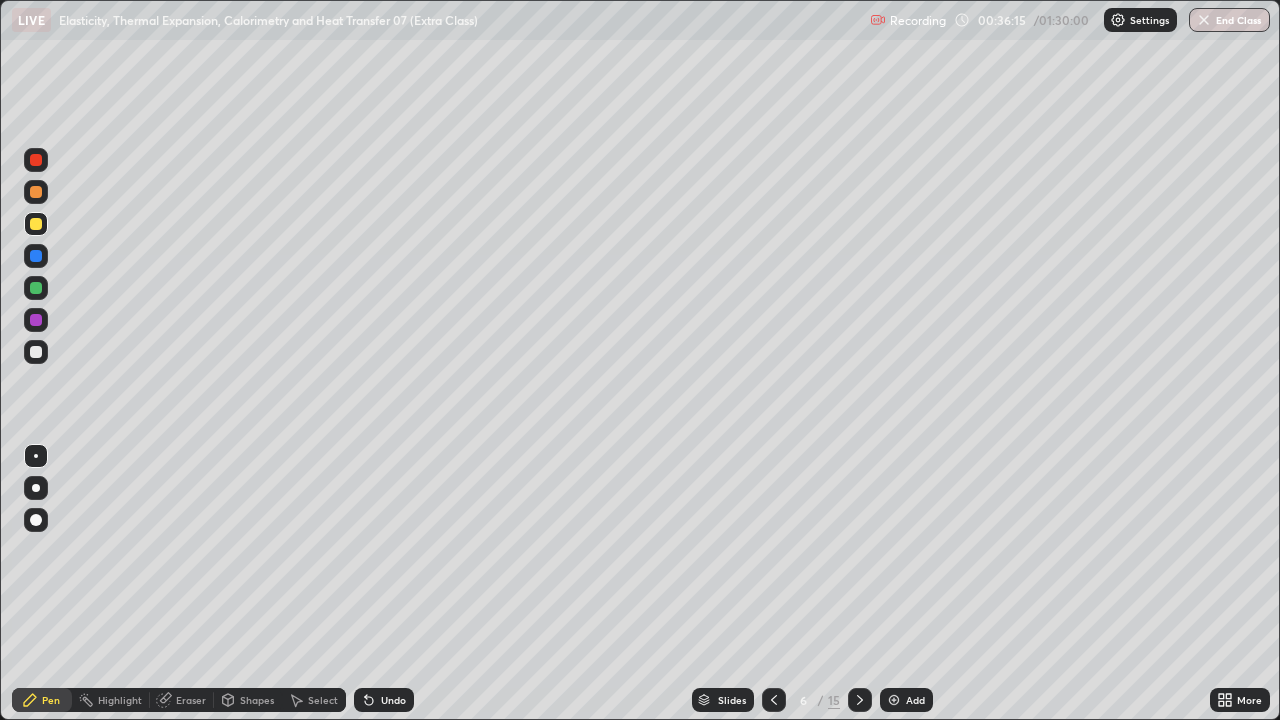 click at bounding box center (36, 352) 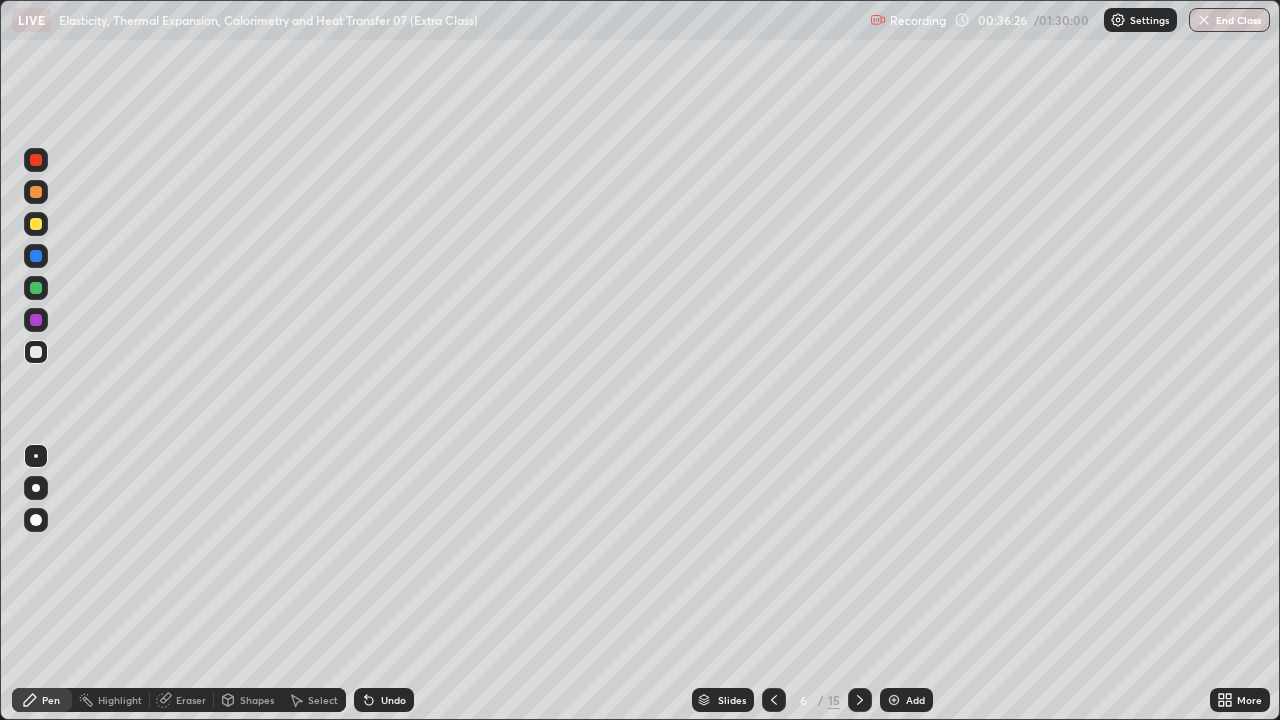 click on "Undo" at bounding box center (393, 700) 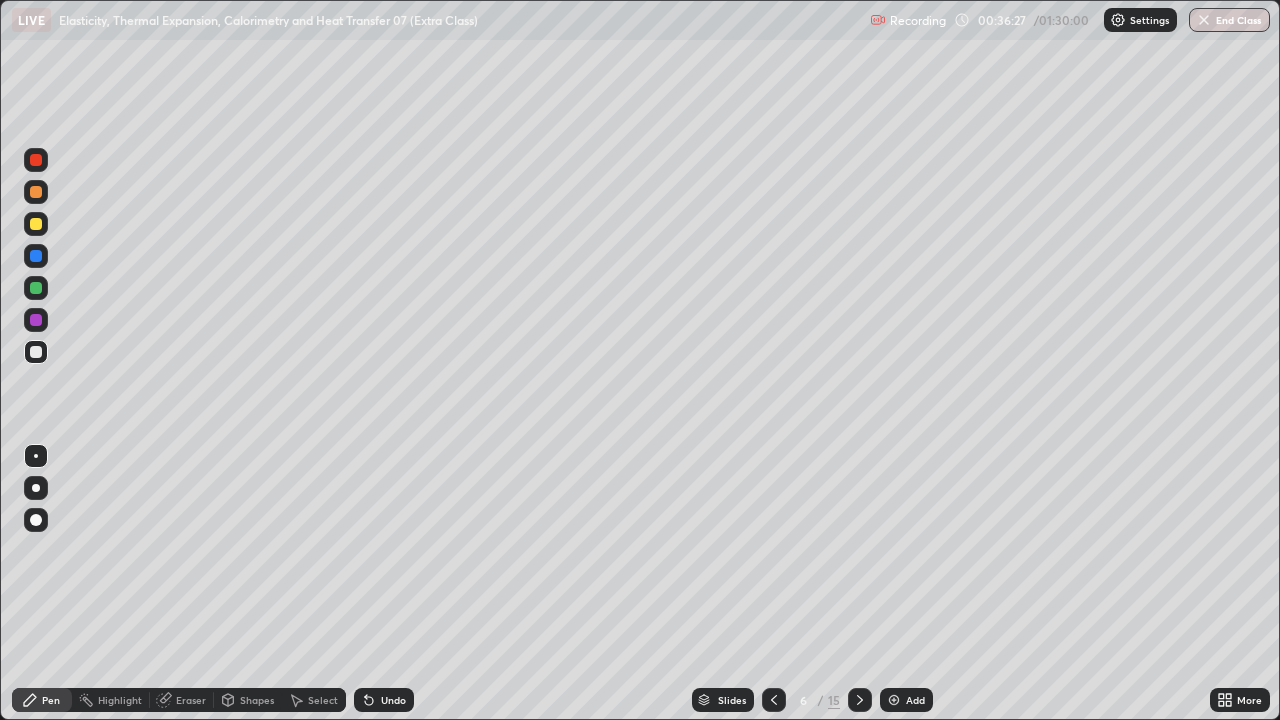 click on "Undo" at bounding box center (393, 700) 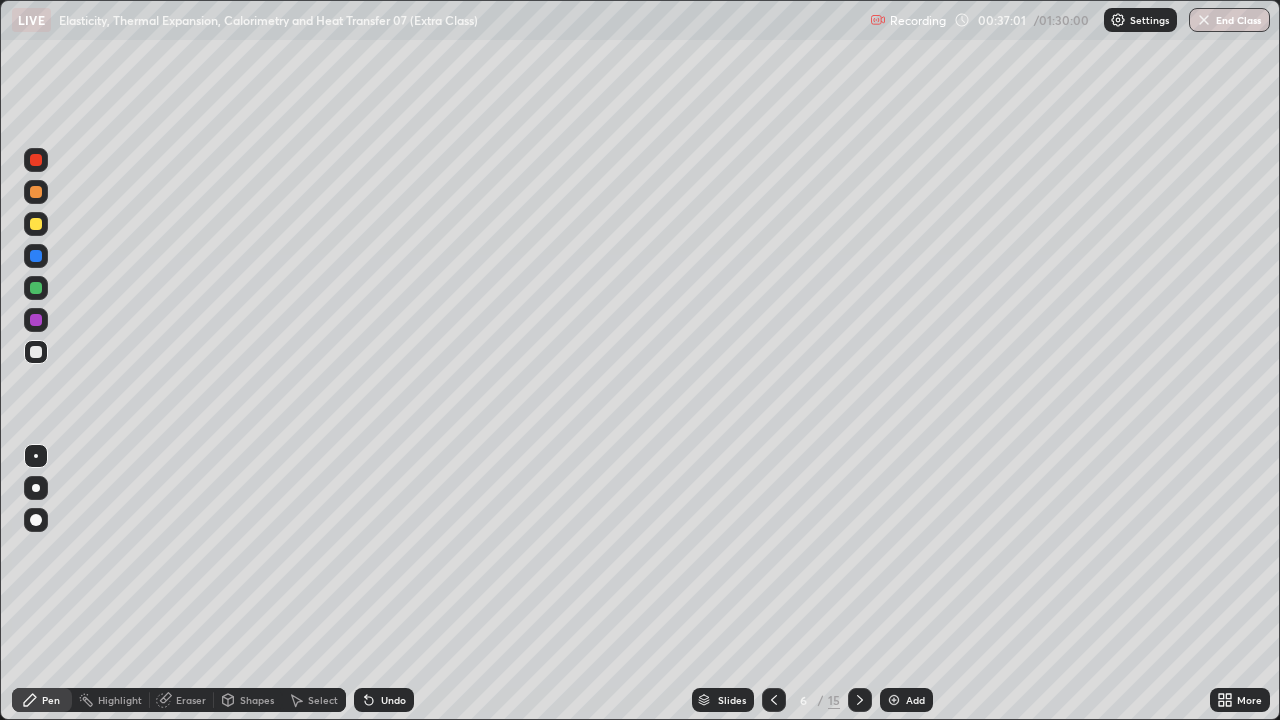 click on "Undo" at bounding box center [384, 700] 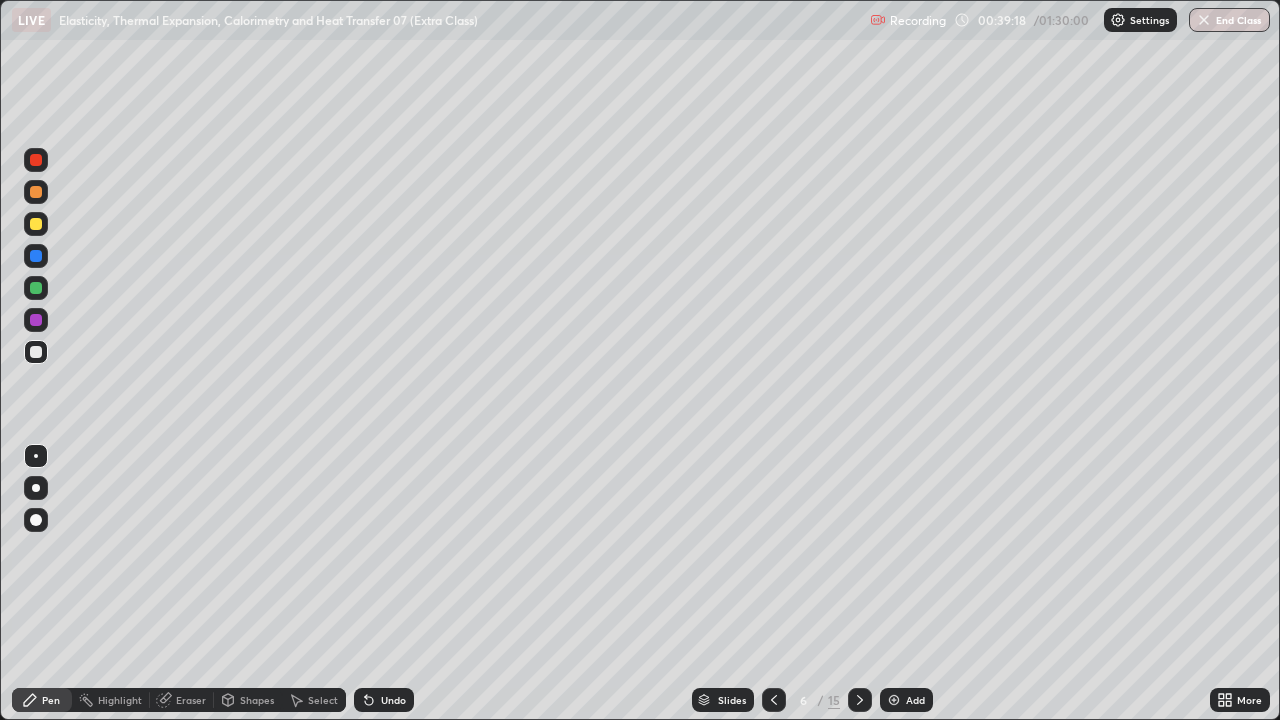 click 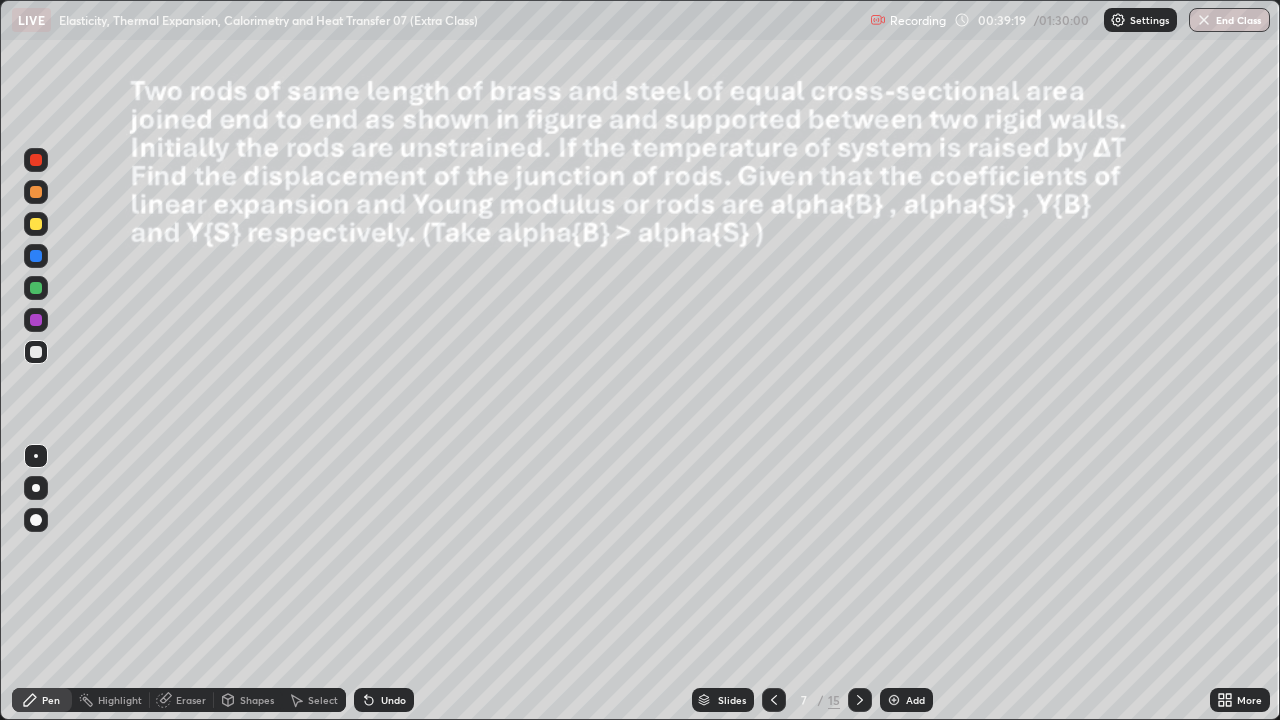 click 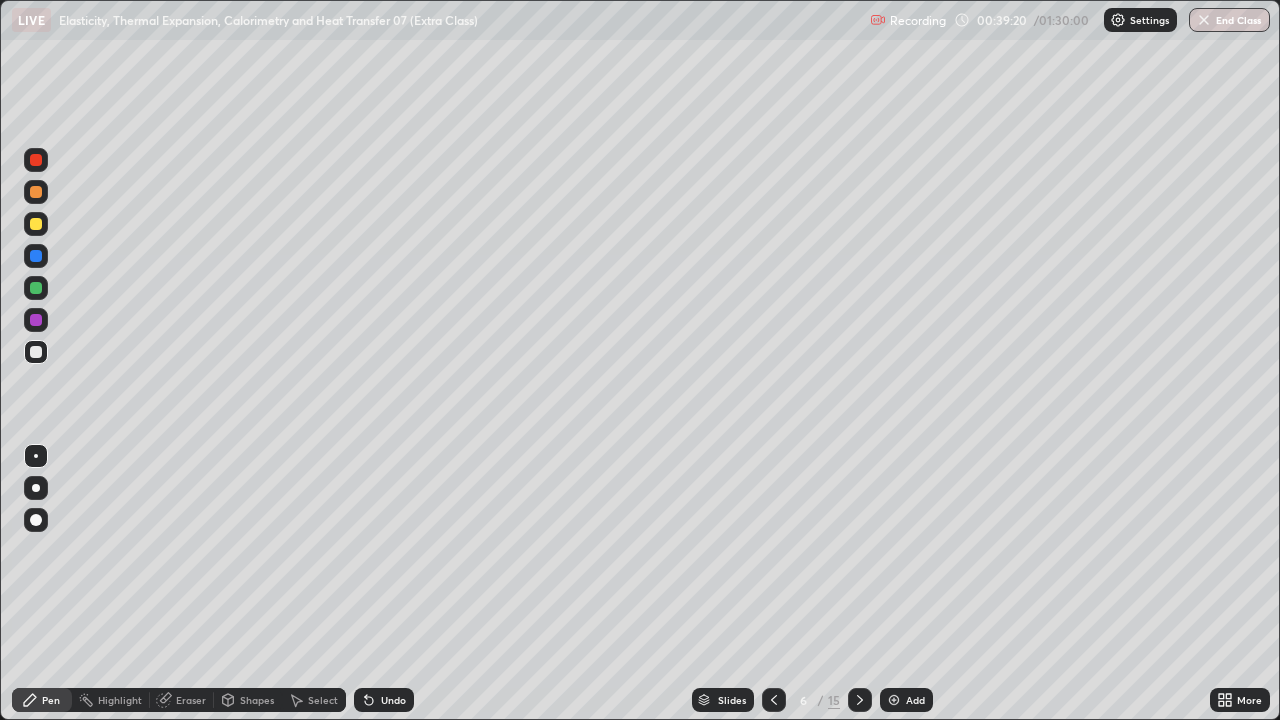 click on "Add" at bounding box center (915, 700) 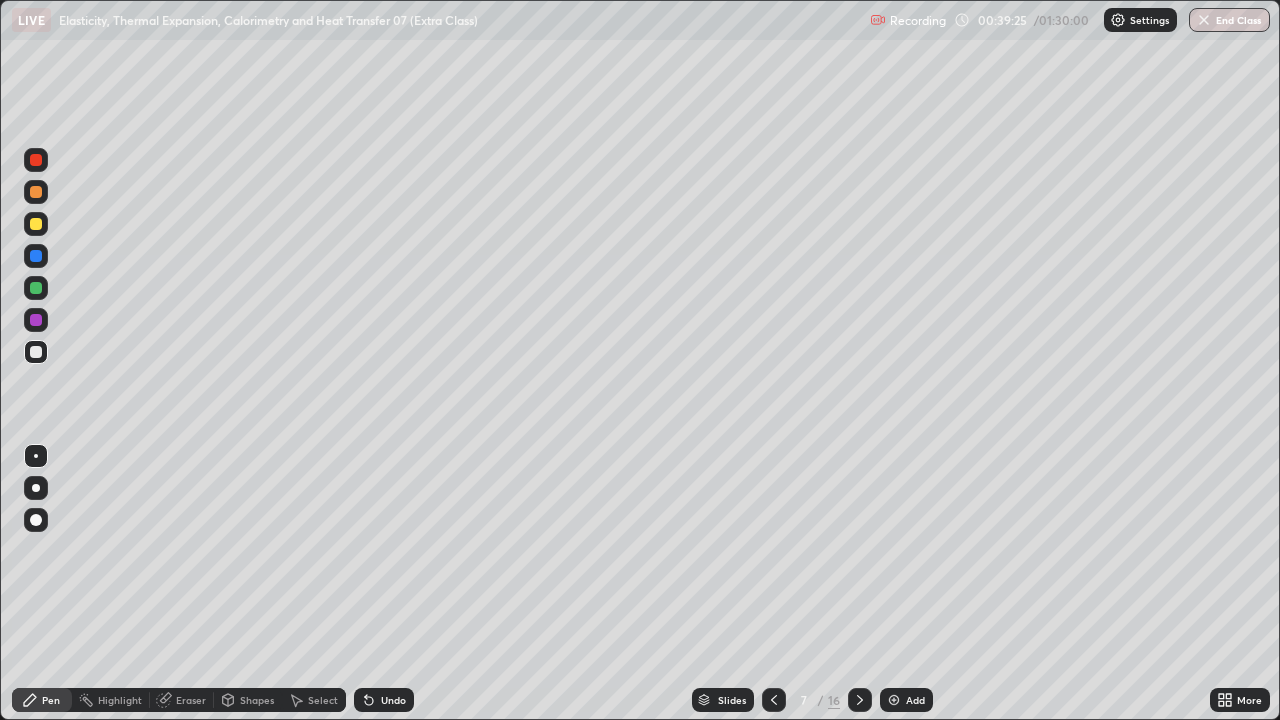 click at bounding box center [36, 352] 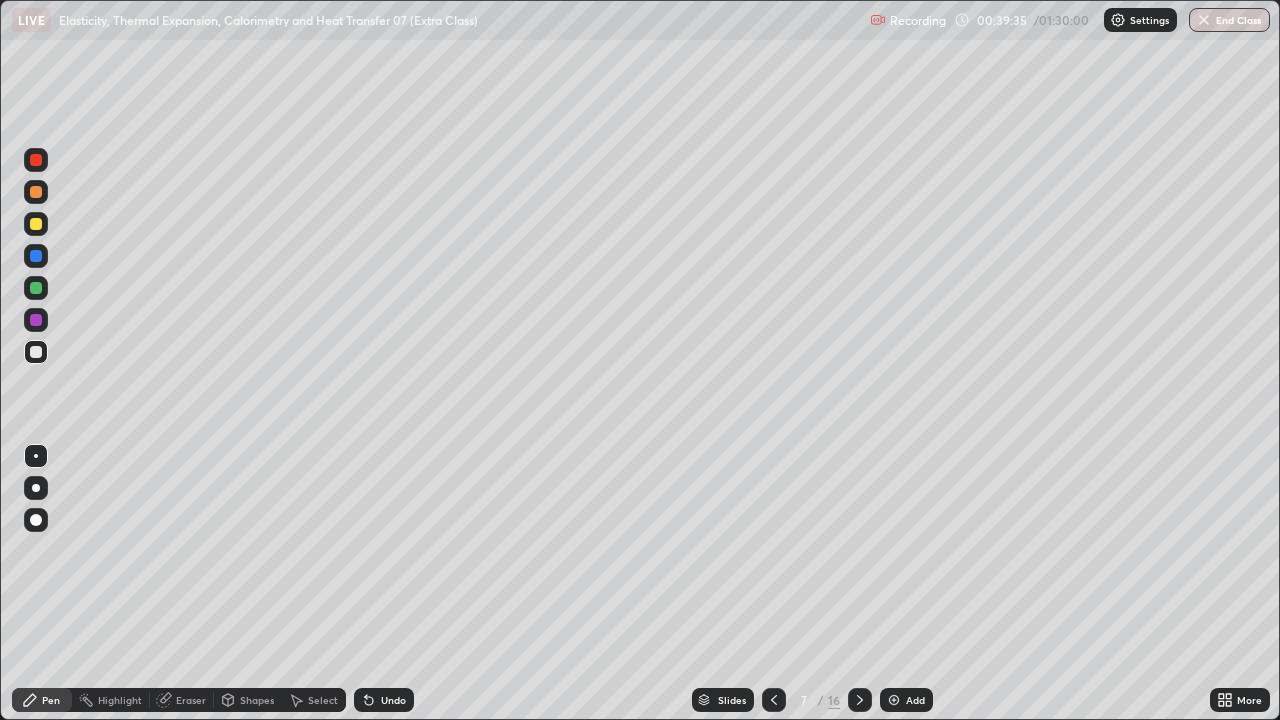 click on "Undo" at bounding box center [393, 700] 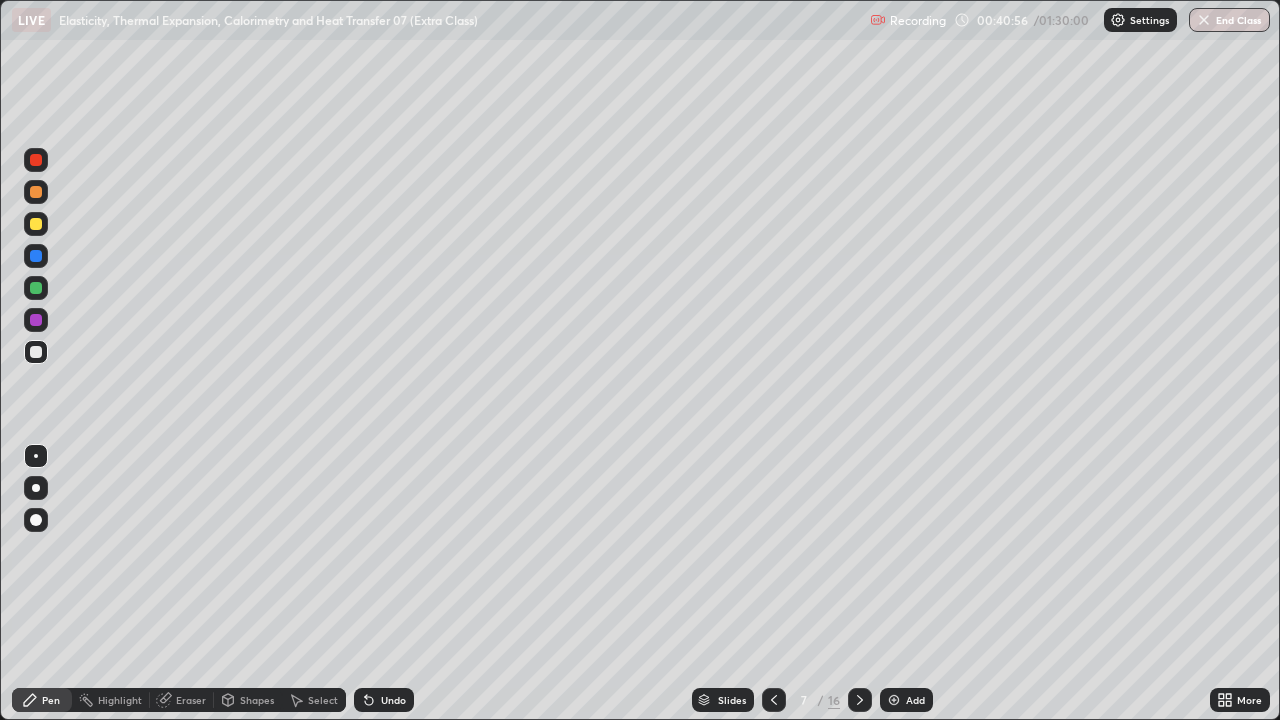 click on "Shapes" at bounding box center (257, 700) 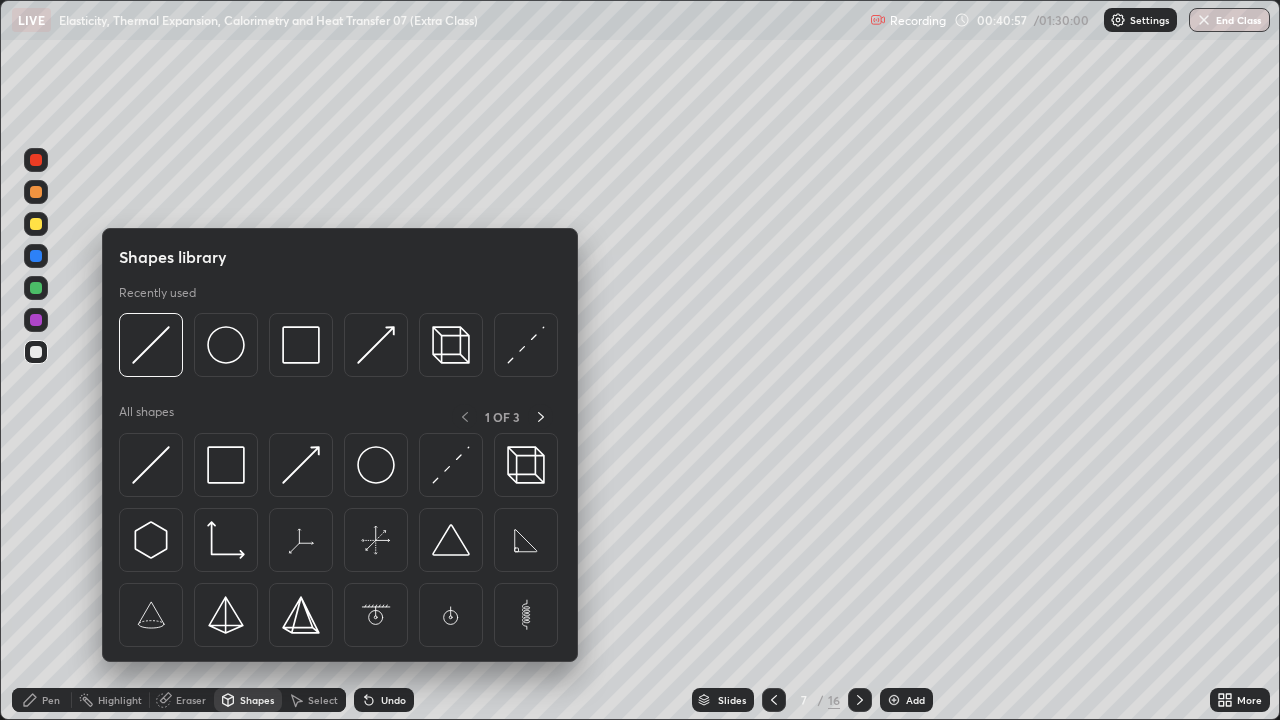 click on "Eraser" at bounding box center (191, 700) 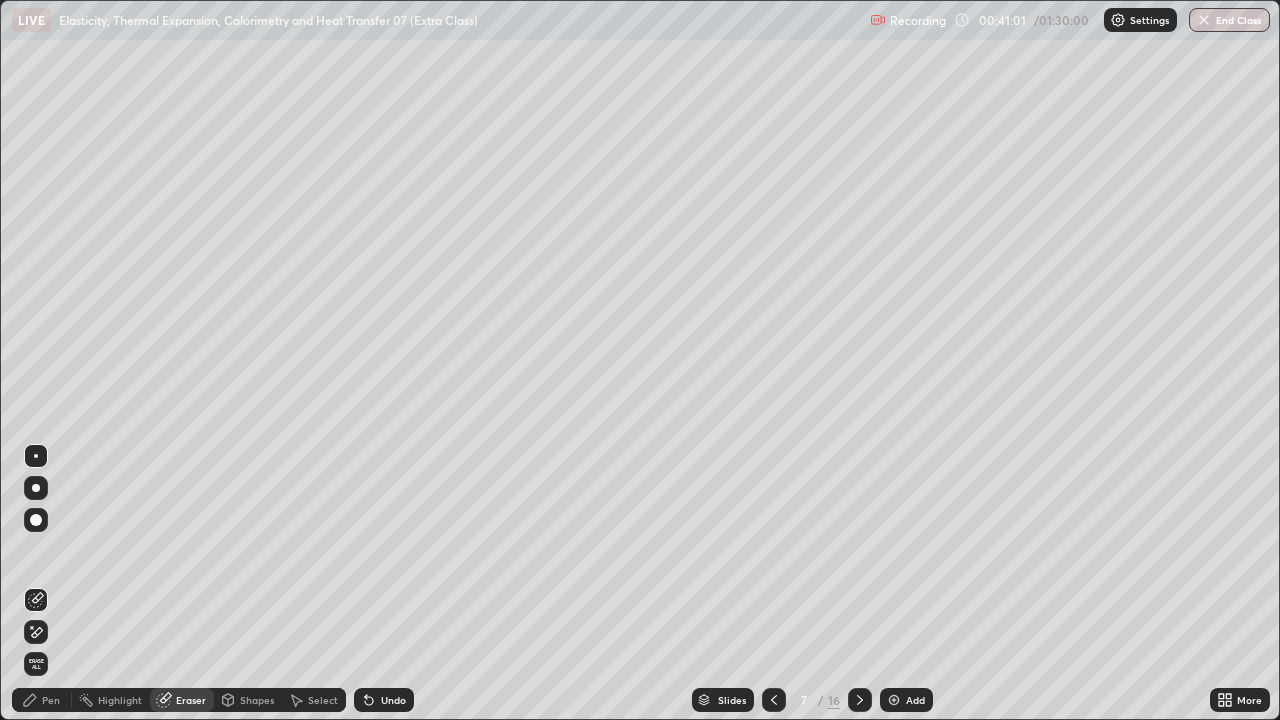 click on "Pen" at bounding box center [51, 700] 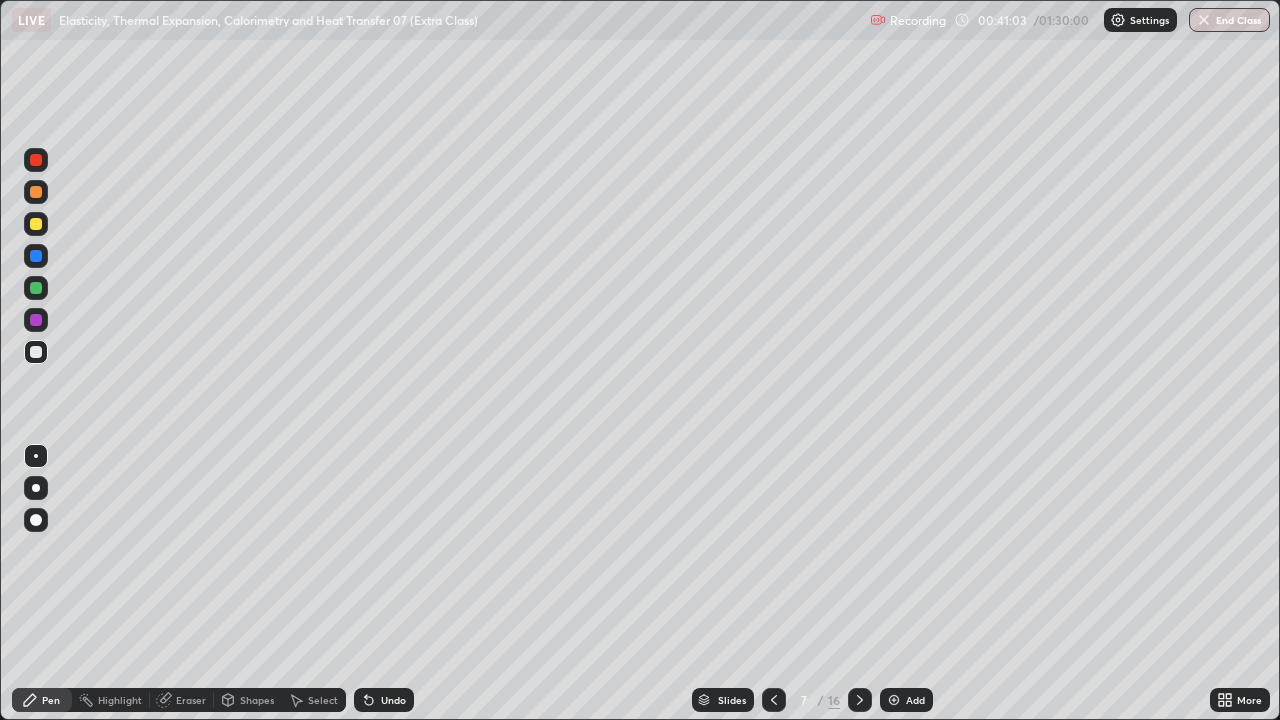 click on "Eraser" at bounding box center [191, 700] 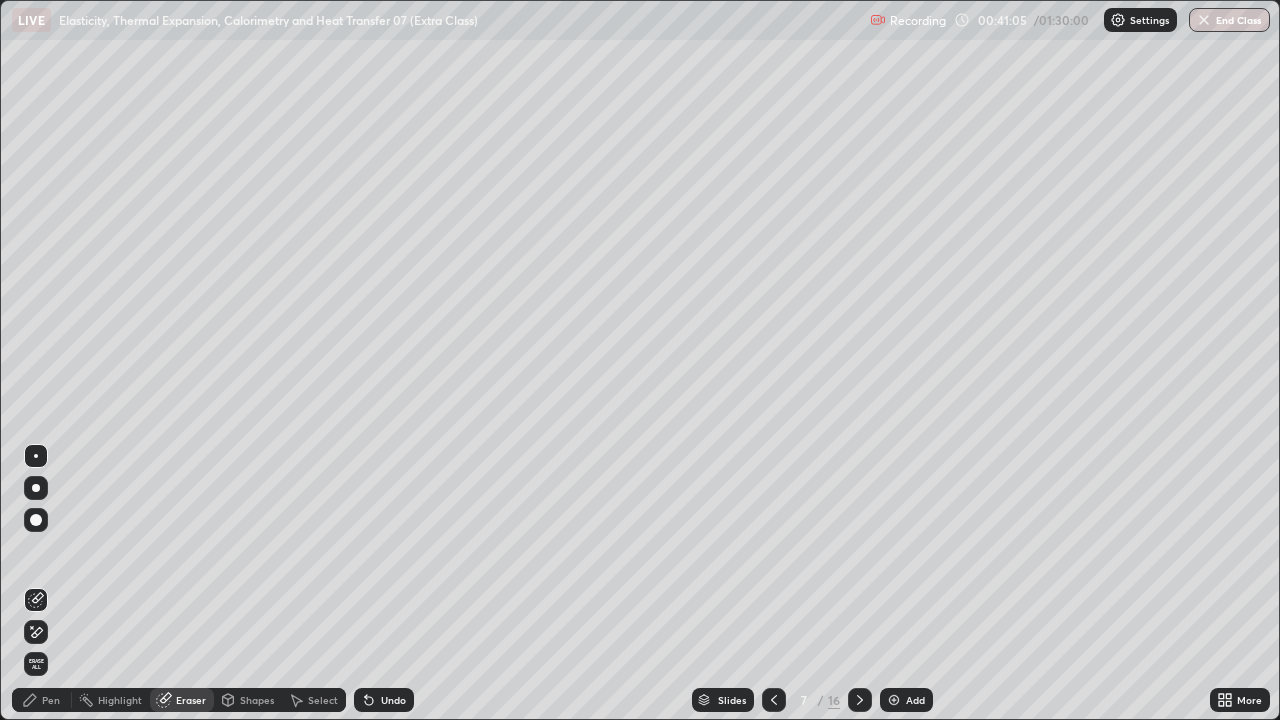 click on "Pen" at bounding box center (51, 700) 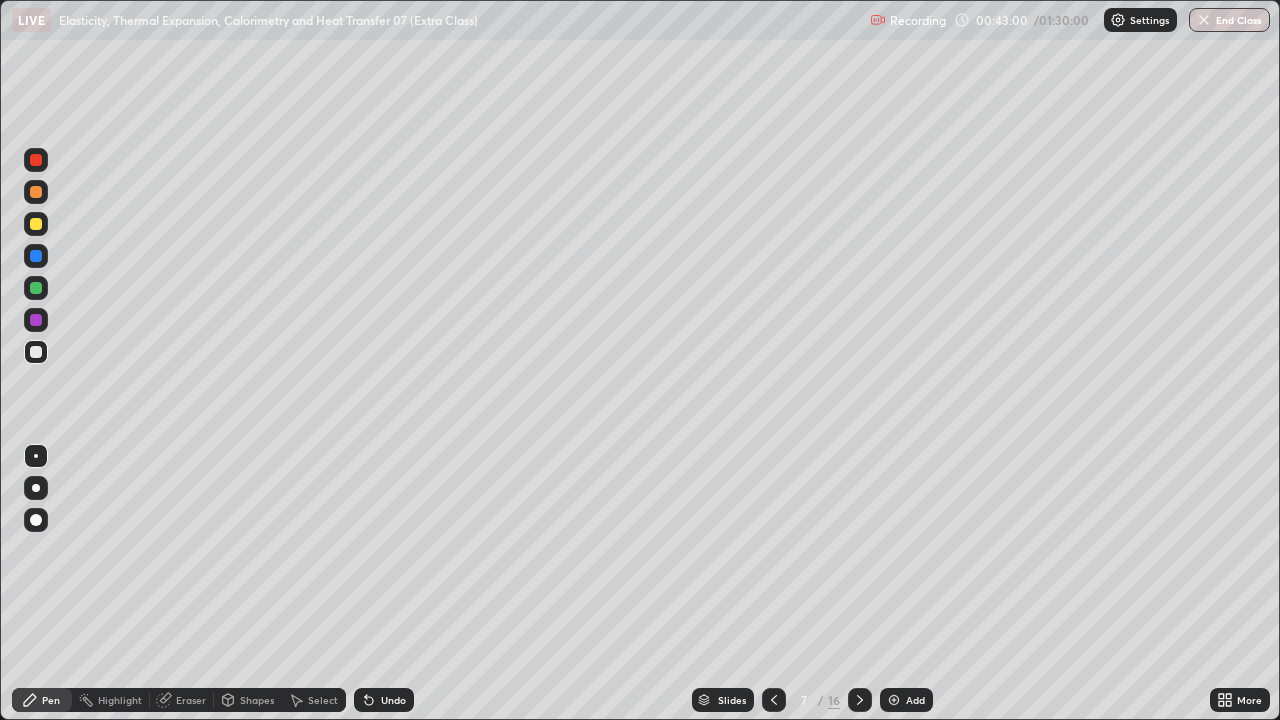 click at bounding box center [36, 224] 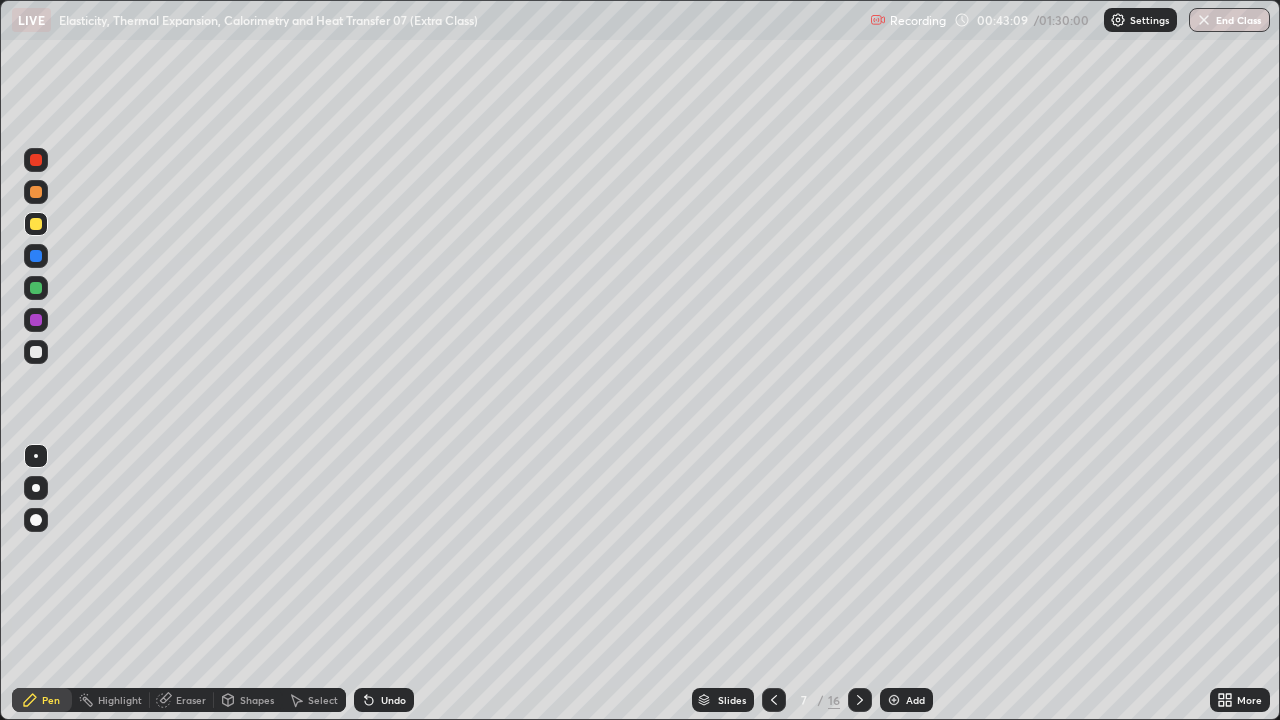 click on "Shapes" at bounding box center [248, 700] 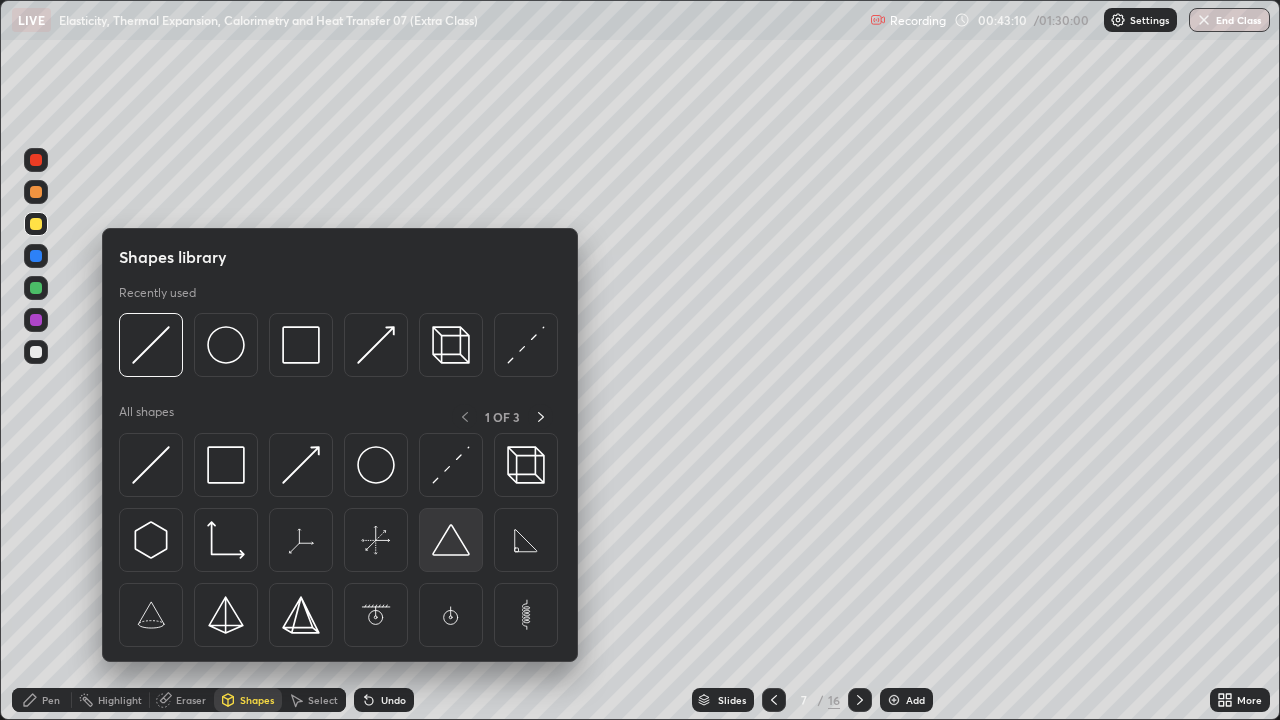 click at bounding box center [451, 540] 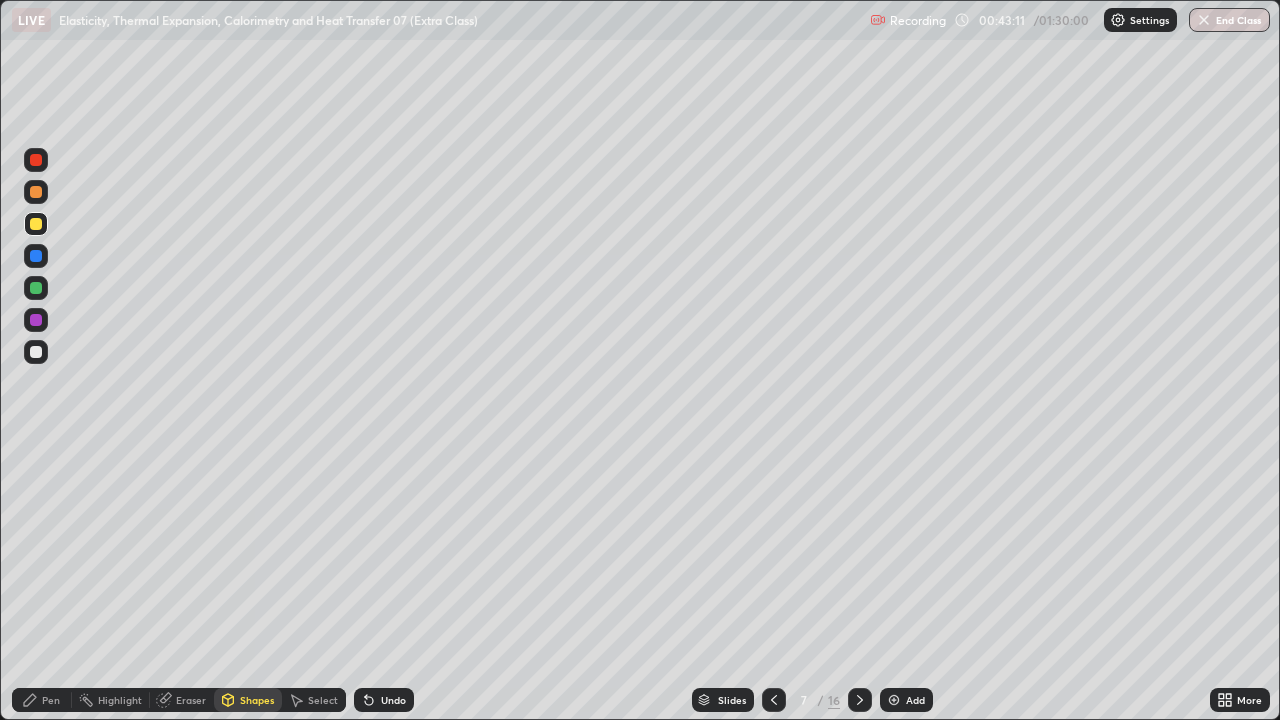 click at bounding box center [36, 288] 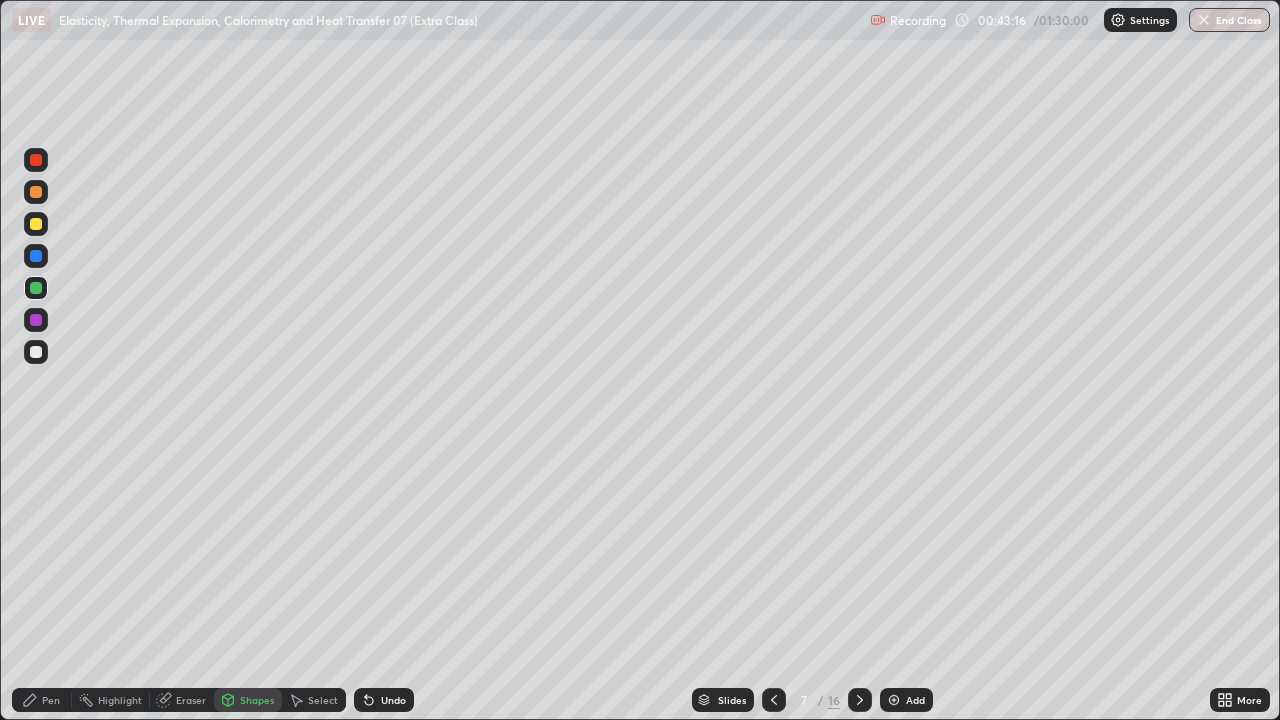 click on "Pen" at bounding box center (42, 700) 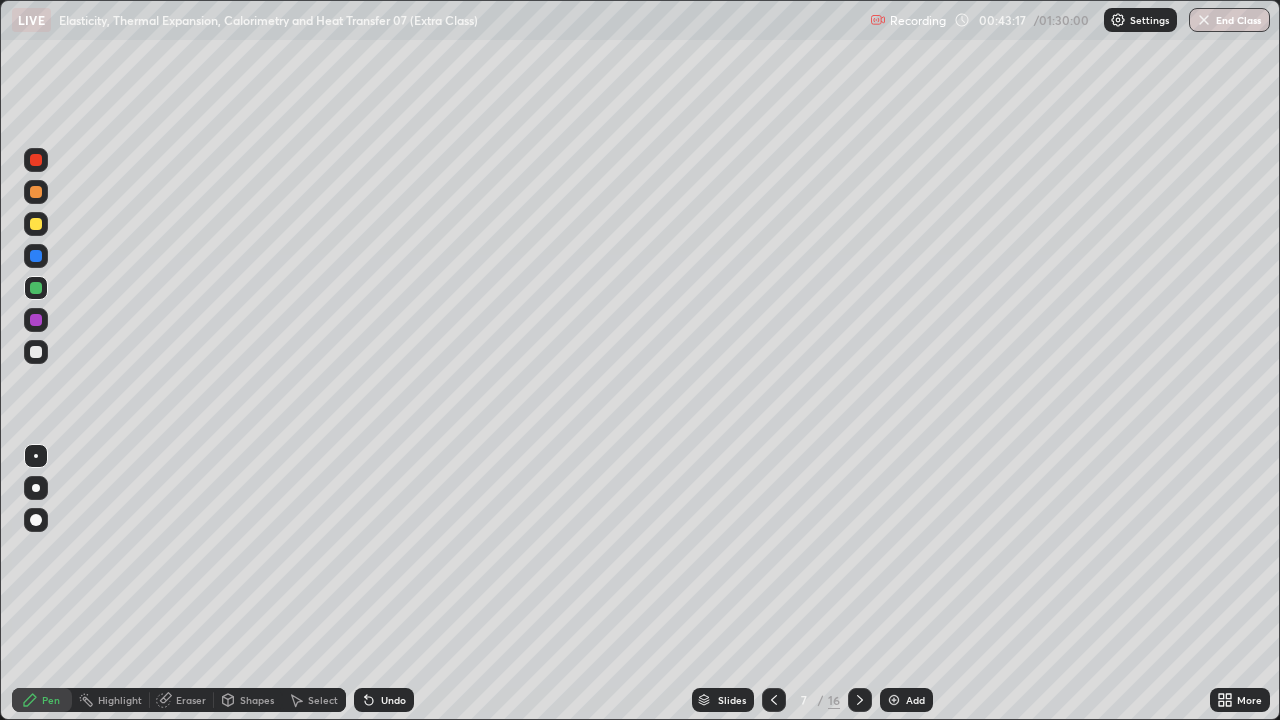 click at bounding box center (36, 352) 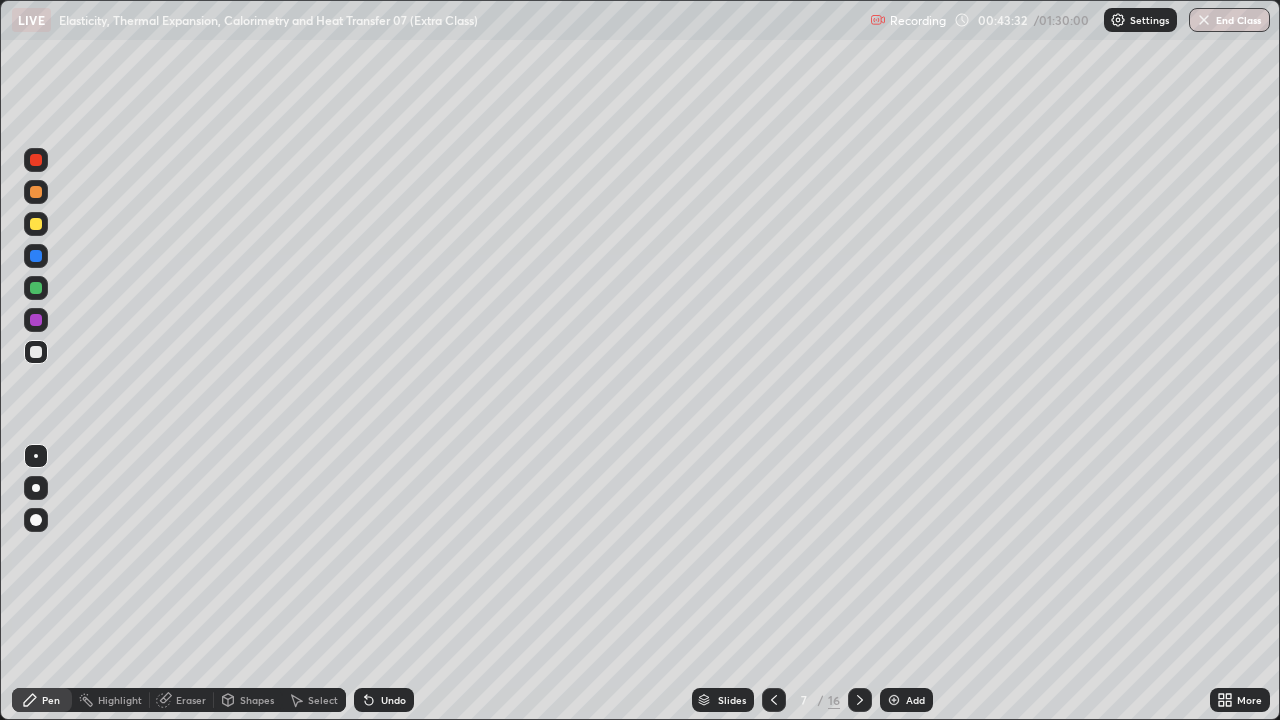click on "Shapes" at bounding box center (257, 700) 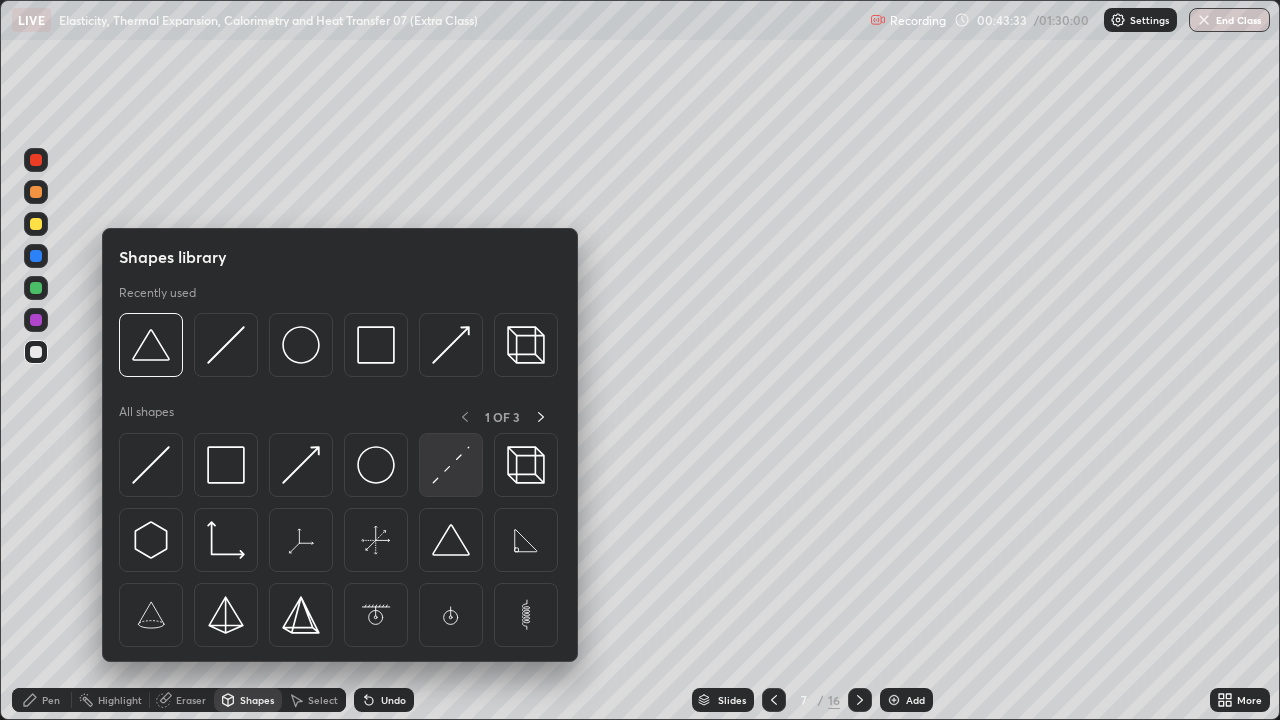 click at bounding box center (451, 465) 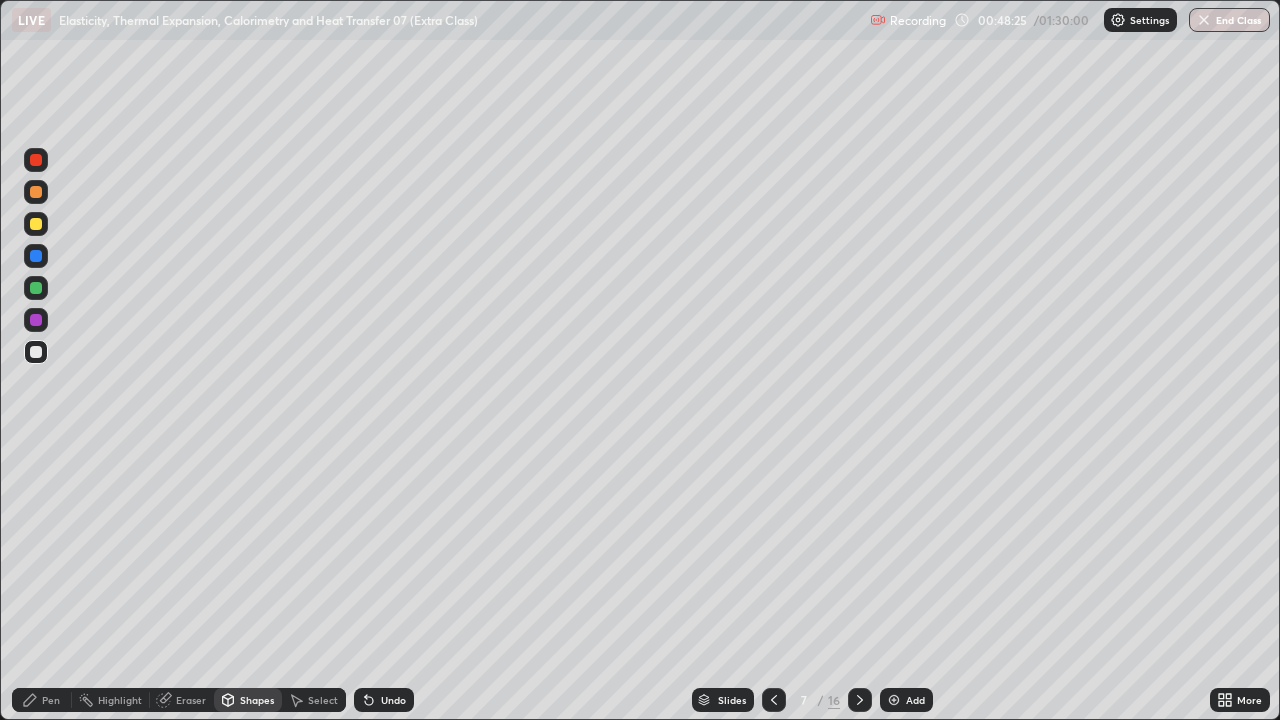 click on "Undo" at bounding box center (384, 700) 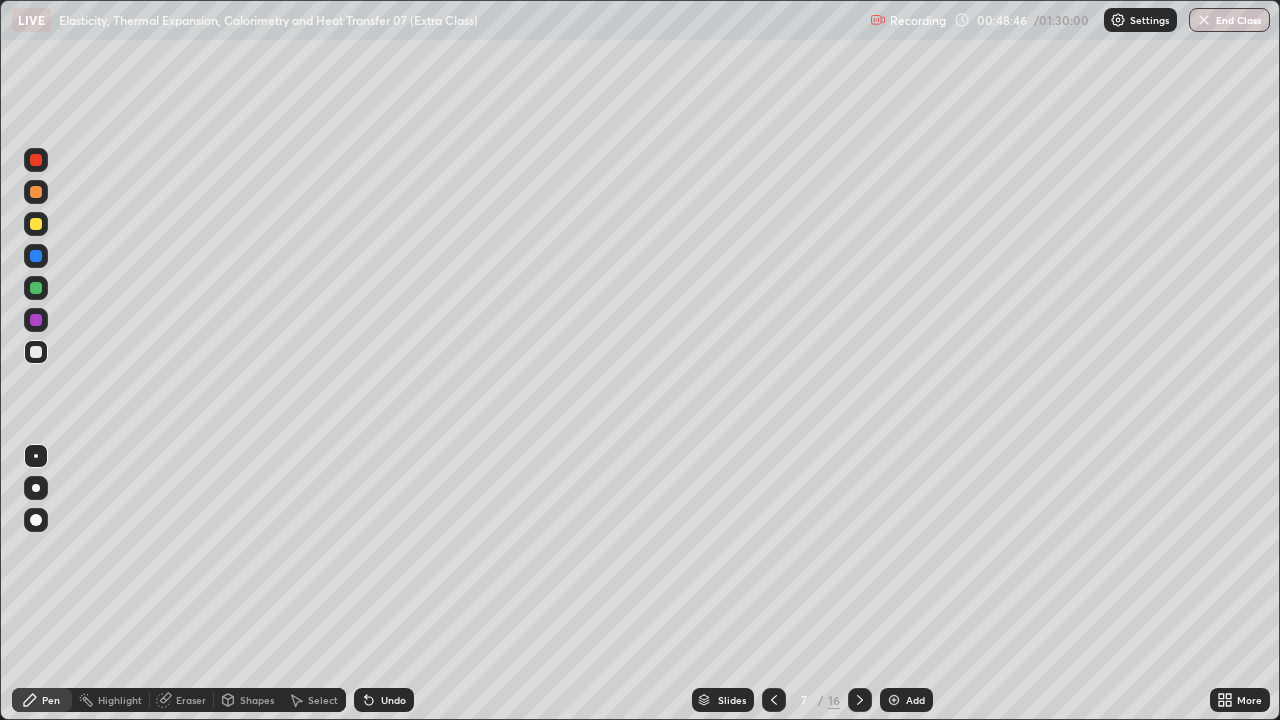 click on "Eraser" at bounding box center [182, 700] 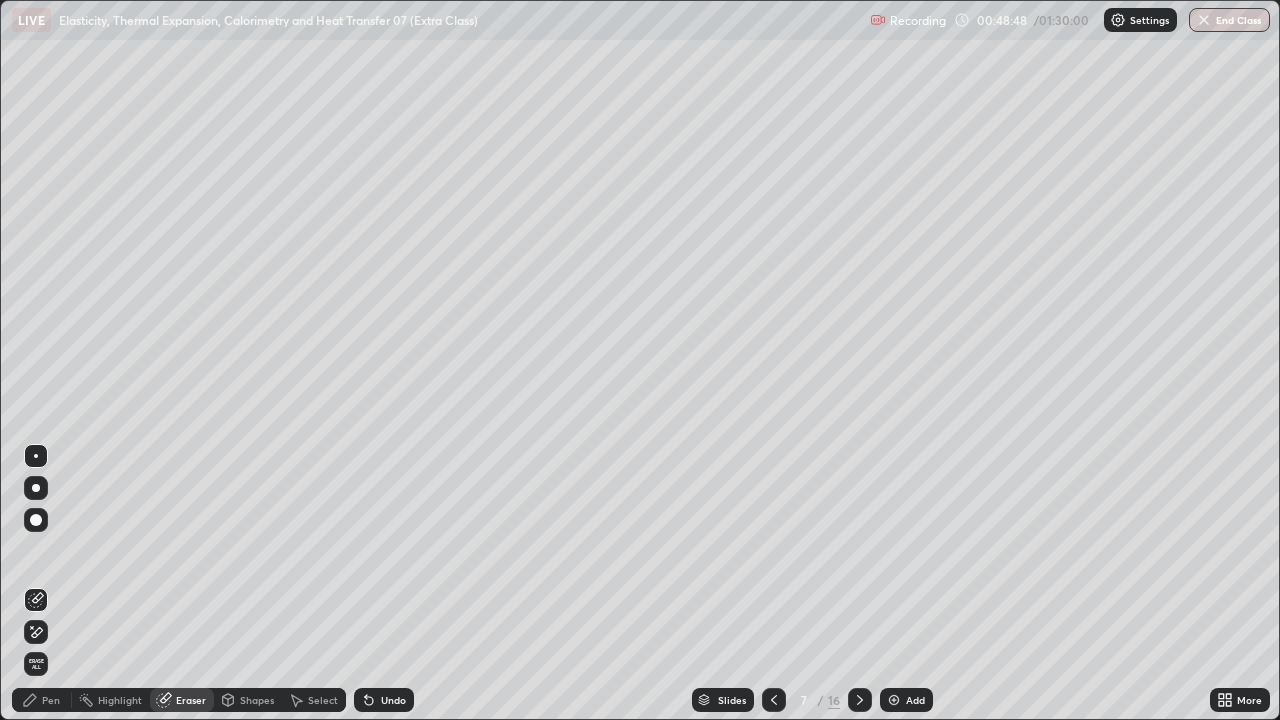 click on "Pen" at bounding box center [51, 700] 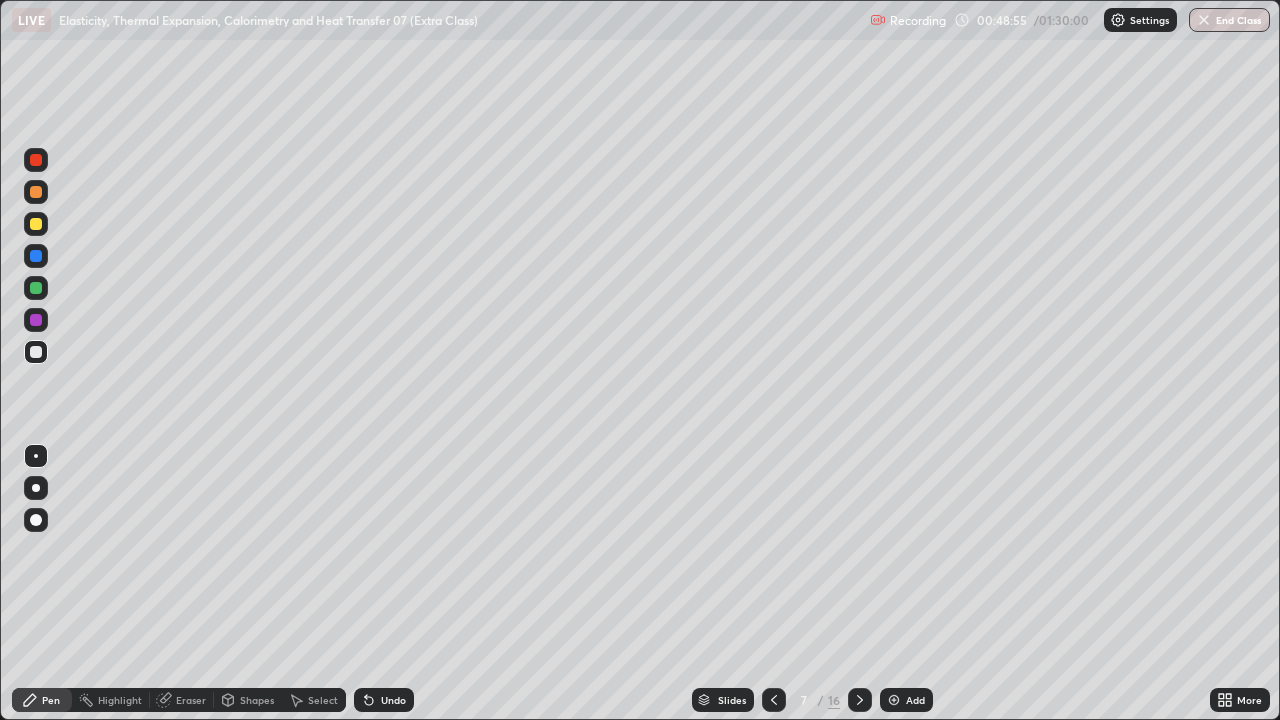 click at bounding box center [36, 224] 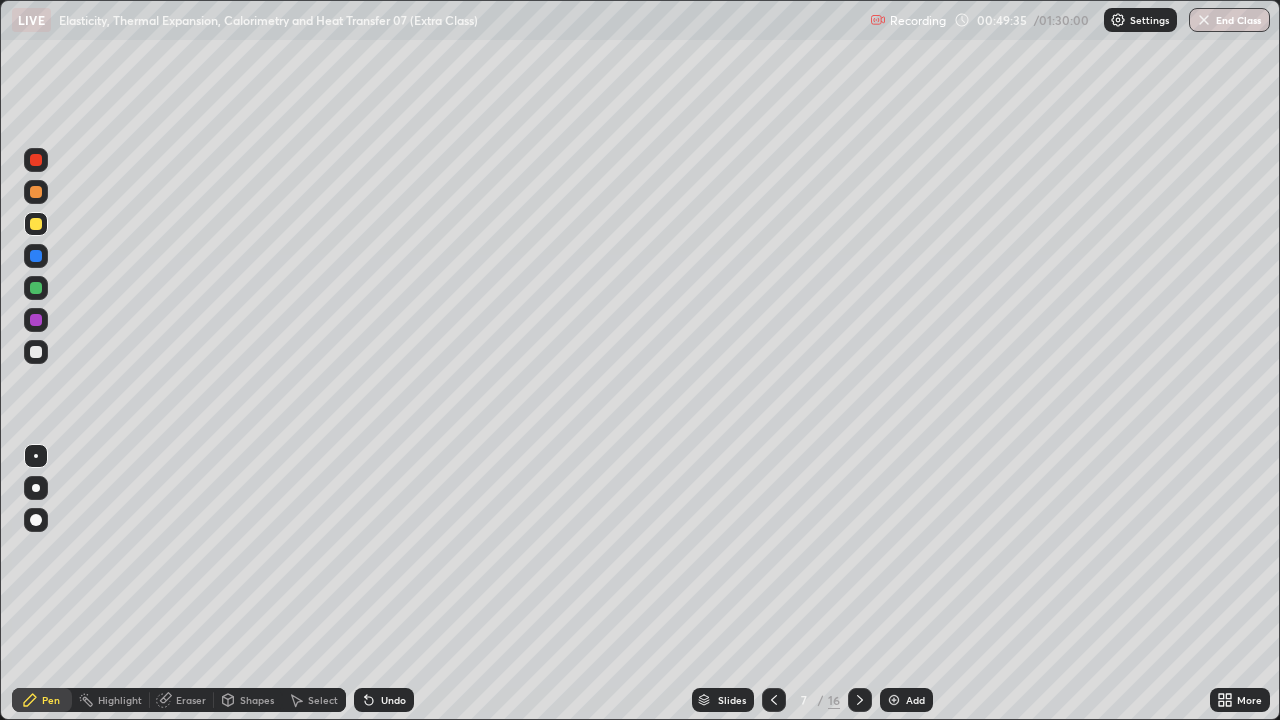 click on "Eraser" at bounding box center (182, 700) 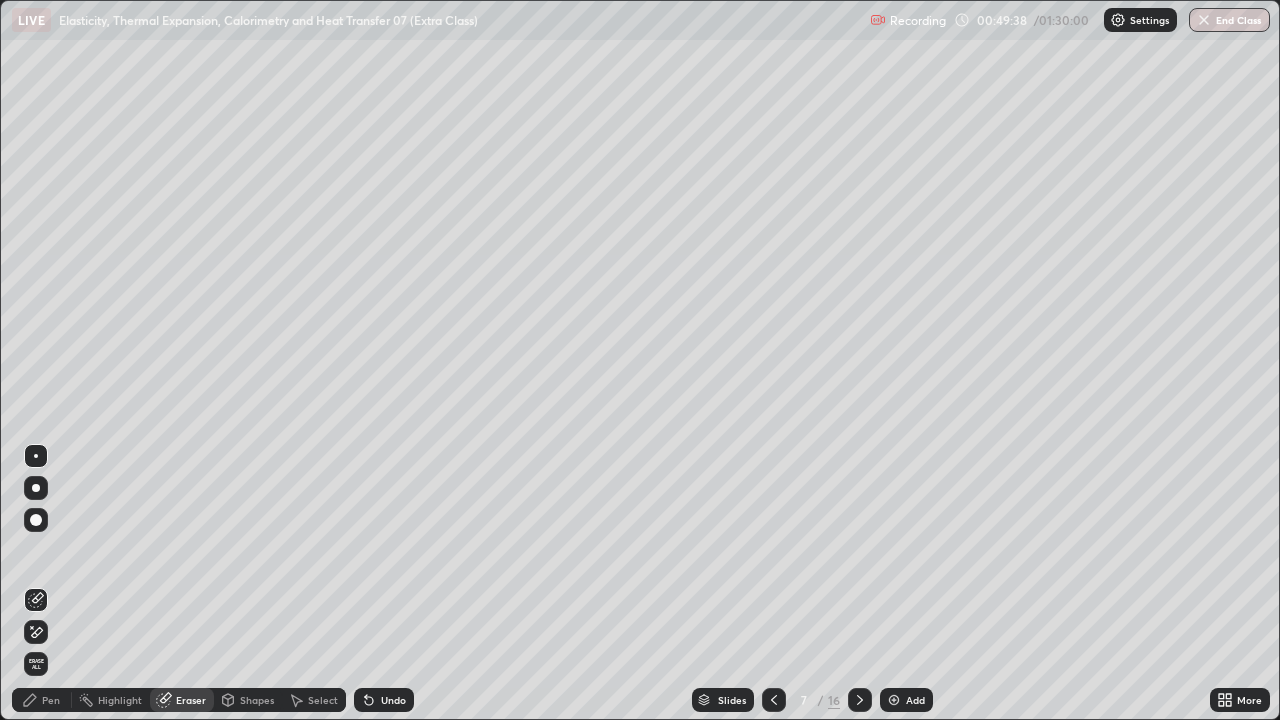 click on "Pen" at bounding box center (42, 700) 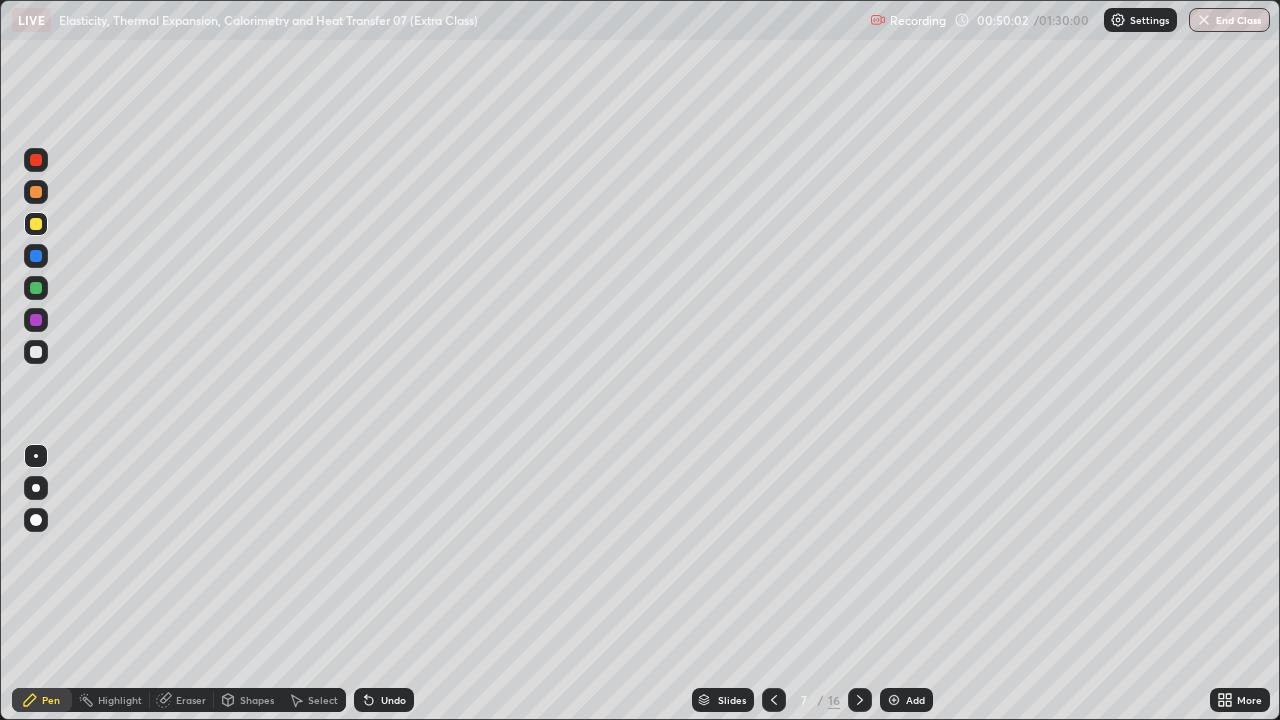 click on "Undo" at bounding box center [393, 700] 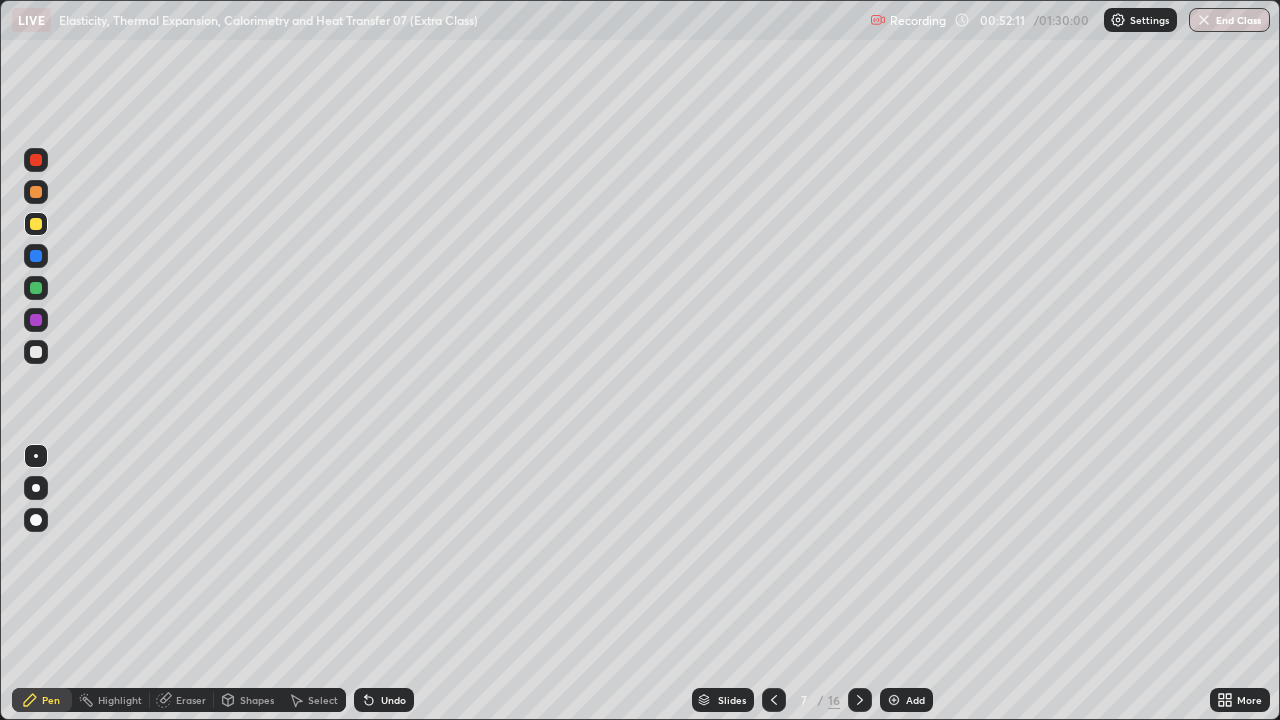 click on "Add" at bounding box center (906, 700) 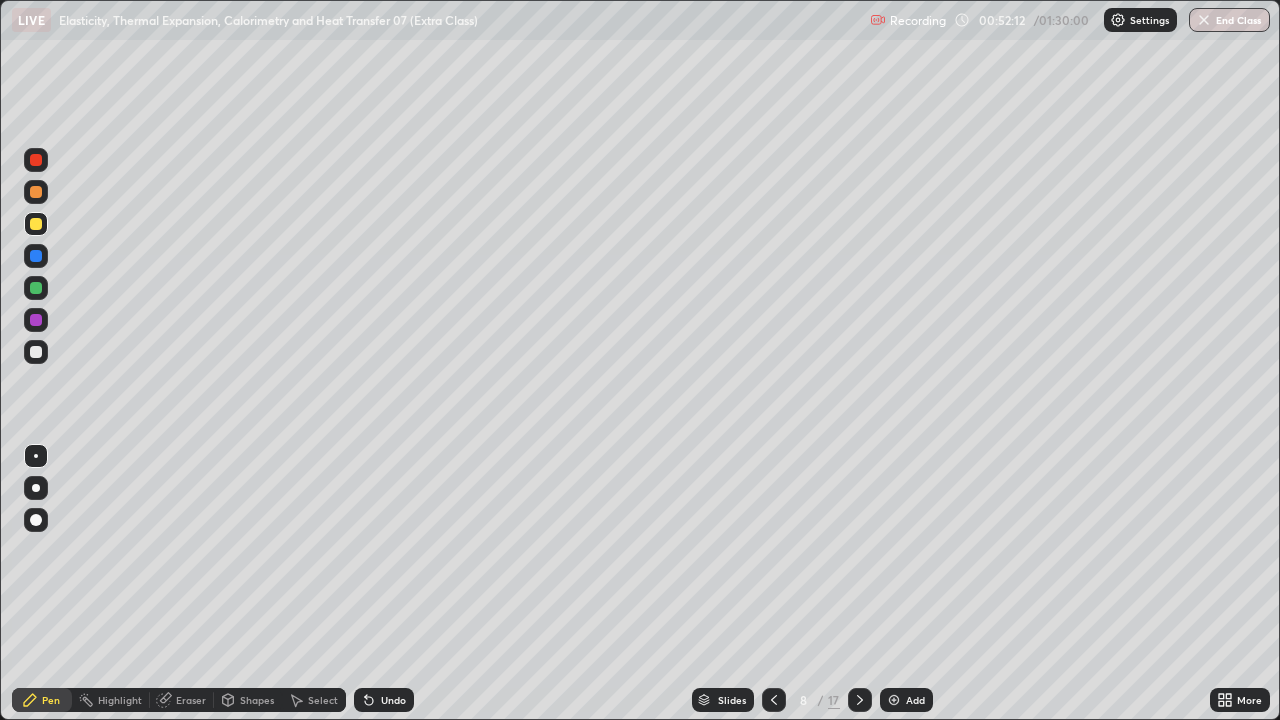 click at bounding box center [36, 352] 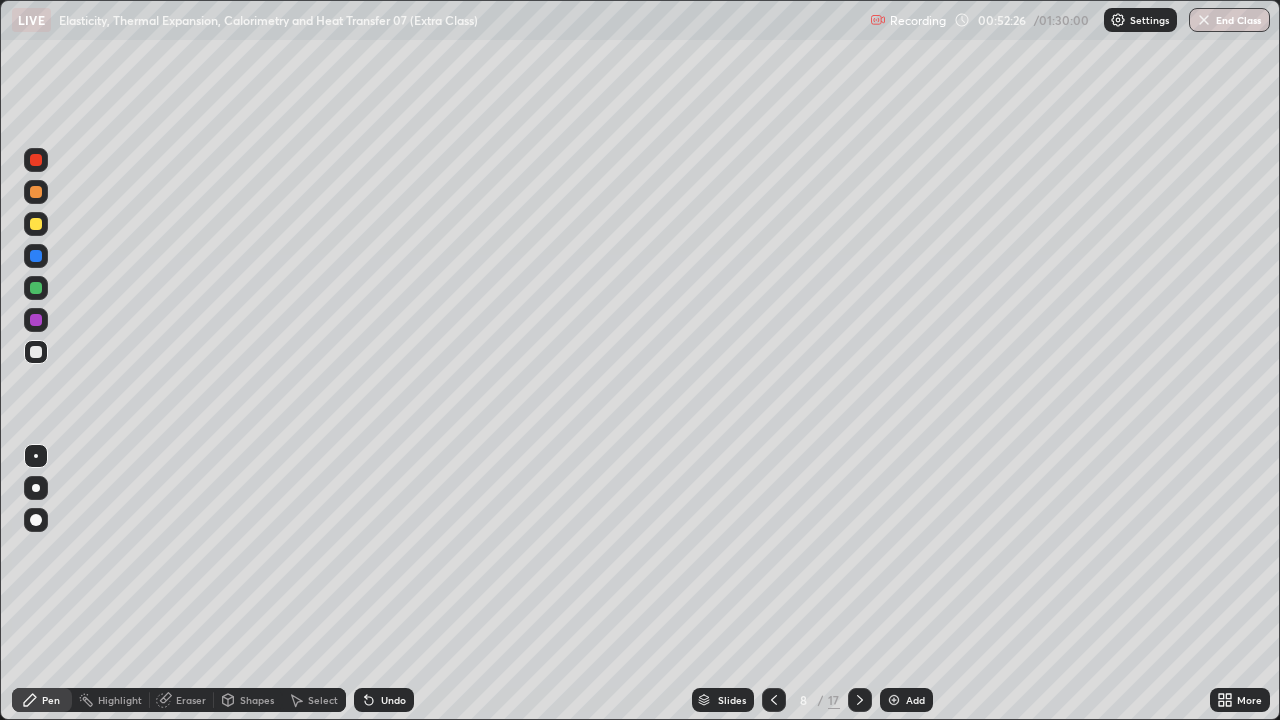 click on "Shapes" at bounding box center [257, 700] 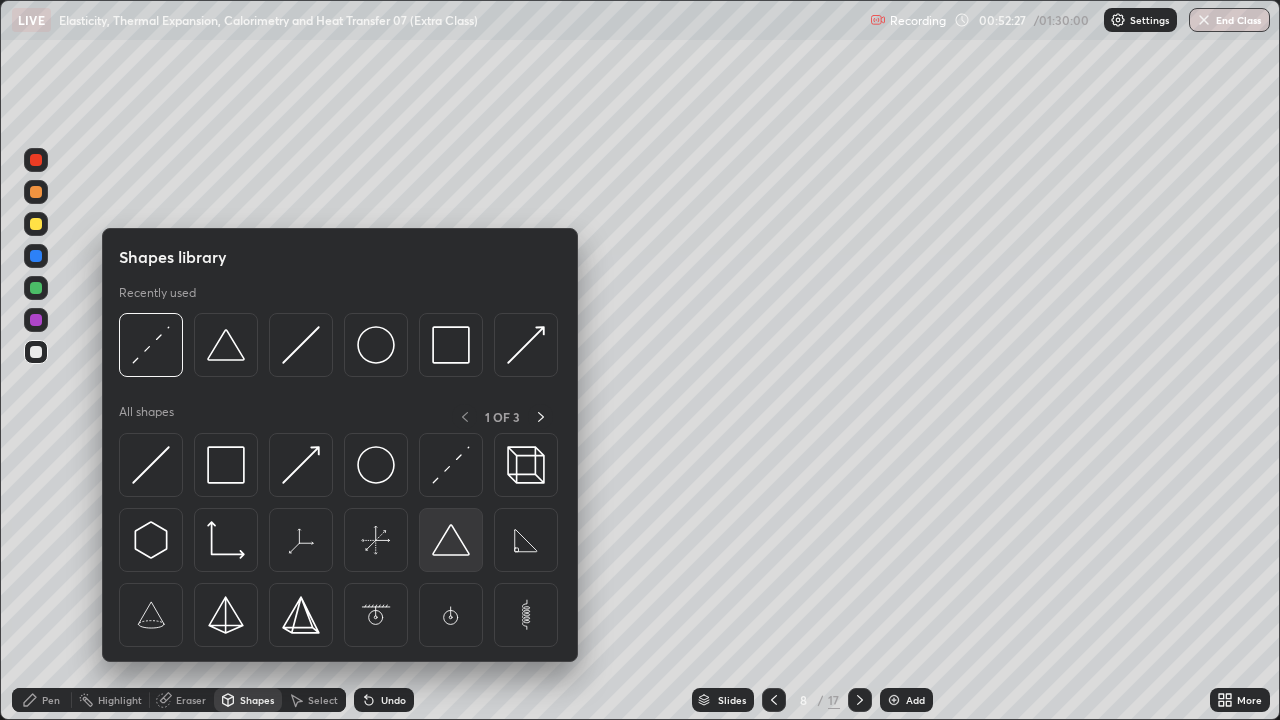 click at bounding box center [451, 540] 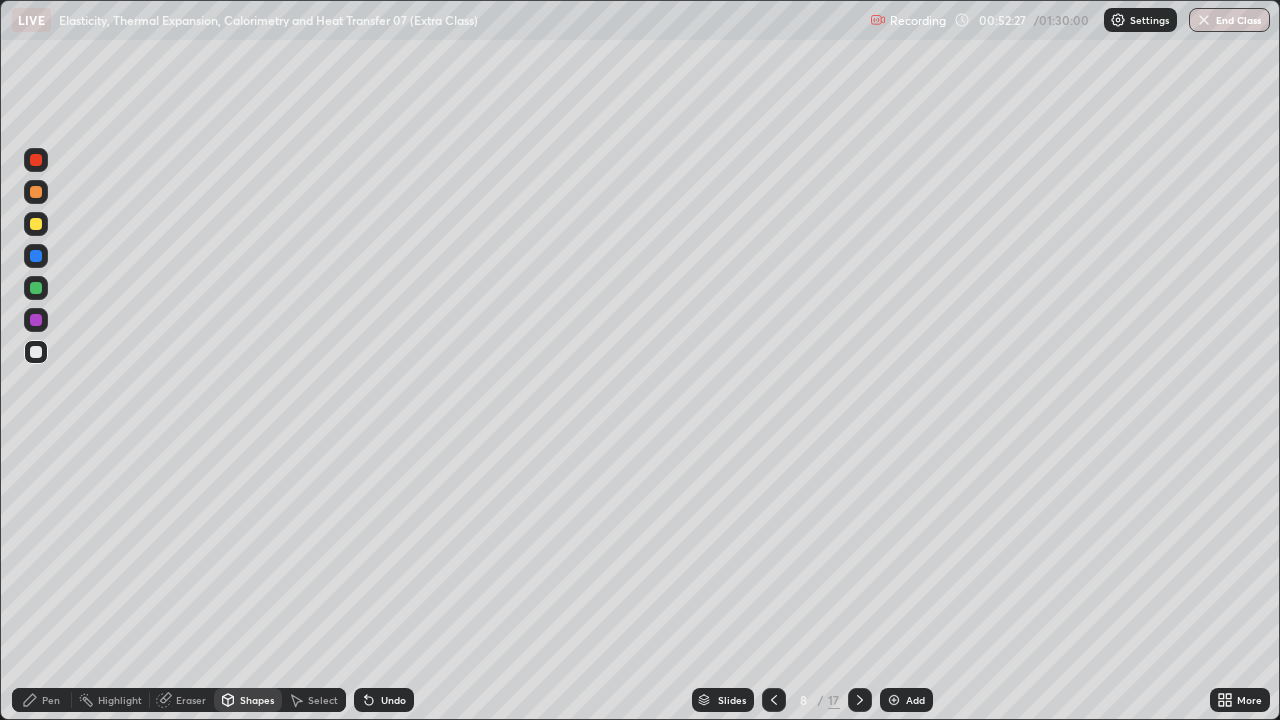 click at bounding box center (36, 224) 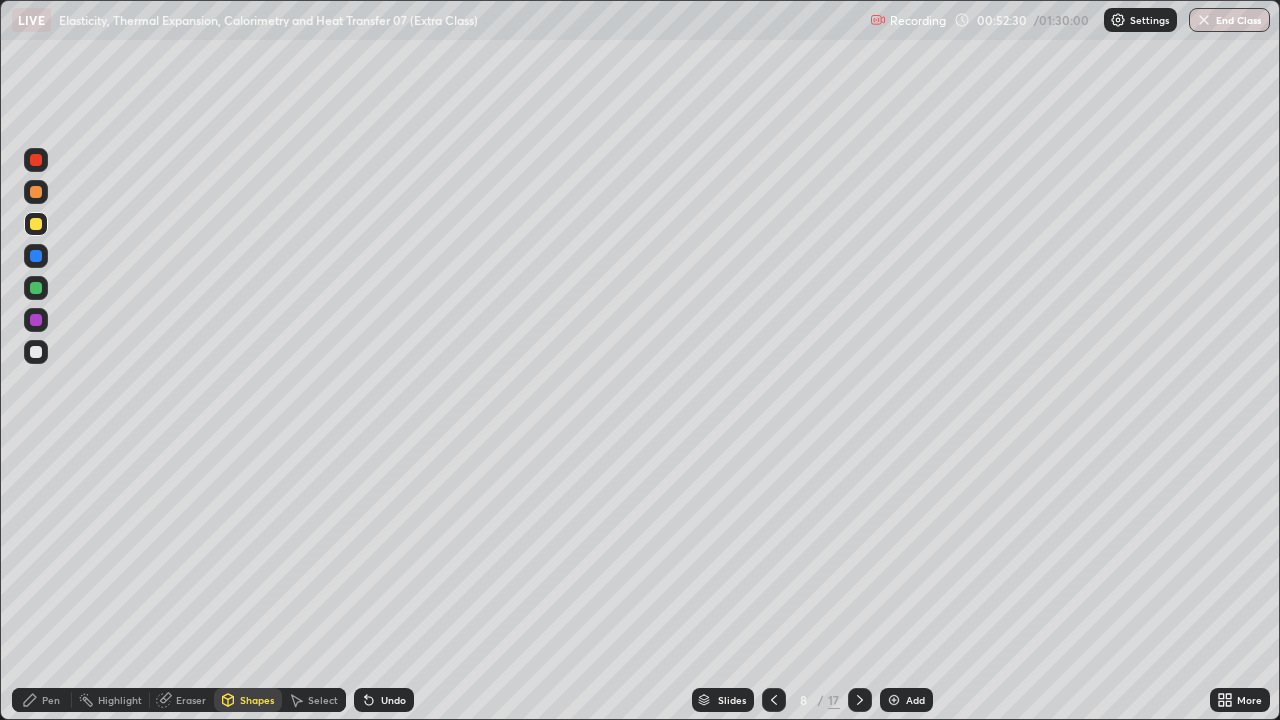 click on "Select" at bounding box center (323, 700) 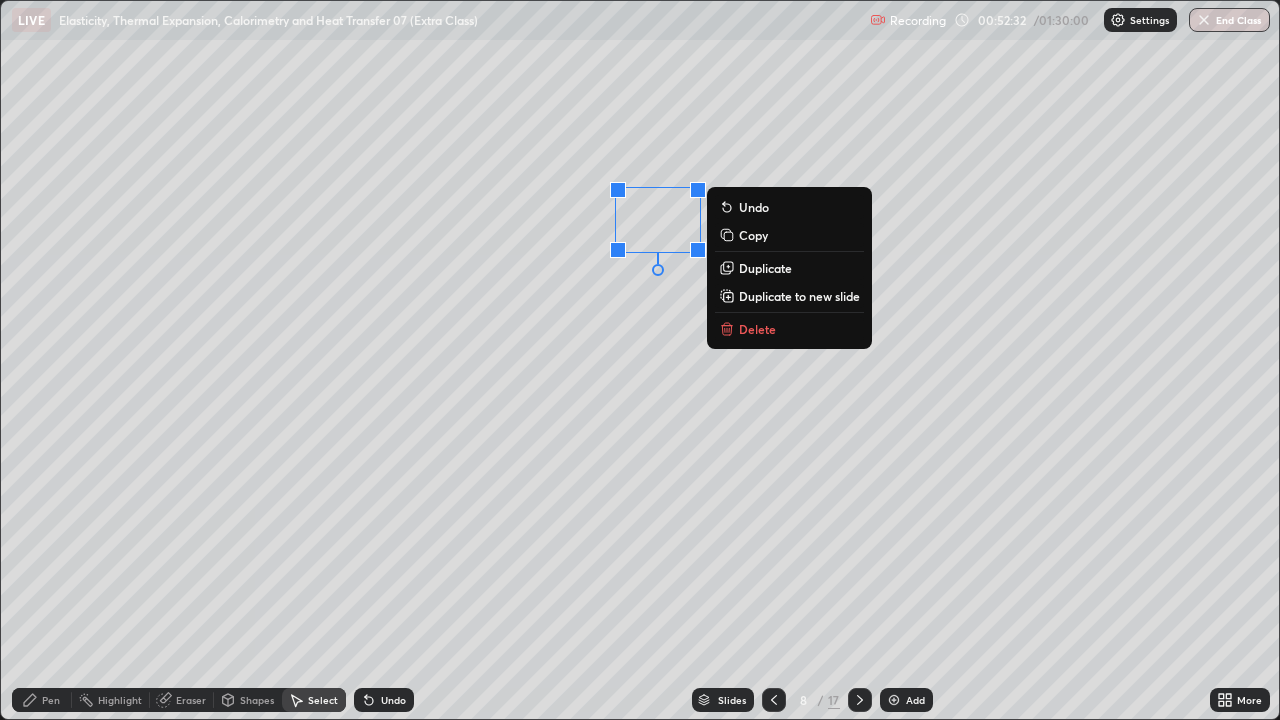 click on "Duplicate" at bounding box center [765, 268] 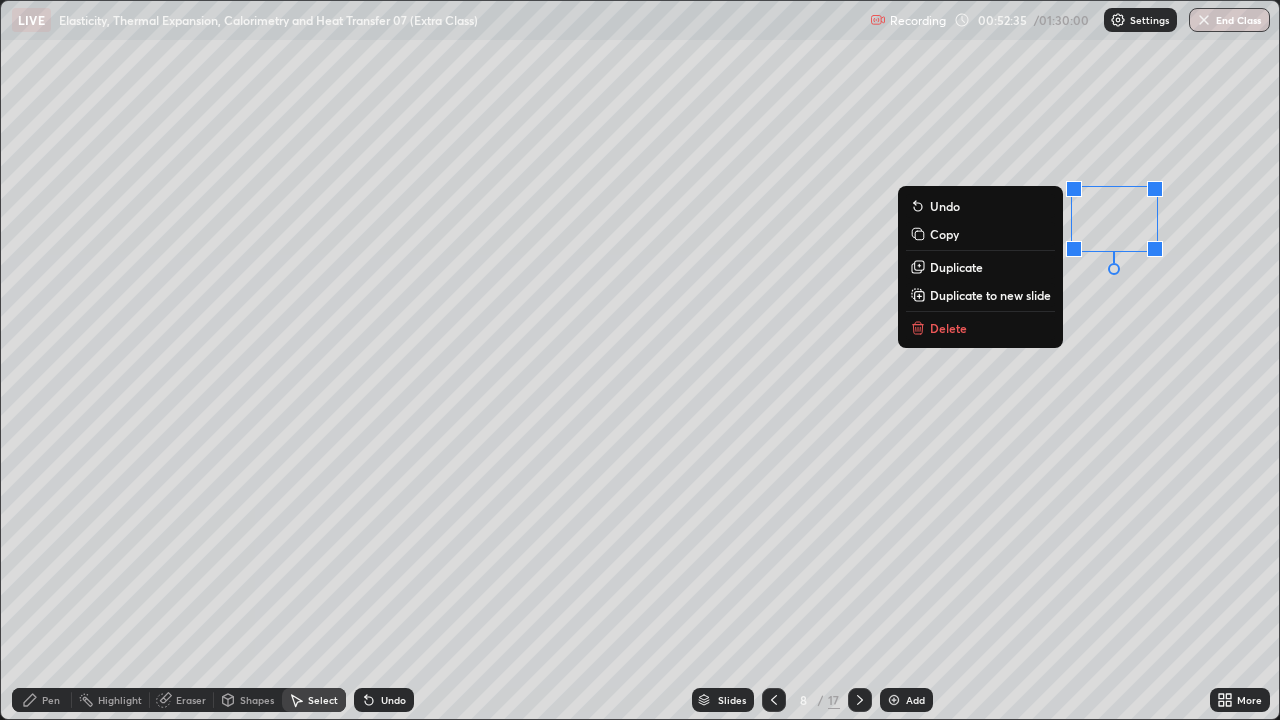 click on "Shapes" at bounding box center (257, 700) 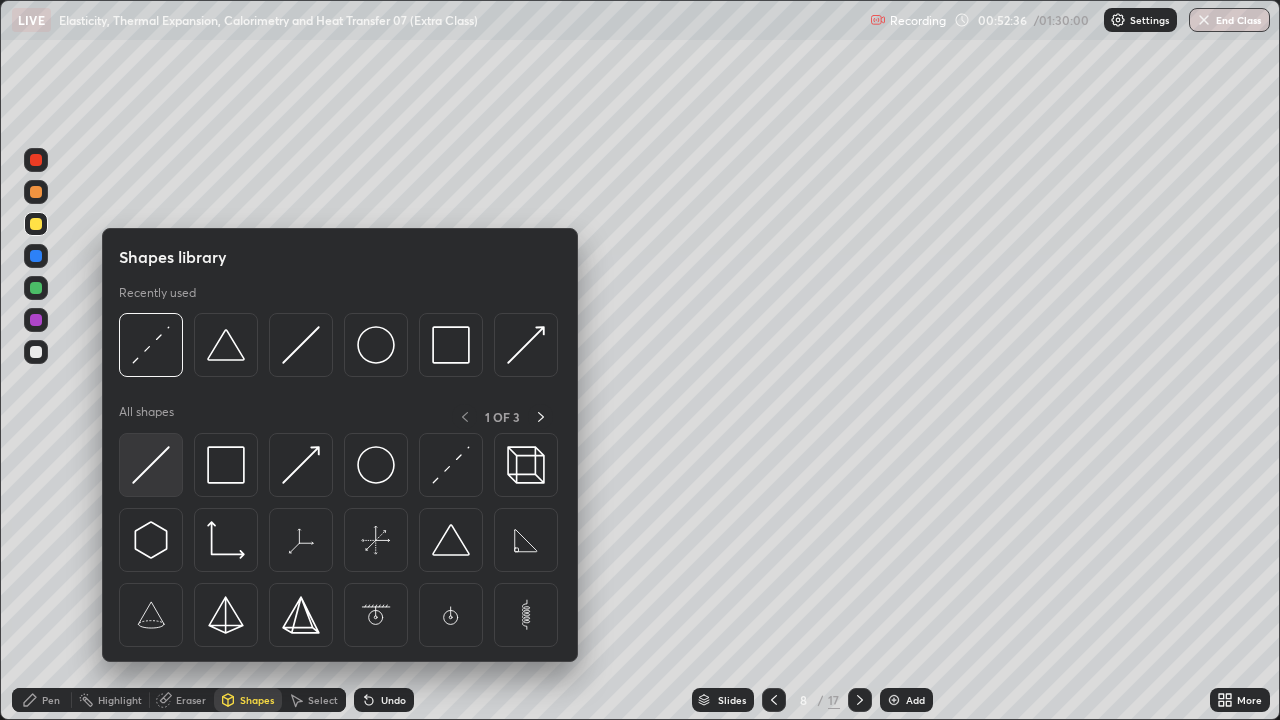 click at bounding box center [151, 465] 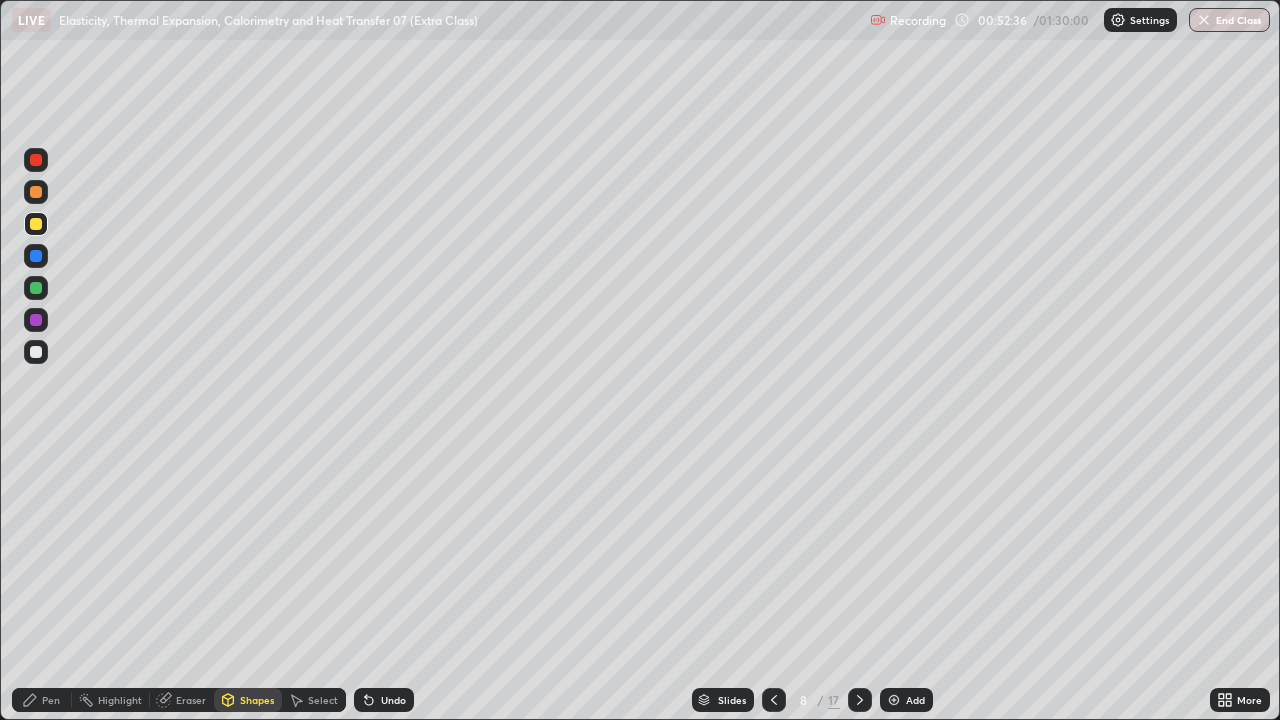 click at bounding box center (36, 288) 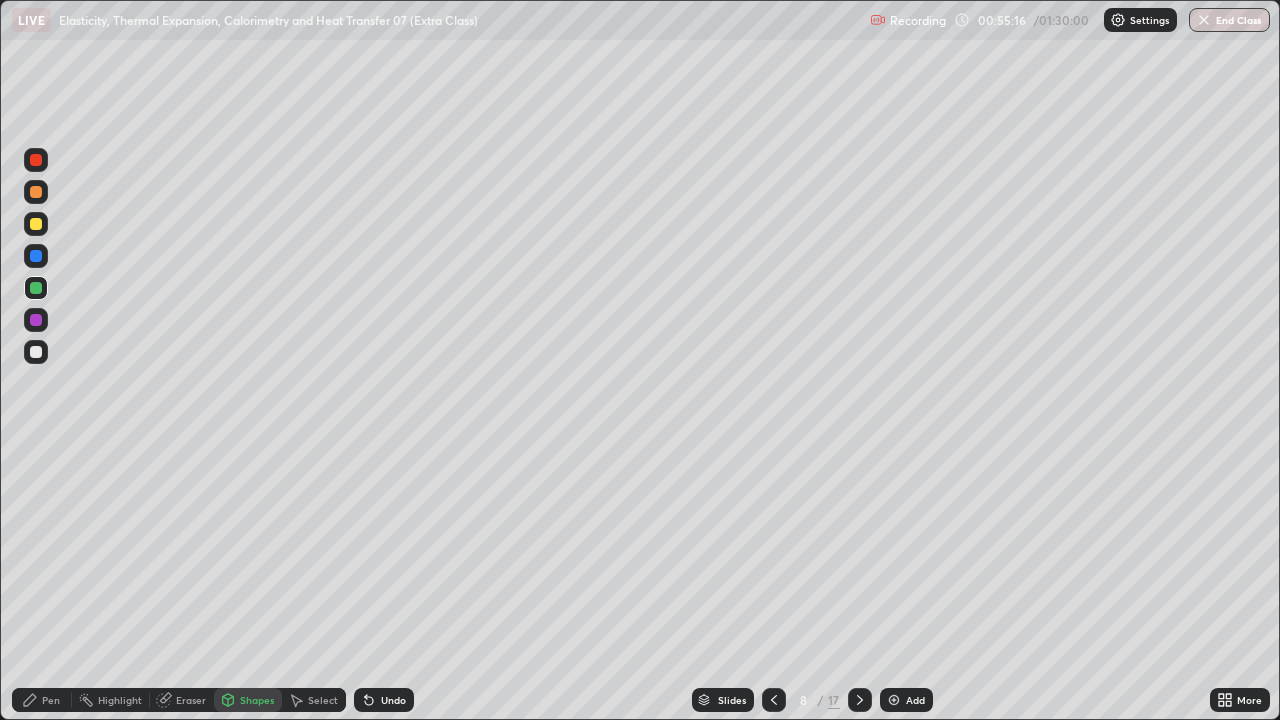 click 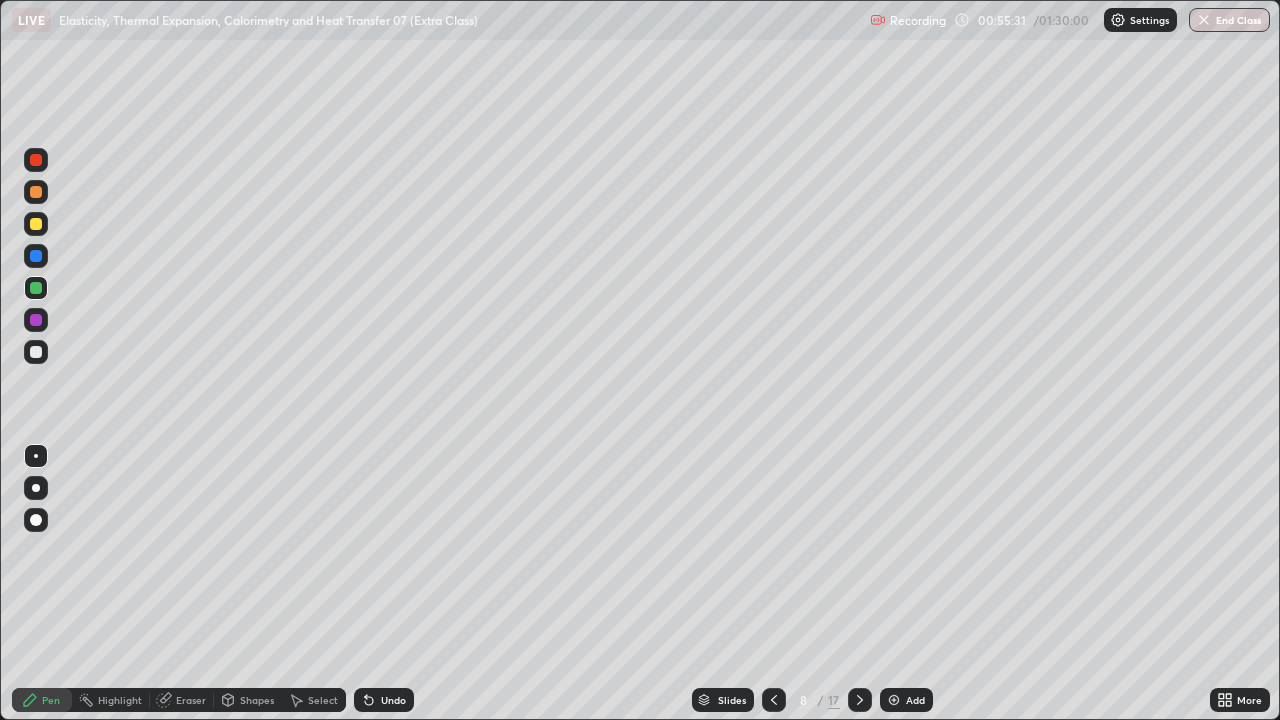 click on "Undo" at bounding box center [393, 700] 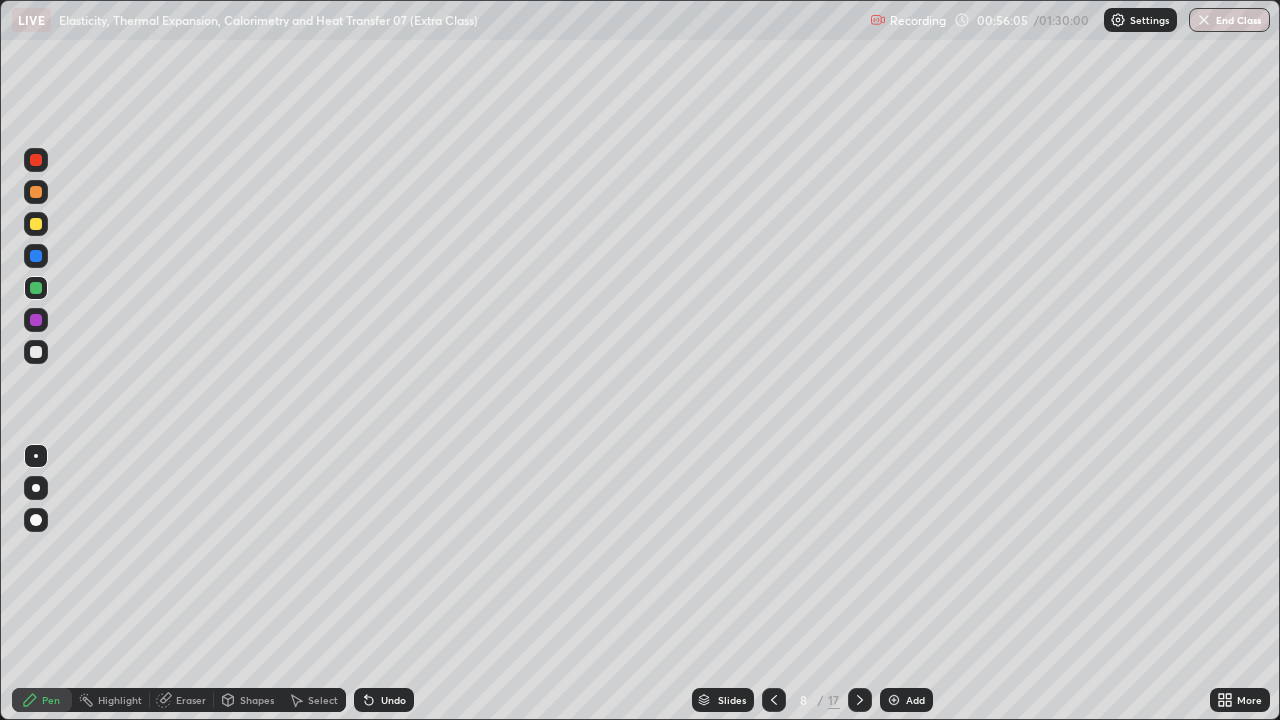 click at bounding box center [36, 224] 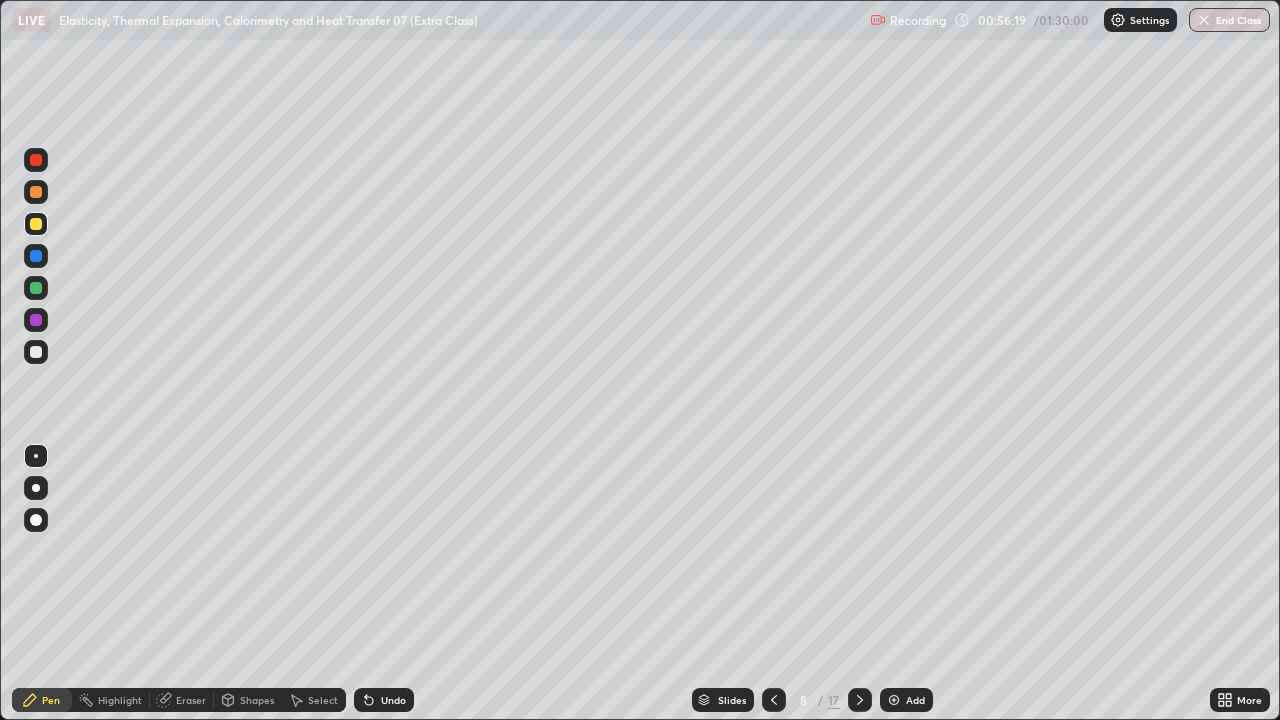 click on "Undo" at bounding box center [393, 700] 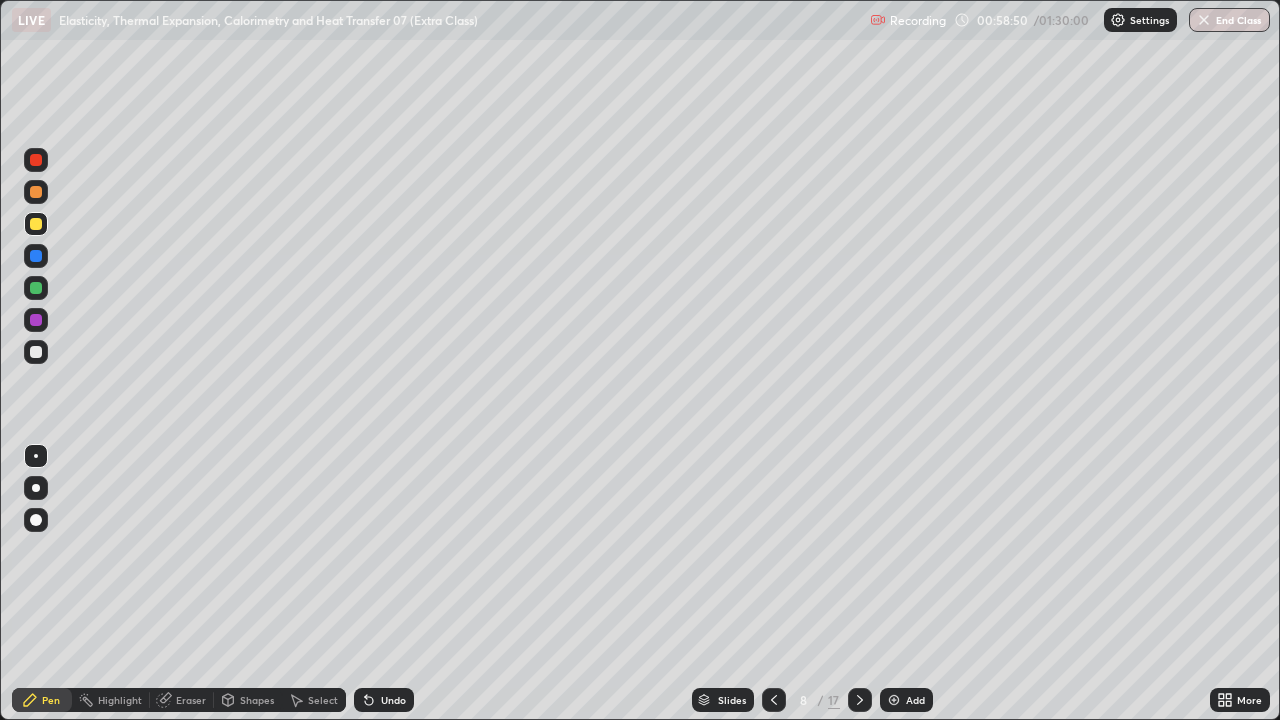 click 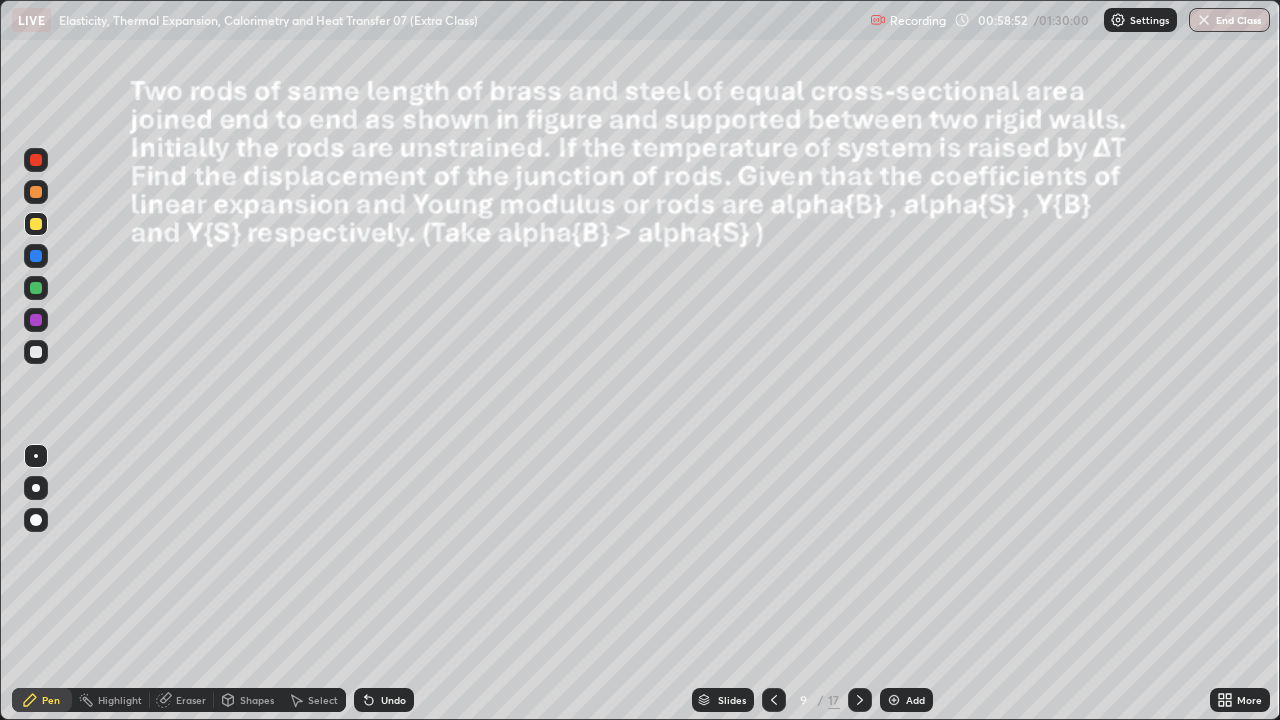 click 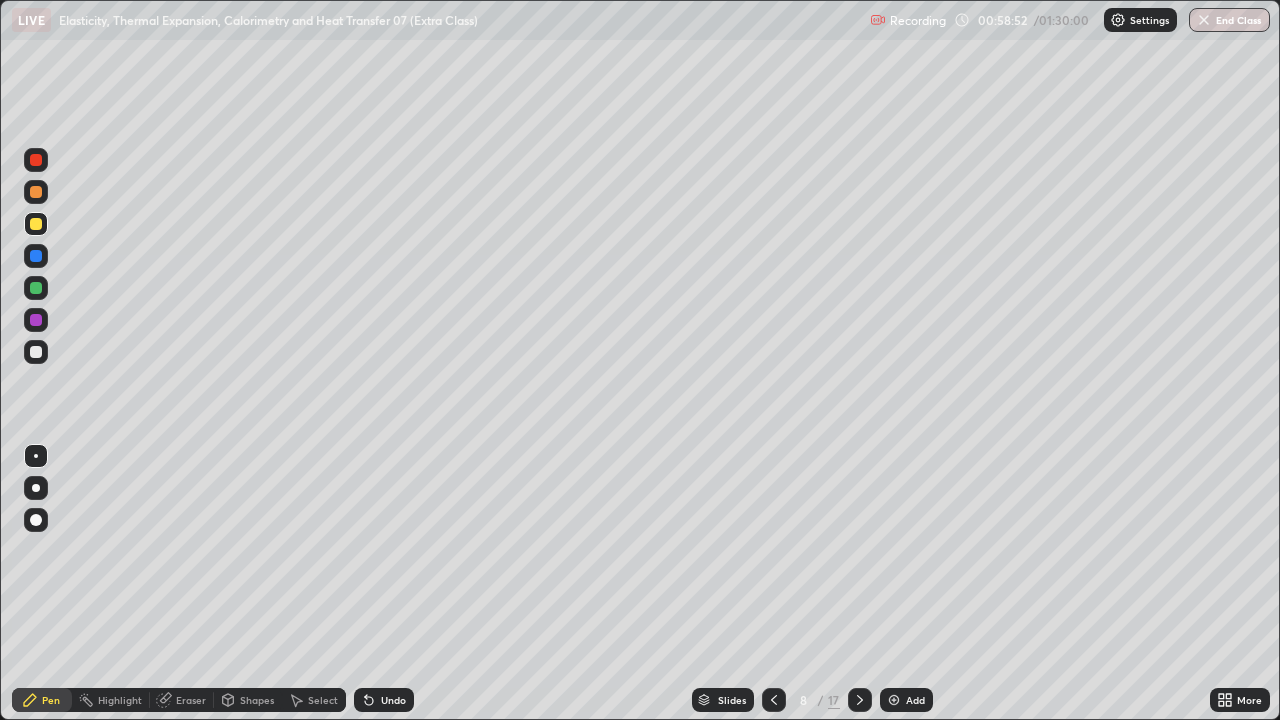 click on "Add" at bounding box center (906, 700) 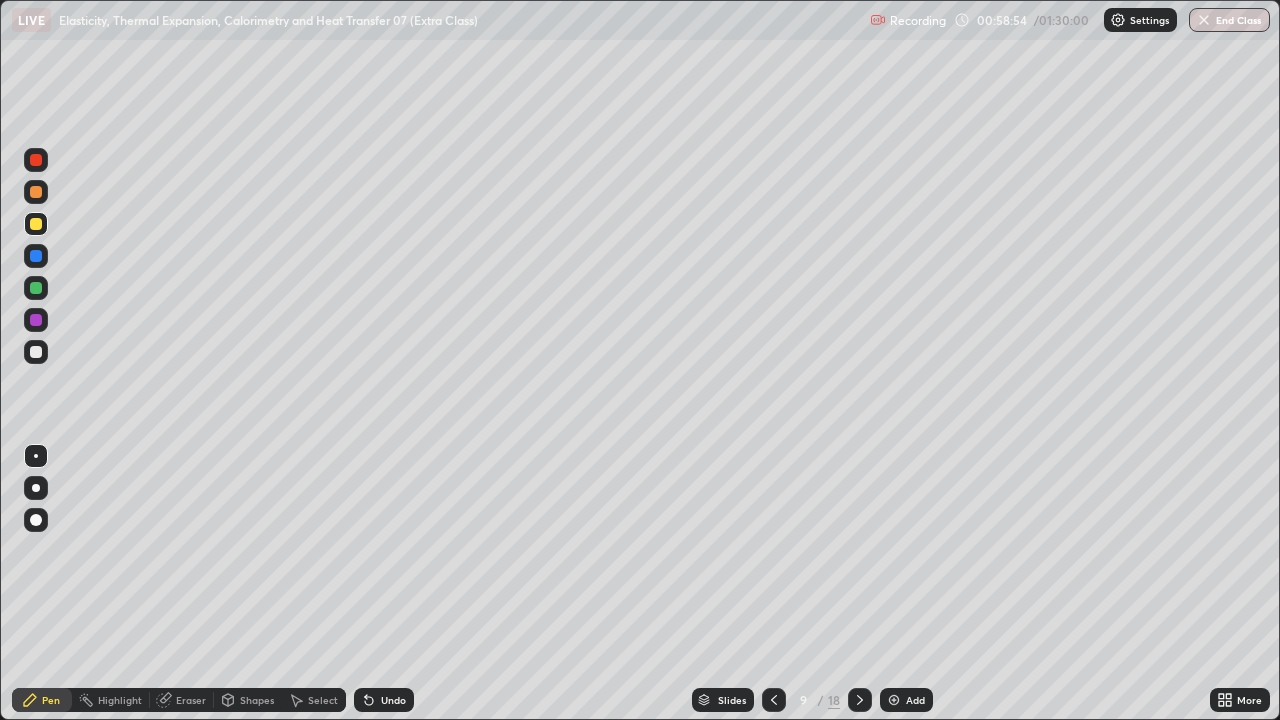 click at bounding box center [36, 352] 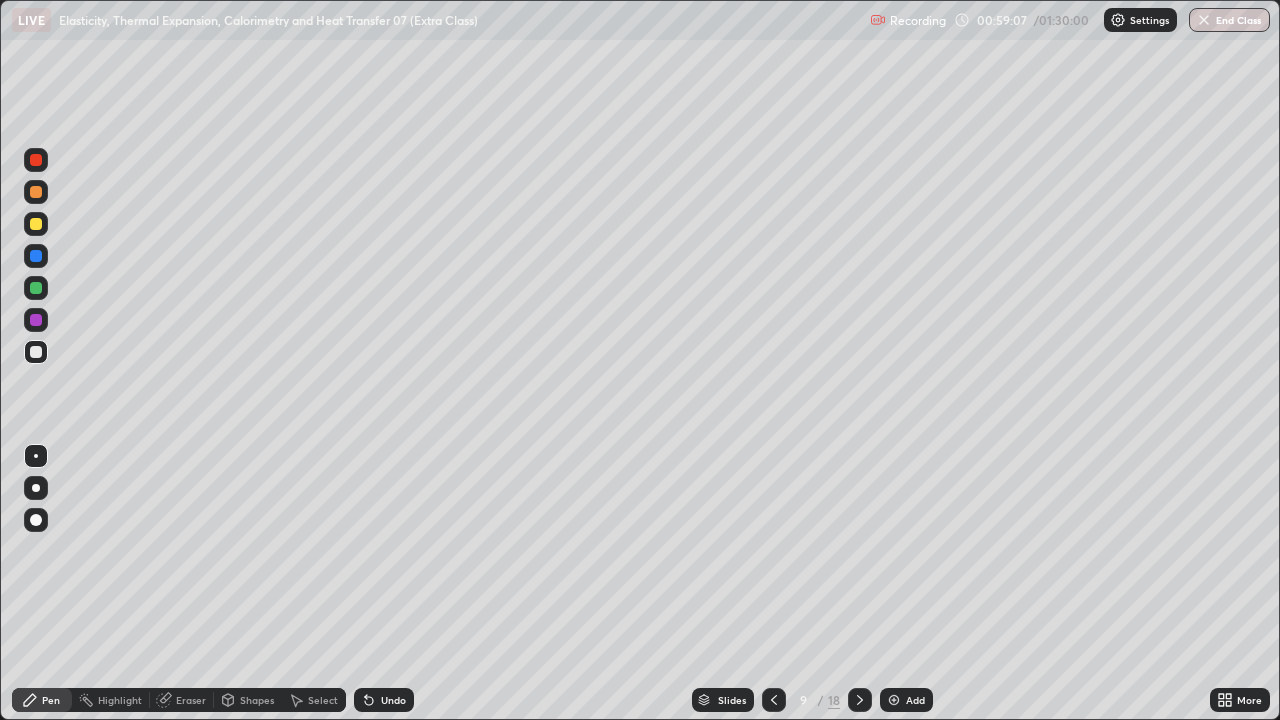 click on "Undo" at bounding box center (384, 700) 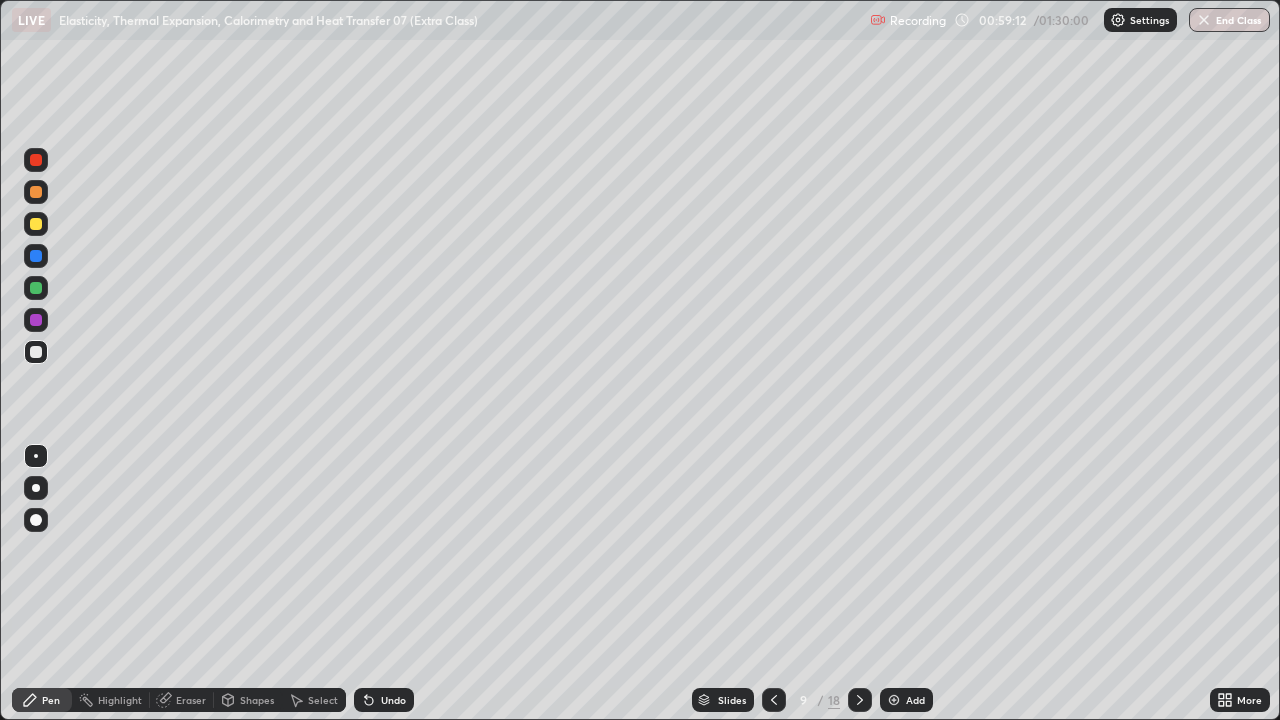 click on "Select" at bounding box center [314, 700] 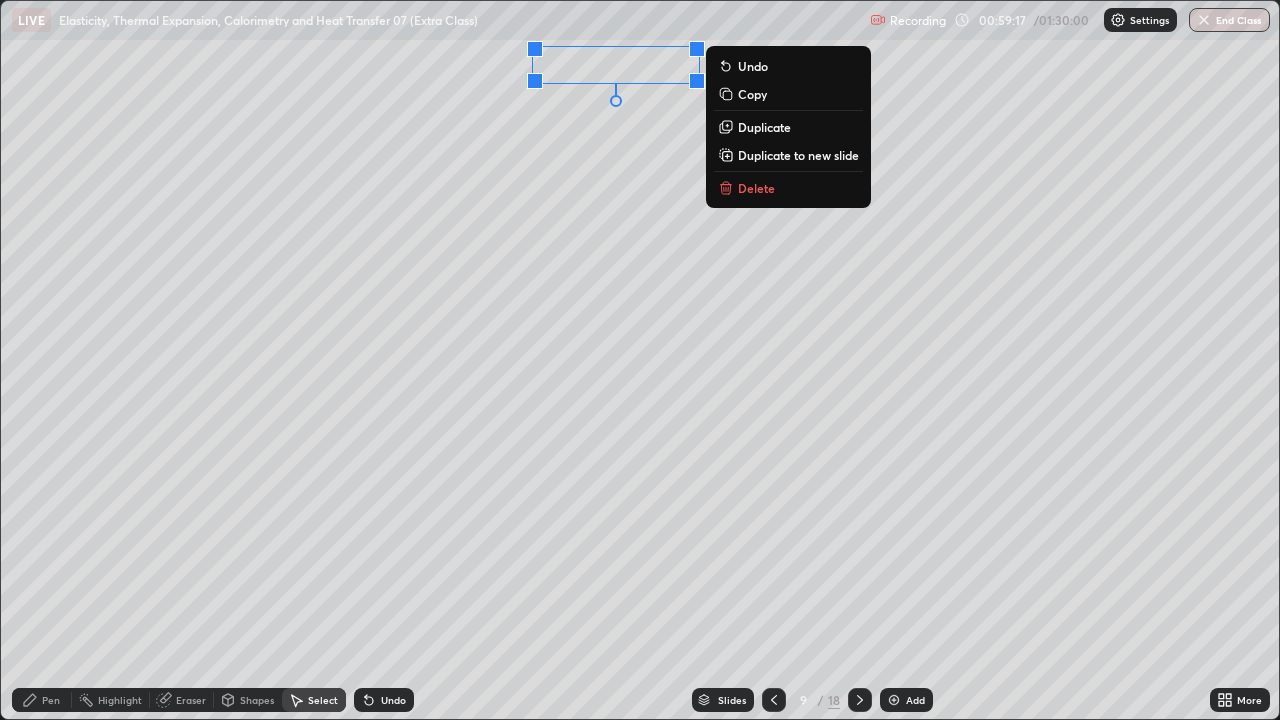 click 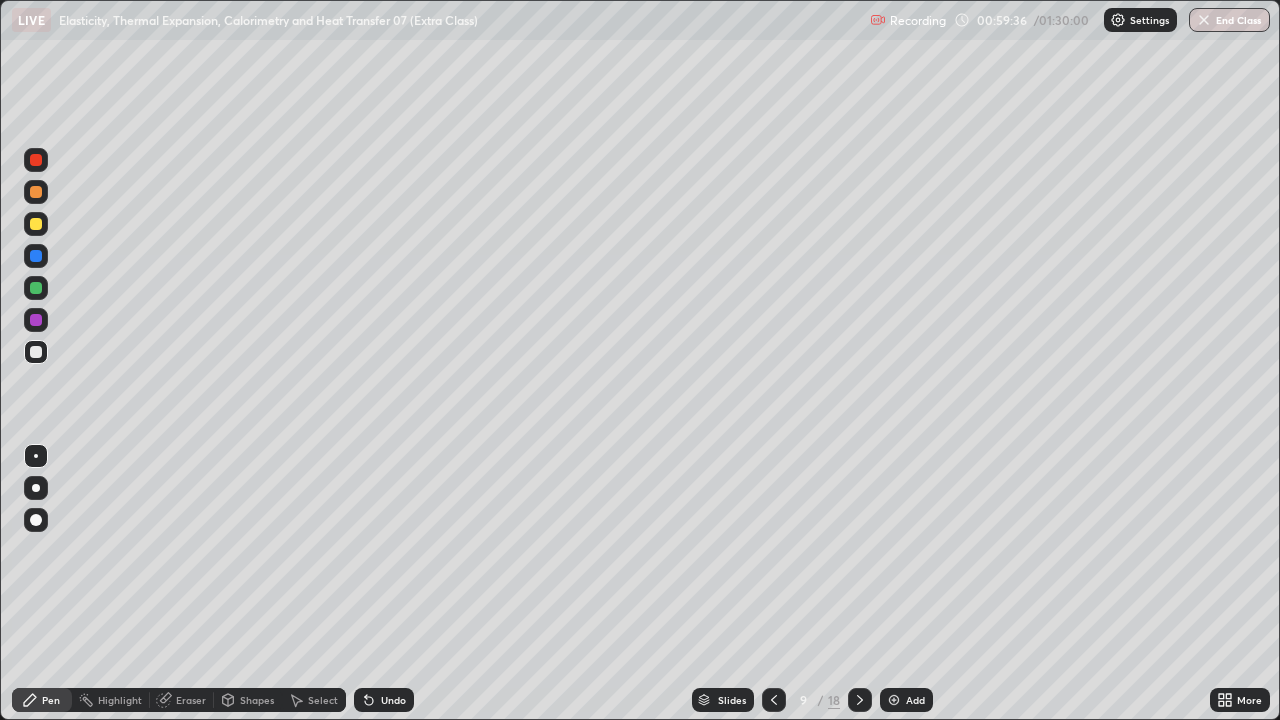 click on "Shapes" at bounding box center [257, 700] 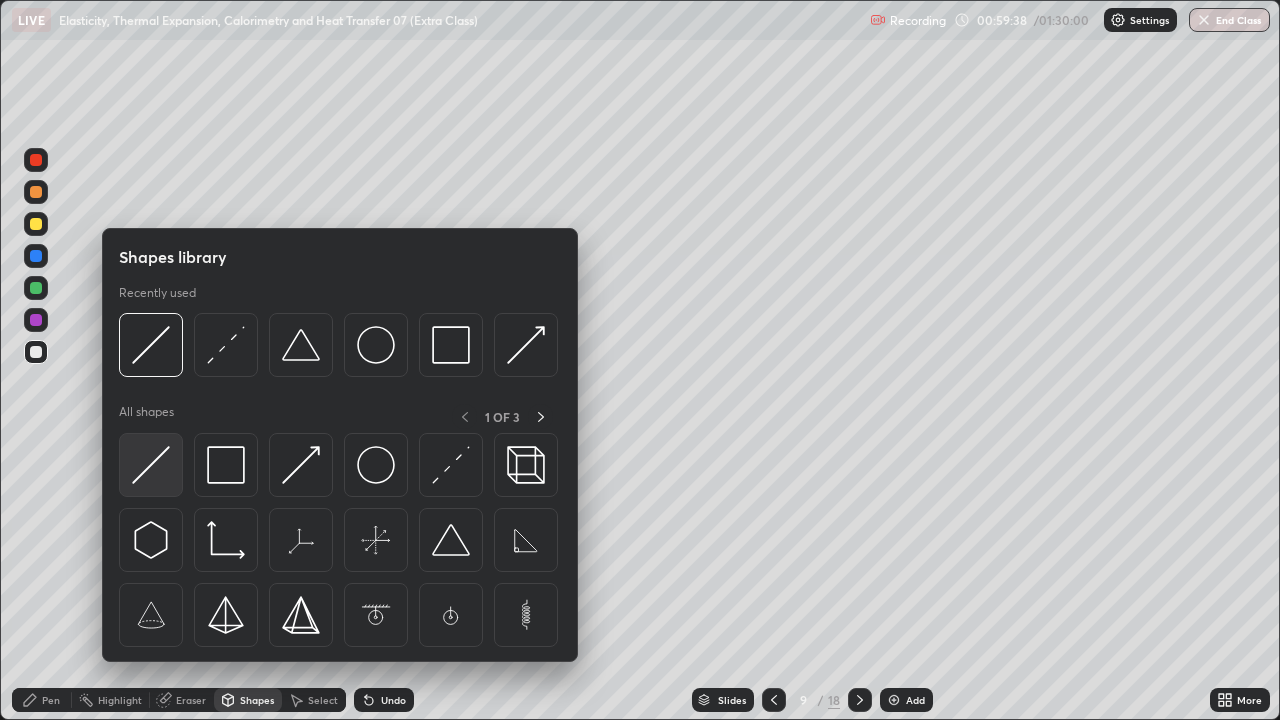 click at bounding box center (151, 465) 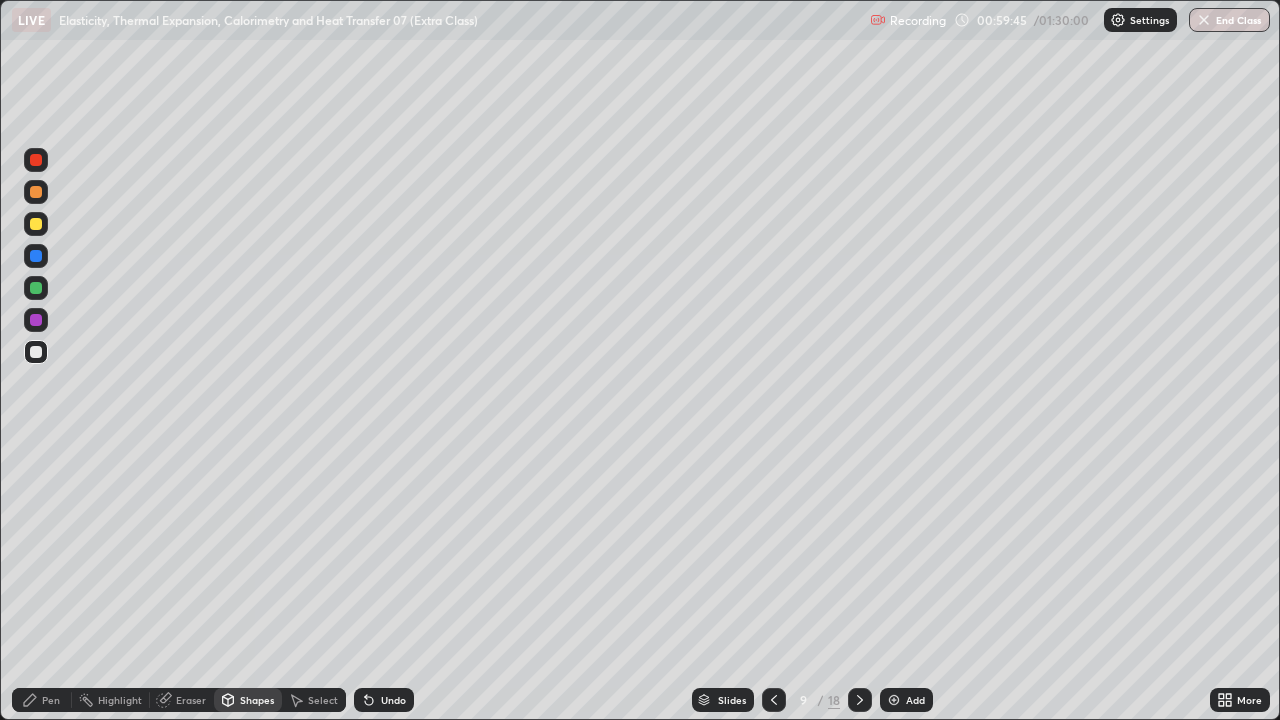 click on "Undo" at bounding box center (393, 700) 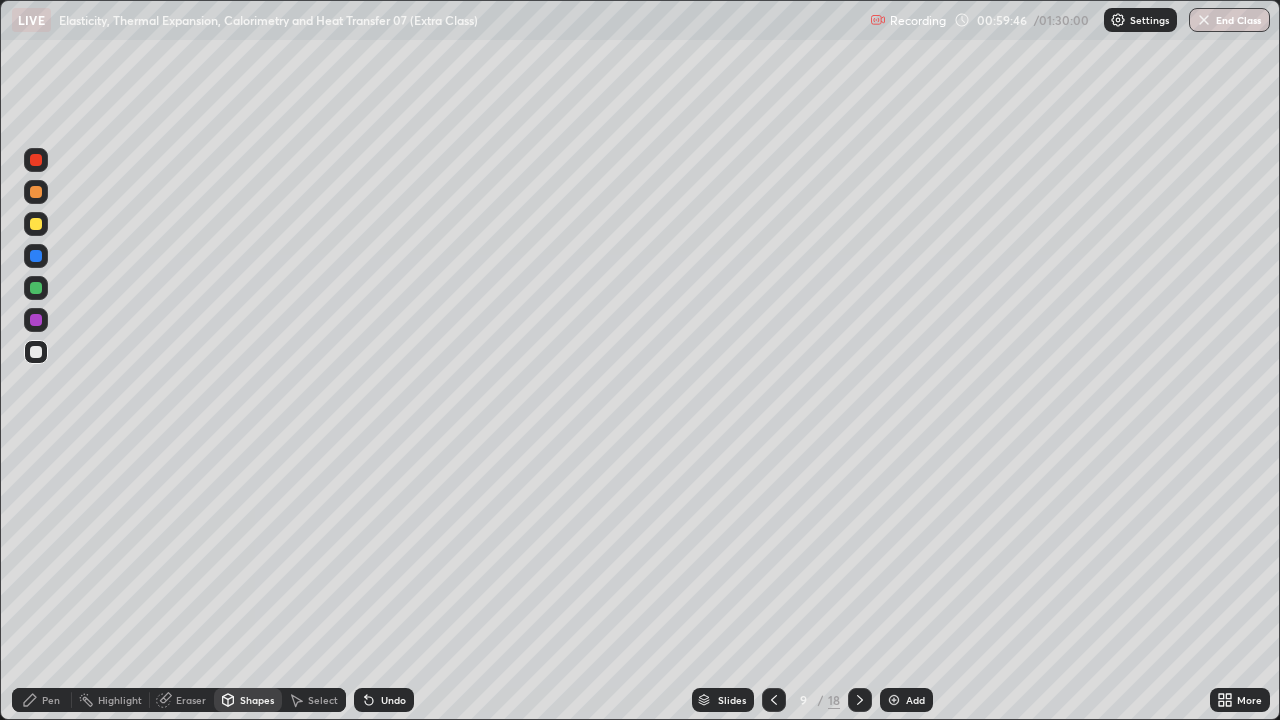 click on "Shapes" at bounding box center (257, 700) 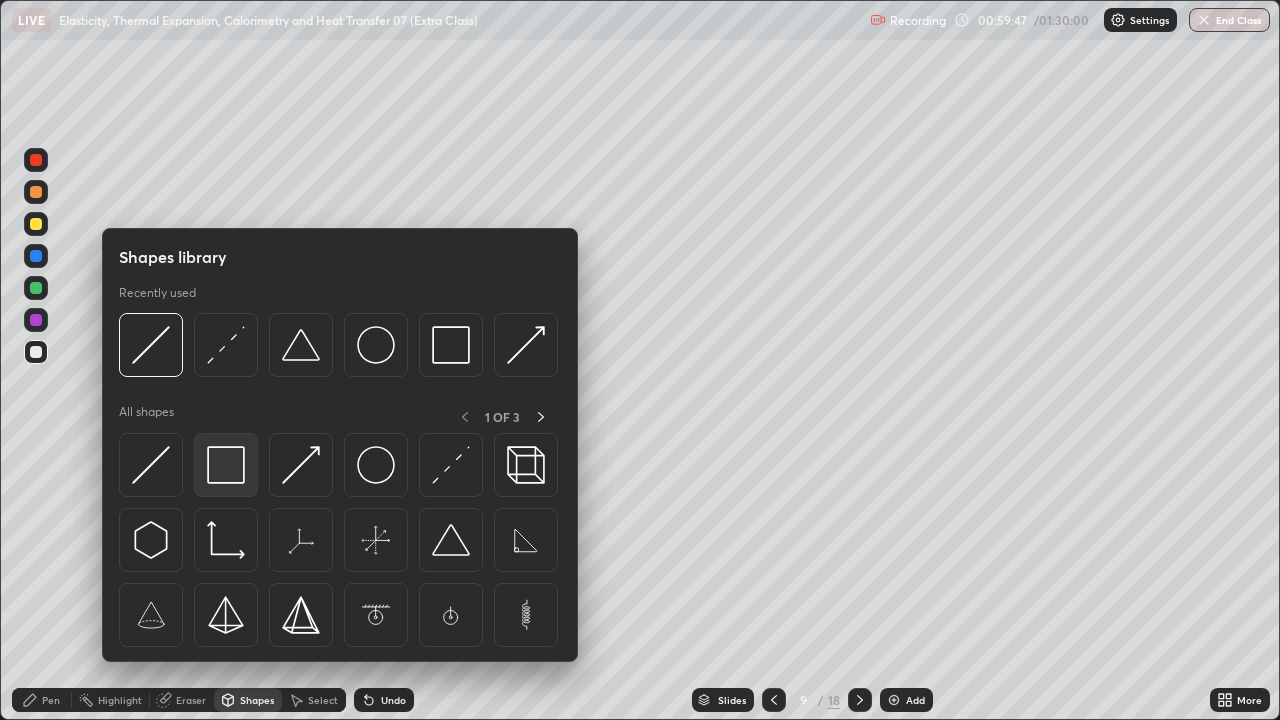 click at bounding box center (226, 465) 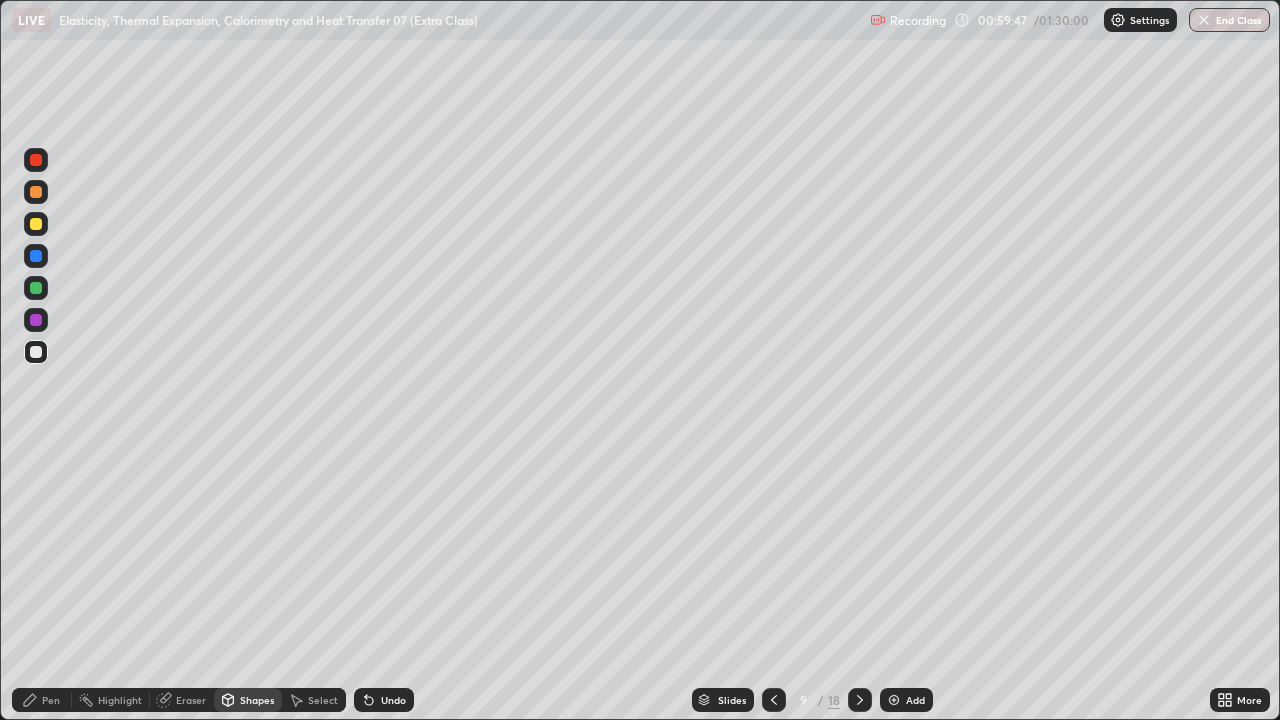 click at bounding box center [36, 224] 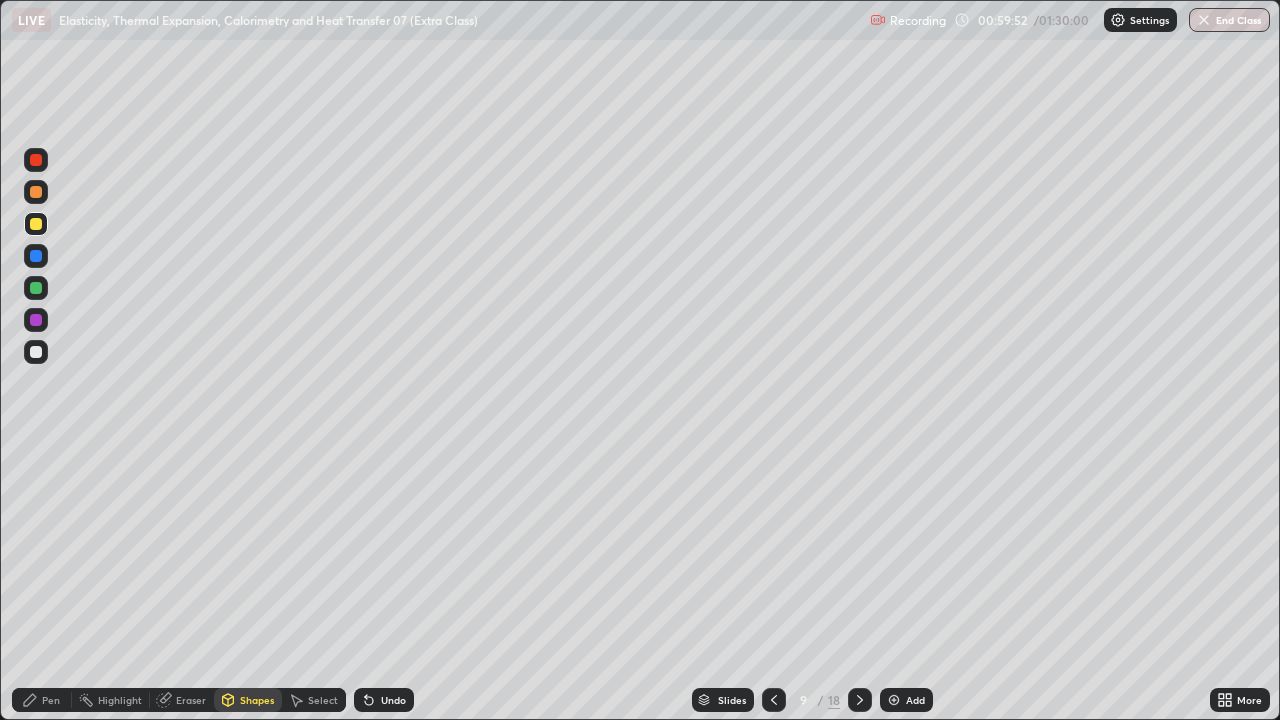 click on "Shapes" at bounding box center [257, 700] 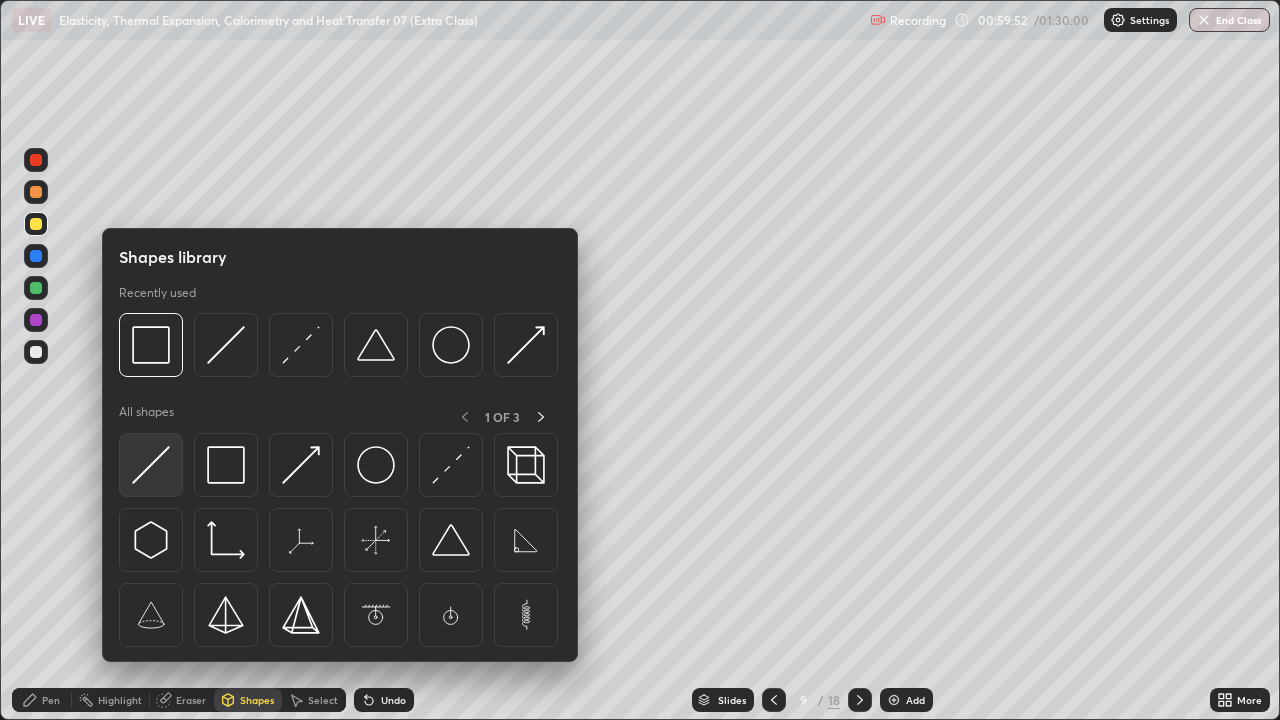 click at bounding box center [151, 465] 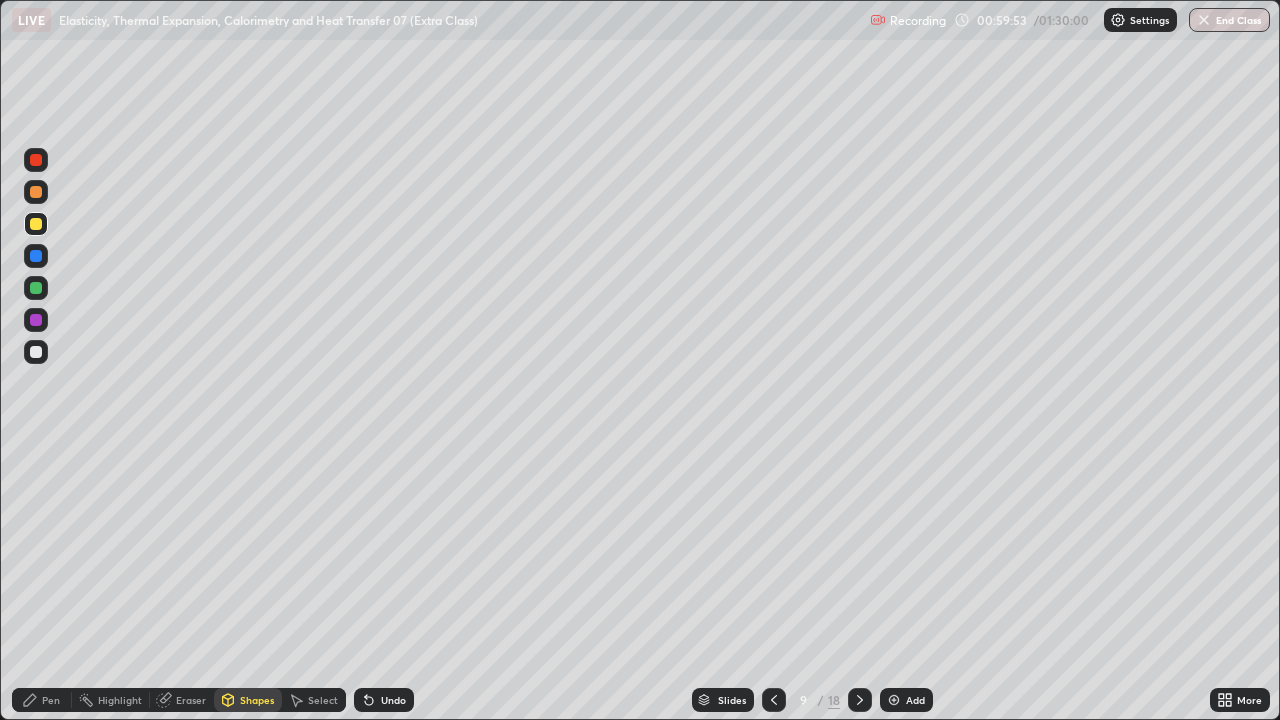 click at bounding box center (36, 352) 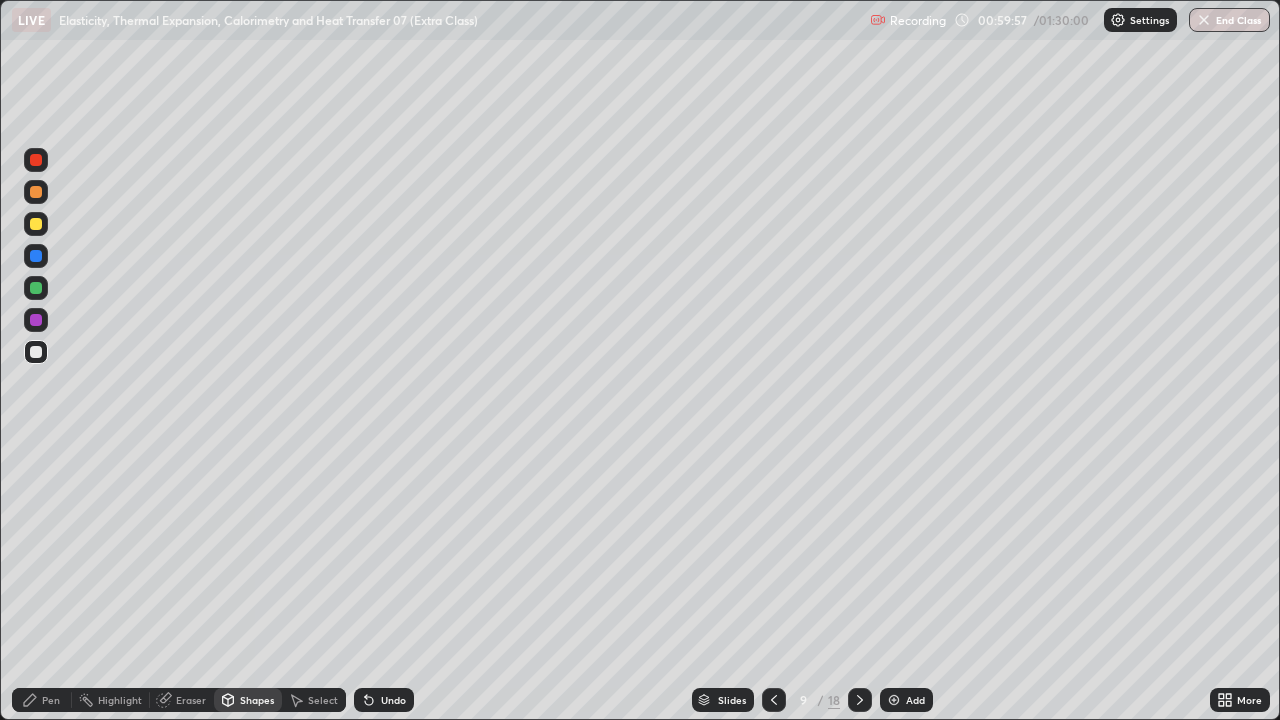 click on "Select" at bounding box center (323, 700) 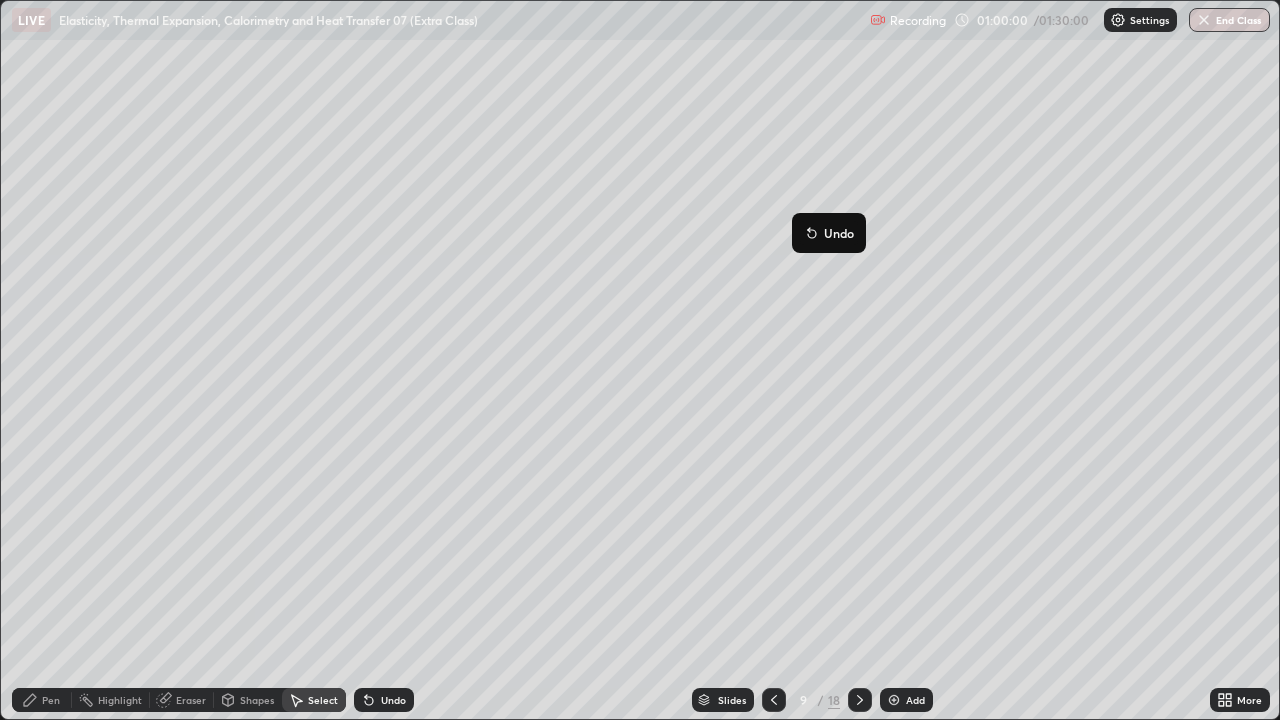 click on "0 ° Undo Copy Duplicate Duplicate to new slide Delete" at bounding box center (640, 360) 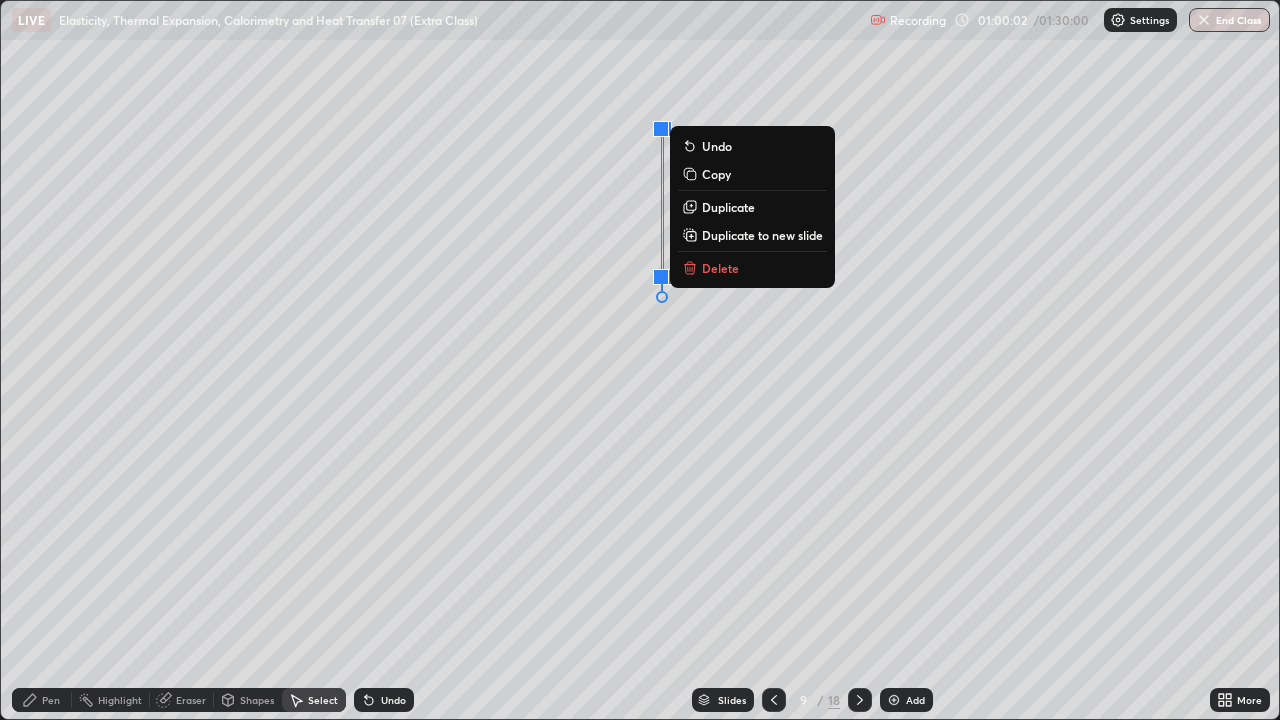 click on "Duplicate" at bounding box center (728, 207) 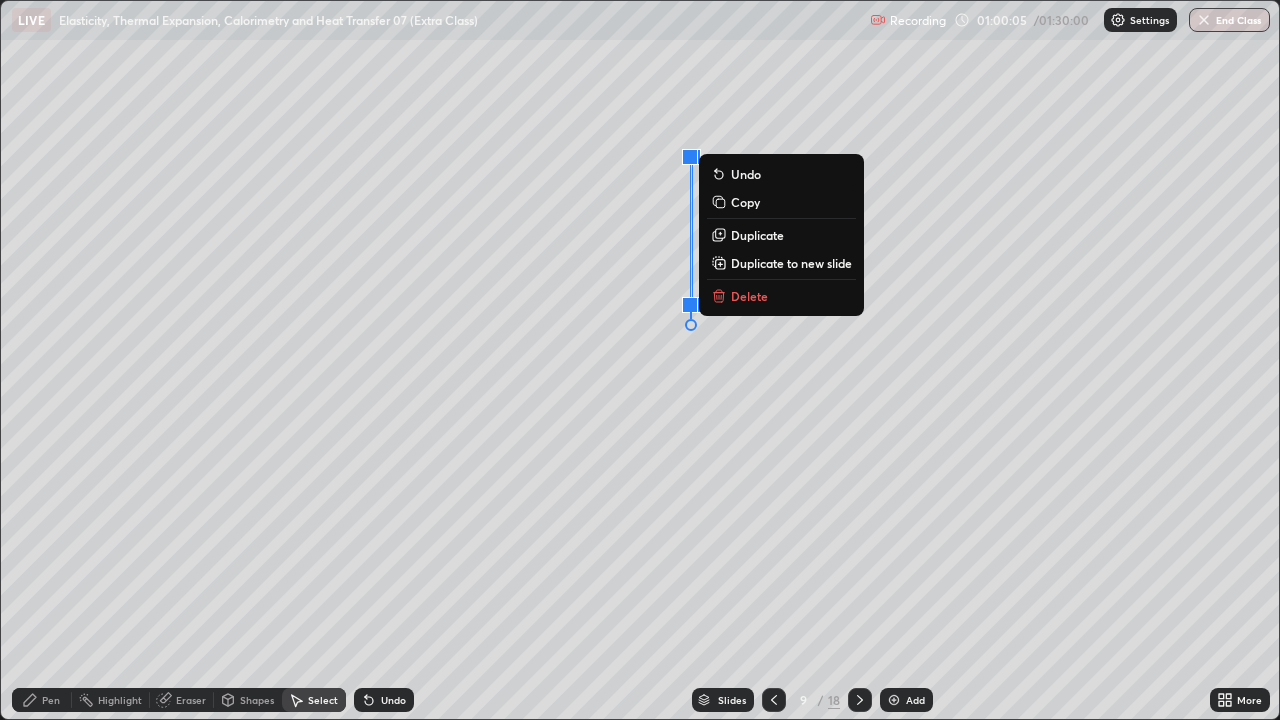 click on "Delete" at bounding box center [749, 296] 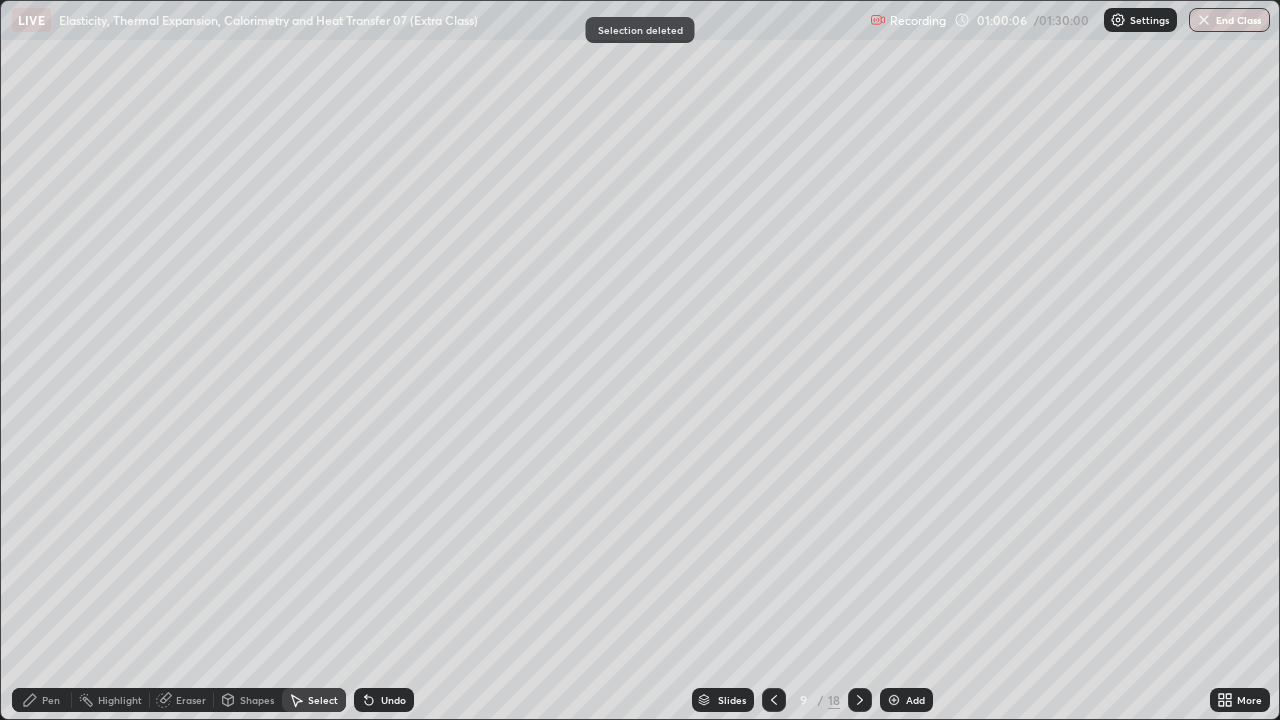 click on "Shapes" at bounding box center (257, 700) 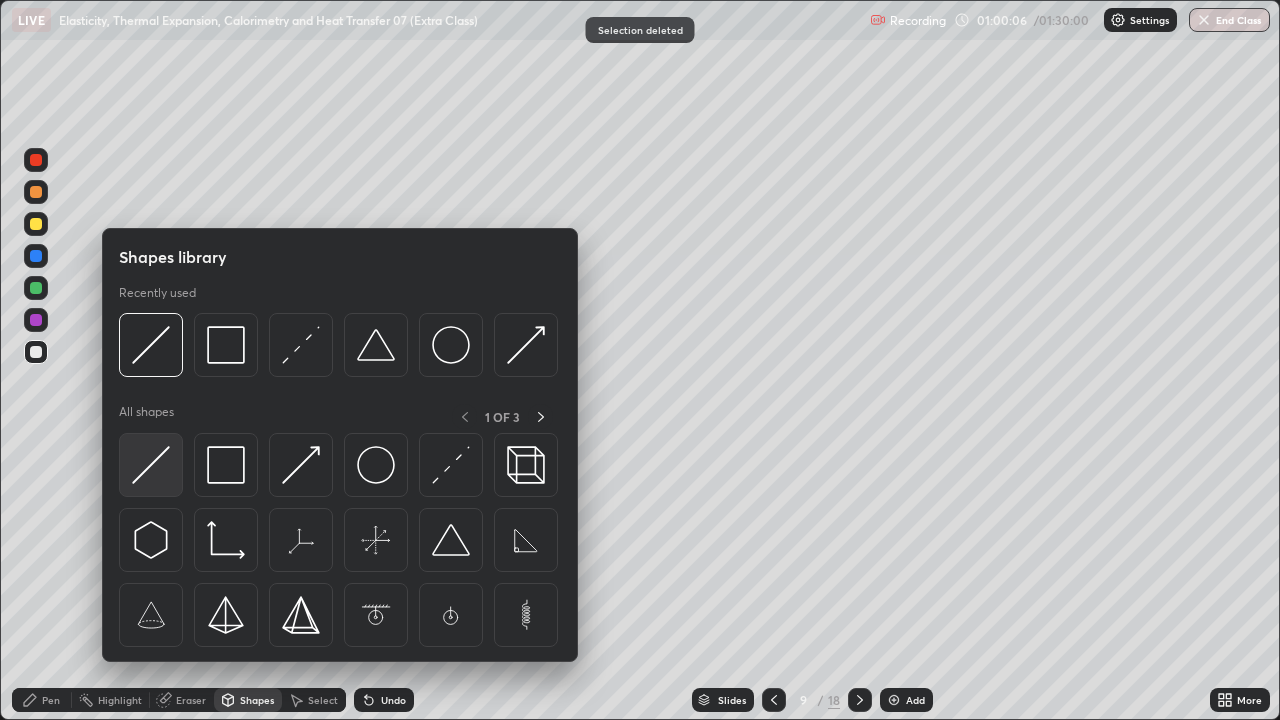 click at bounding box center (151, 465) 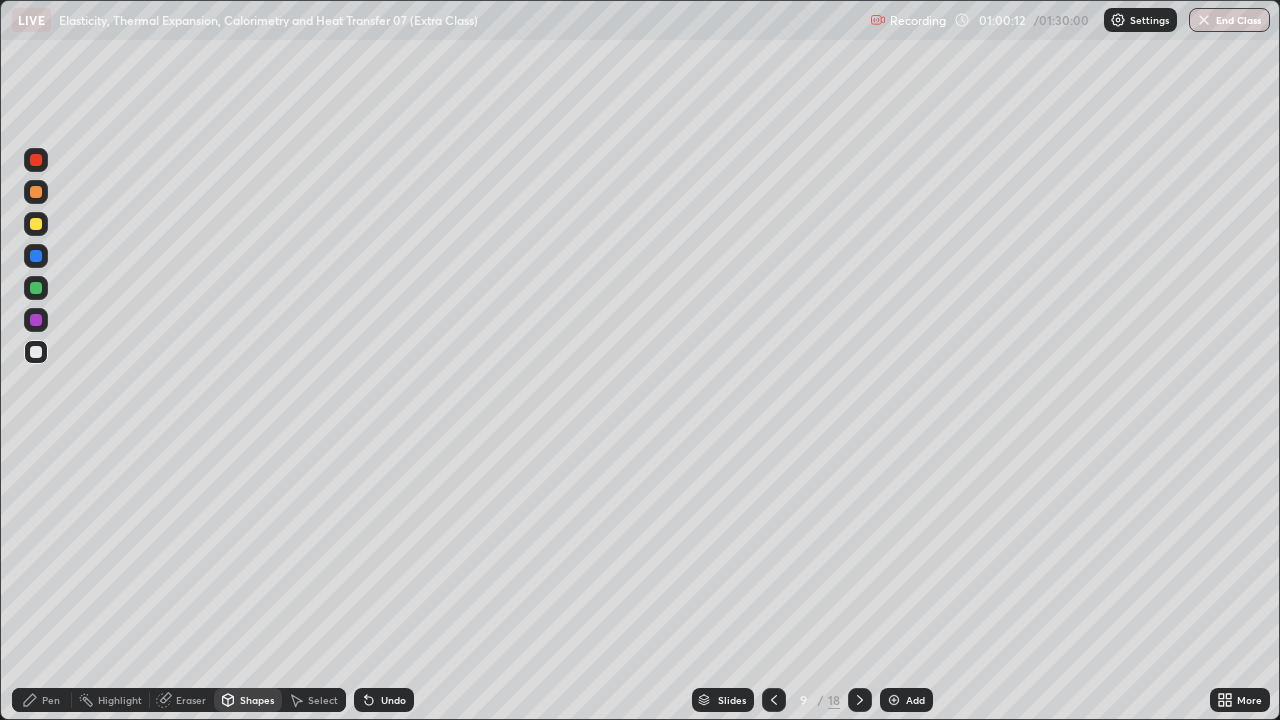 click 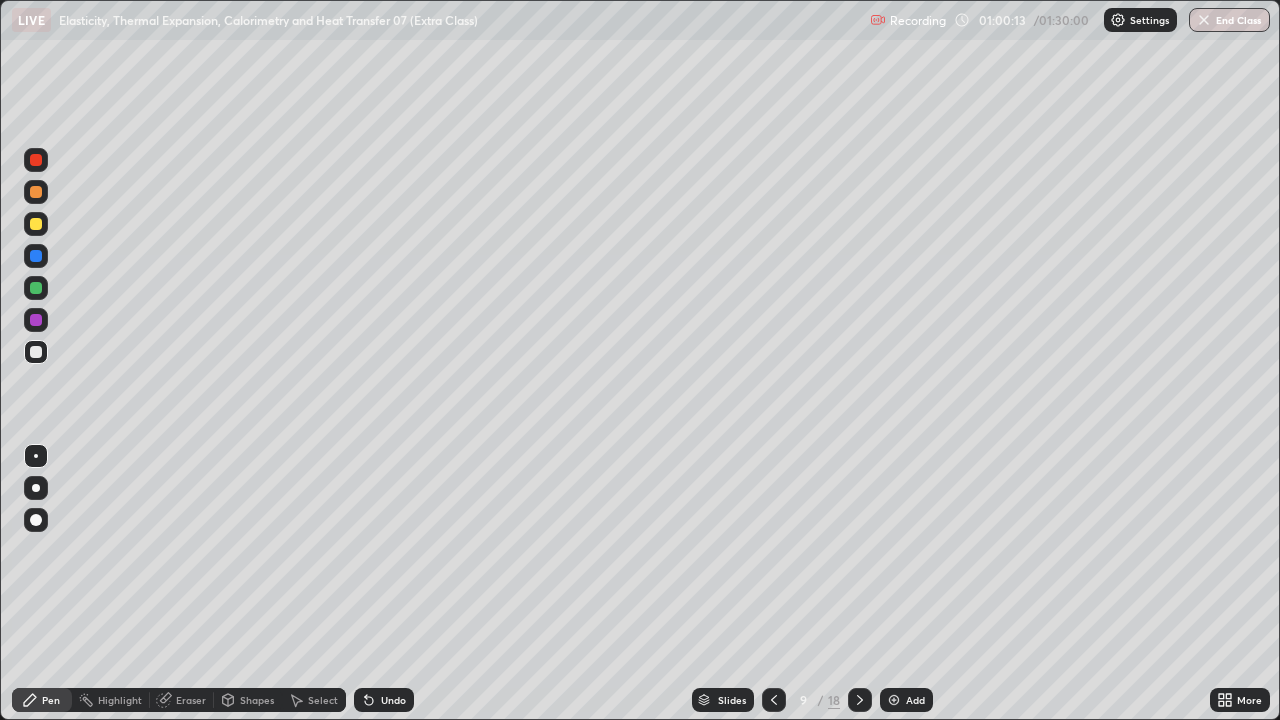 click at bounding box center [36, 352] 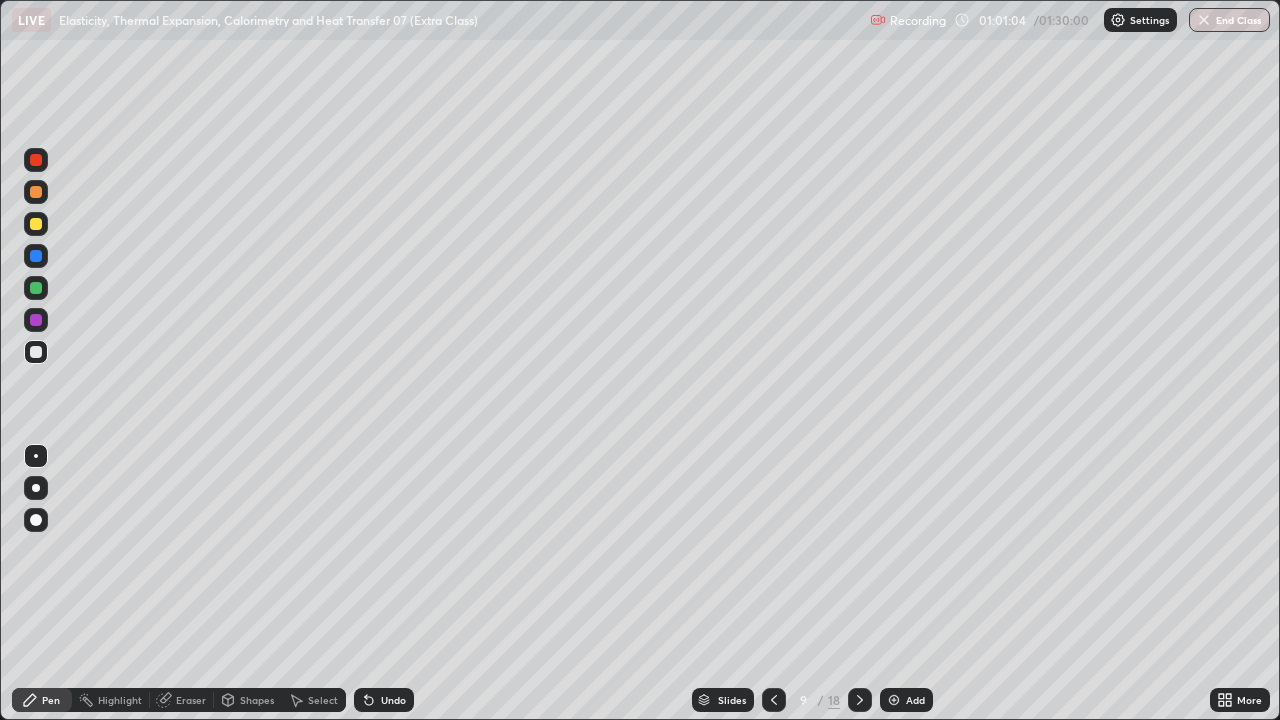 click 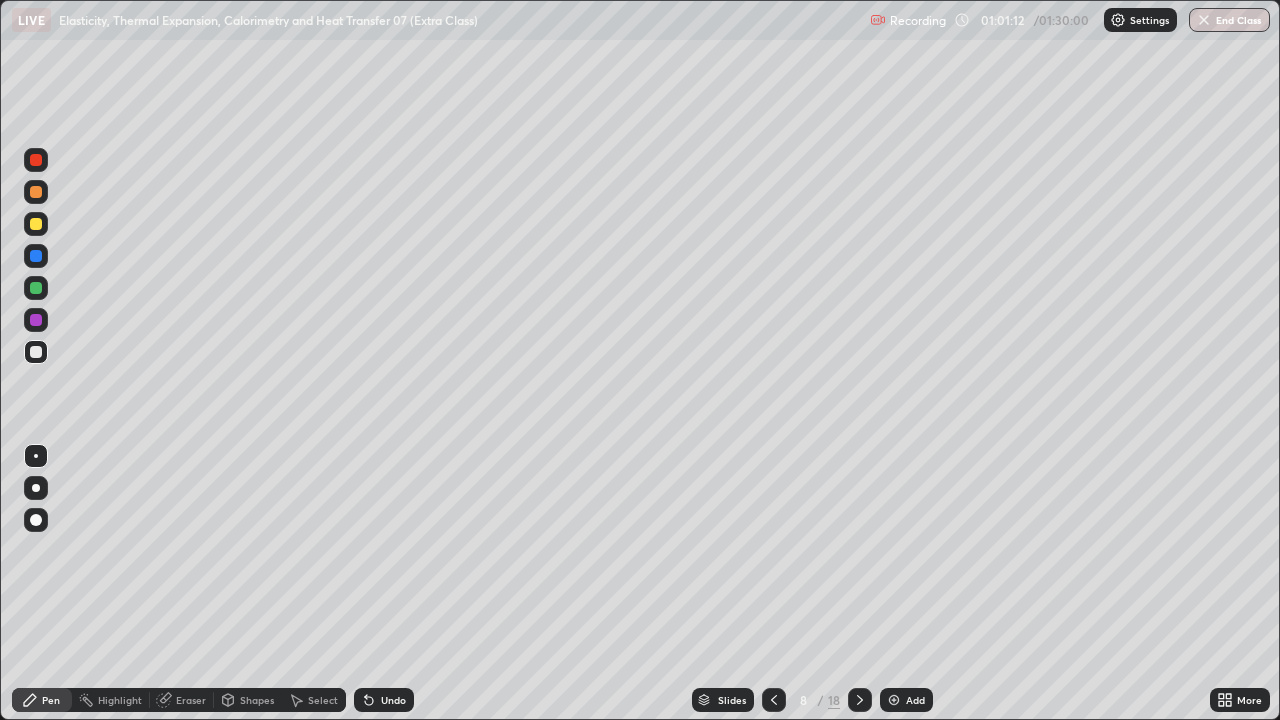 click 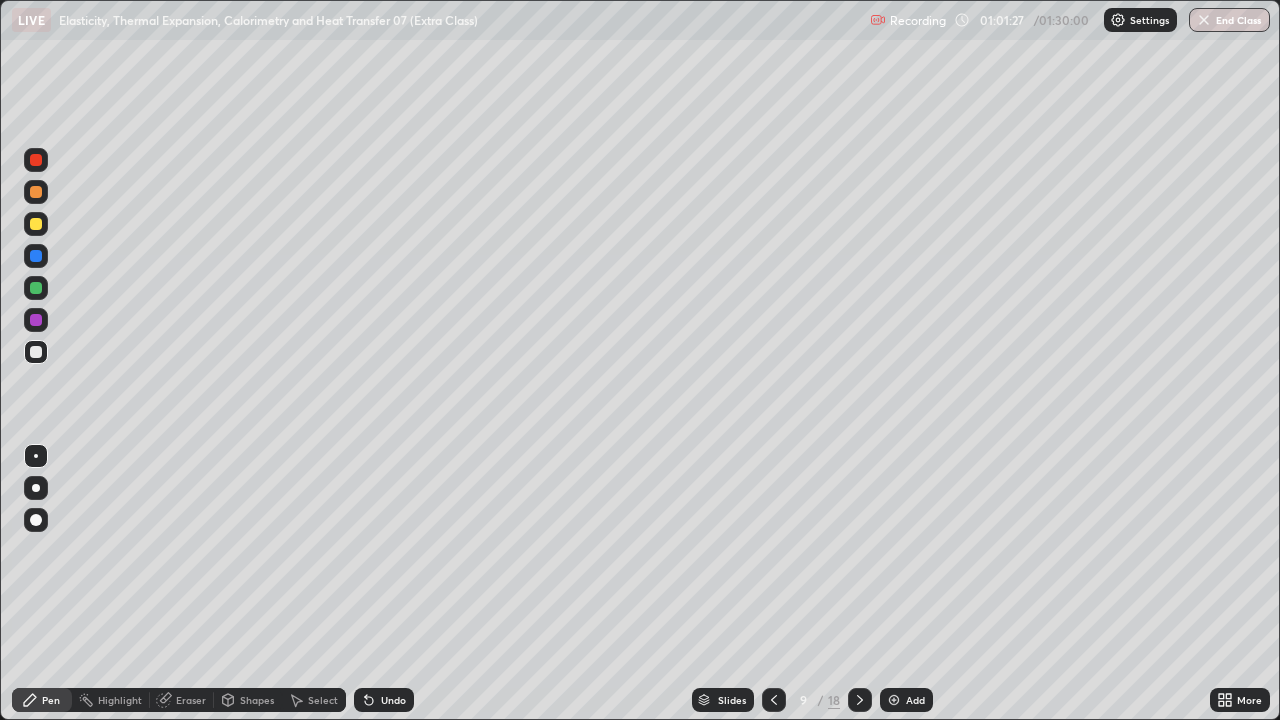 click on "Shapes" at bounding box center [257, 700] 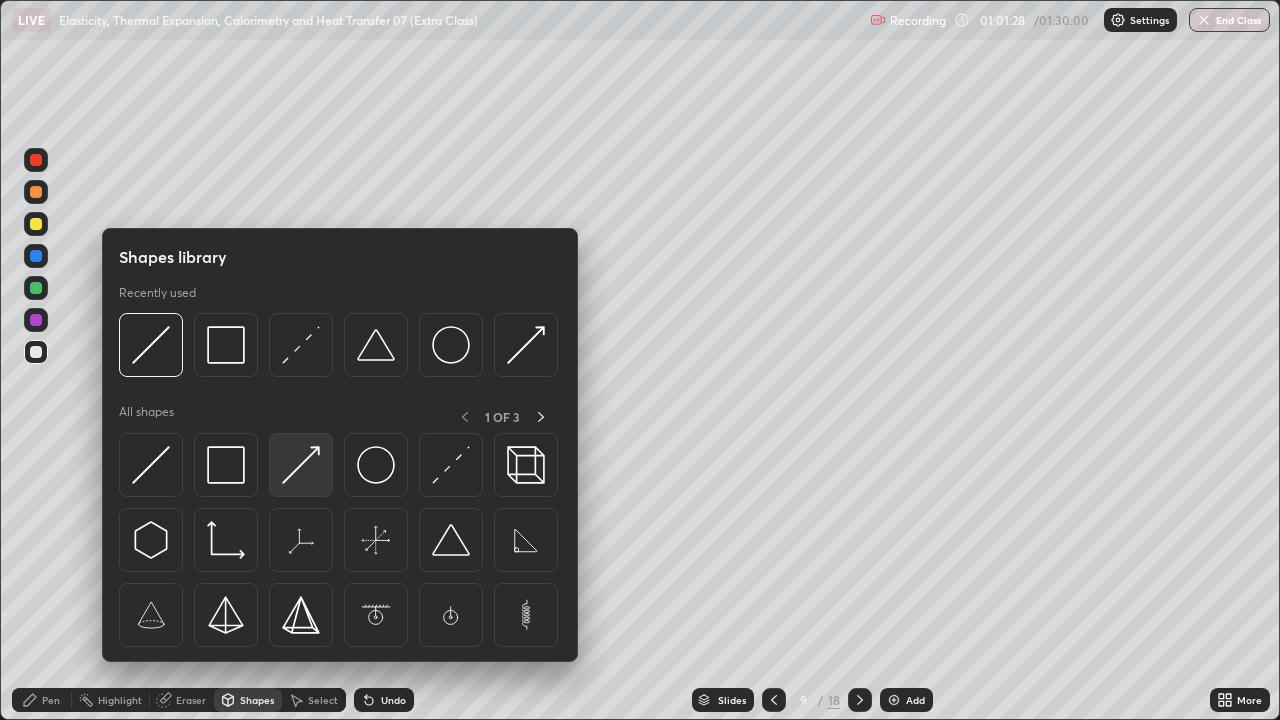 click at bounding box center (301, 465) 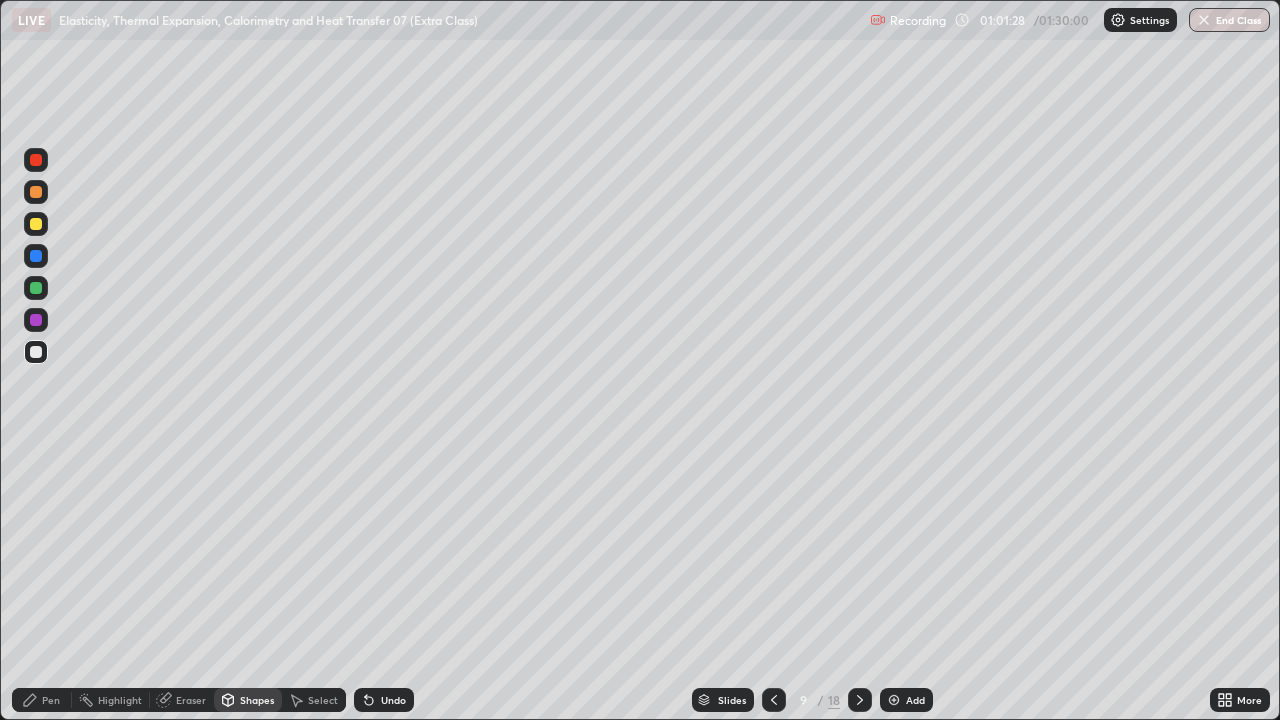 click at bounding box center [36, 288] 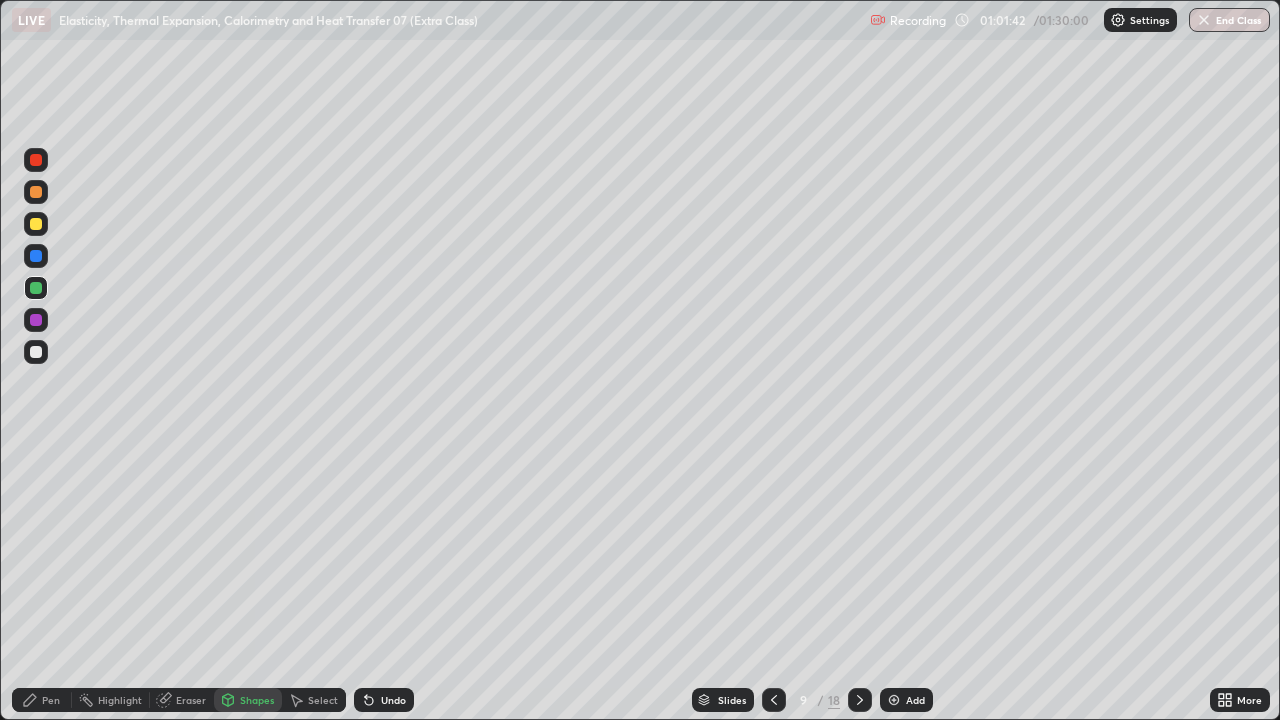 click on "Pen" at bounding box center [42, 700] 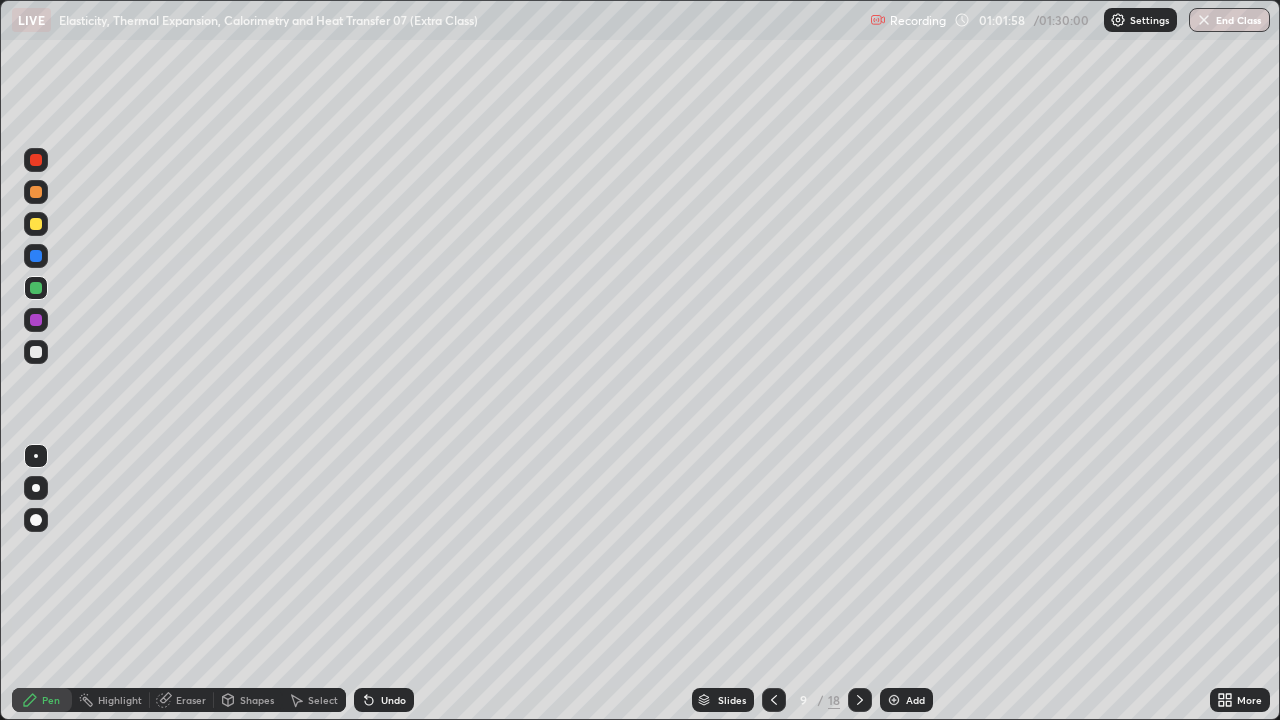 click at bounding box center [36, 352] 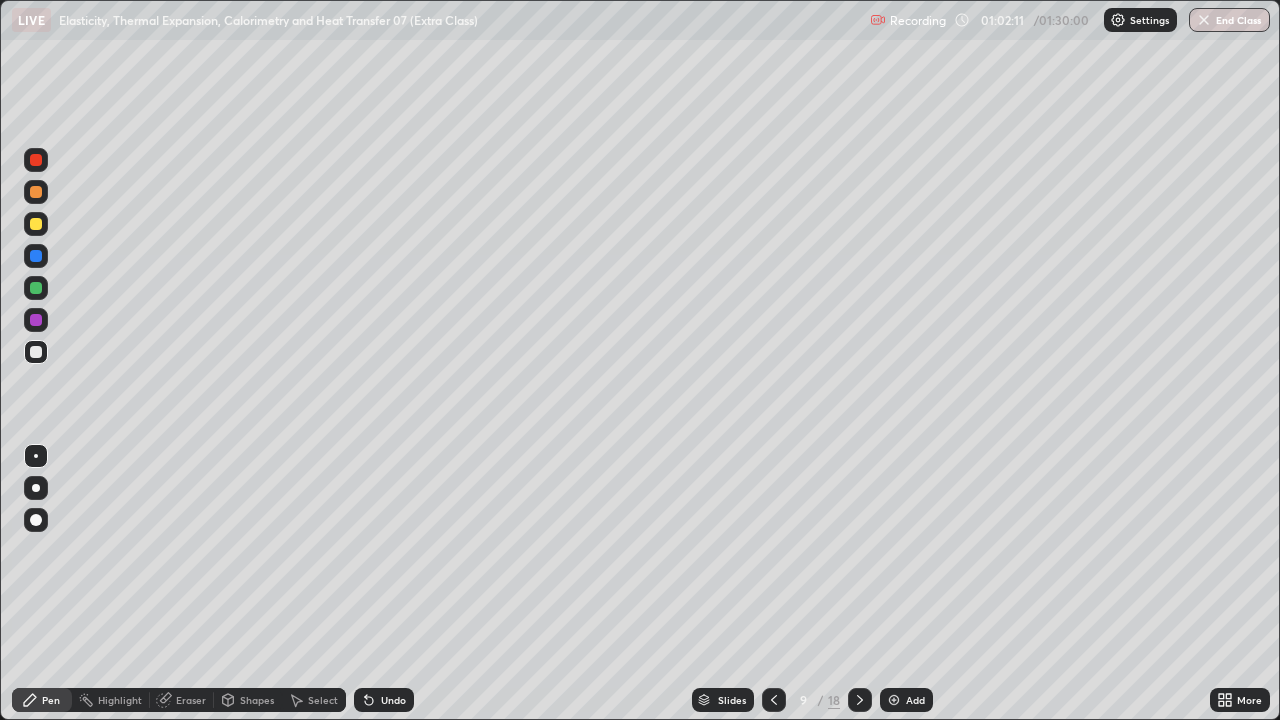 click on "Undo" at bounding box center [384, 700] 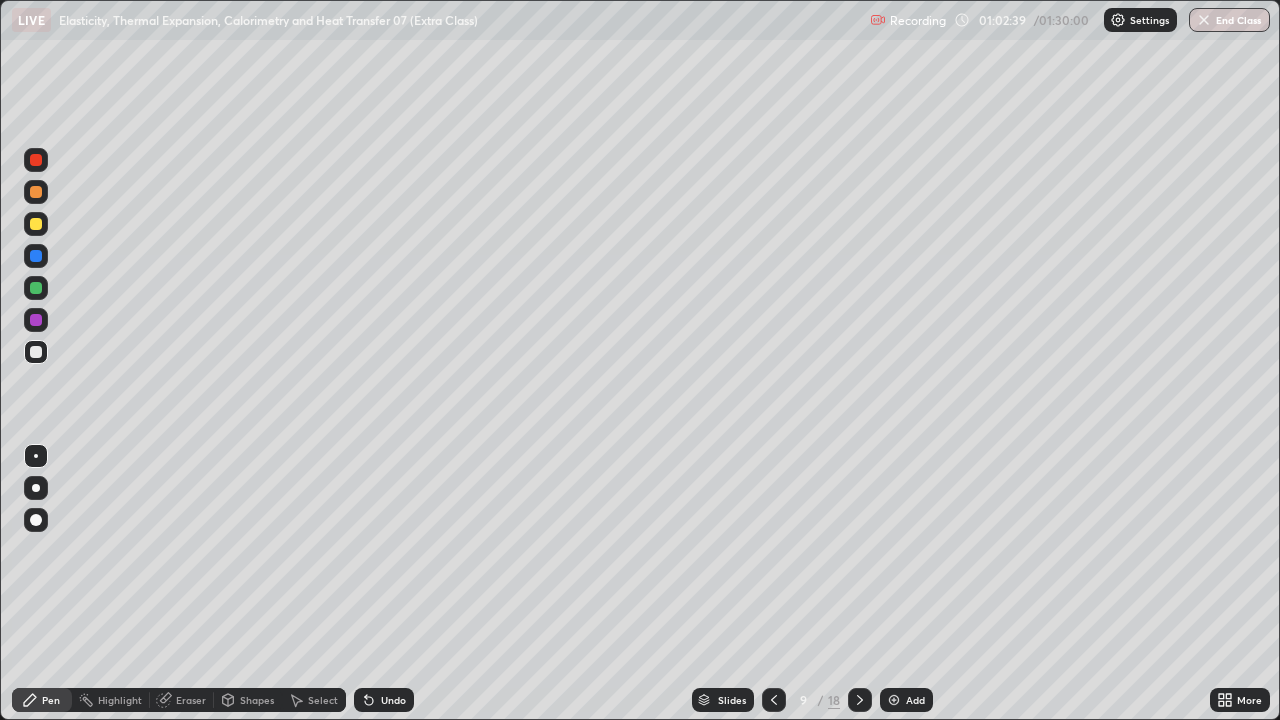 click 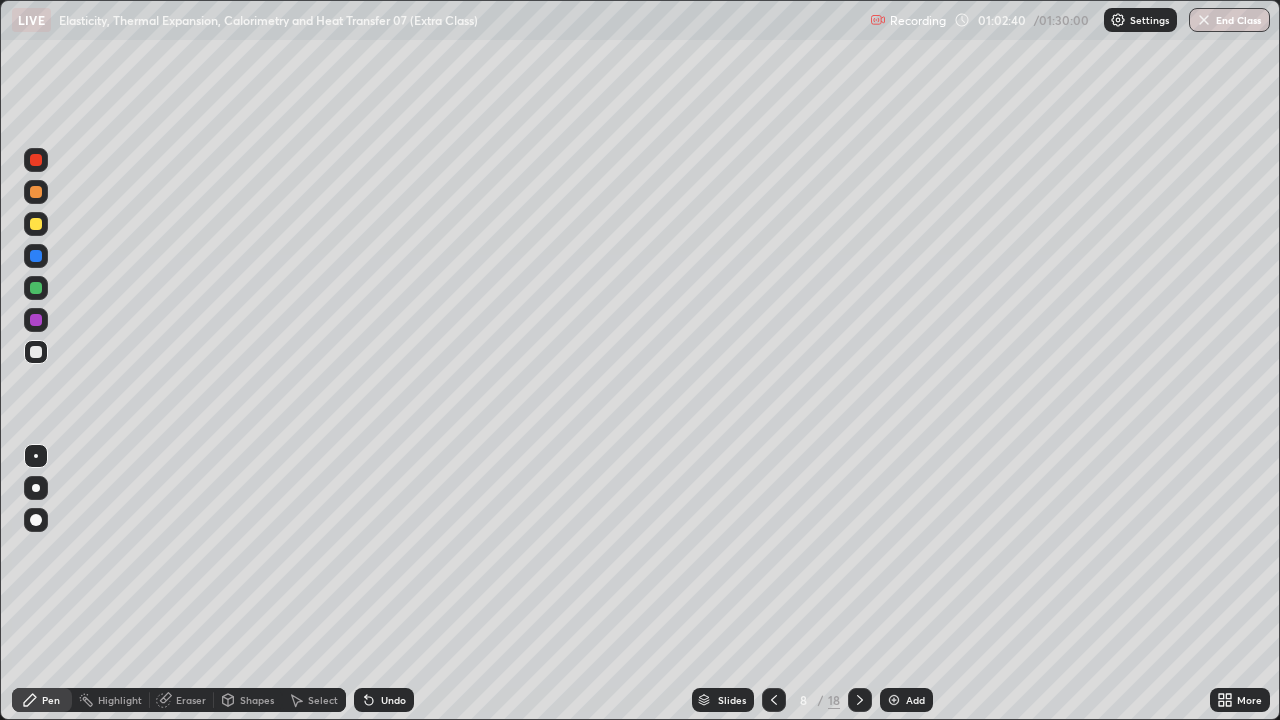click 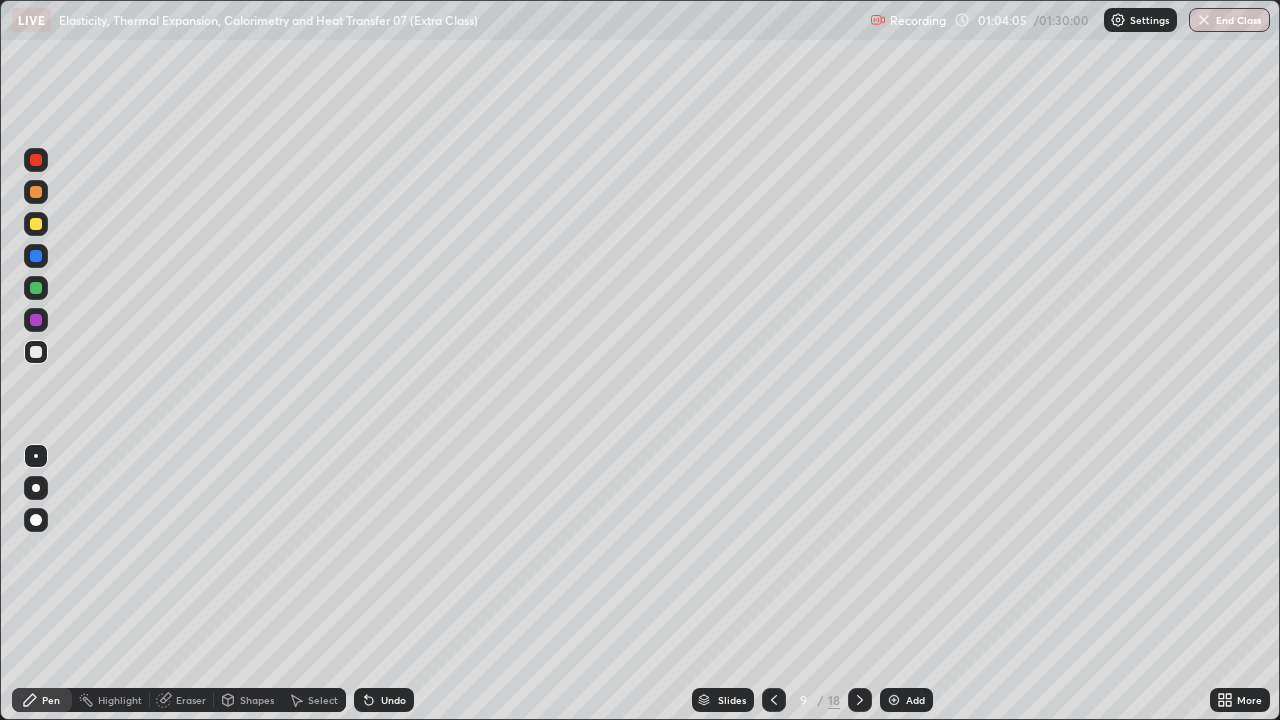 click 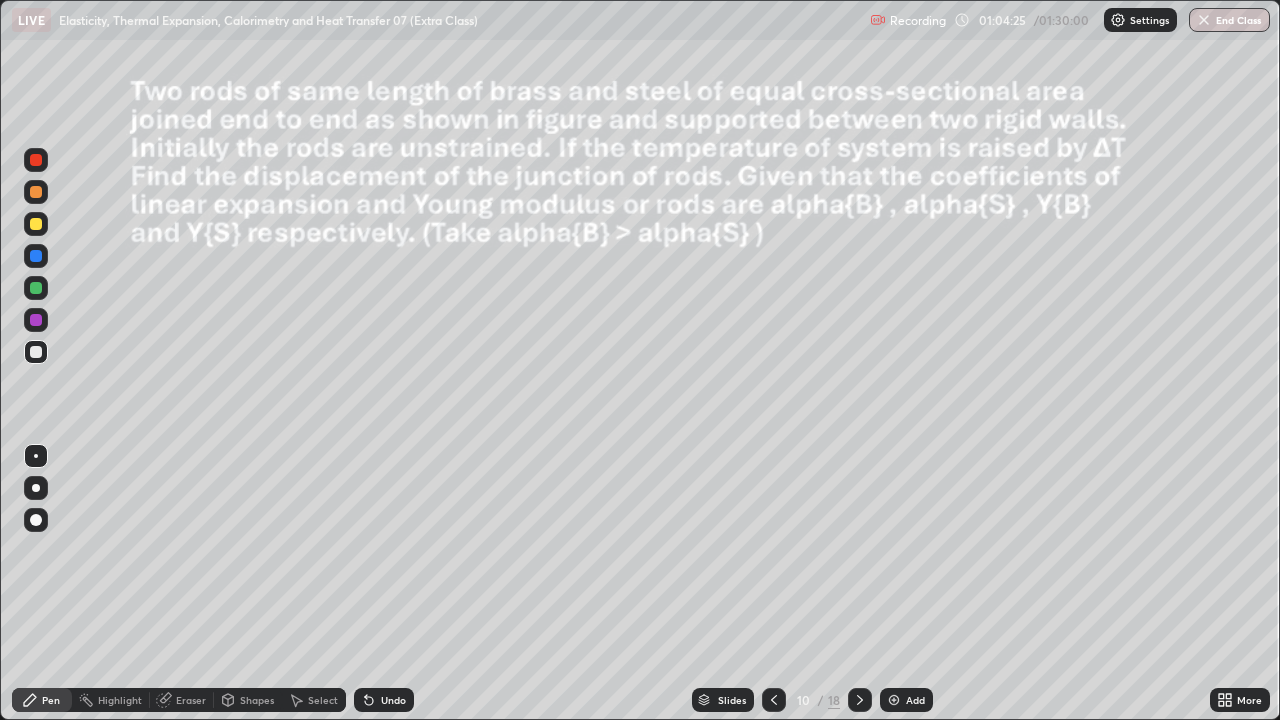 click on "Shapes" at bounding box center (257, 700) 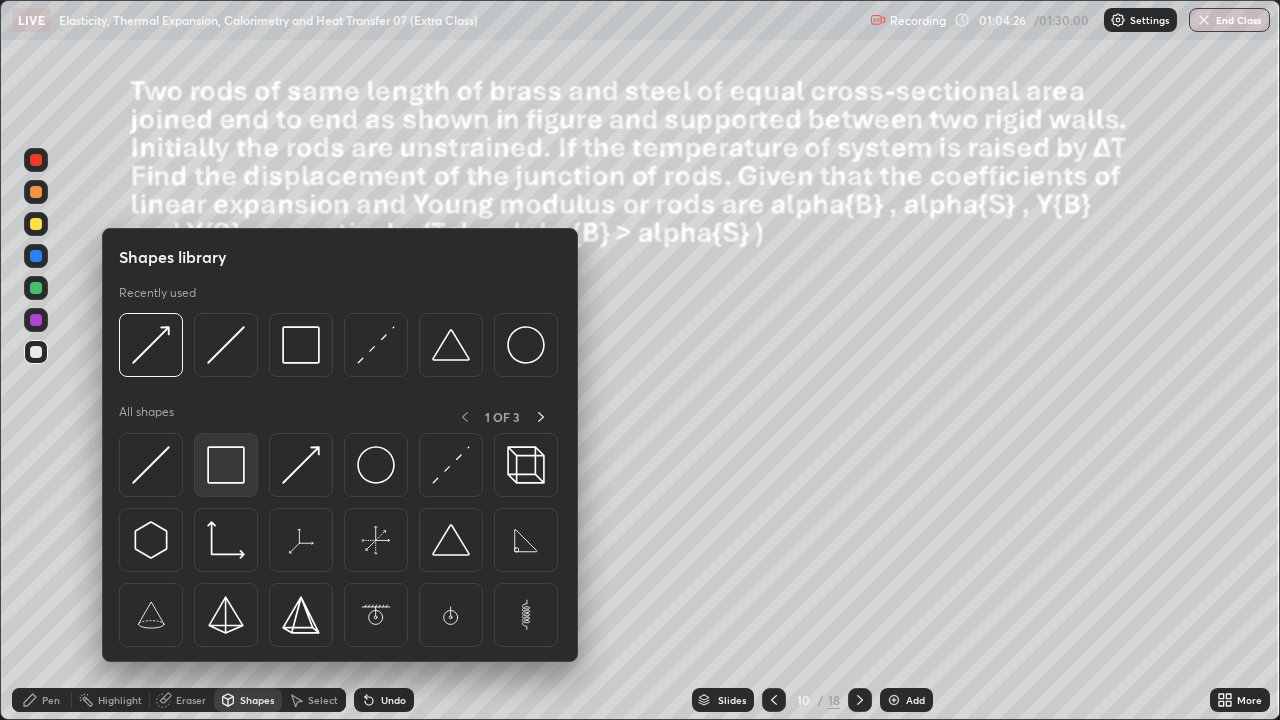 click at bounding box center (226, 465) 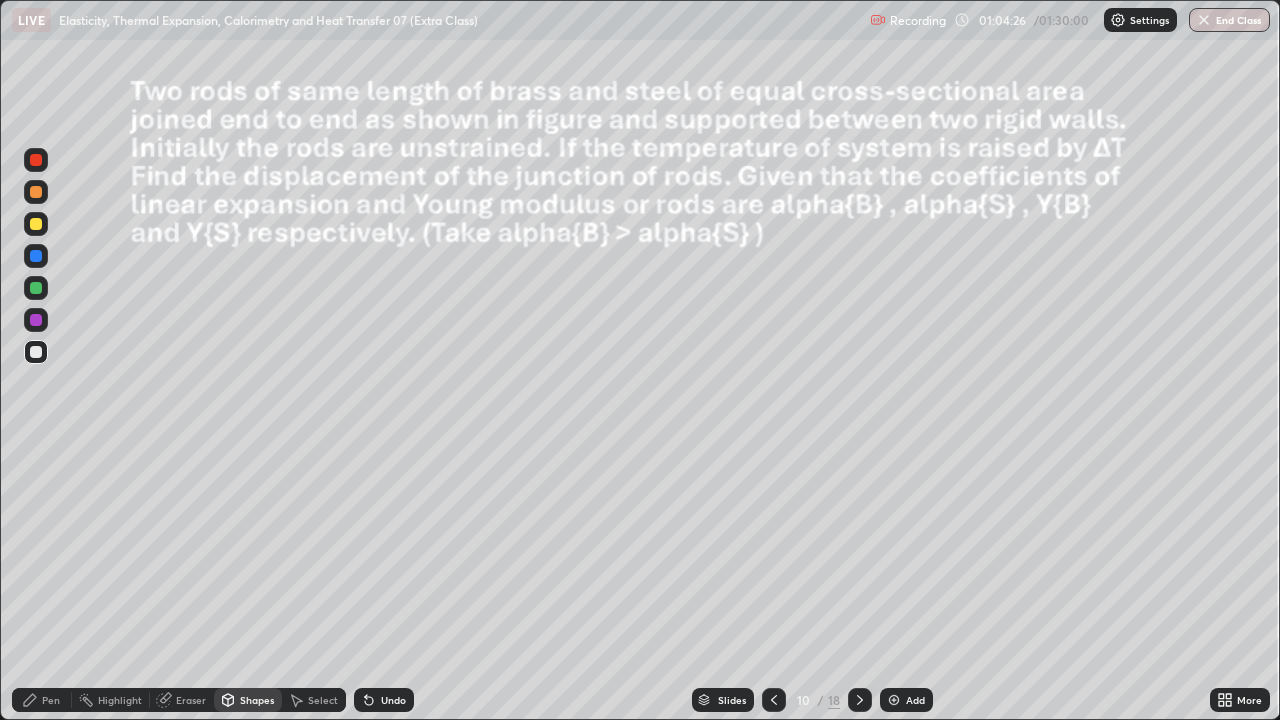 click at bounding box center [36, 224] 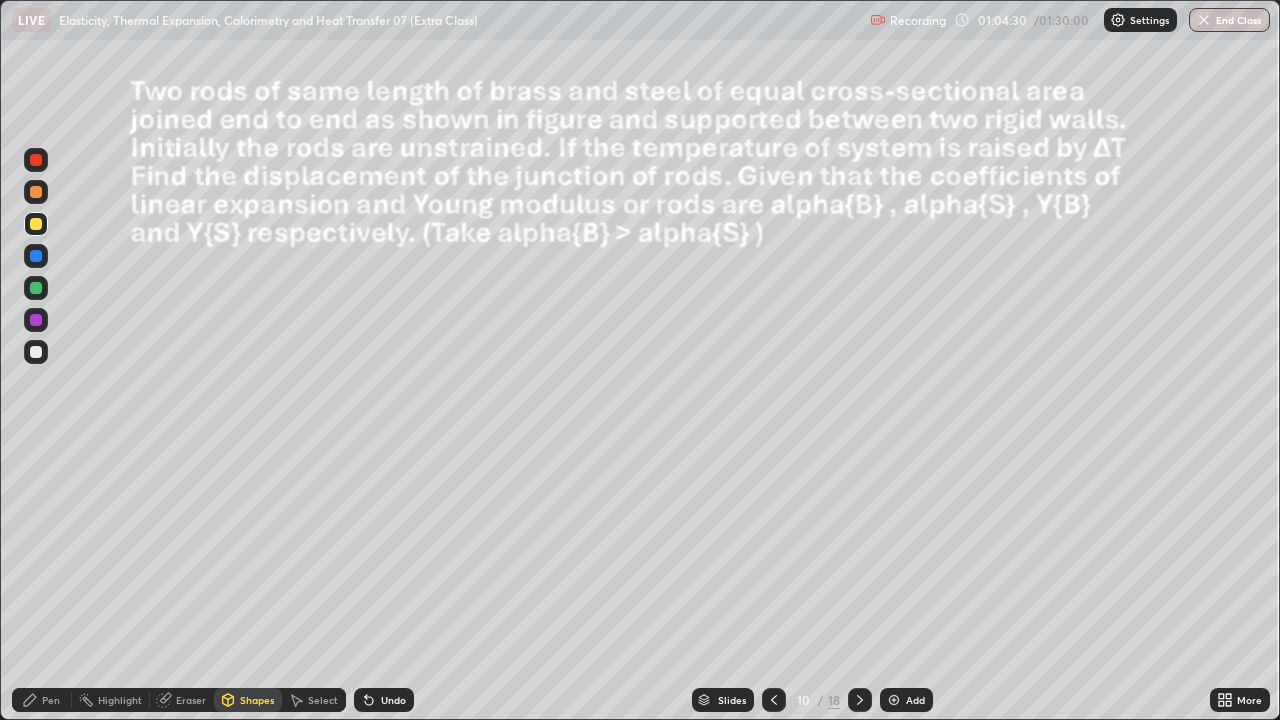 click on "Shapes" at bounding box center (248, 700) 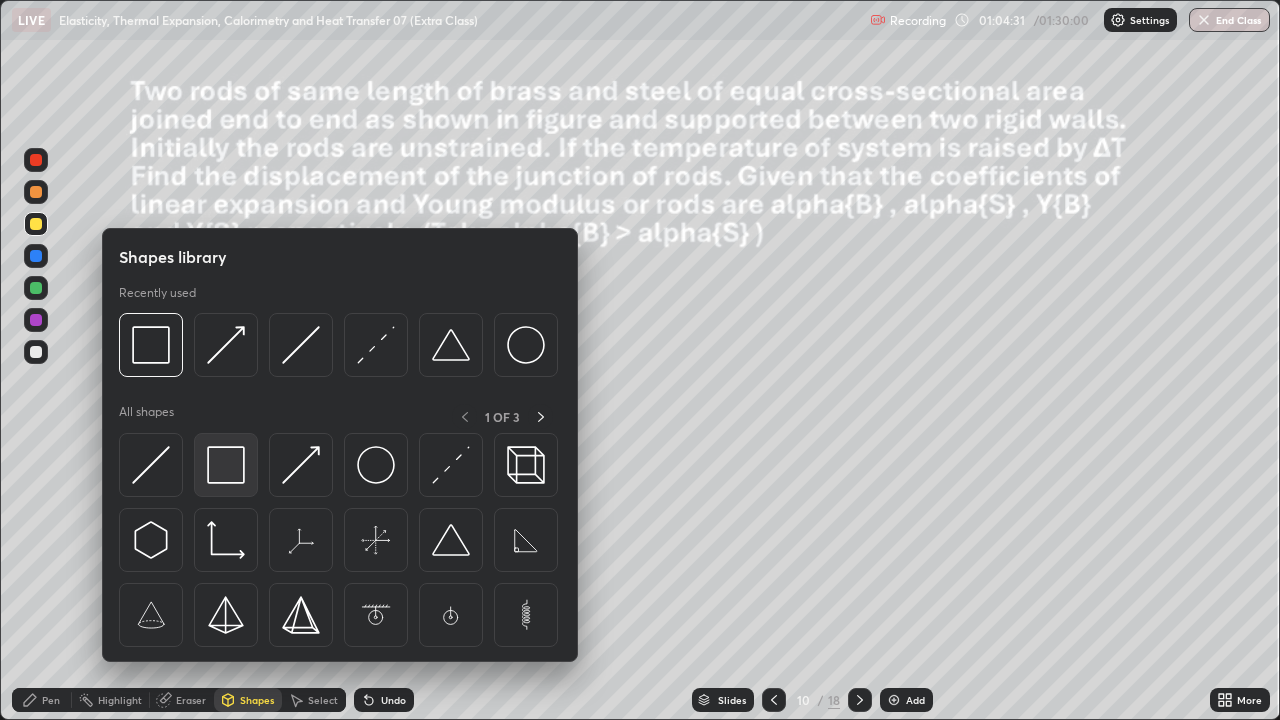 click at bounding box center [226, 465] 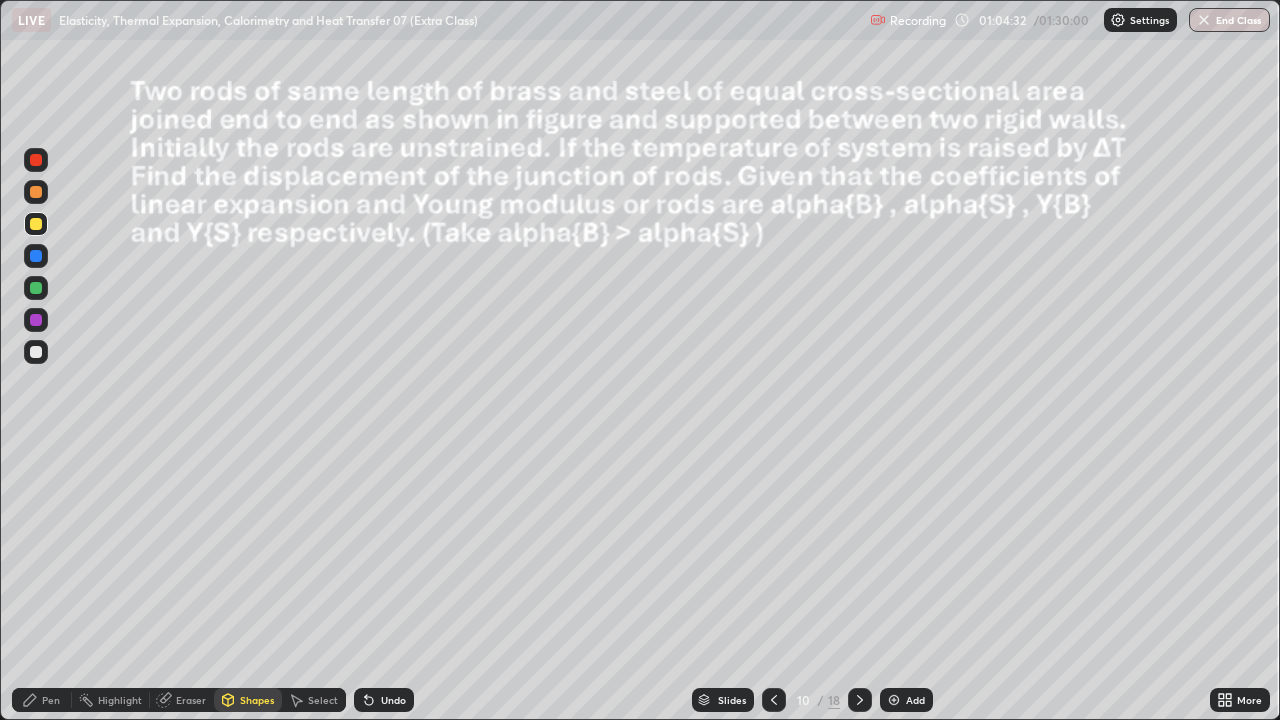 click at bounding box center (36, 288) 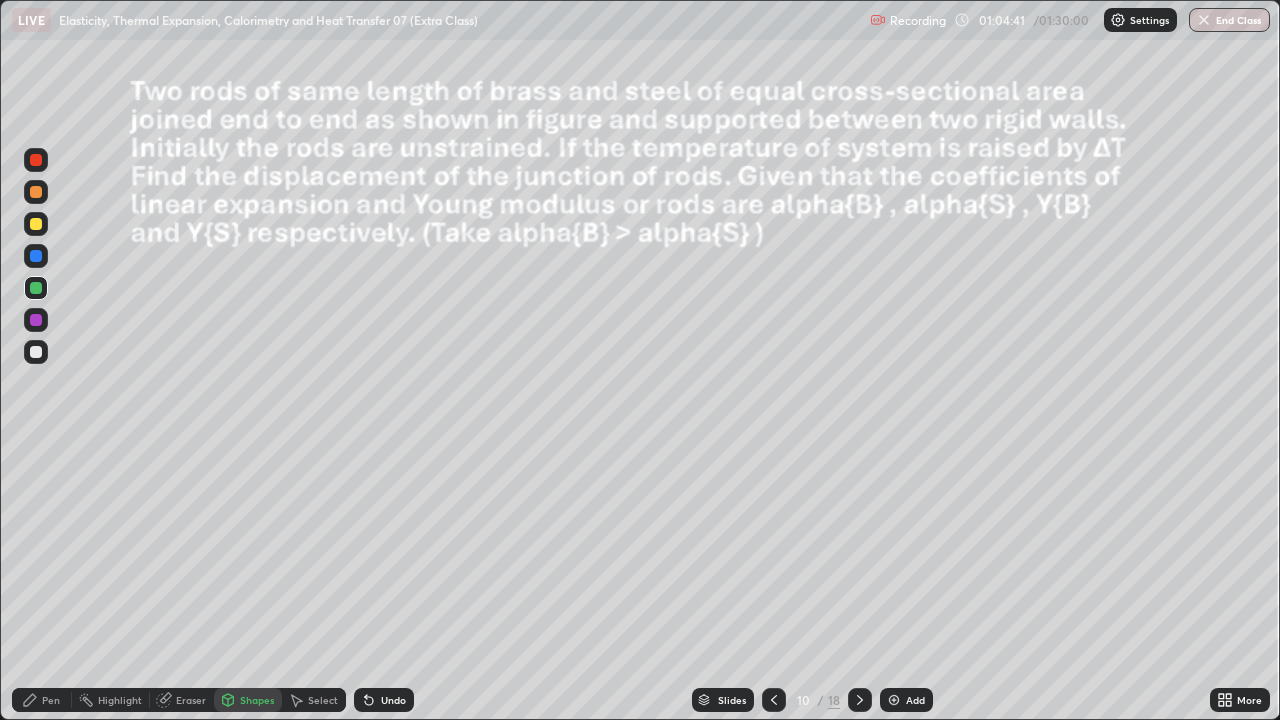 click on "Shapes" at bounding box center (257, 700) 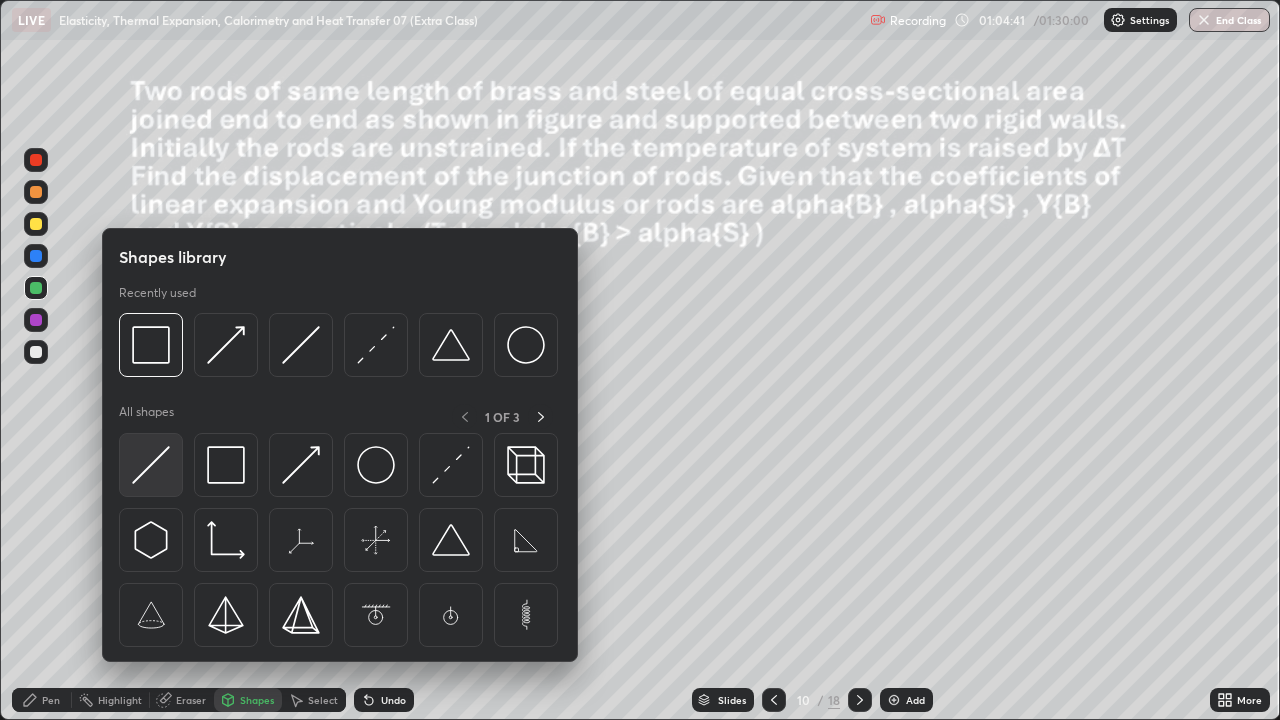 click at bounding box center [151, 465] 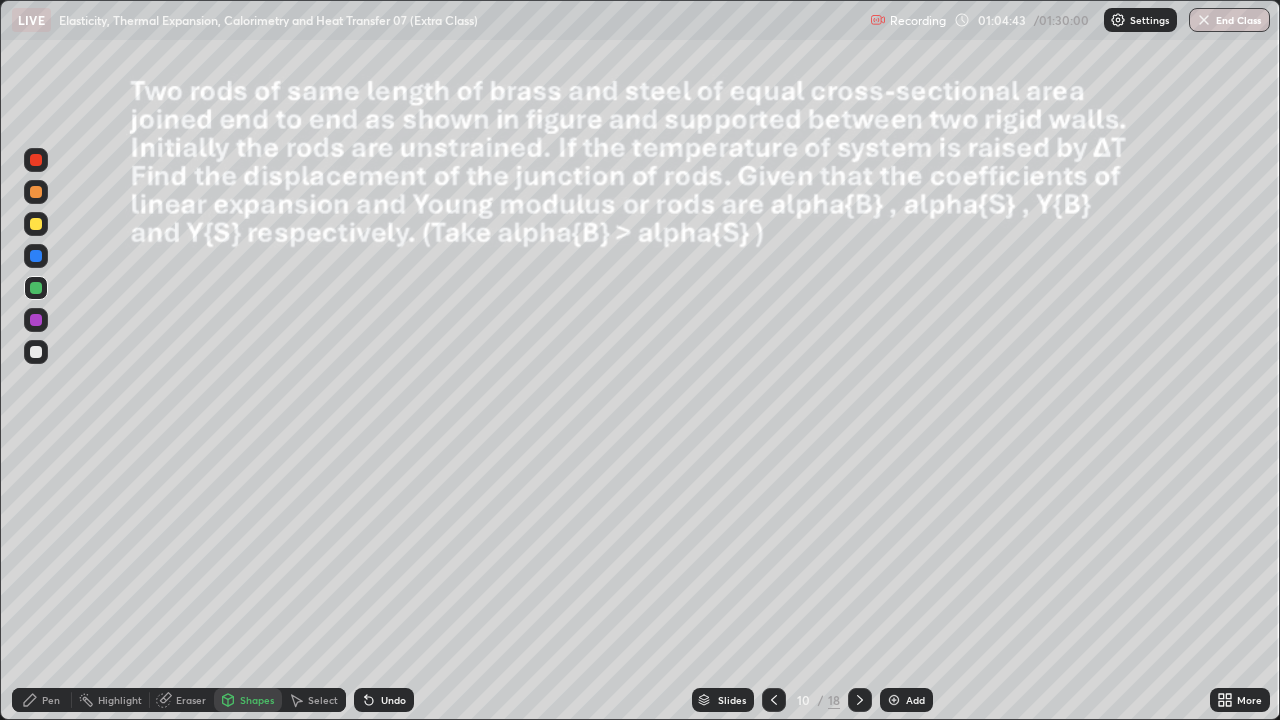 click at bounding box center (36, 352) 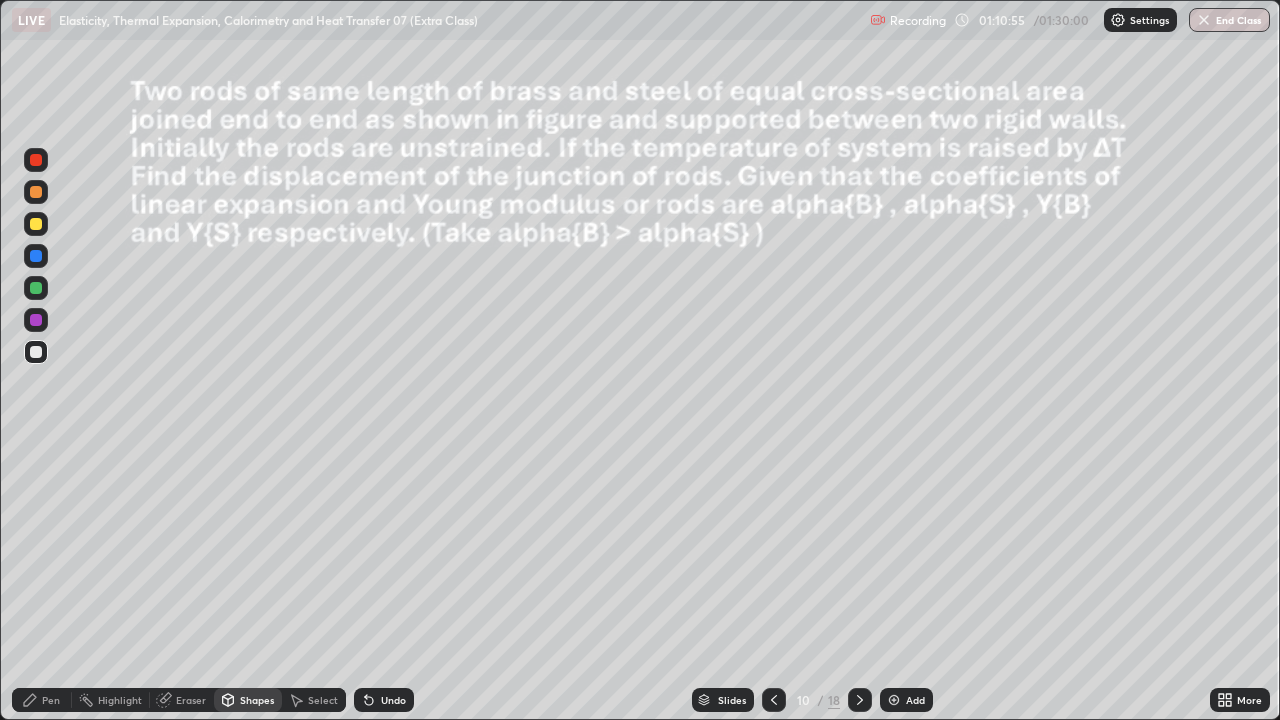 click on "Pen" at bounding box center (51, 700) 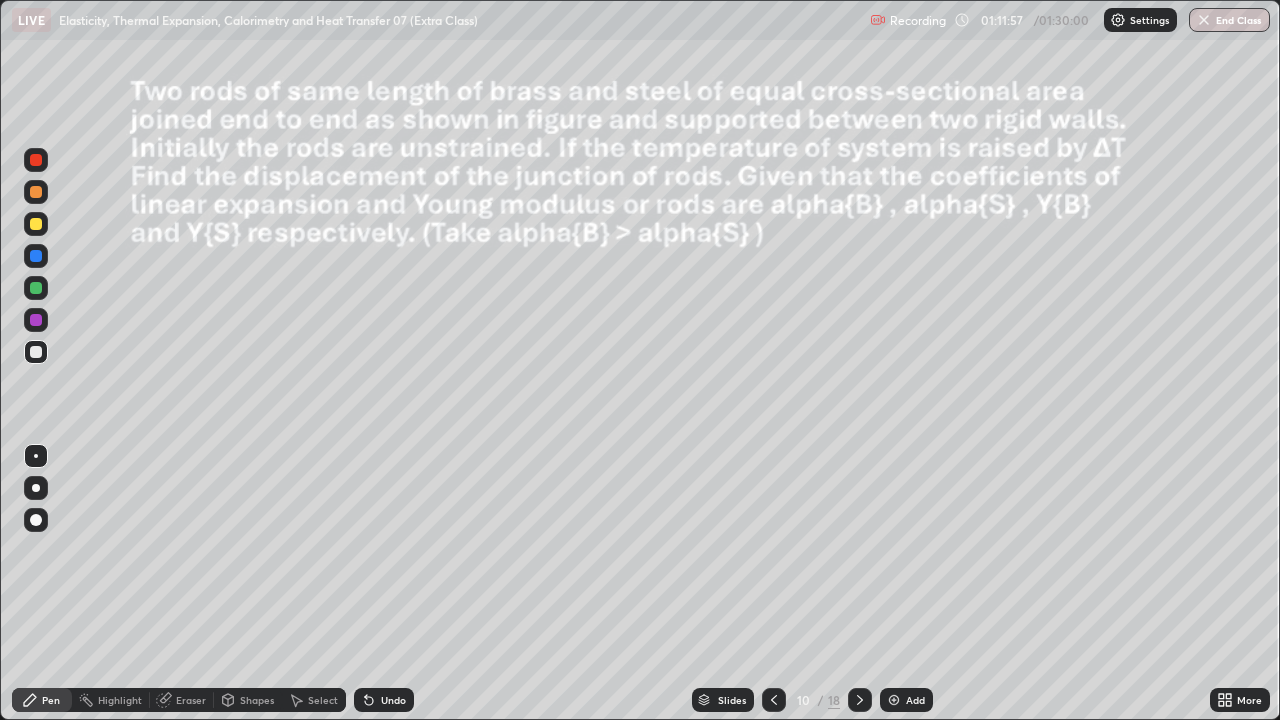 click at bounding box center [36, 224] 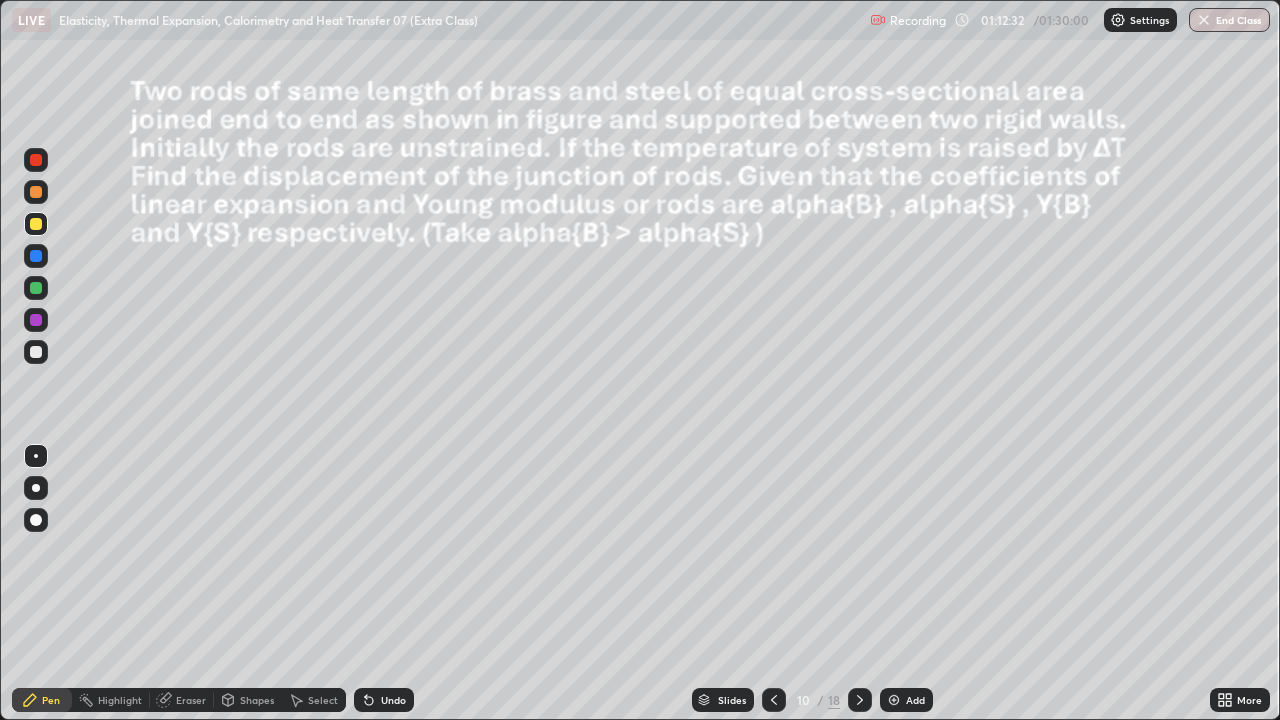 click at bounding box center (36, 224) 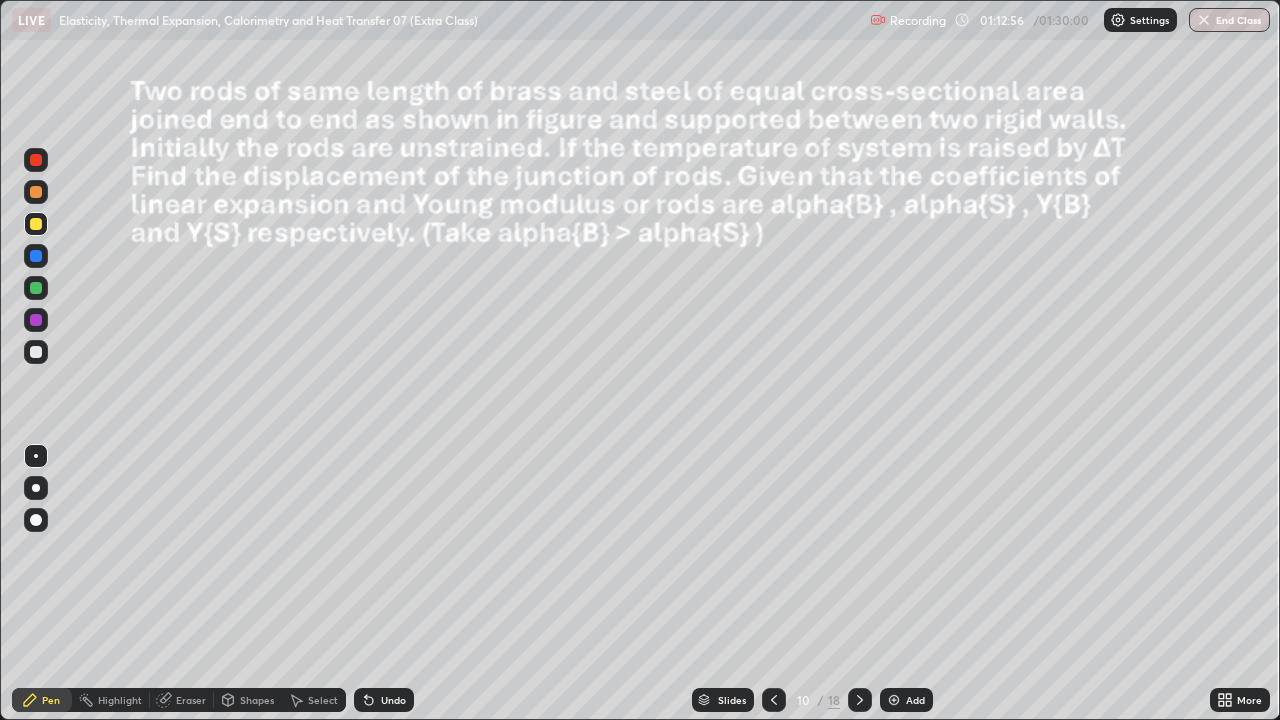 click at bounding box center (36, 352) 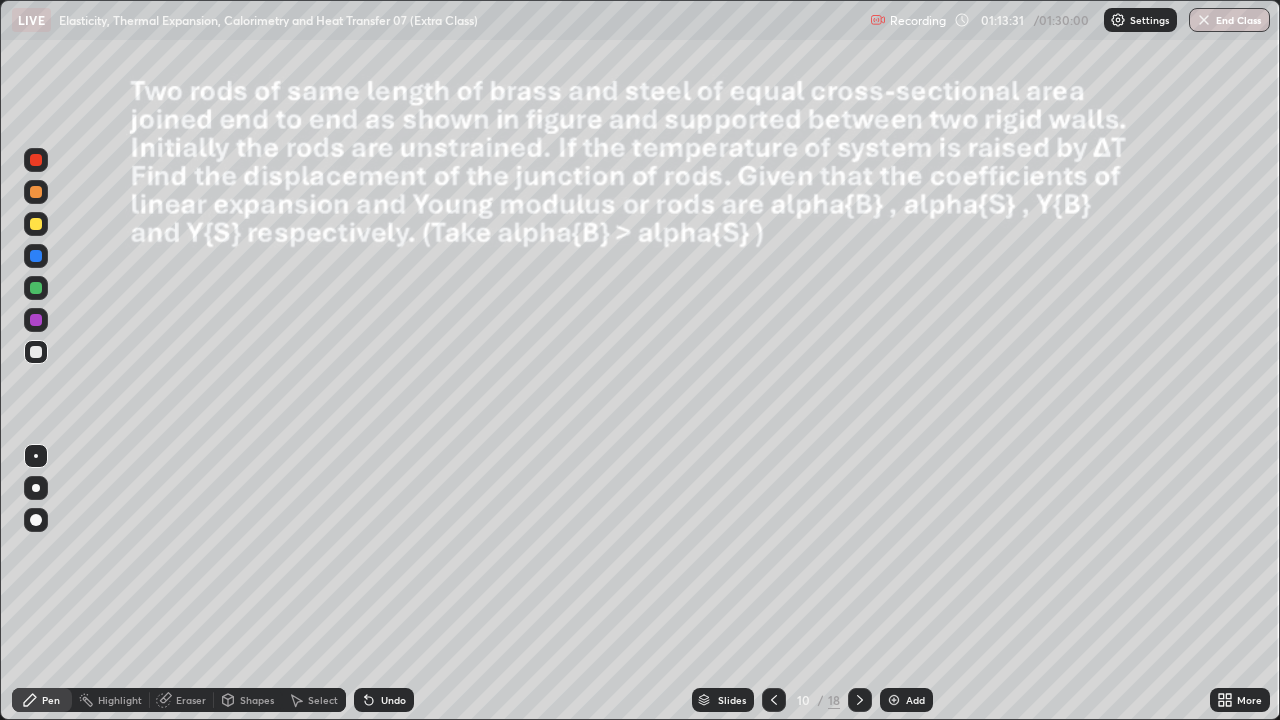 click at bounding box center (36, 288) 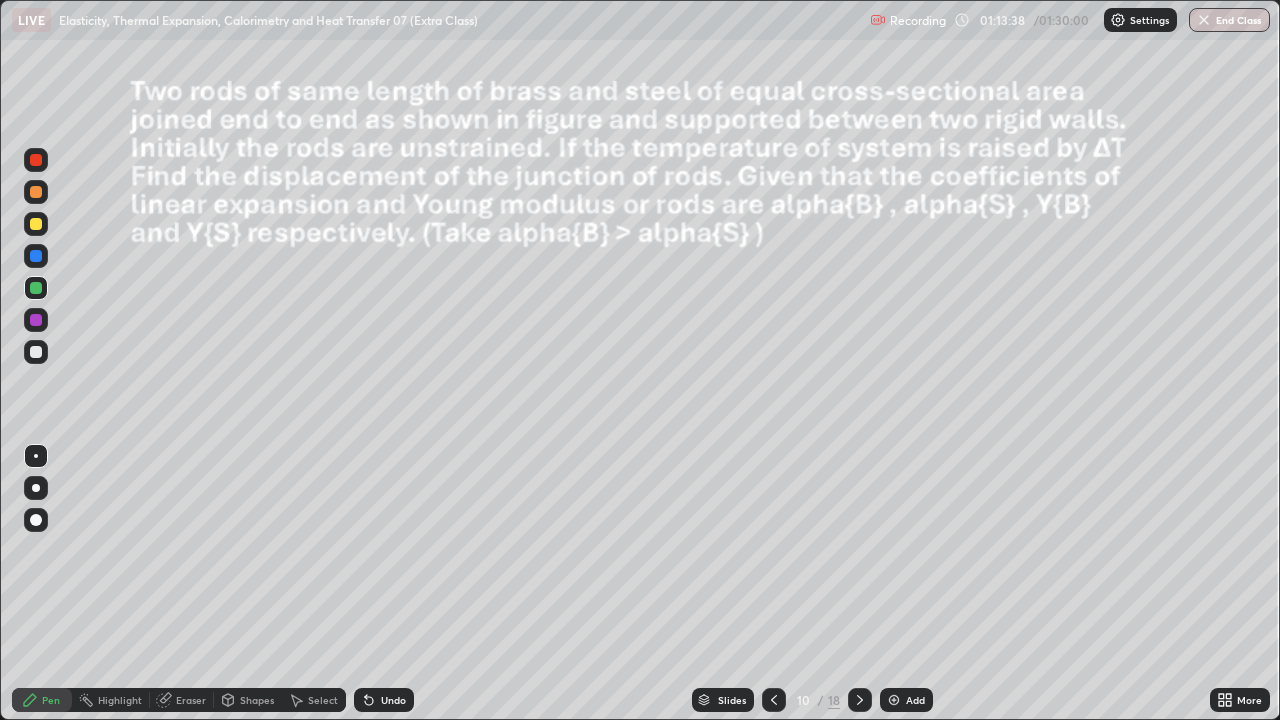 click on "Undo" at bounding box center (384, 700) 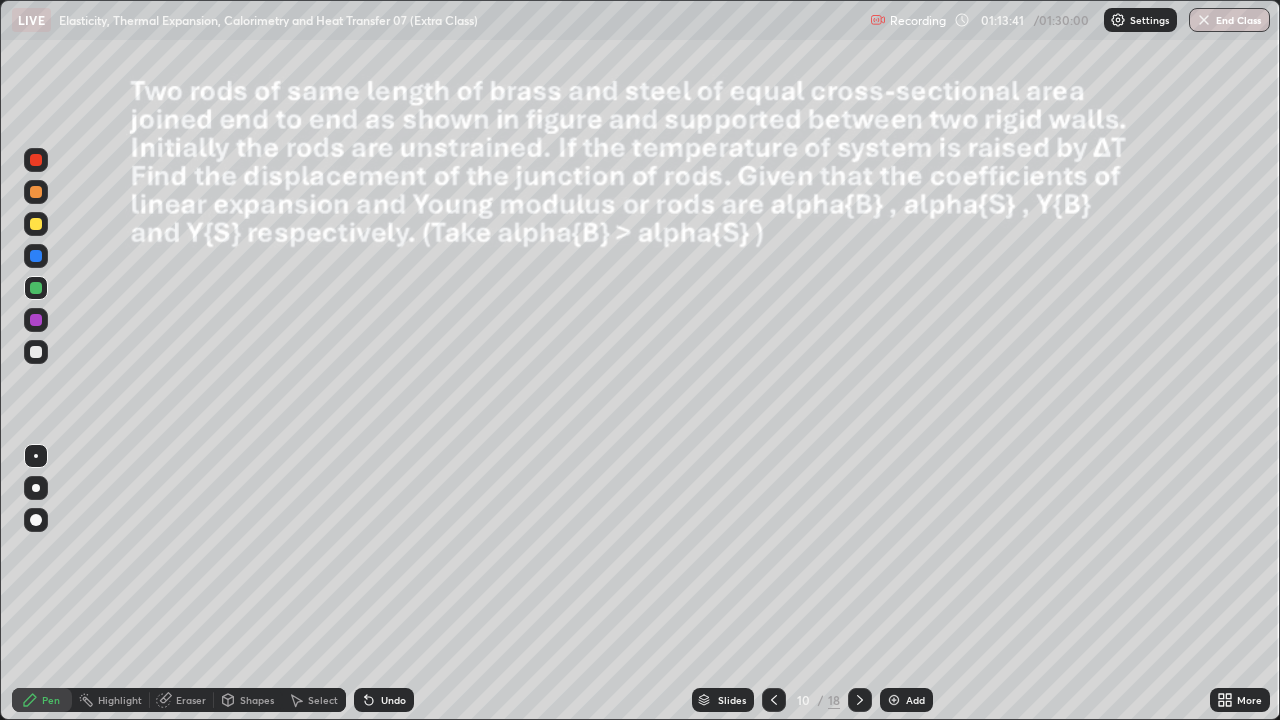 click at bounding box center [36, 352] 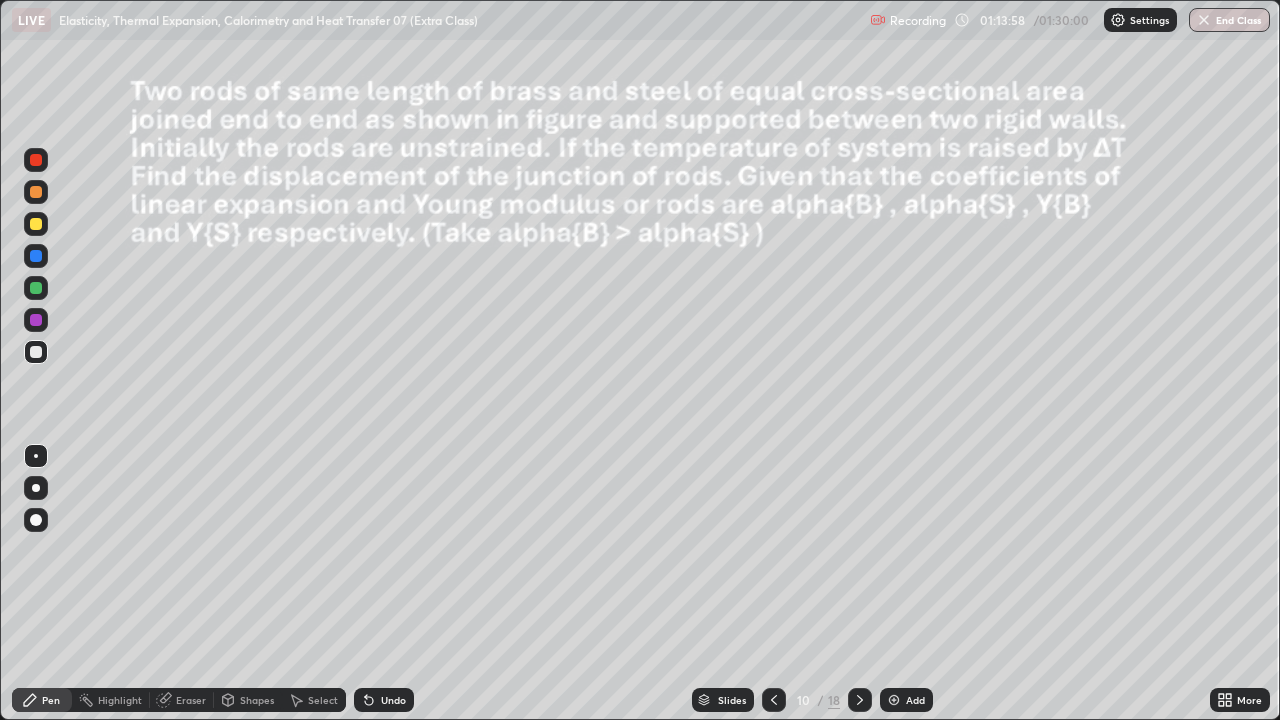 click at bounding box center (36, 224) 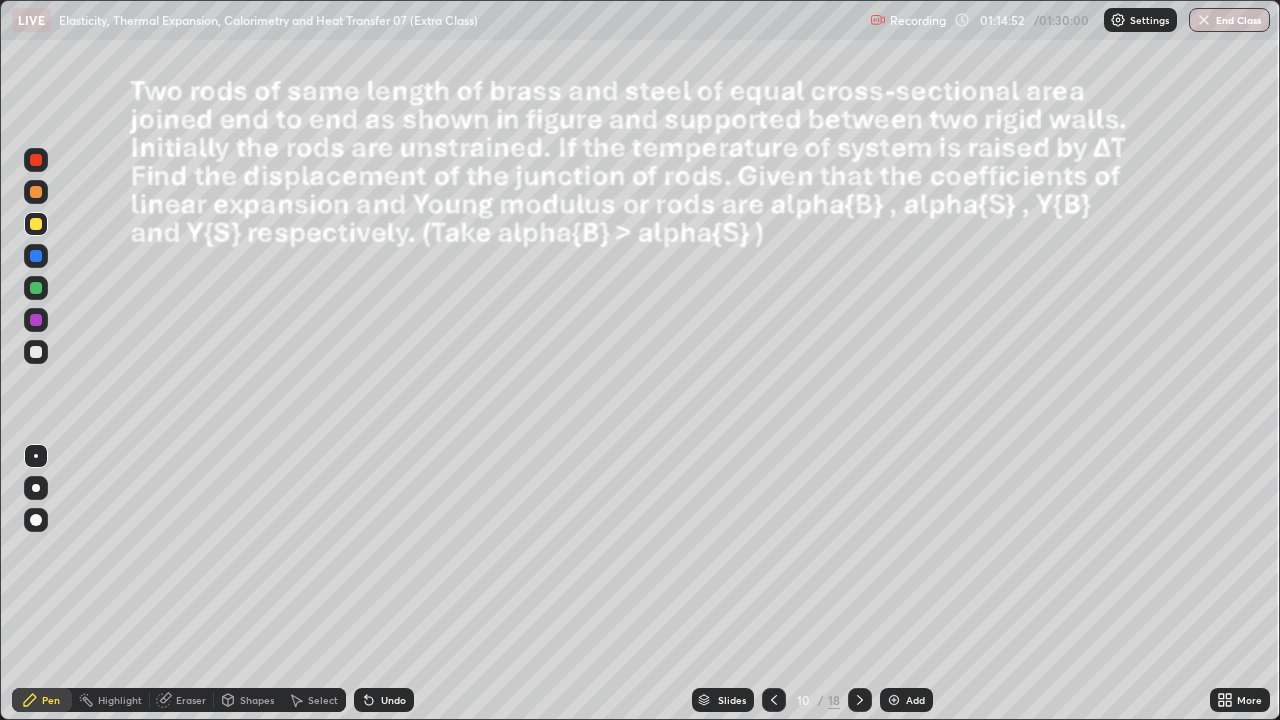 click at bounding box center [36, 352] 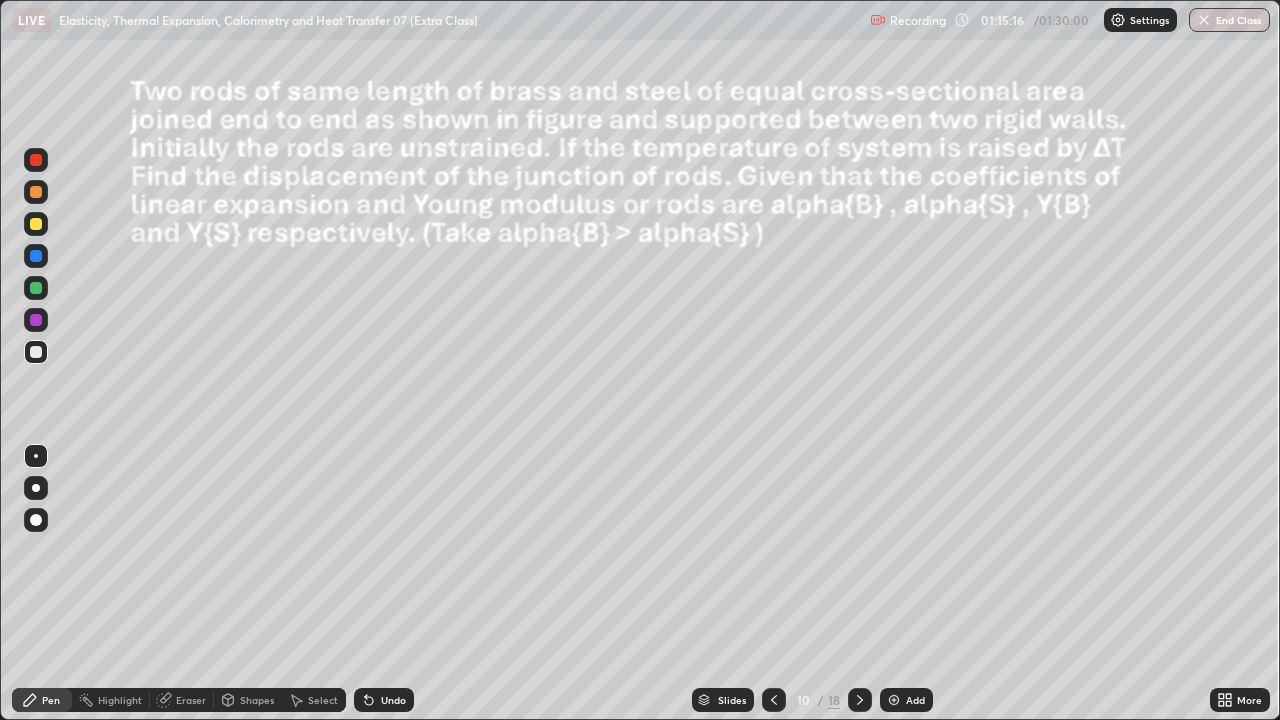 click at bounding box center [36, 352] 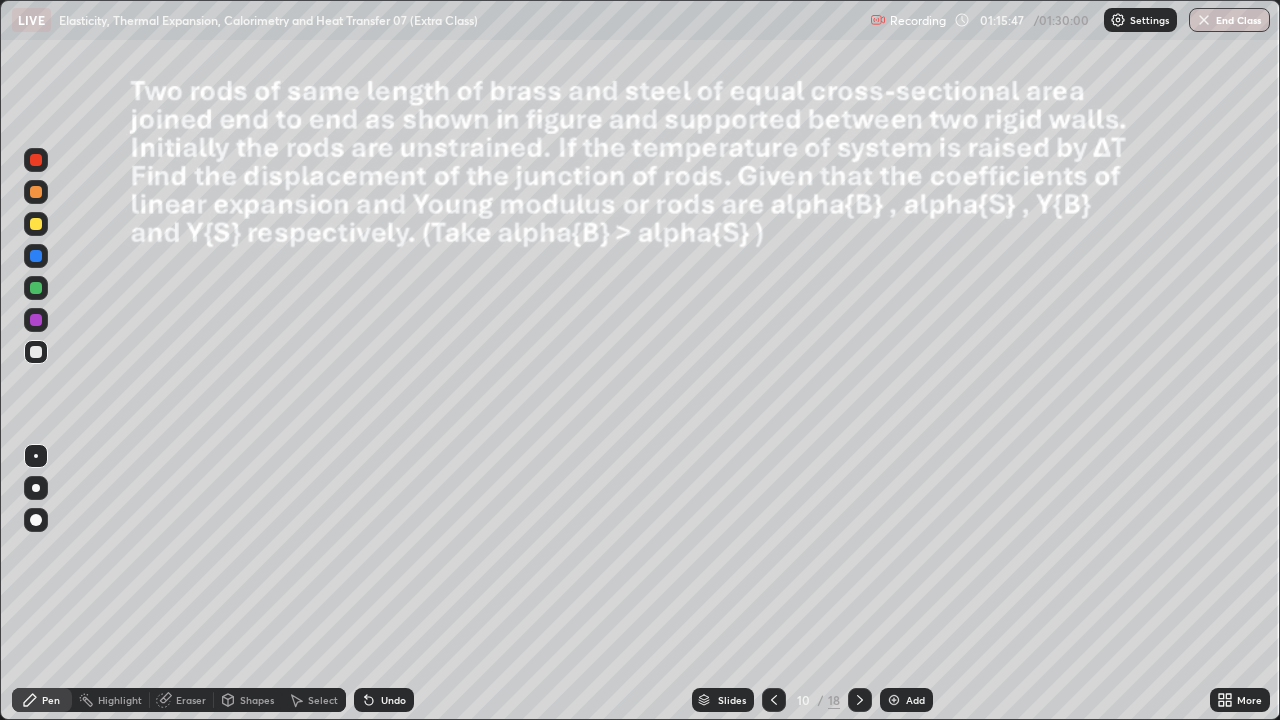 click on "Undo" at bounding box center [384, 700] 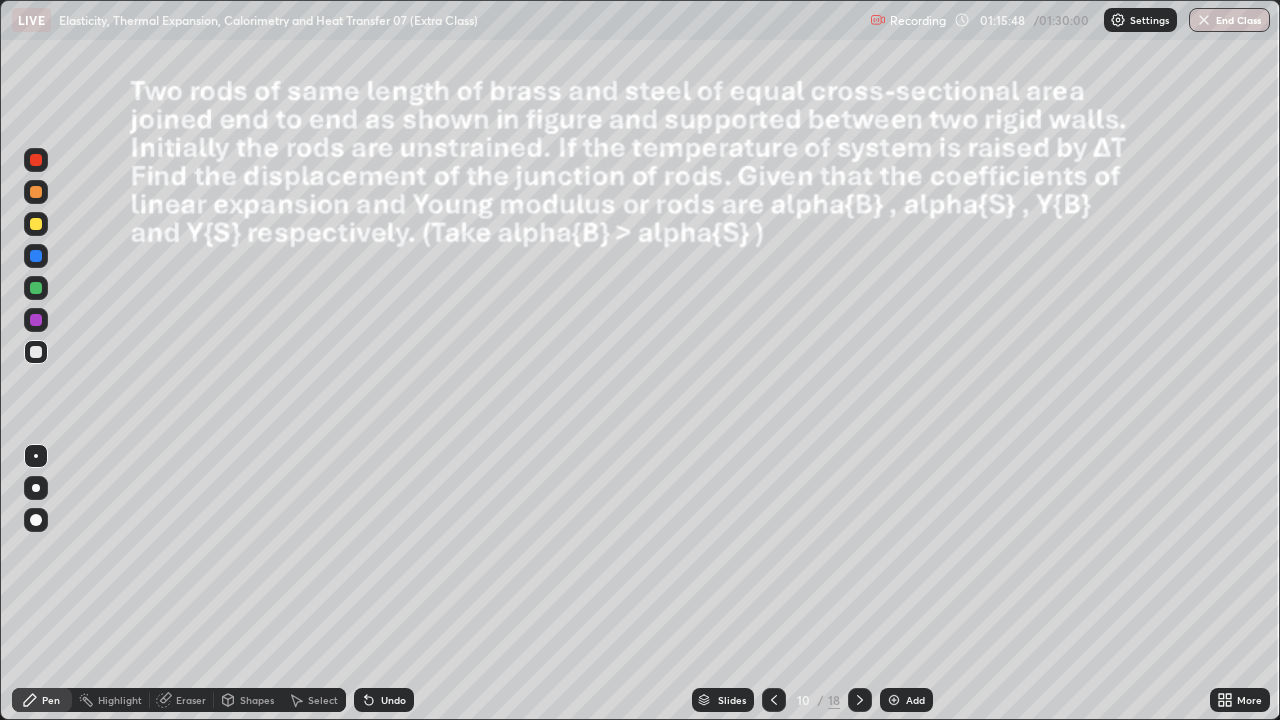click on "Undo" at bounding box center [384, 700] 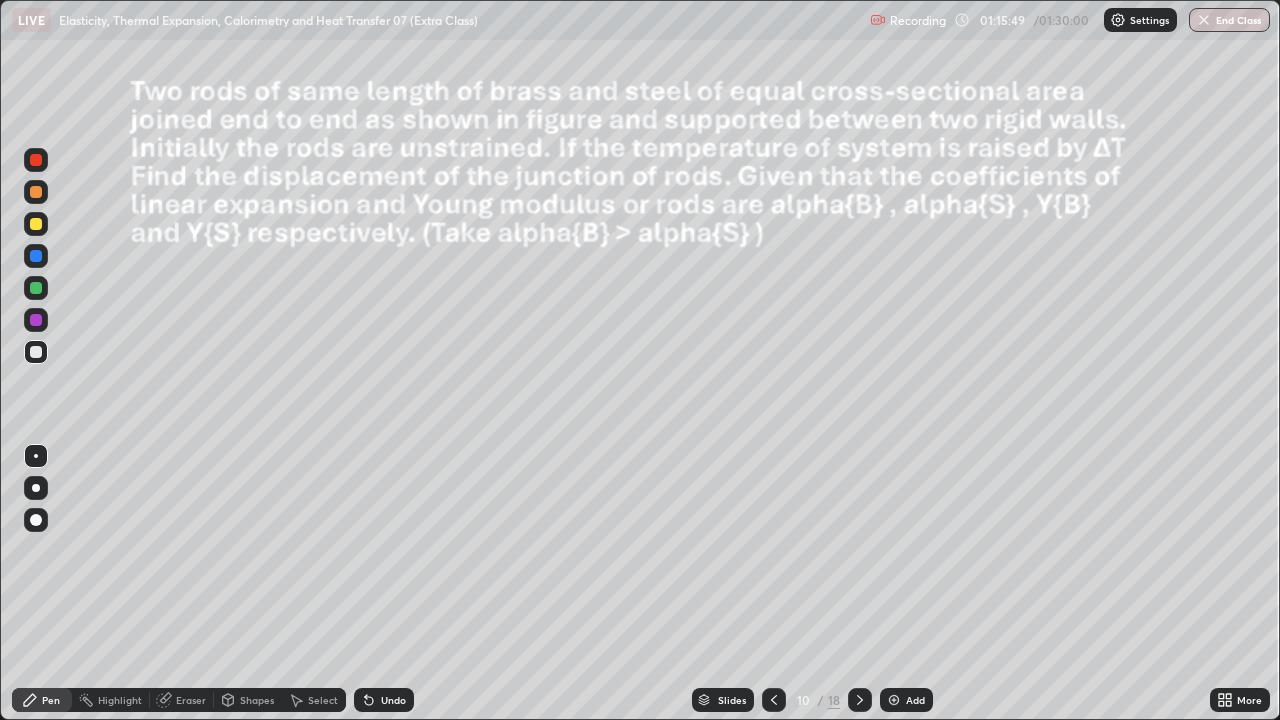 click on "Undo" at bounding box center (393, 700) 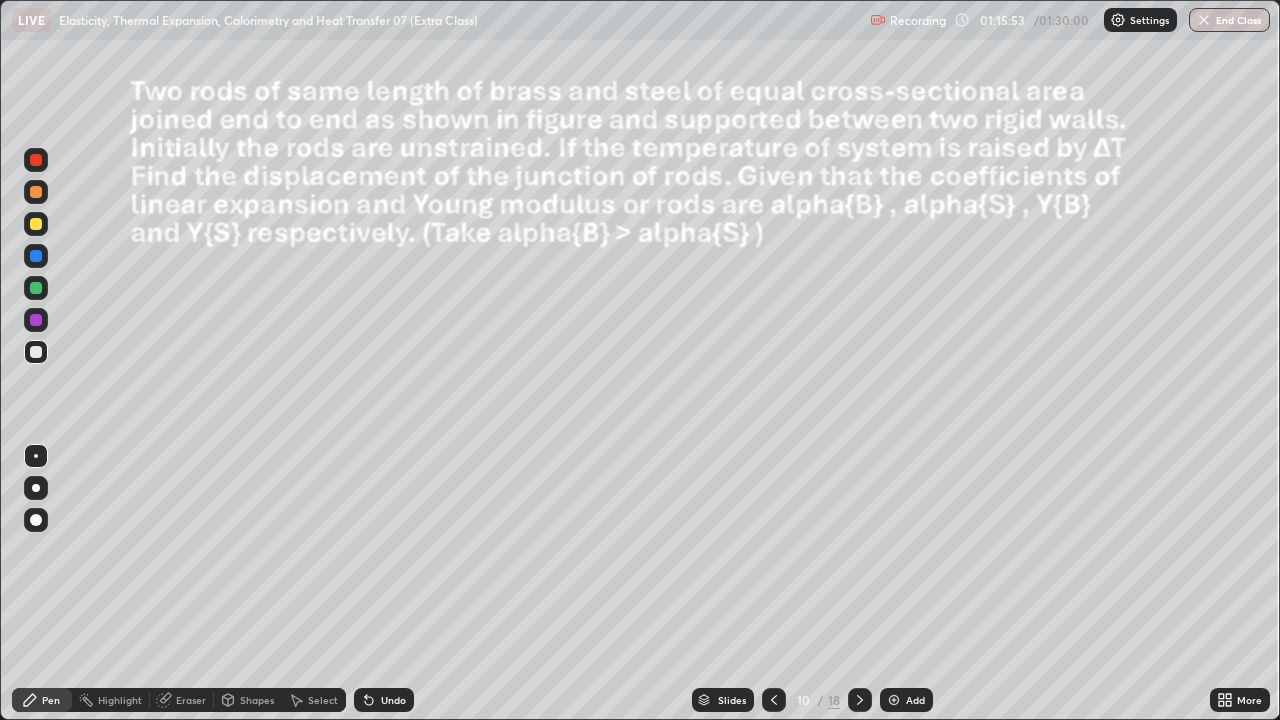 click on "Undo" at bounding box center [393, 700] 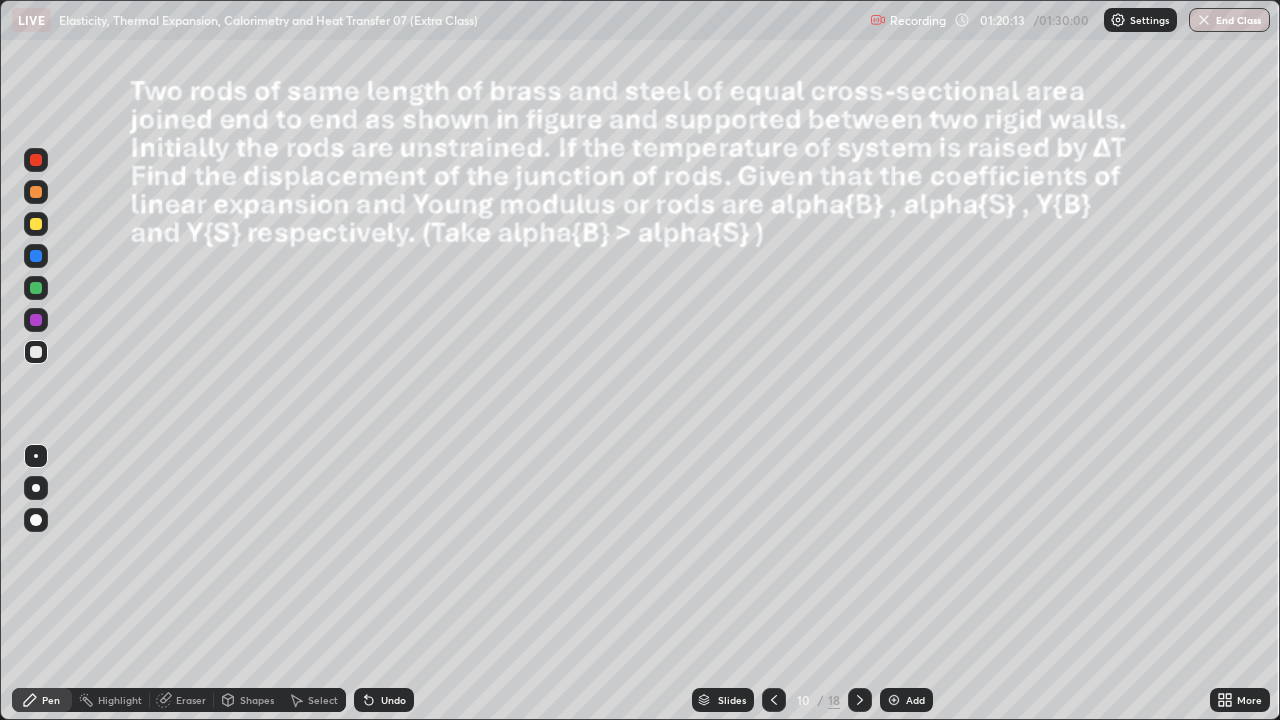 click at bounding box center (894, 700) 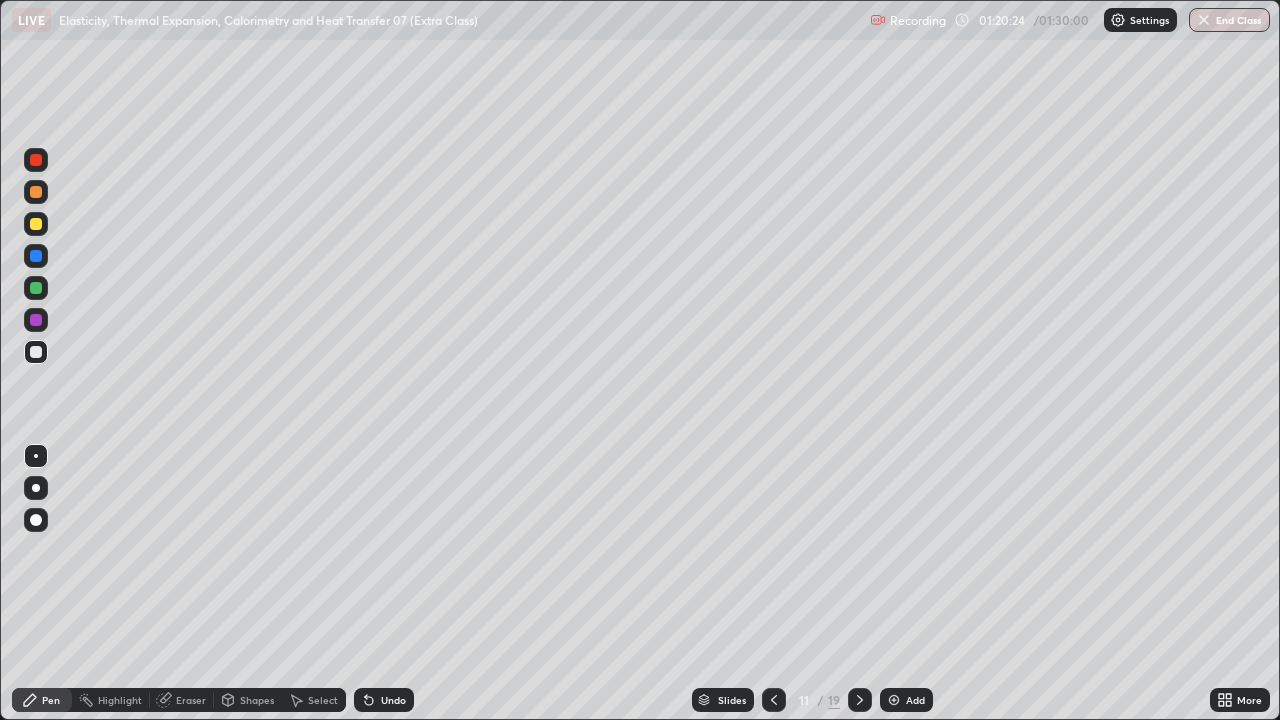 click on "Select" at bounding box center (323, 700) 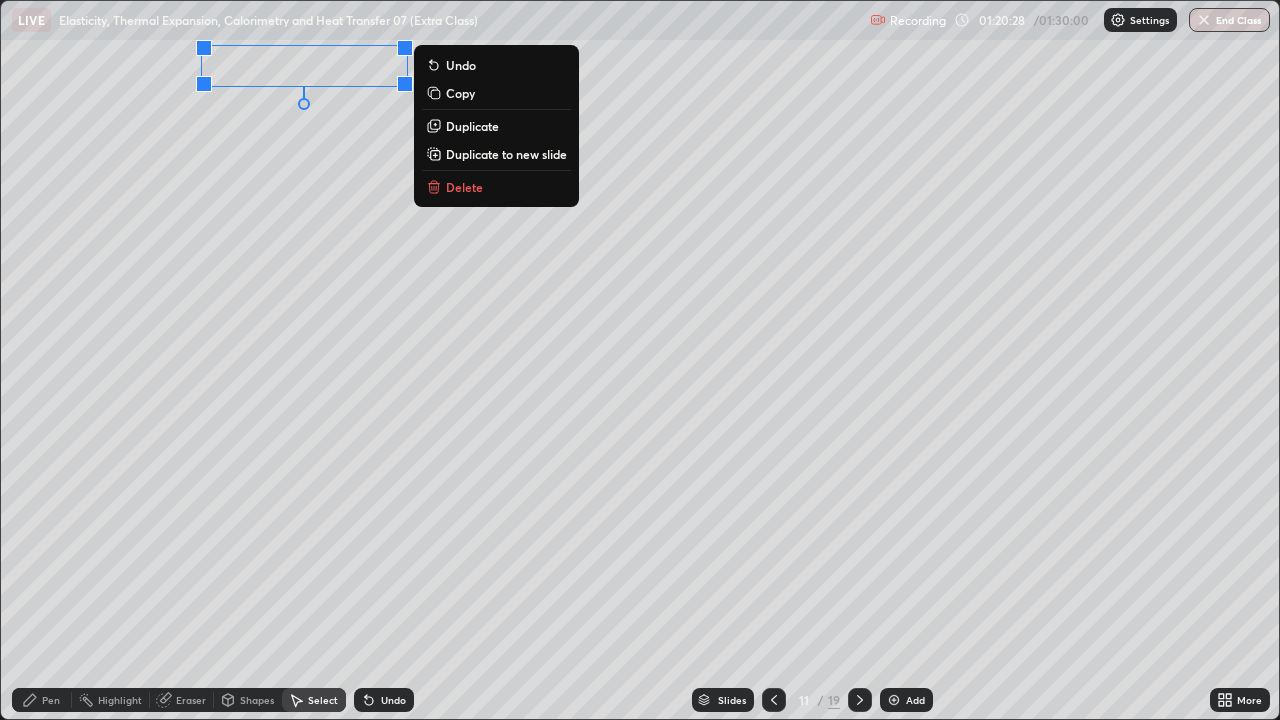 click on "Pen" at bounding box center [42, 700] 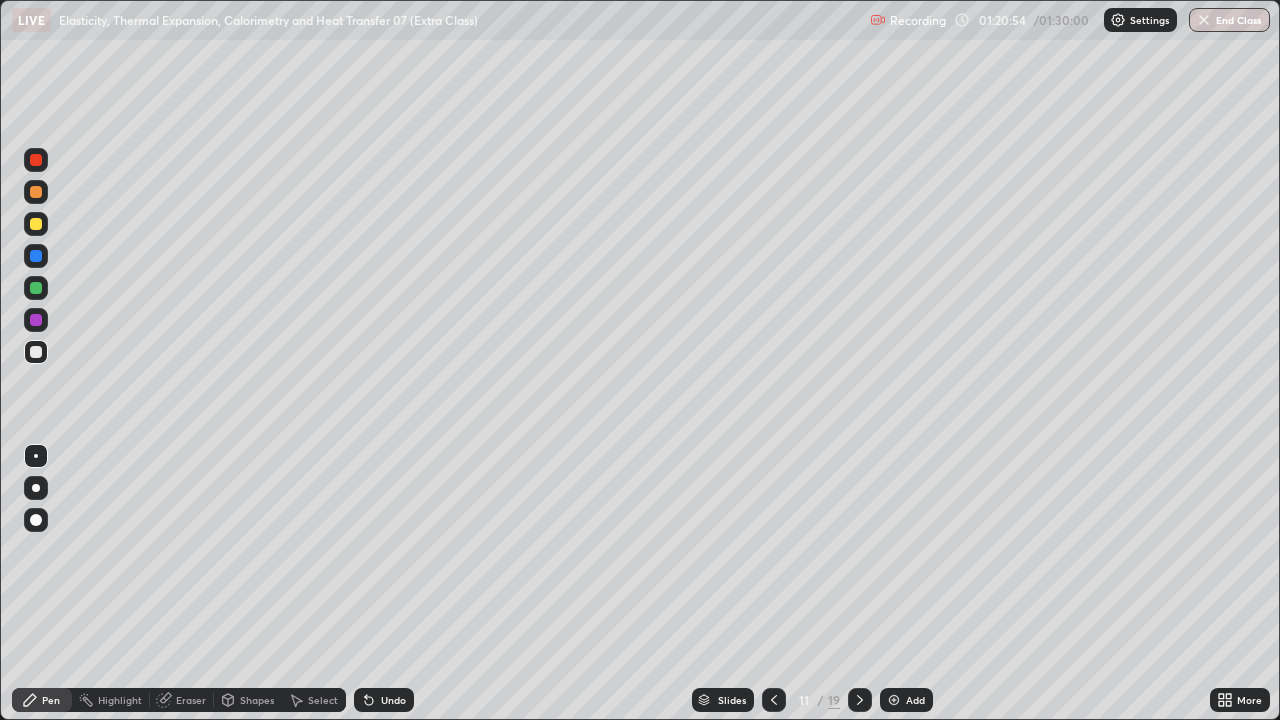 click on "Shapes" at bounding box center [248, 700] 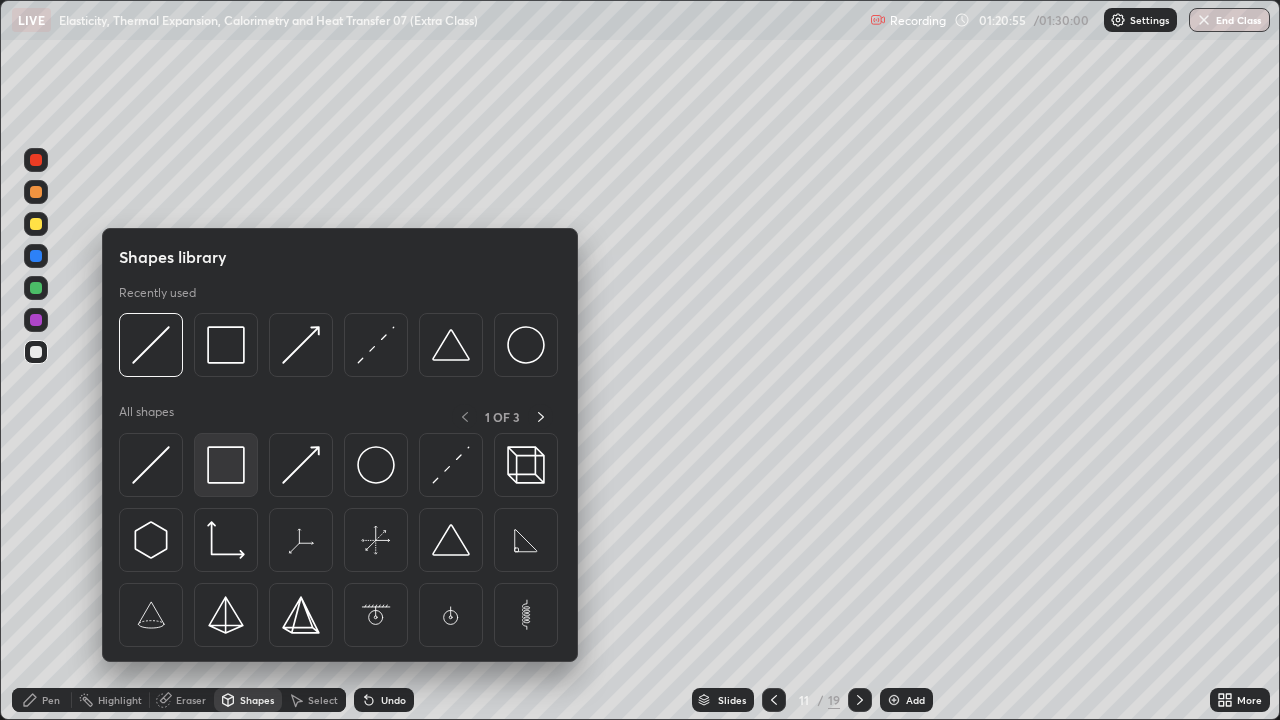 click at bounding box center [226, 465] 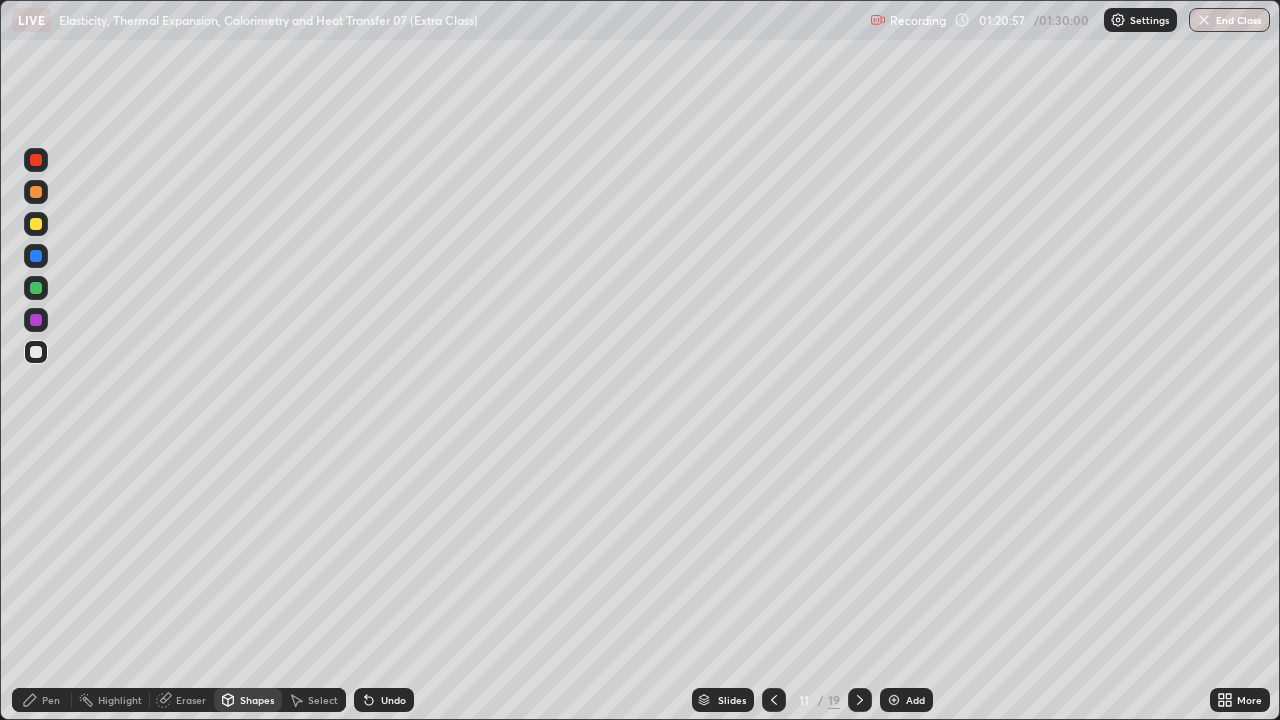 click at bounding box center (36, 224) 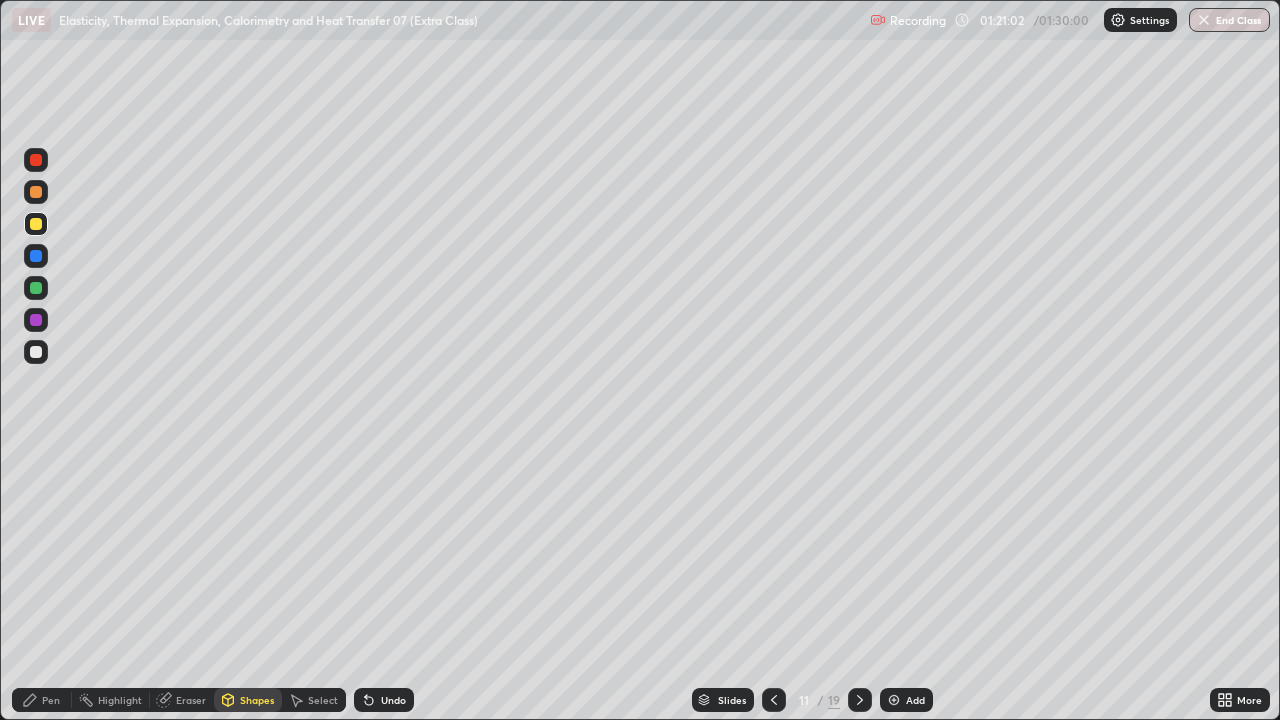 click at bounding box center [36, 288] 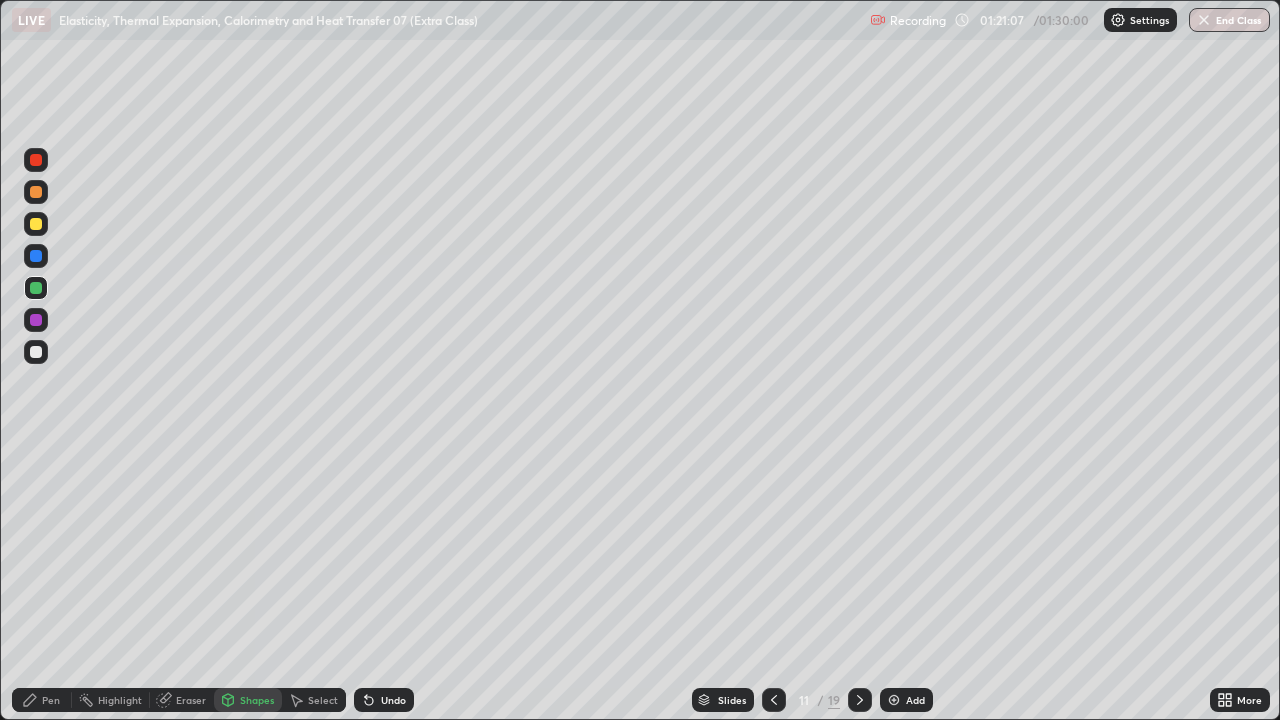 click on "Select" at bounding box center (314, 700) 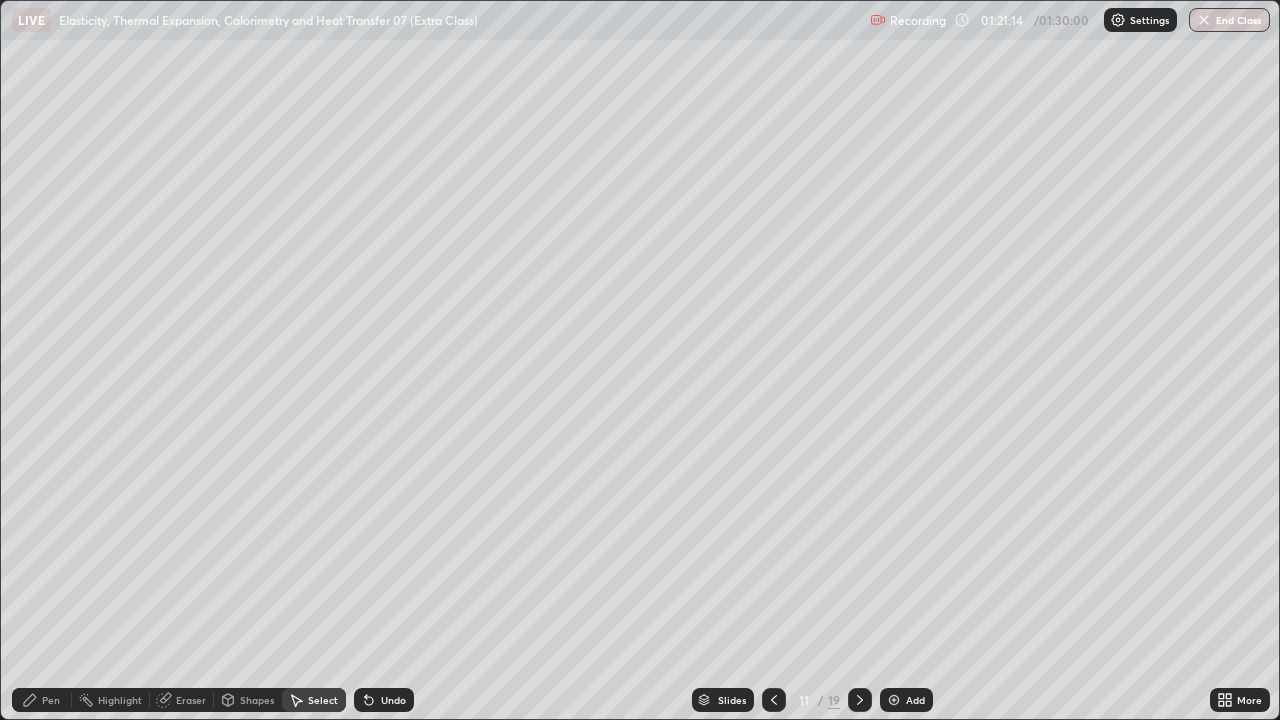 click on "Pen" at bounding box center [51, 700] 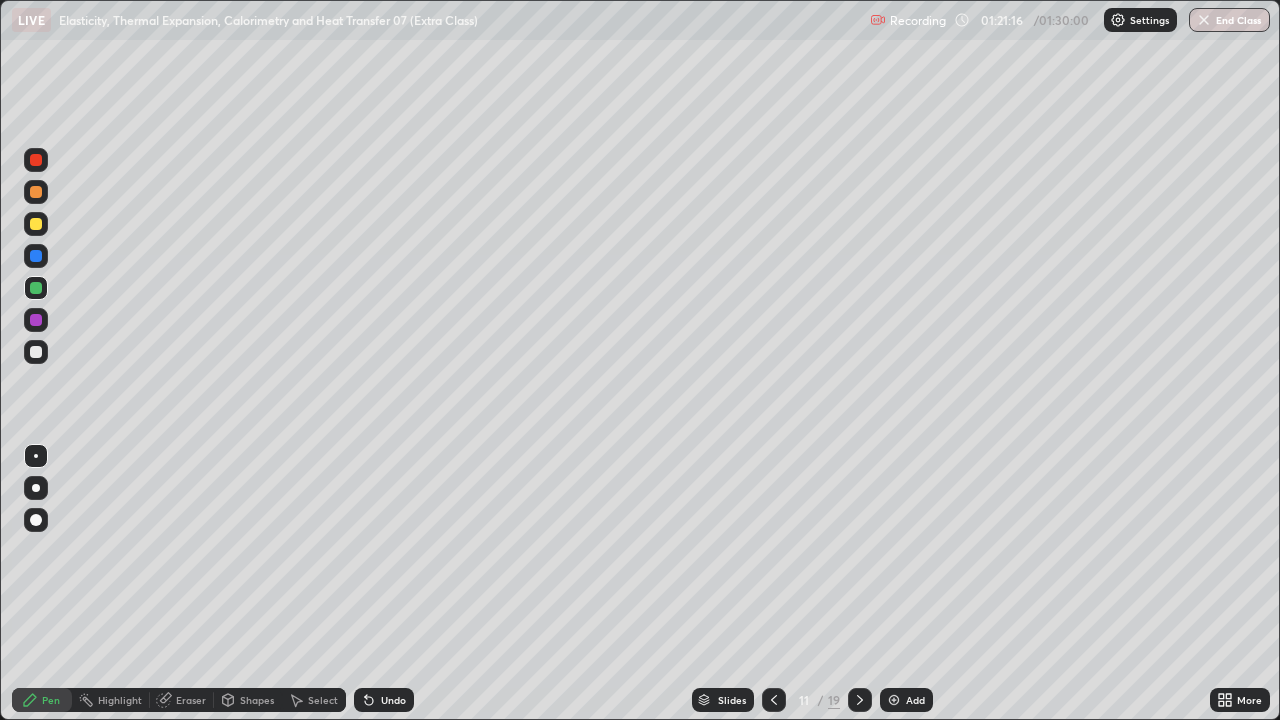 click at bounding box center [36, 352] 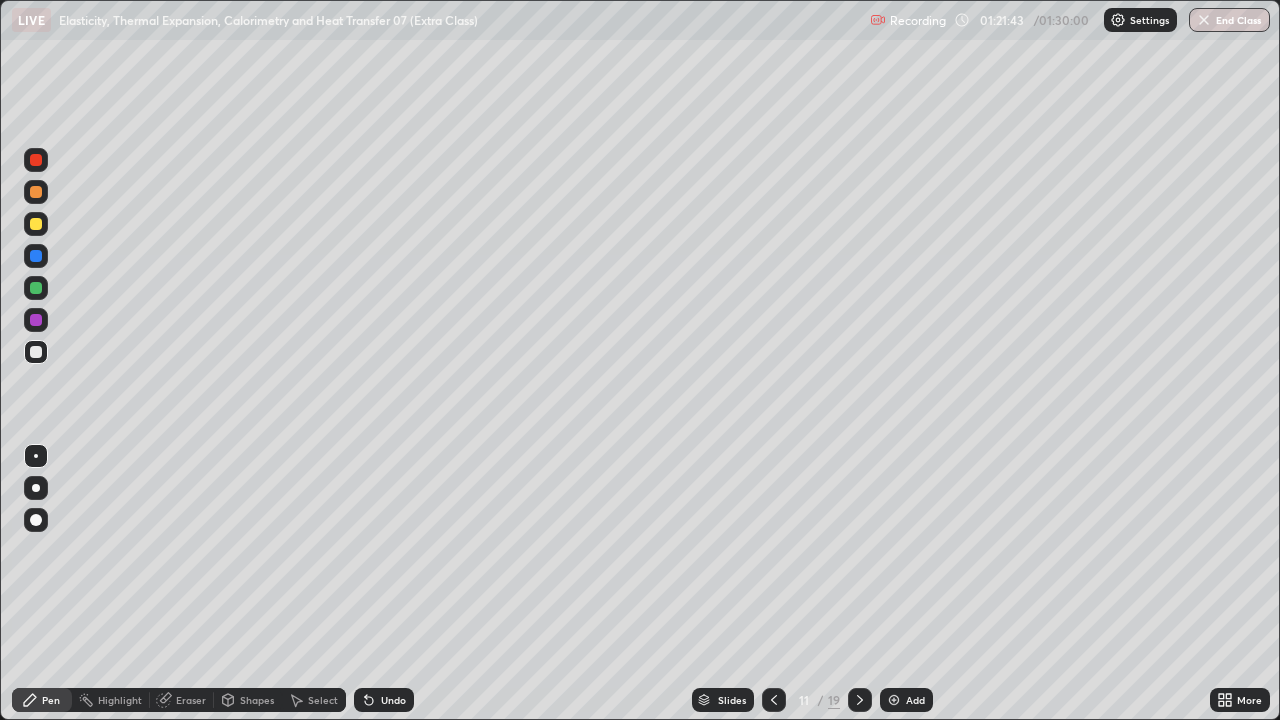 click at bounding box center (36, 224) 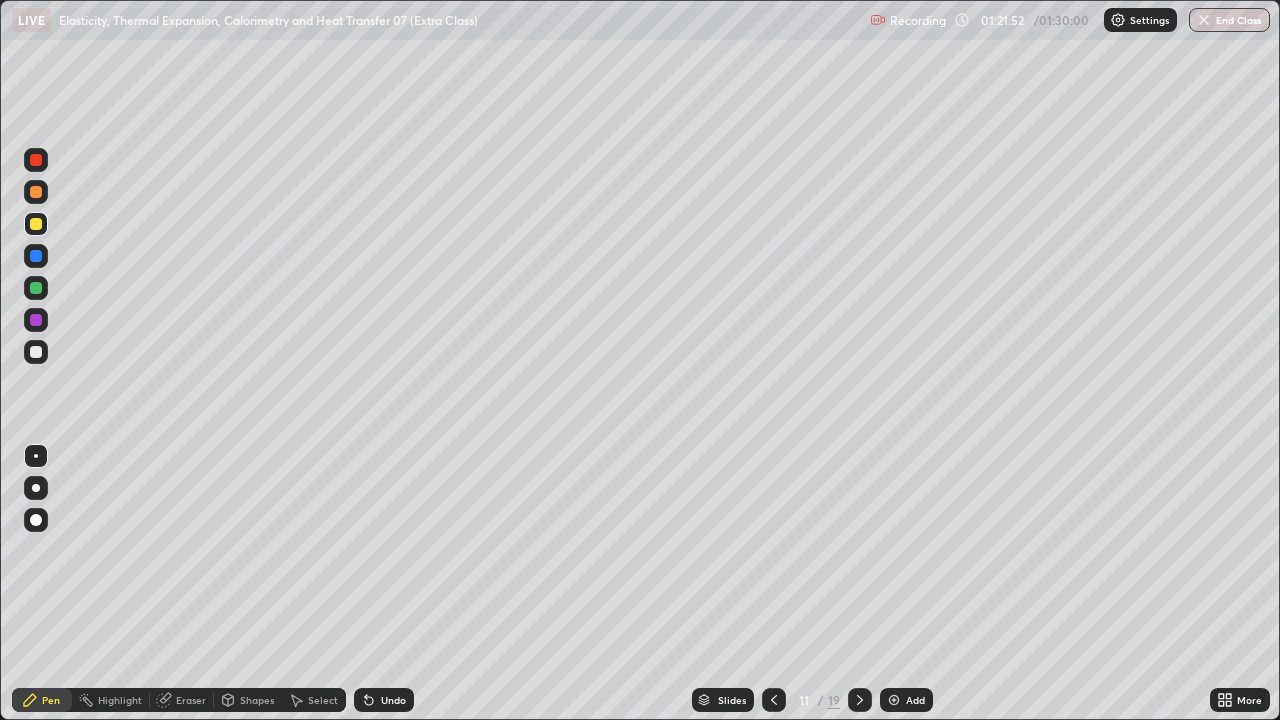click at bounding box center (36, 288) 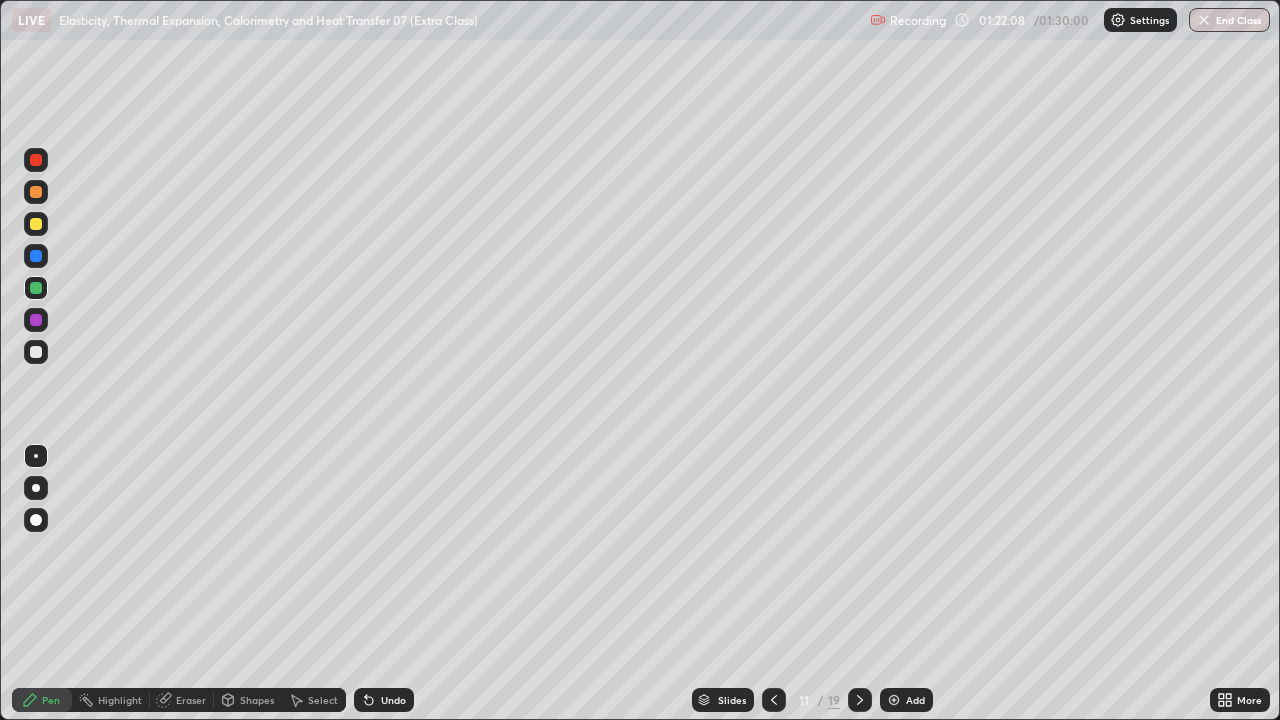 click at bounding box center (36, 352) 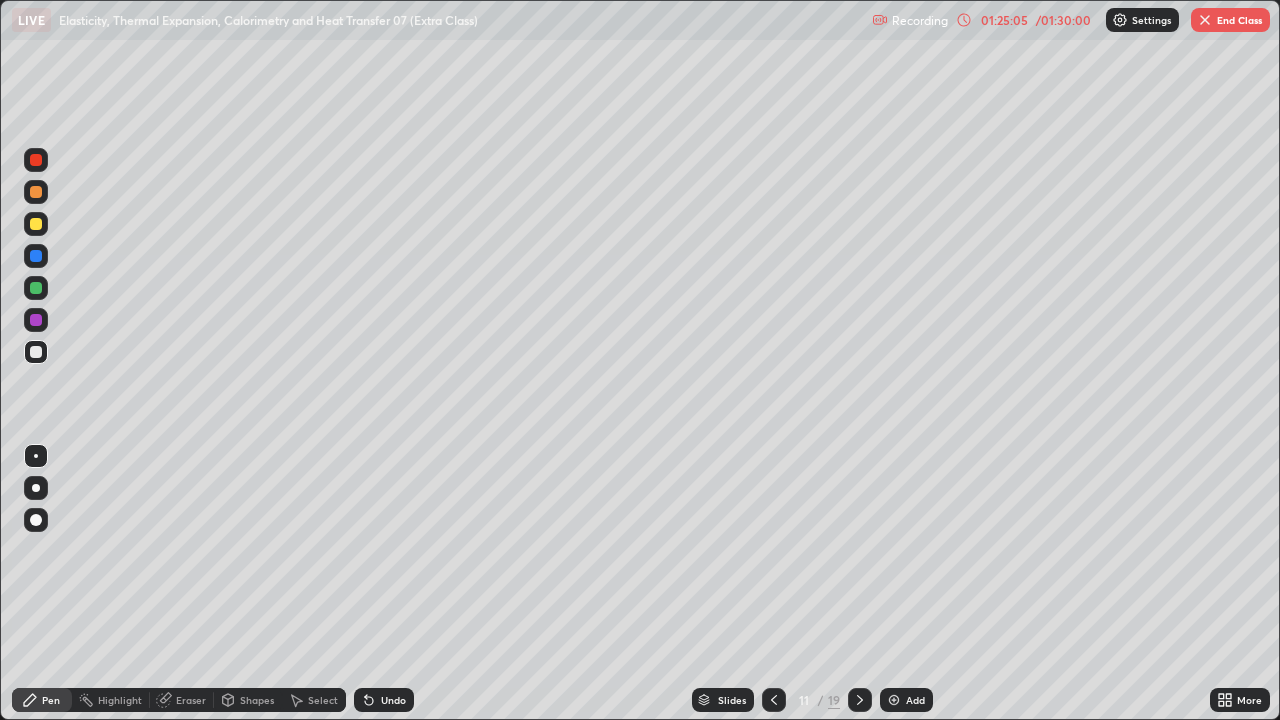 click 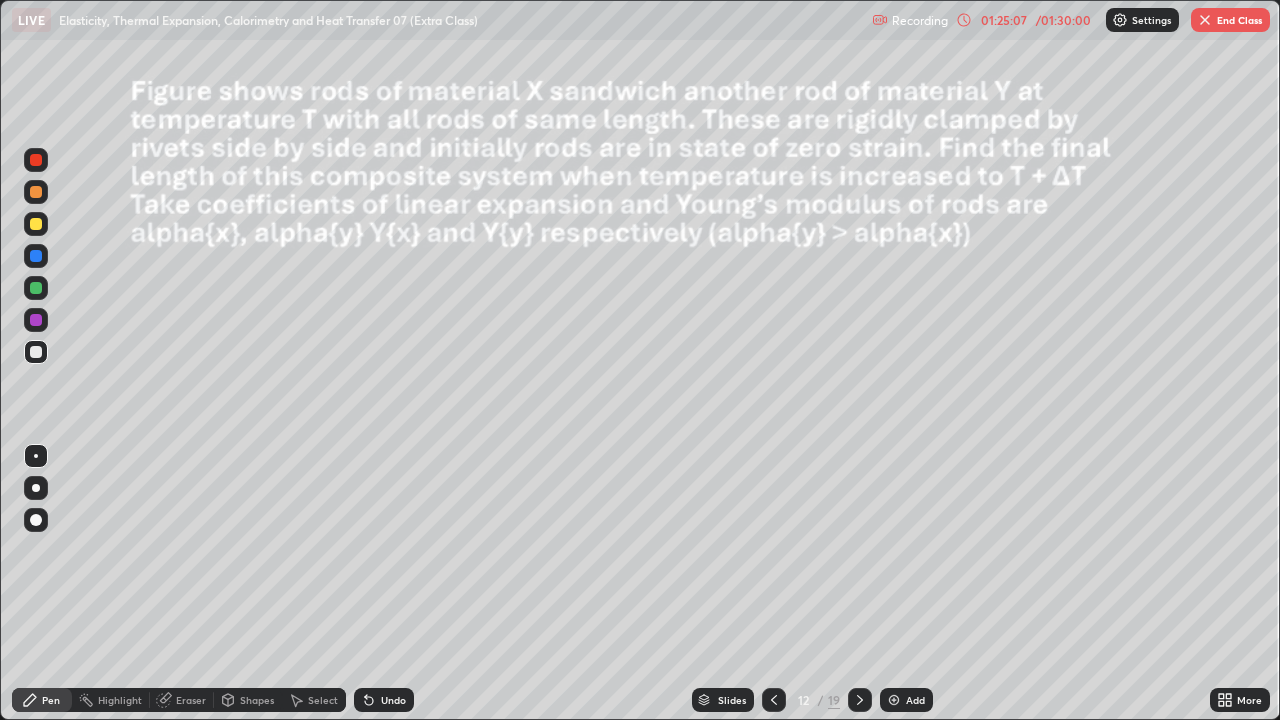click 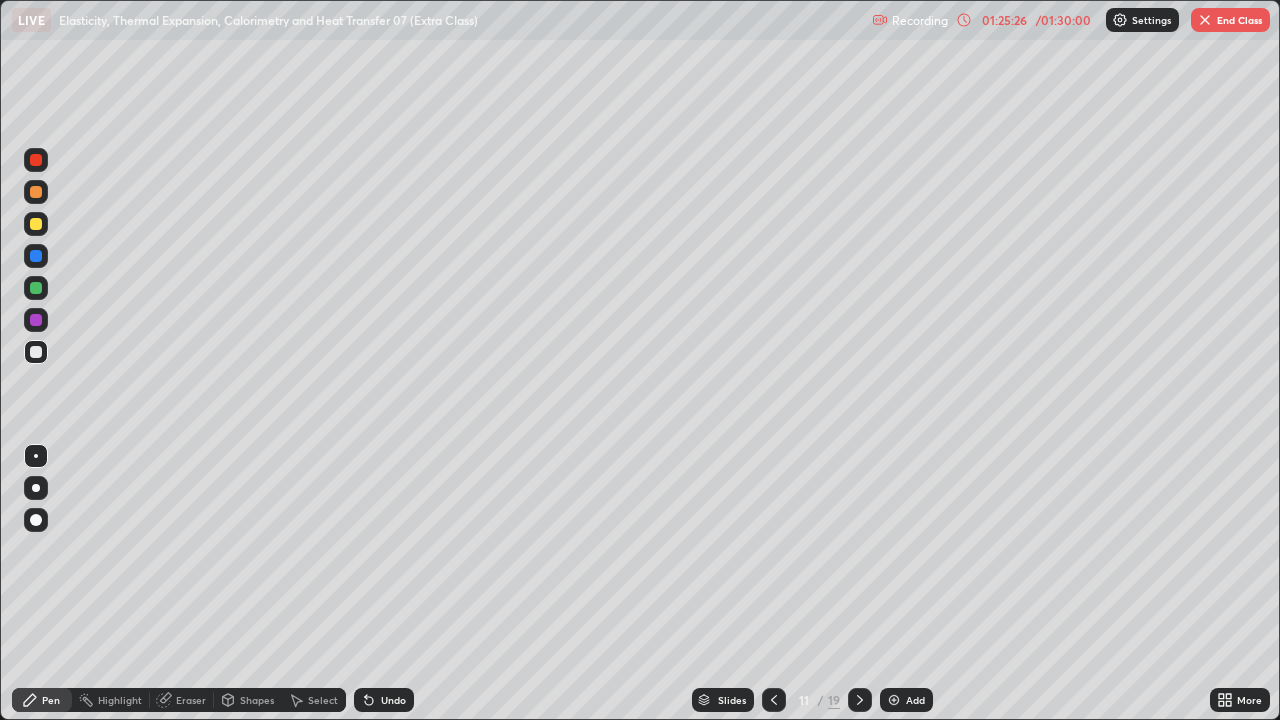 click 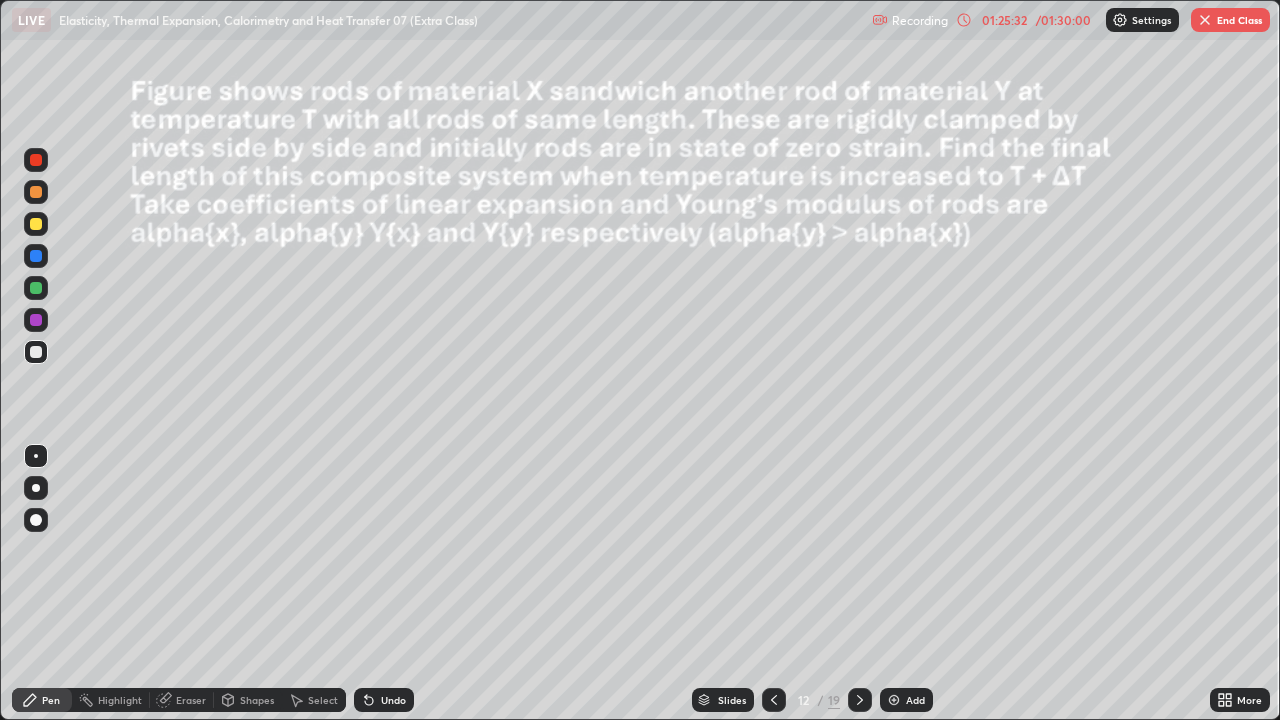 click on "Shapes" at bounding box center [257, 700] 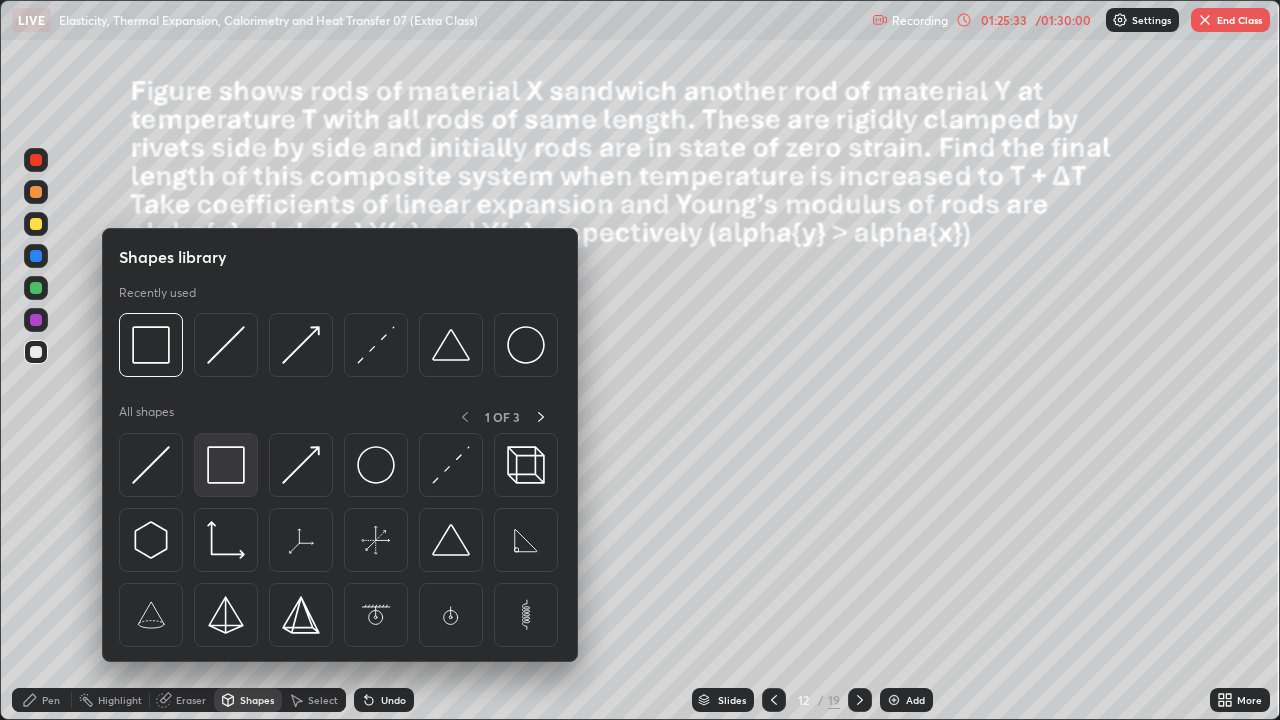 click at bounding box center [226, 465] 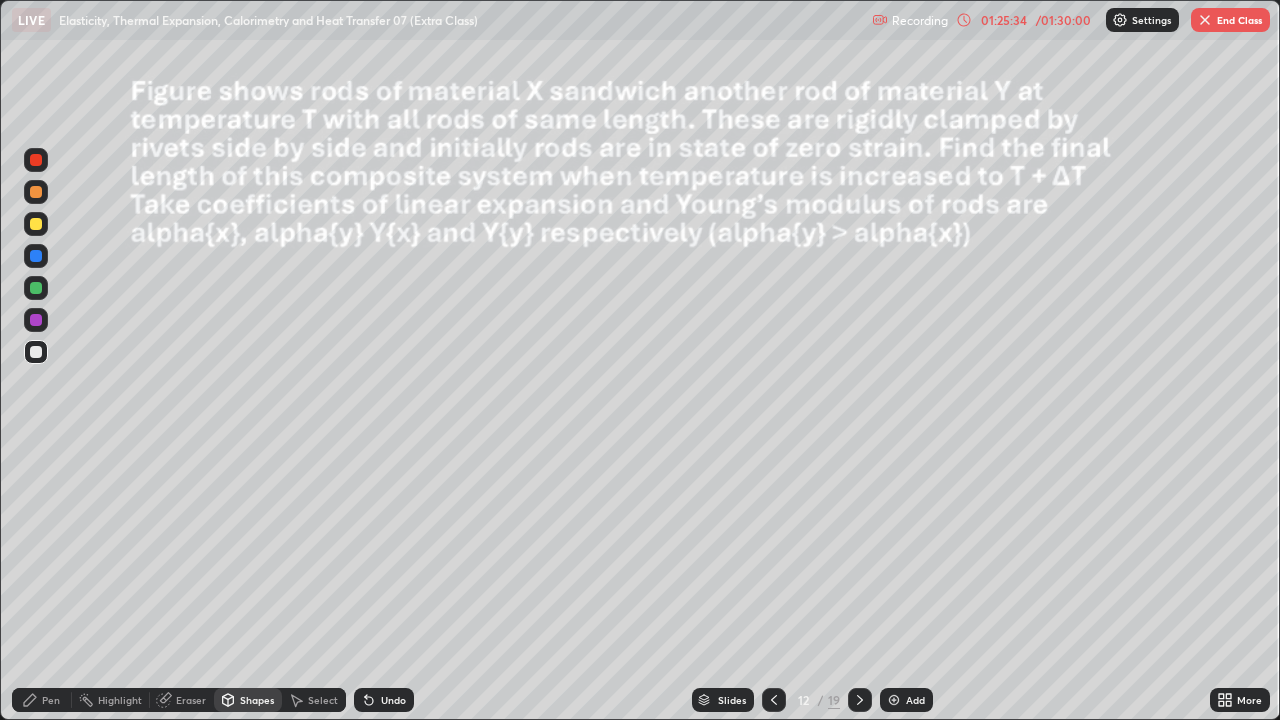 click at bounding box center (36, 224) 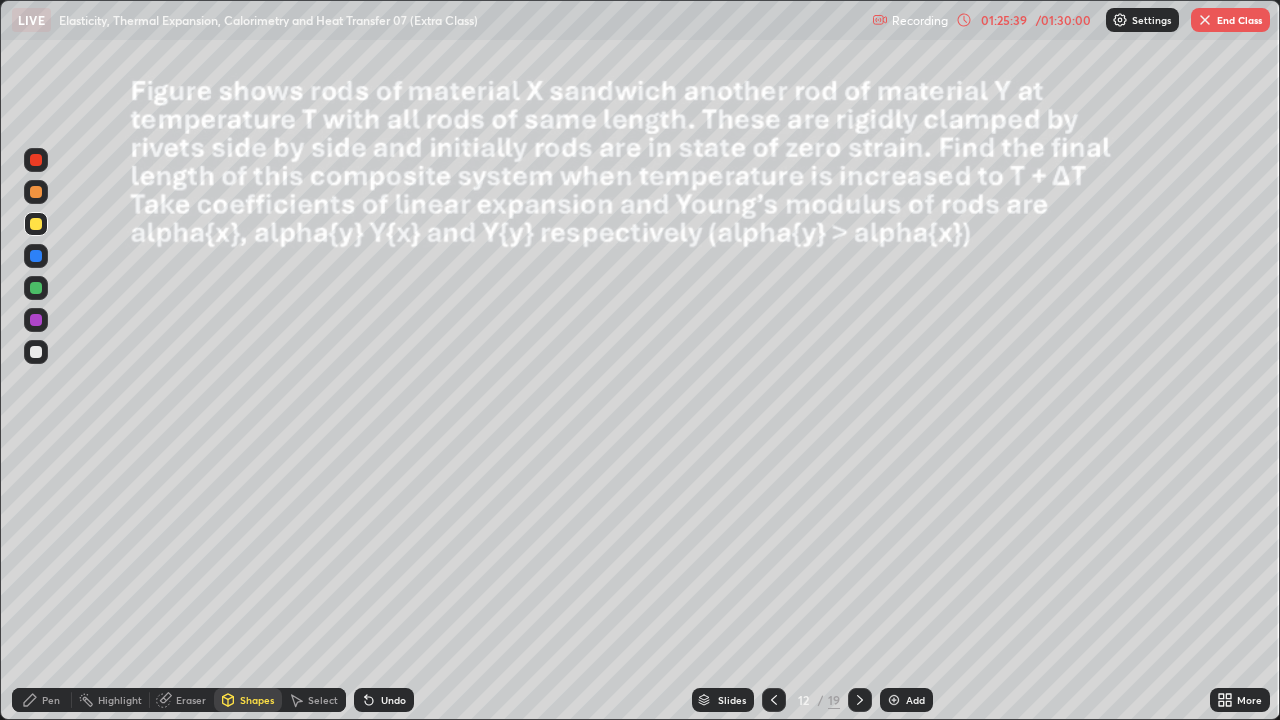 click at bounding box center [36, 288] 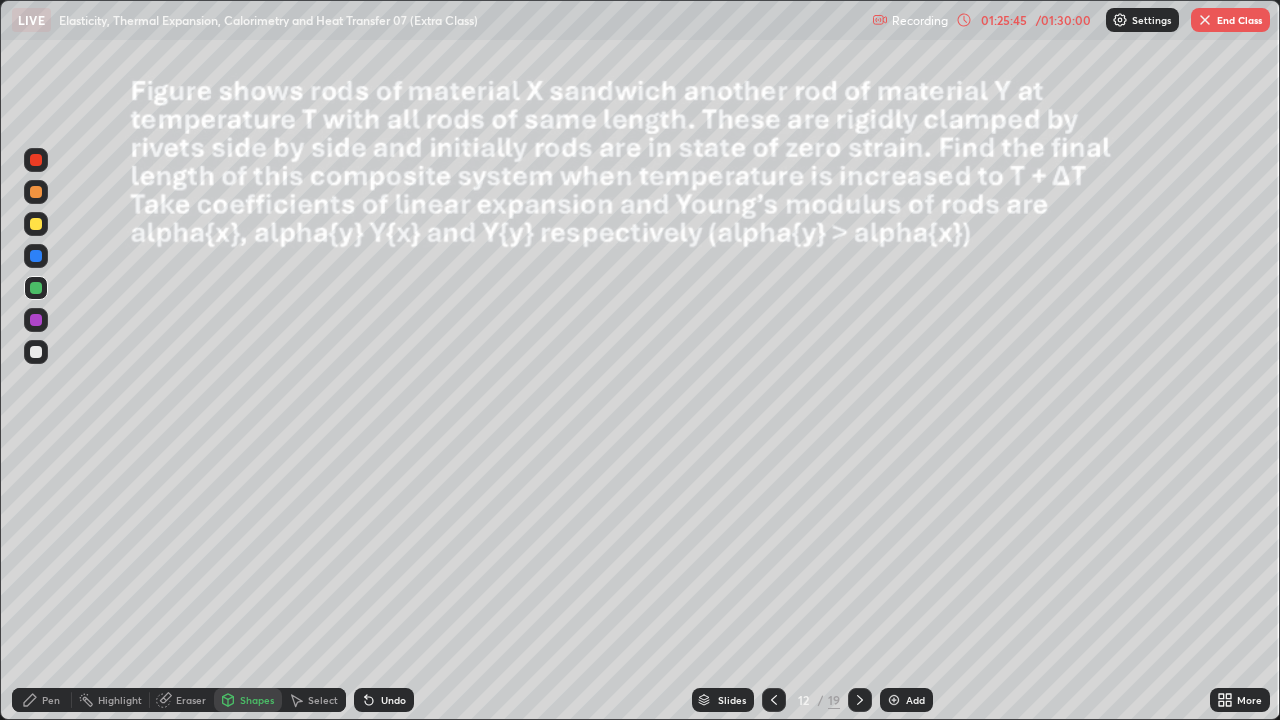click on "Select" at bounding box center (323, 700) 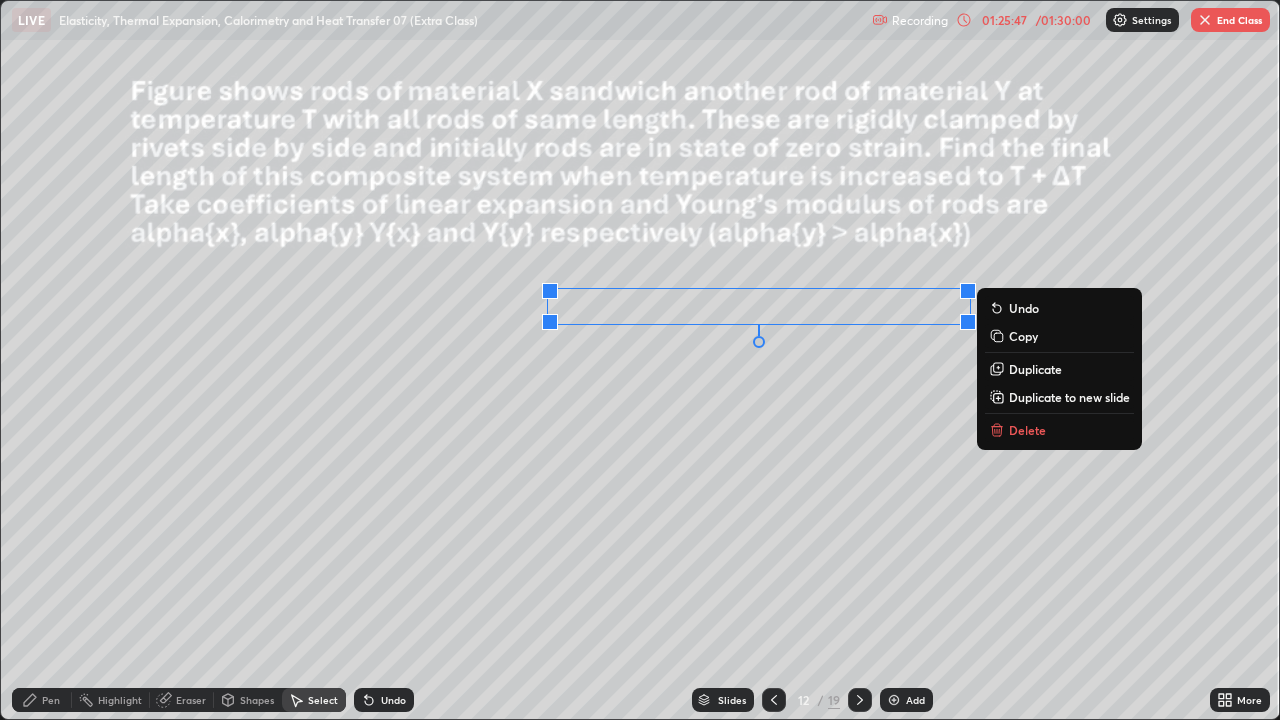 click on "Duplicate" at bounding box center (1035, 369) 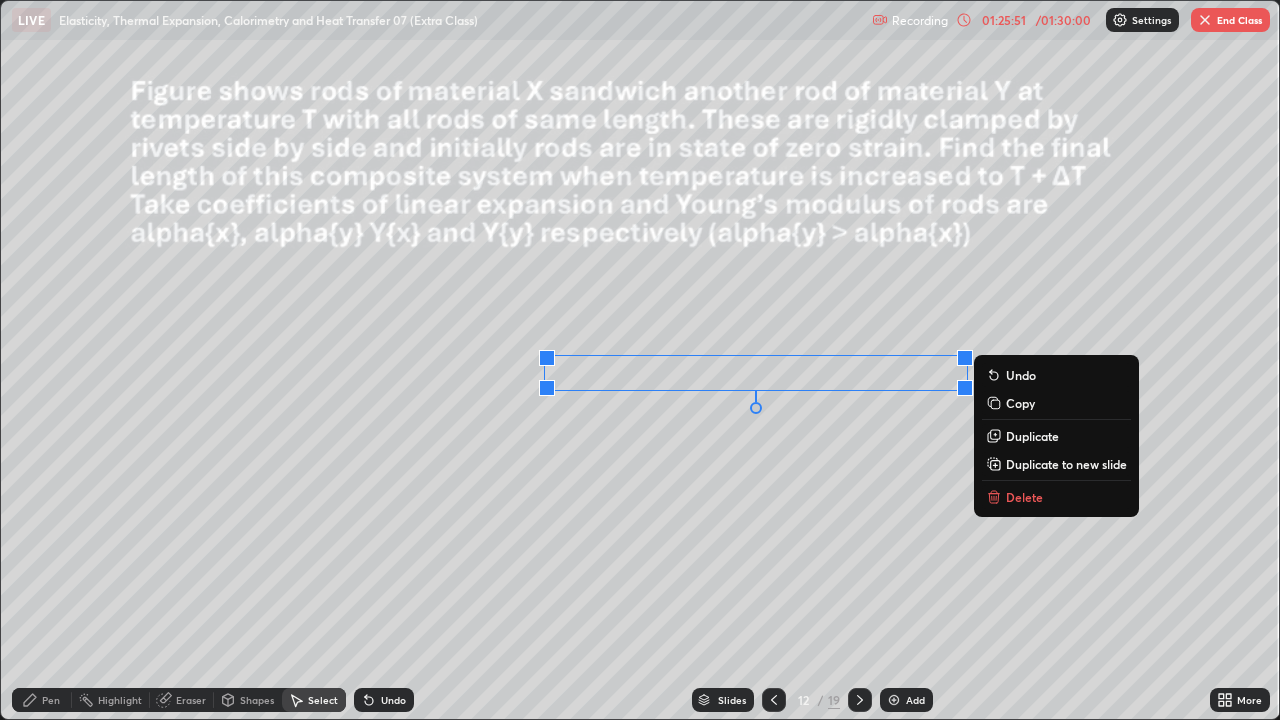 click on "0 ° Undo Copy Duplicate Duplicate to new slide Delete" at bounding box center [640, 360] 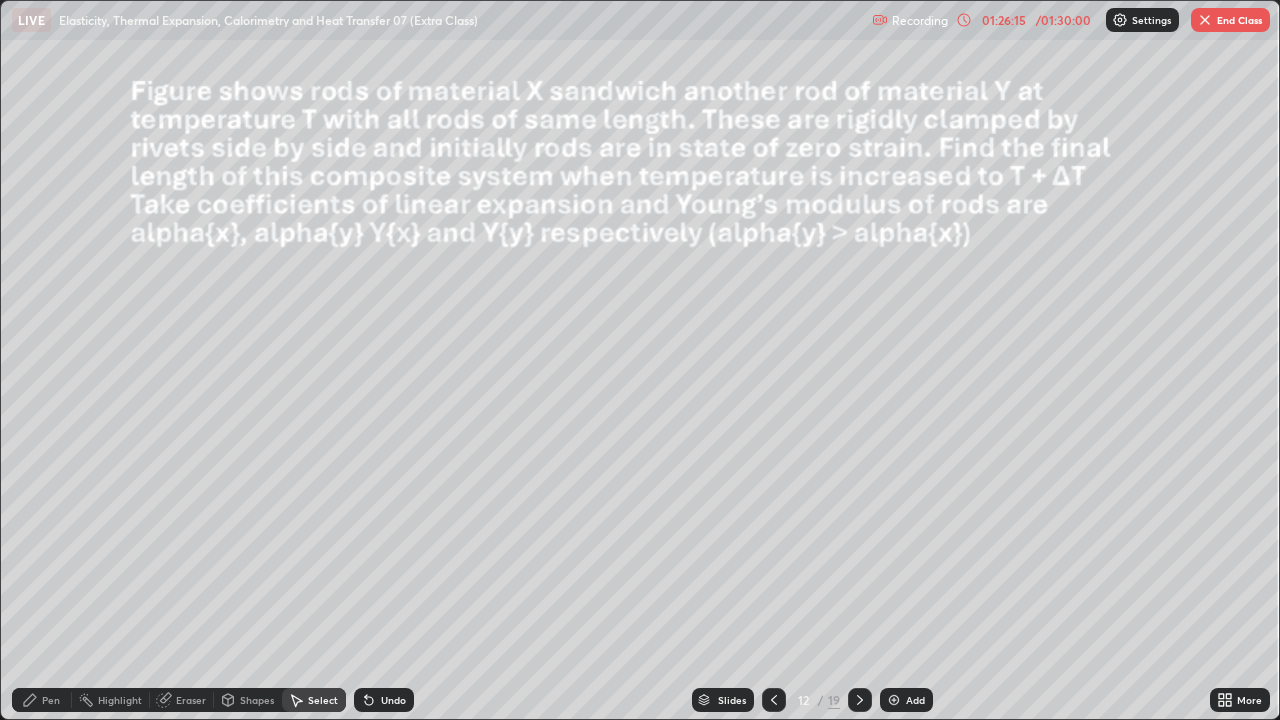click on "0 ° Undo Copy Duplicate Duplicate to new slide Delete" at bounding box center [640, 360] 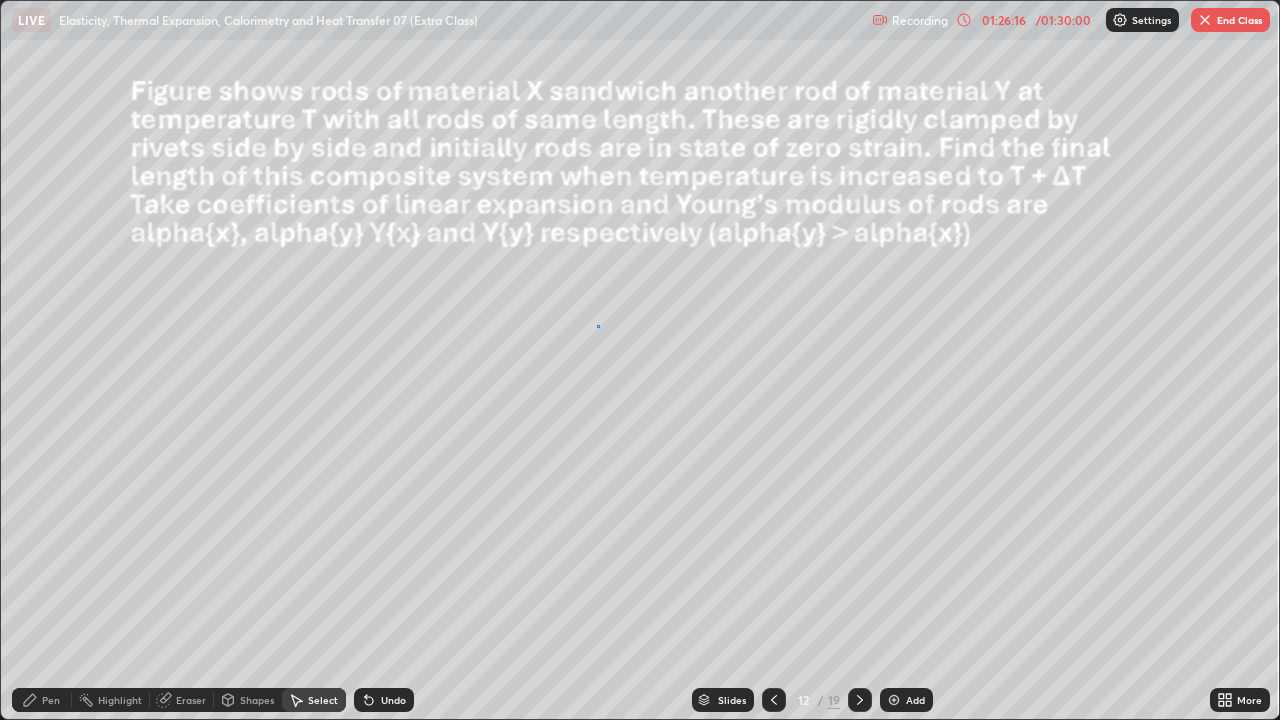 click on "0 ° Undo Copy Duplicate Duplicate to new slide Delete" at bounding box center [640, 360] 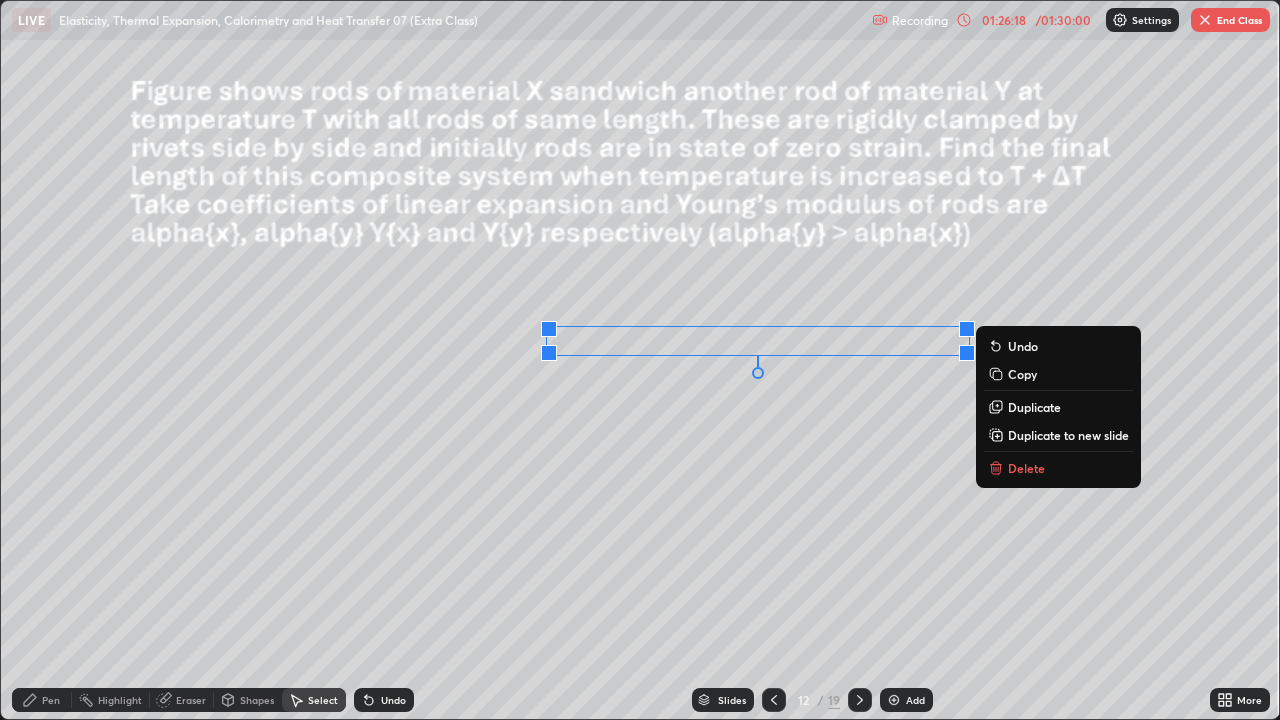 click on "Pen" at bounding box center (51, 700) 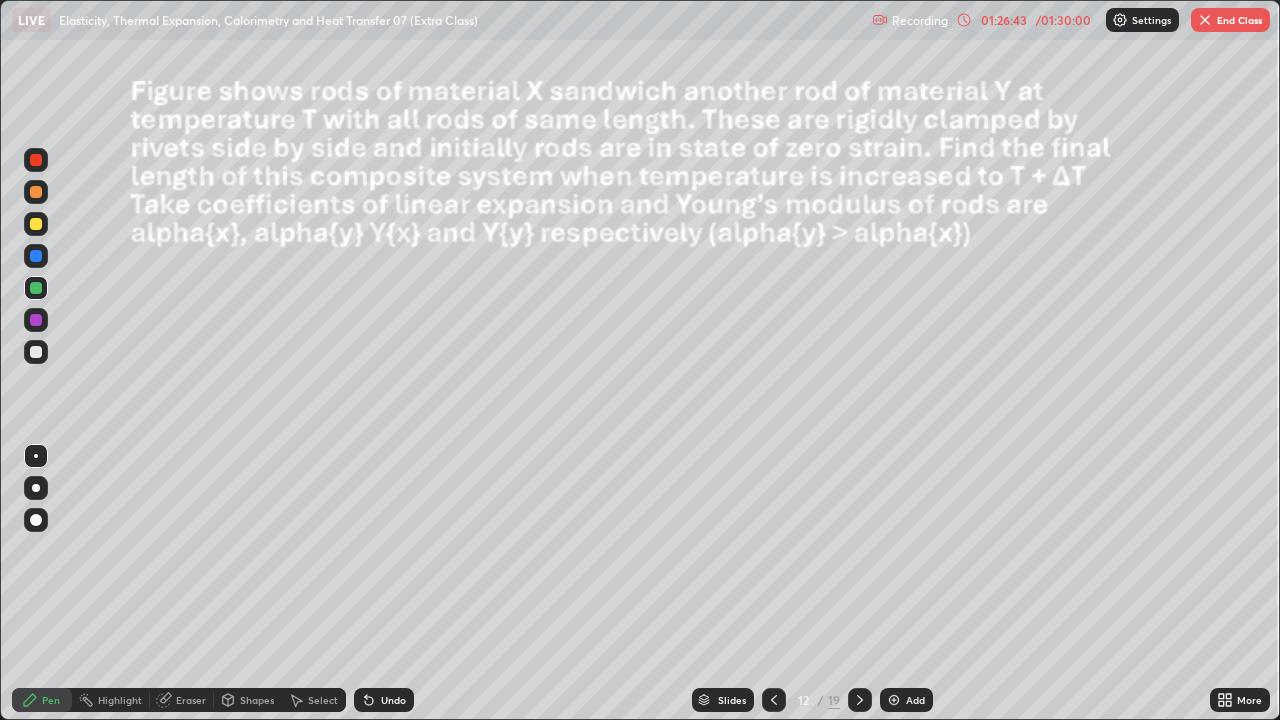 click on "Undo" at bounding box center (393, 700) 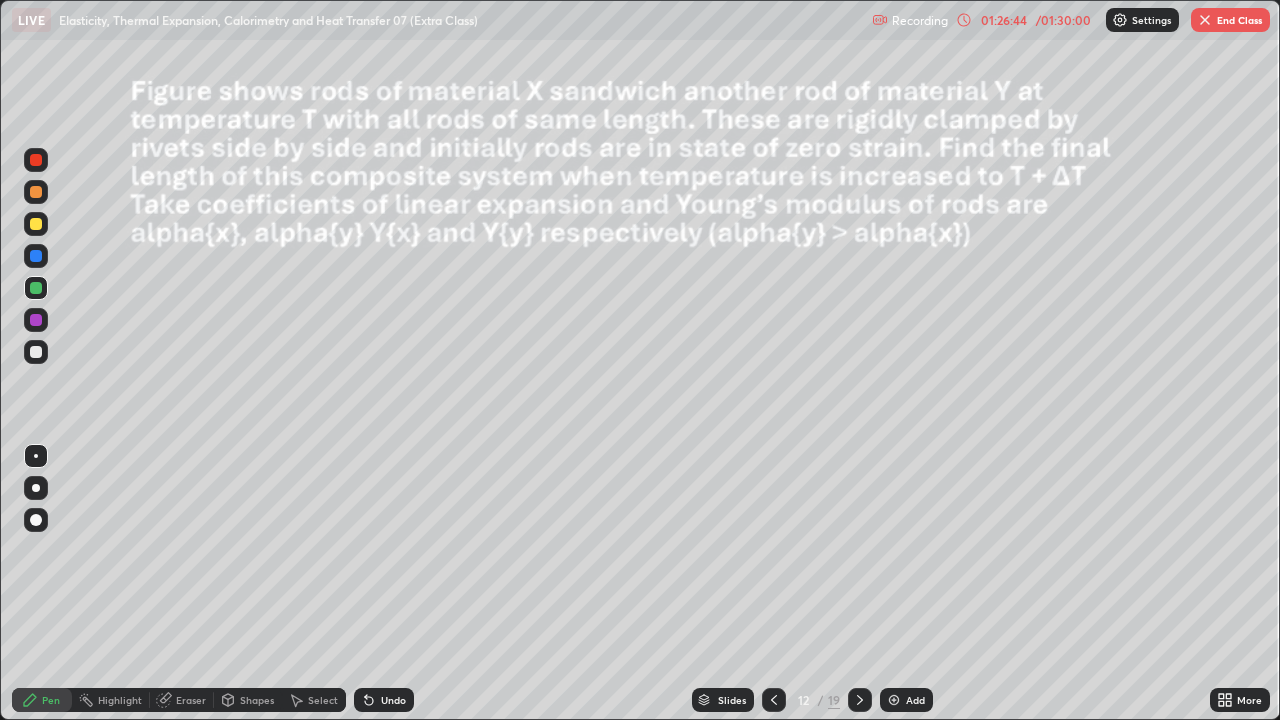 click on "Undo" at bounding box center [393, 700] 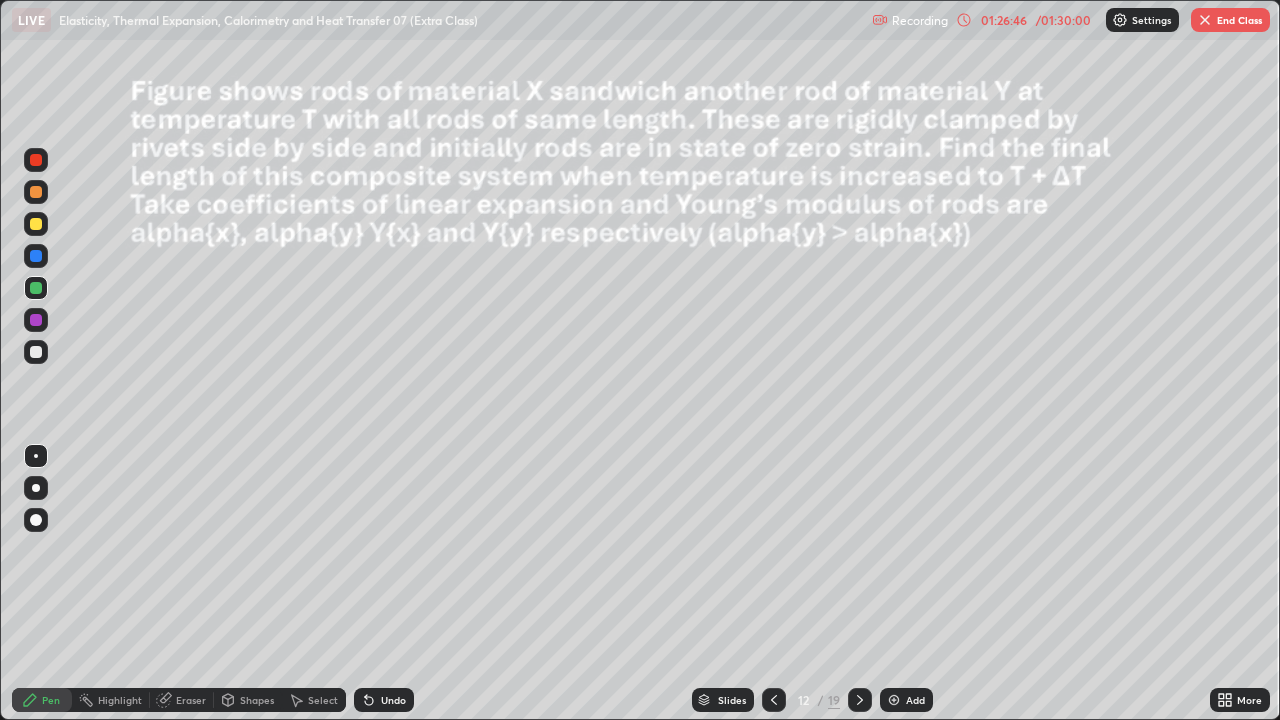 click at bounding box center (36, 352) 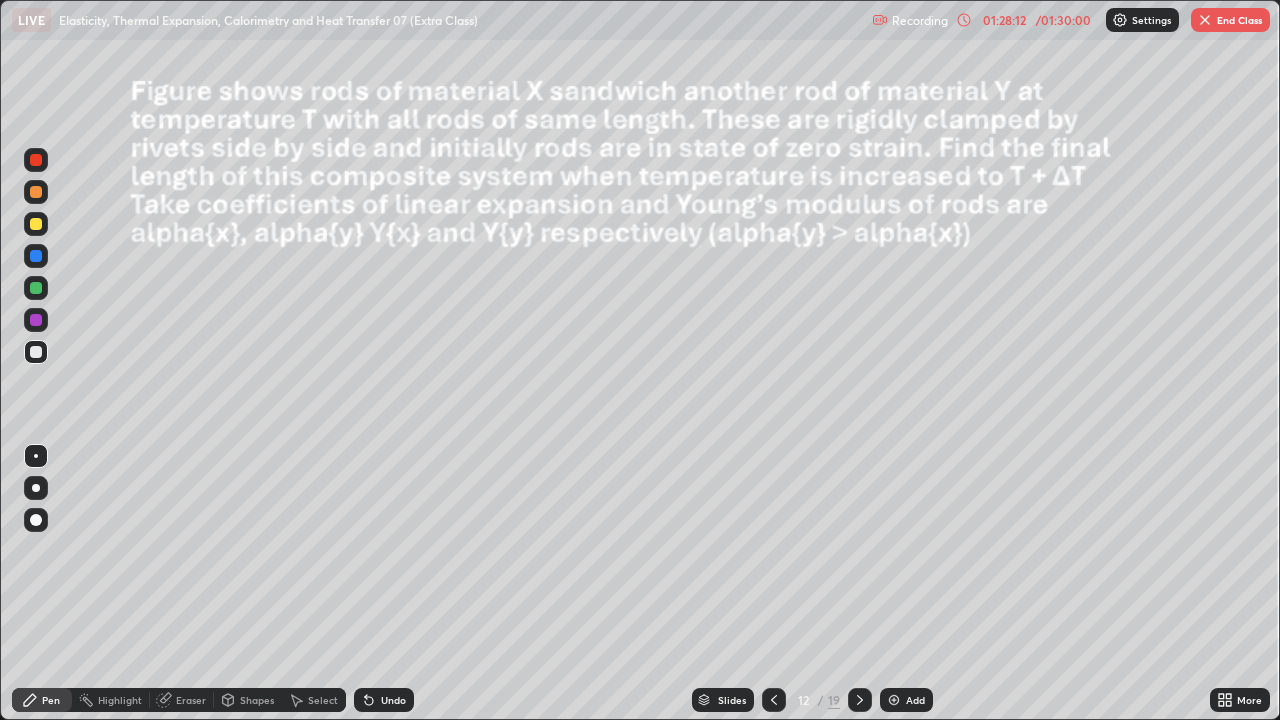 click at bounding box center (36, 224) 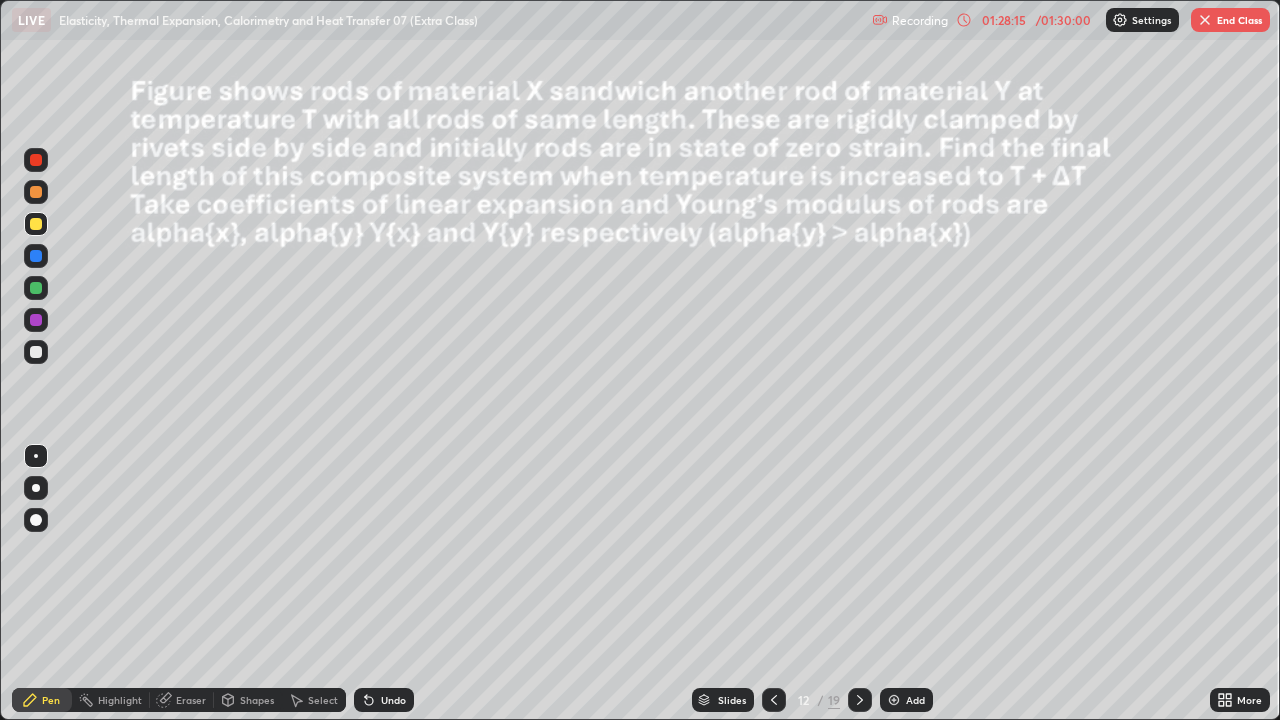 click at bounding box center (36, 288) 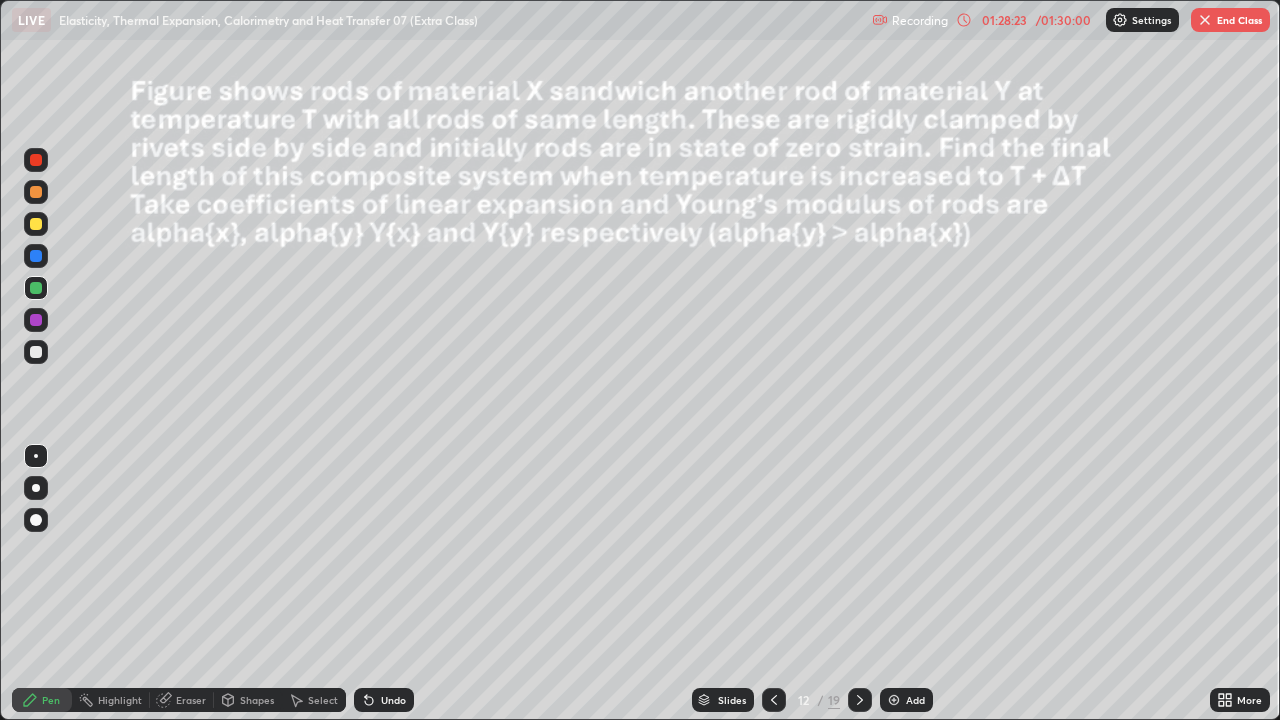 click on "Shapes" at bounding box center (248, 700) 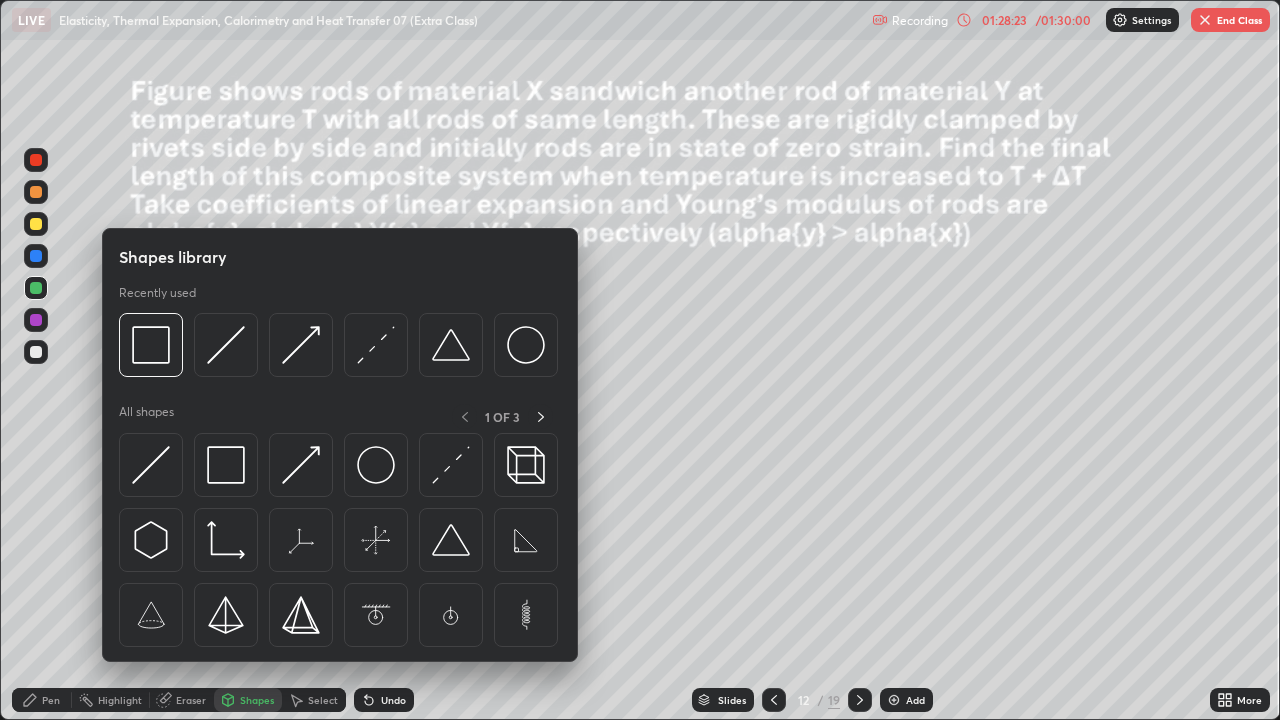 click on "Erase all" at bounding box center (36, 360) 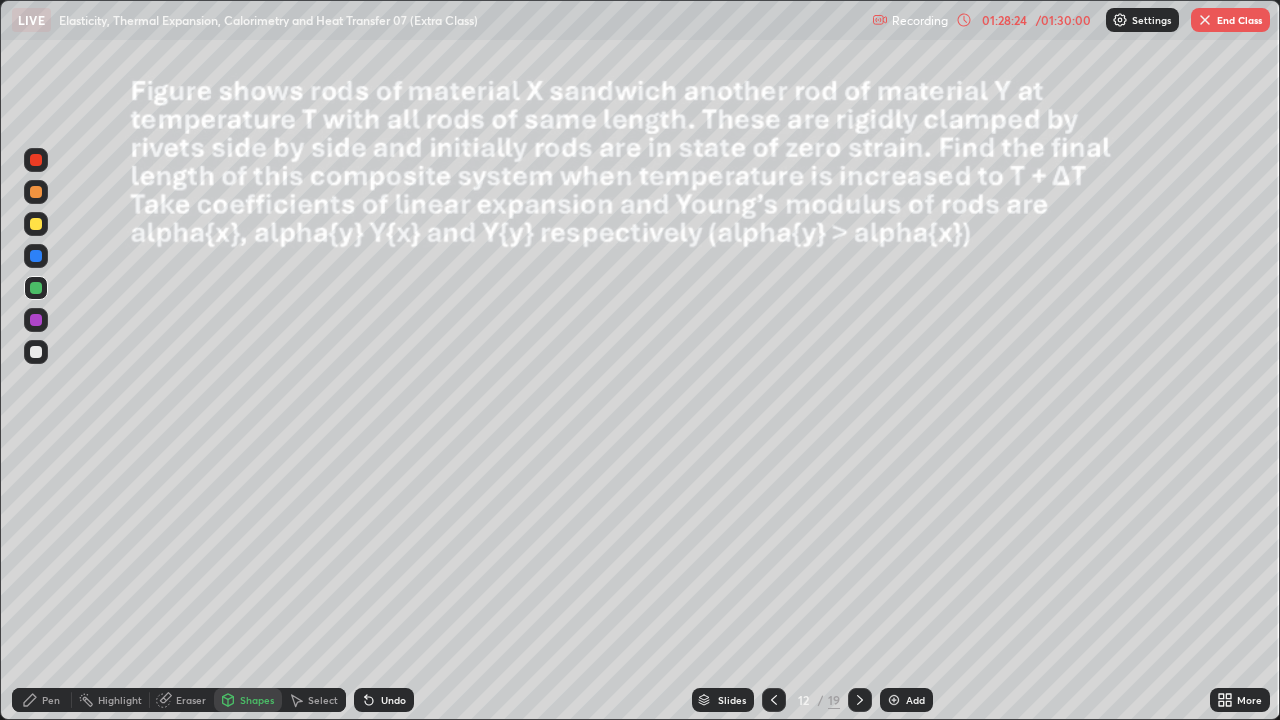 click at bounding box center [36, 352] 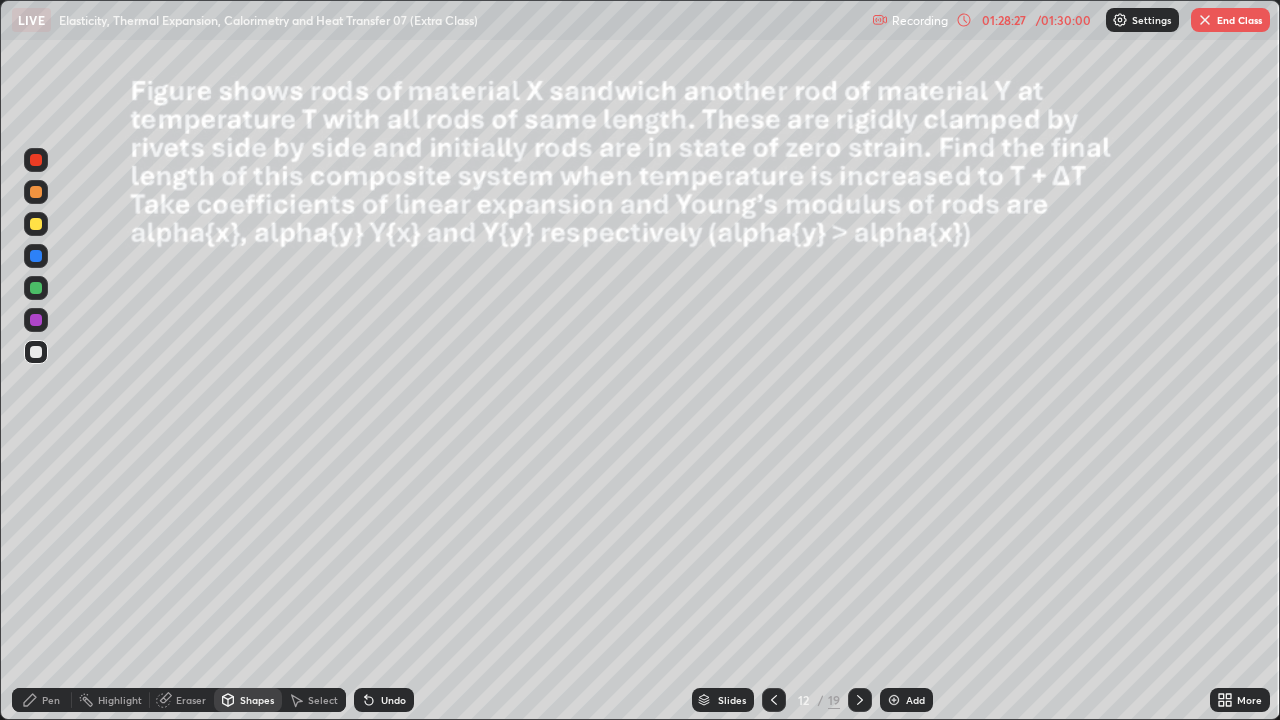 click on "Undo" at bounding box center (384, 700) 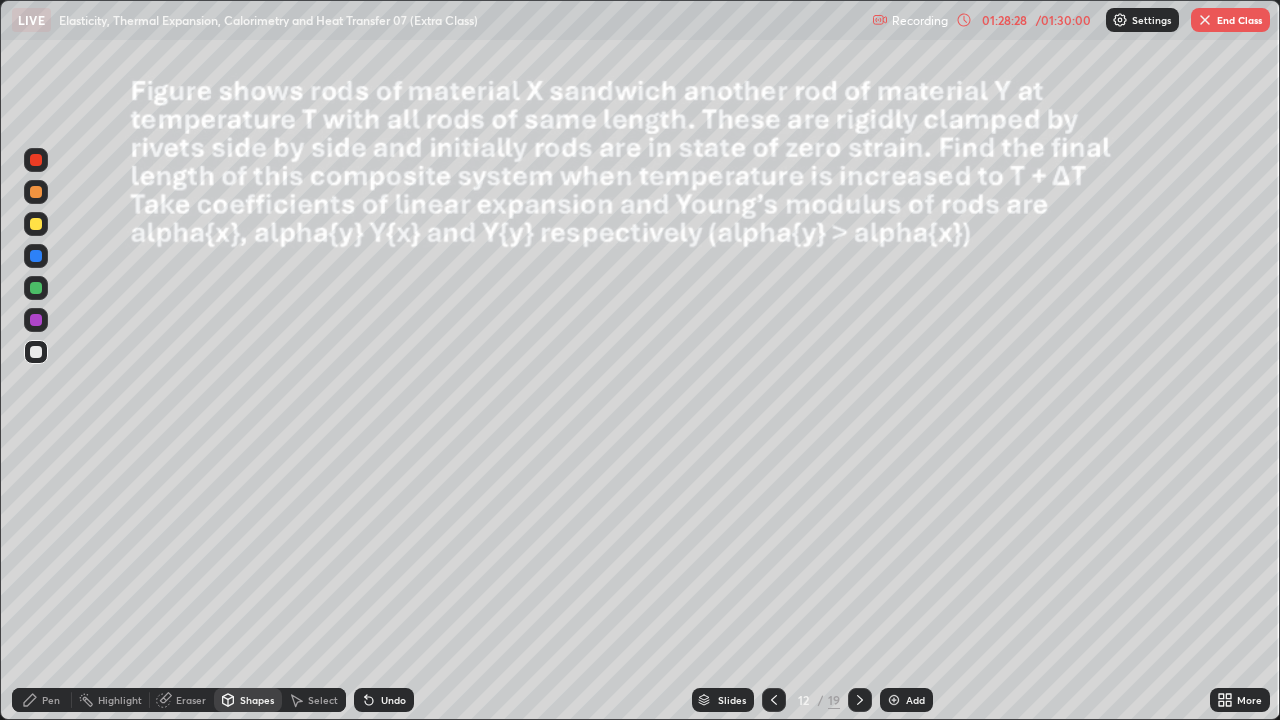 click on "Undo" at bounding box center [393, 700] 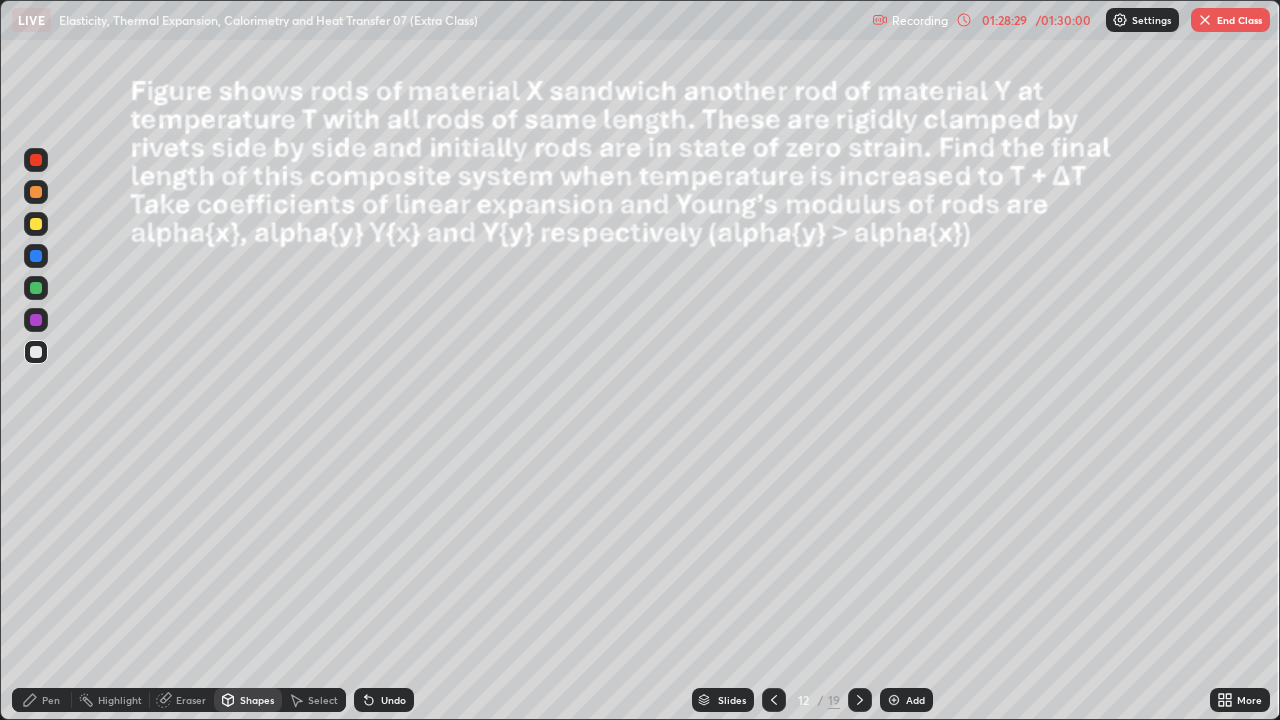 click on "Pen" at bounding box center (51, 700) 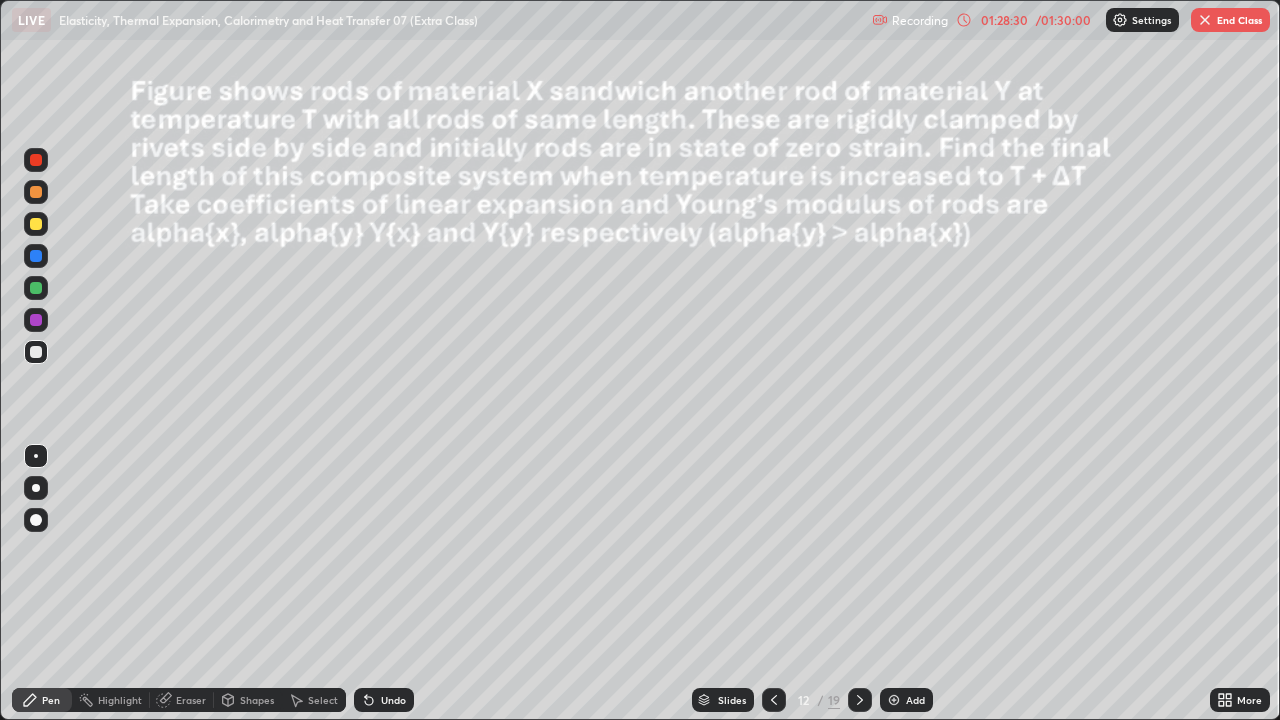click at bounding box center [36, 352] 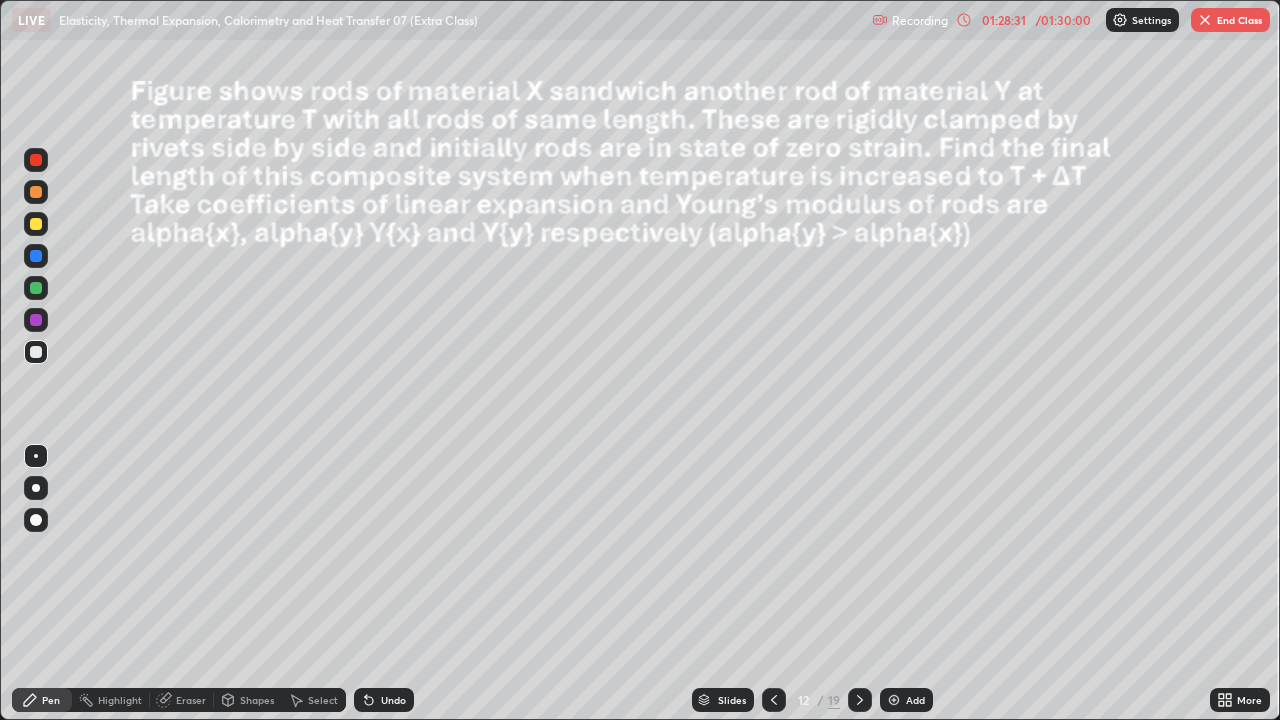 click at bounding box center [36, 456] 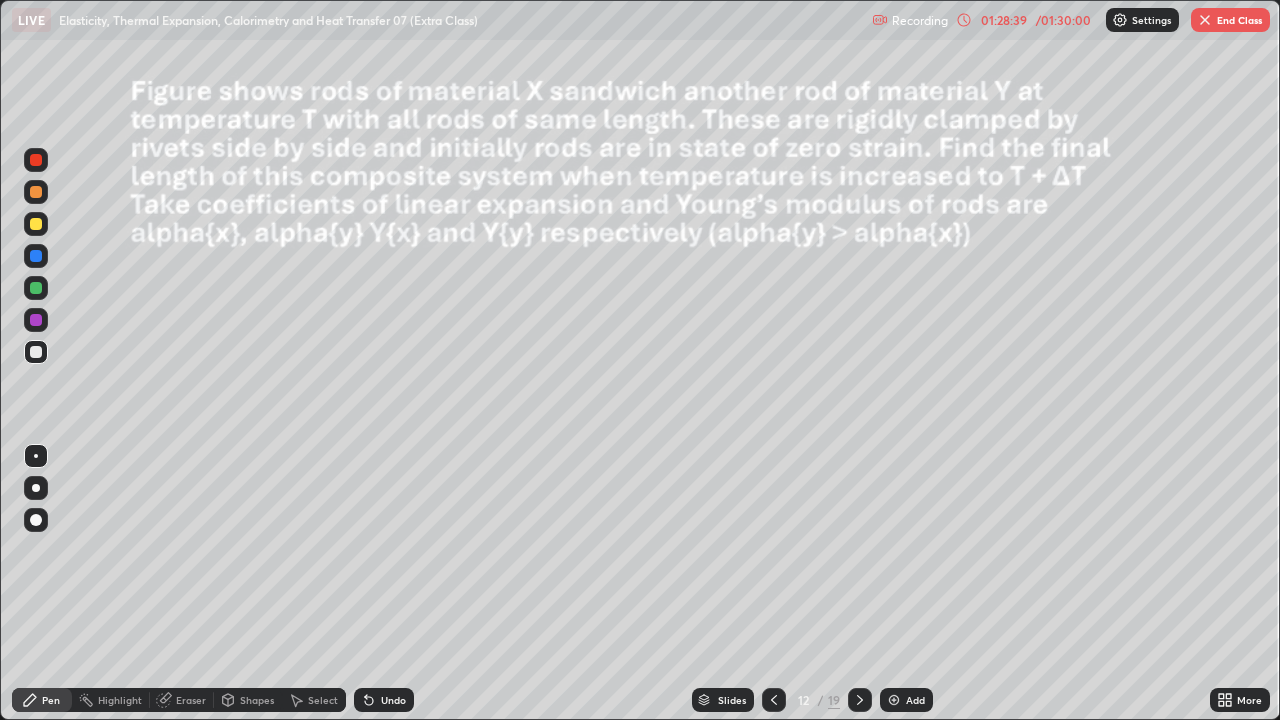 click at bounding box center [36, 256] 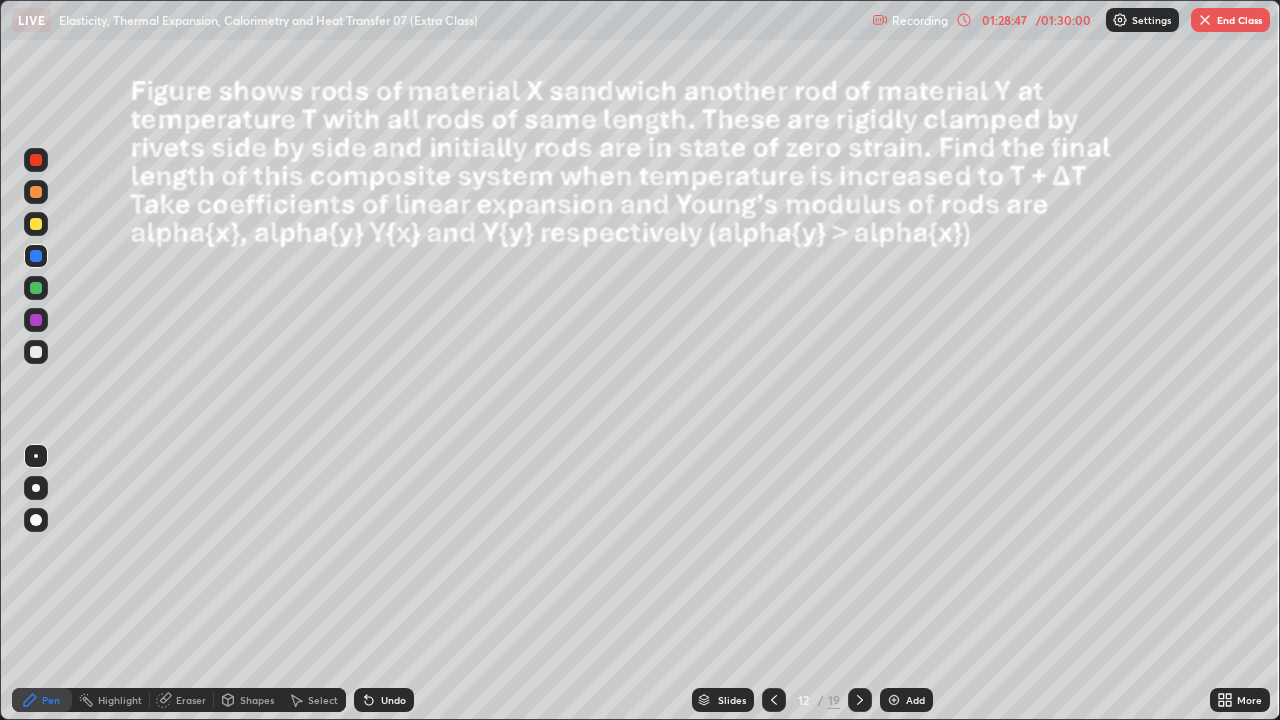 click at bounding box center [36, 320] 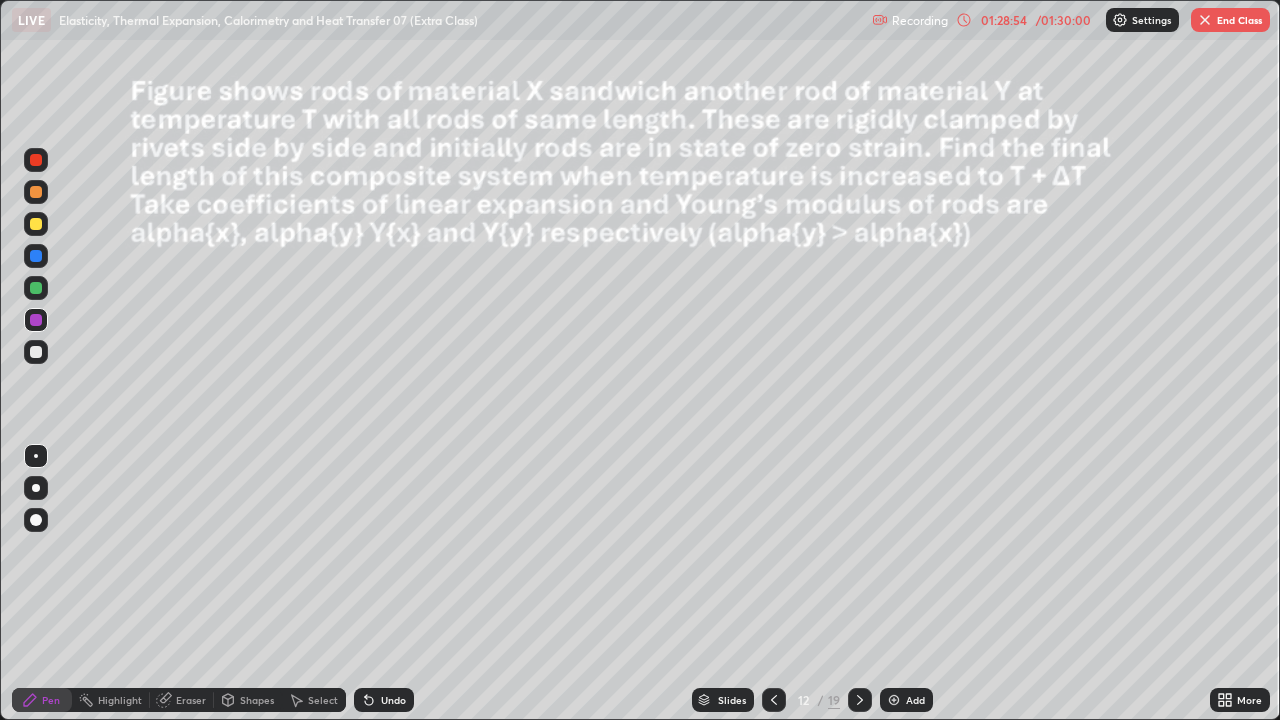 click at bounding box center [36, 352] 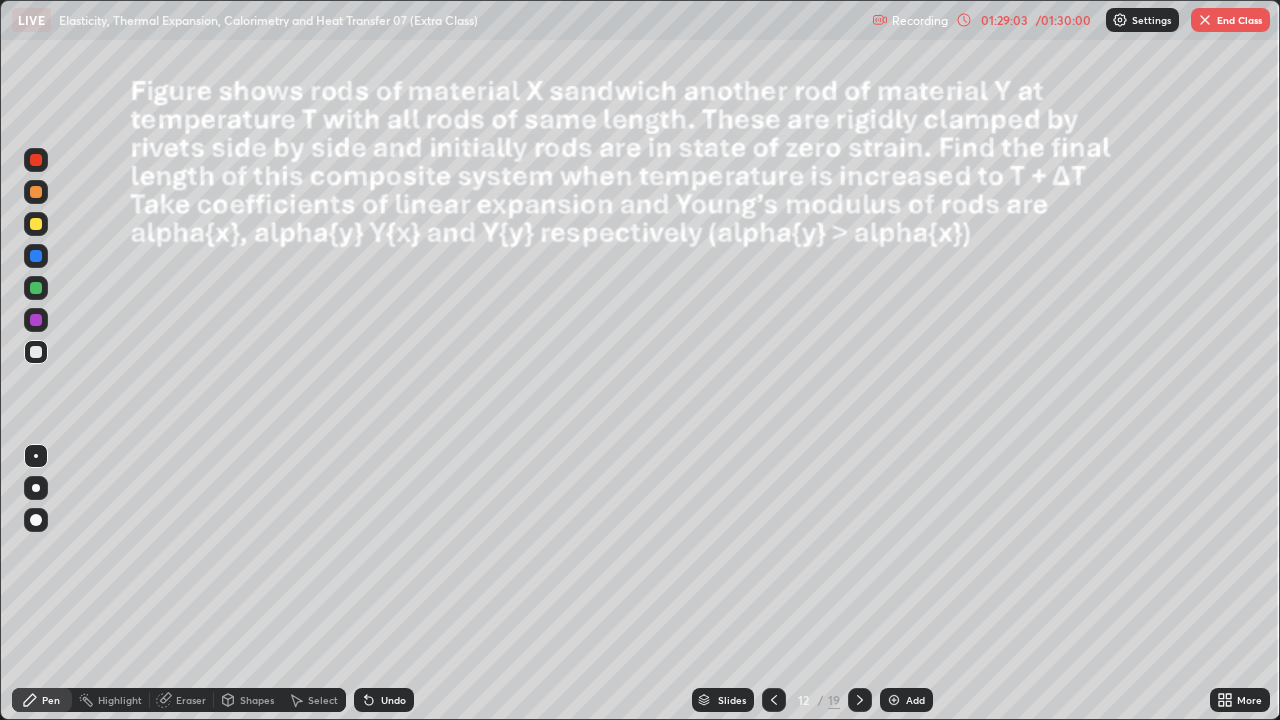 click on "Undo" at bounding box center (384, 700) 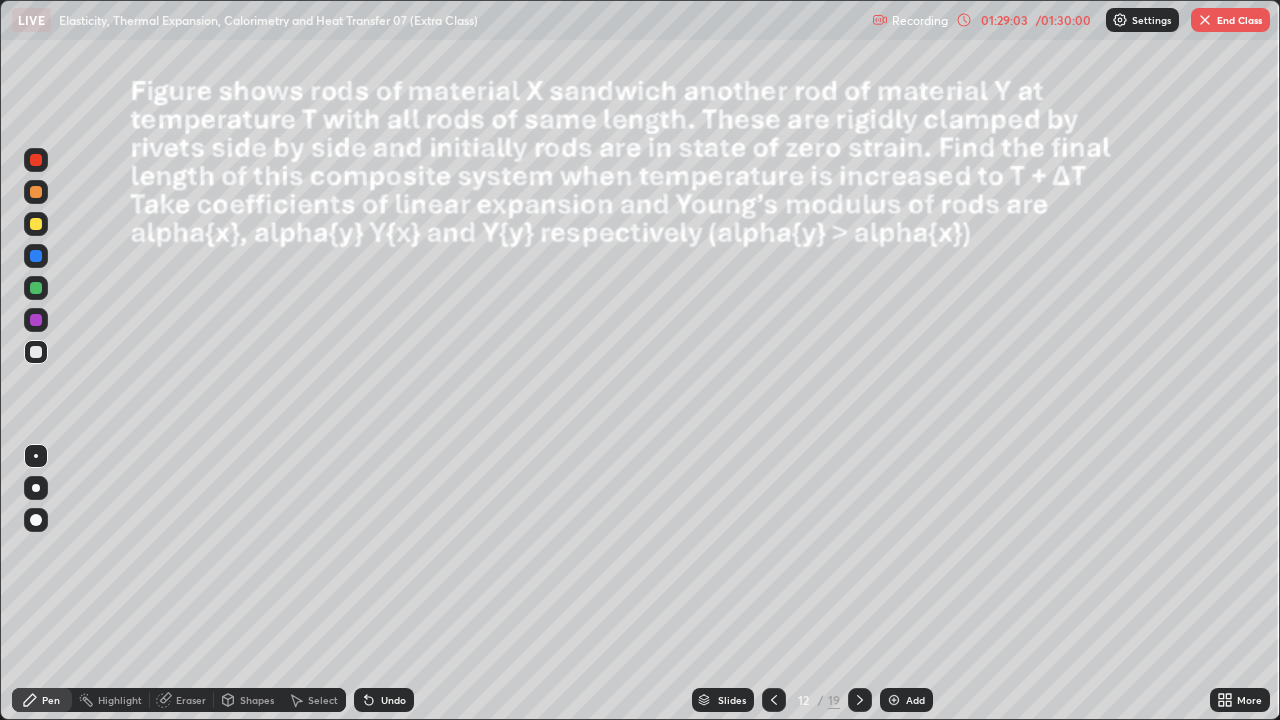 click on "Undo" at bounding box center [384, 700] 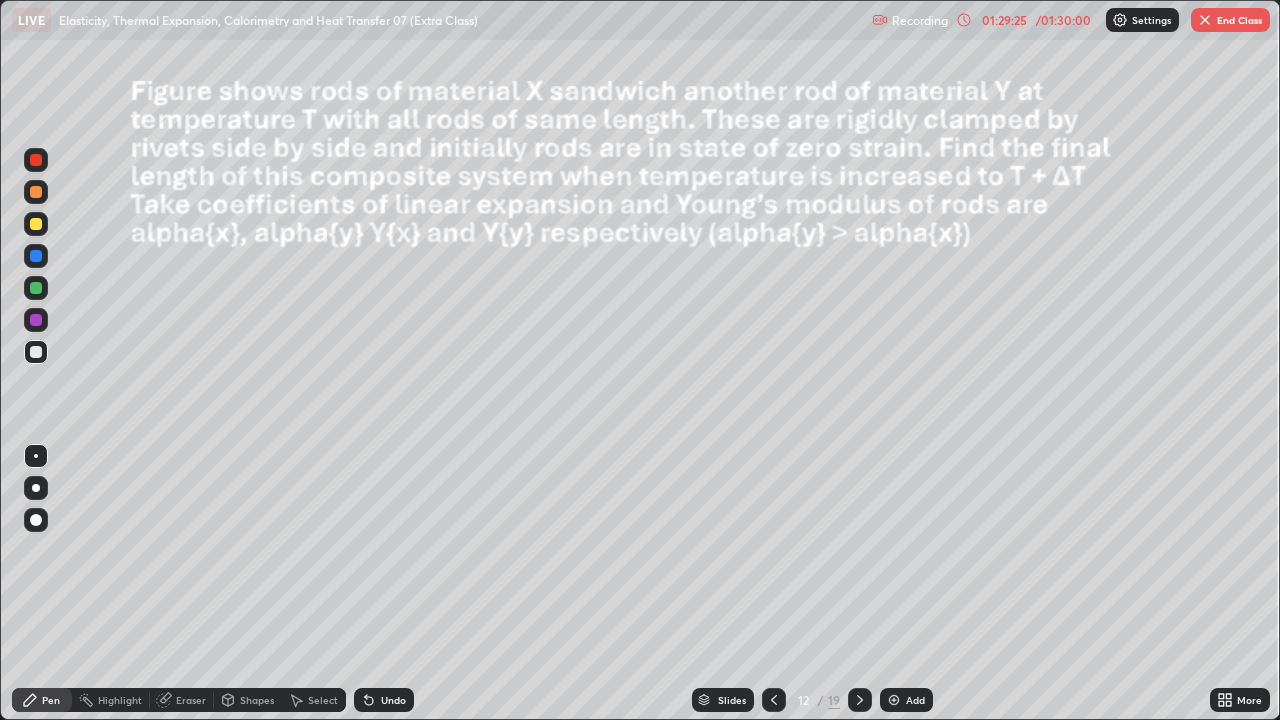 click at bounding box center [36, 288] 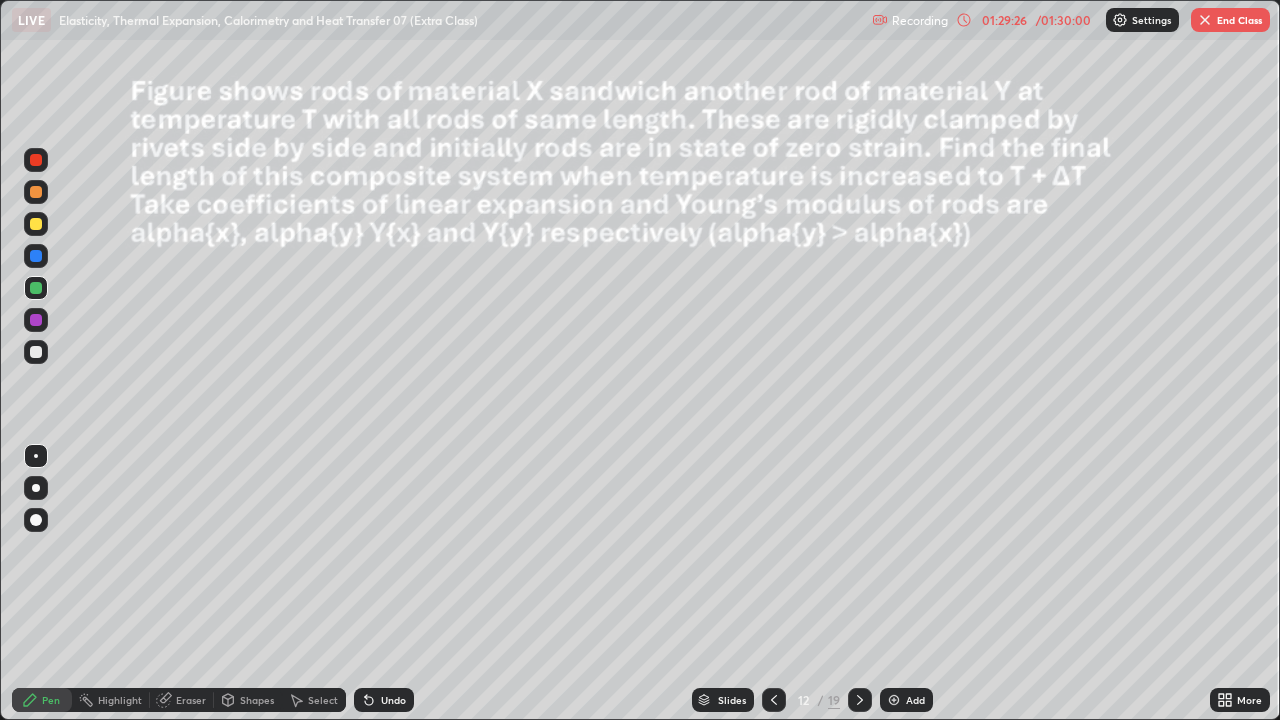click at bounding box center (36, 224) 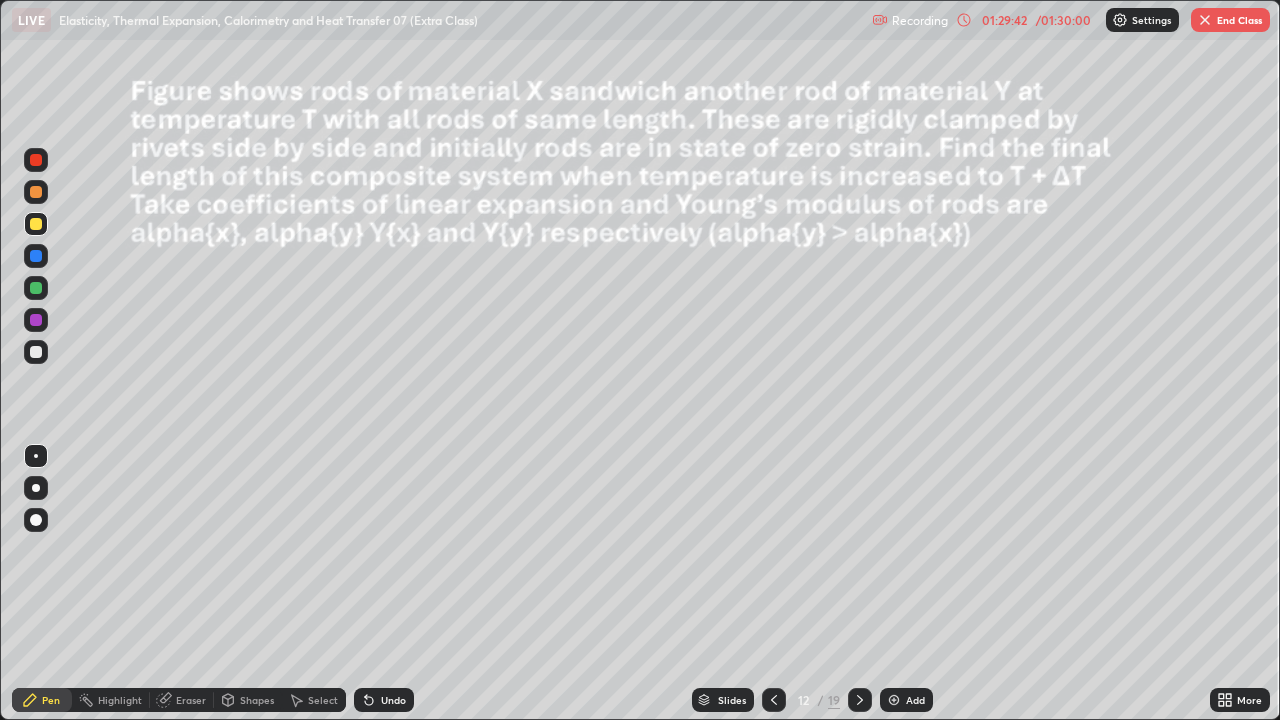 click on "Undo" at bounding box center (393, 700) 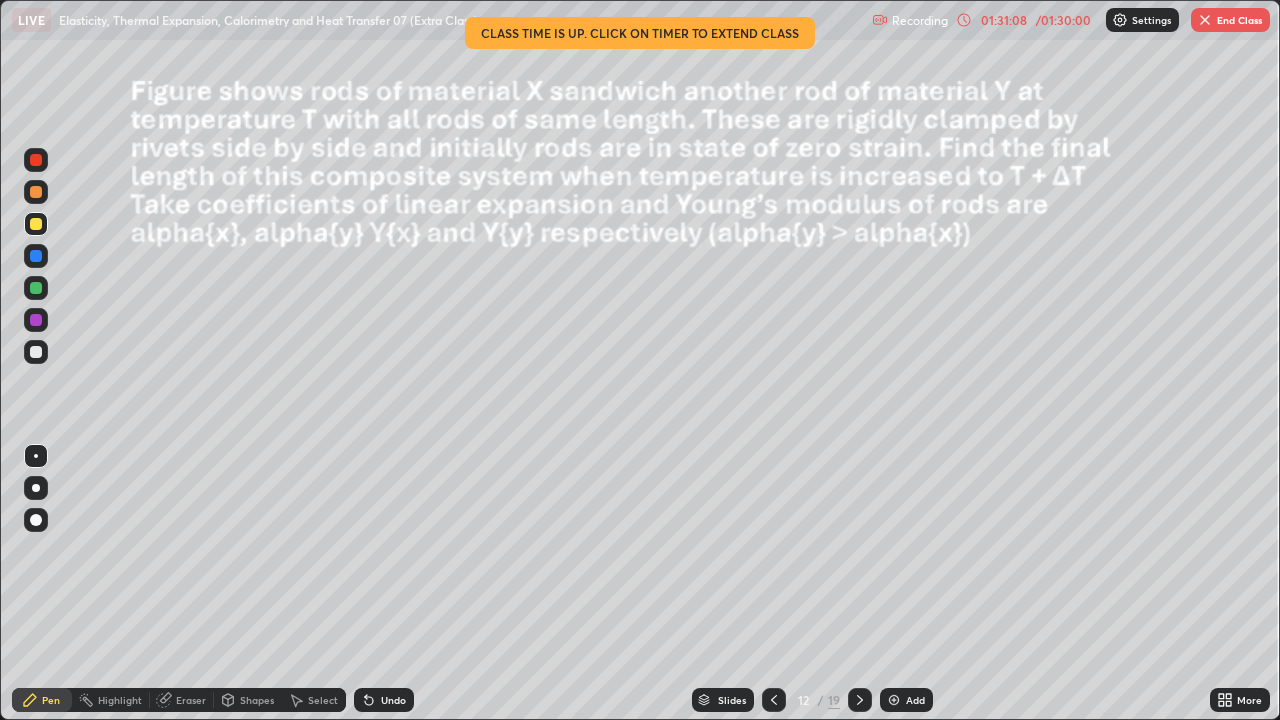 click on "01:31:08" at bounding box center (1004, 20) 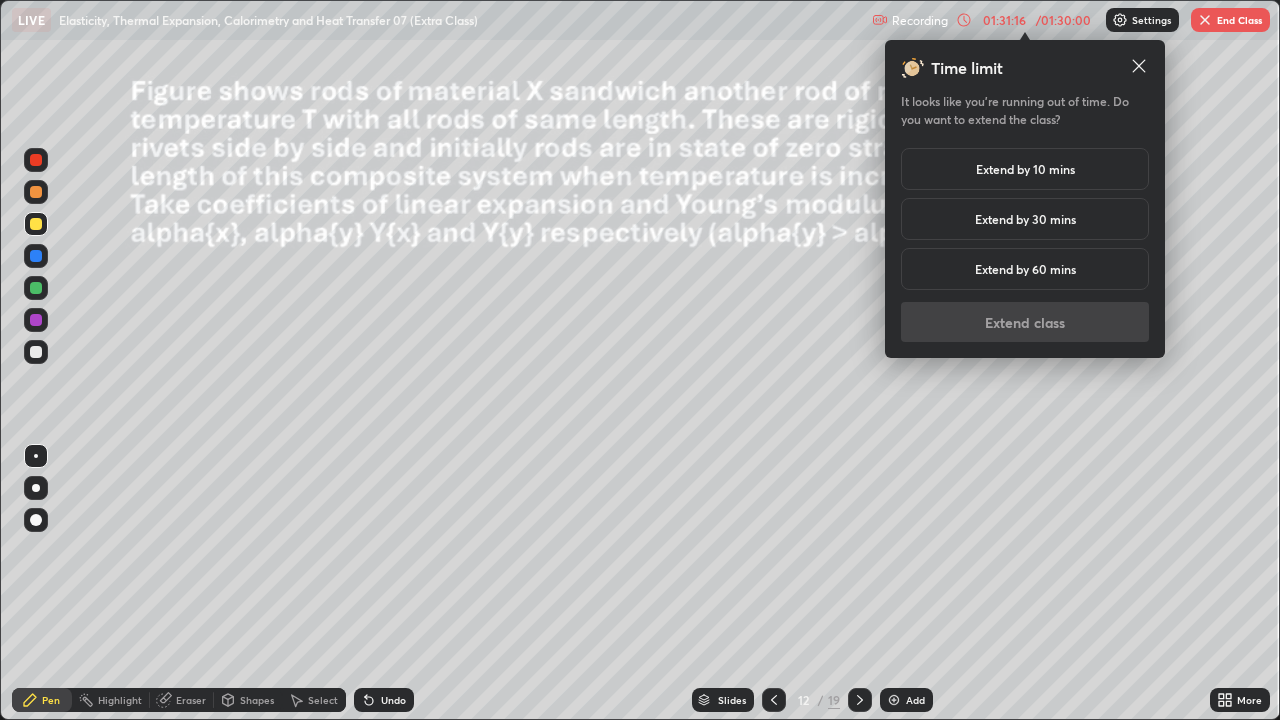 click on "Extend by 10 mins" at bounding box center (1025, 169) 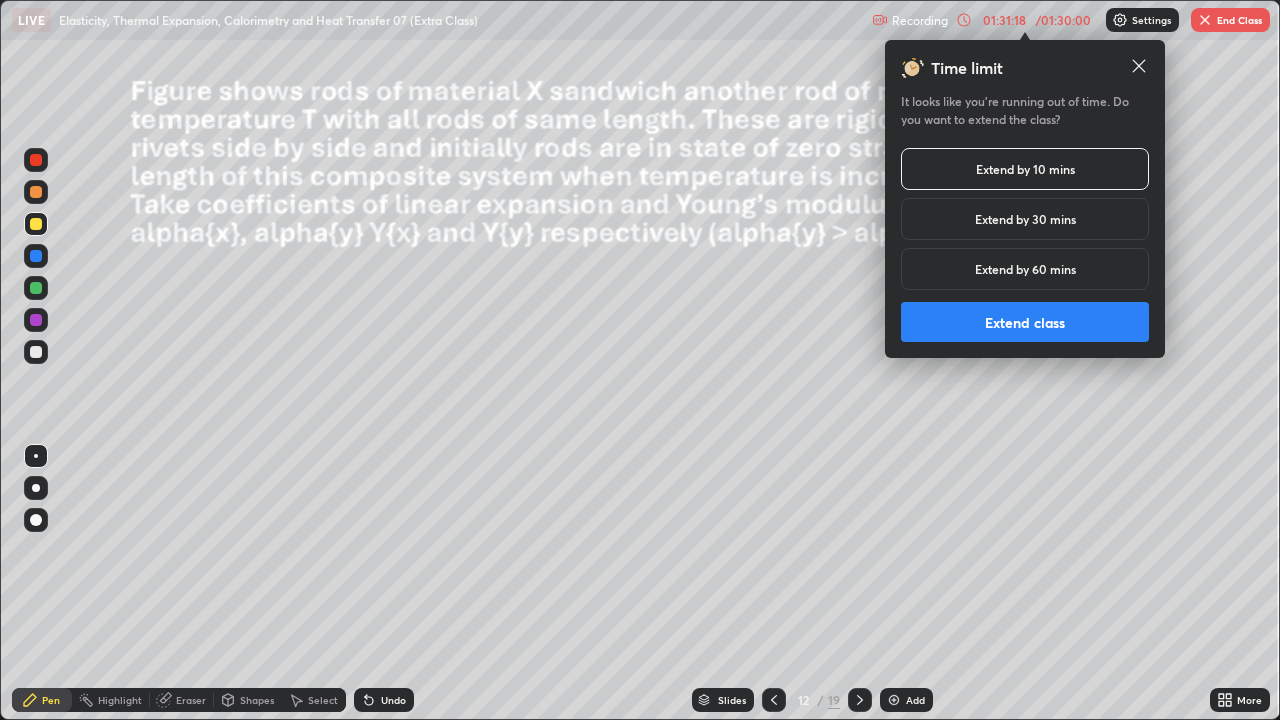 click on "Extend class" at bounding box center [1025, 322] 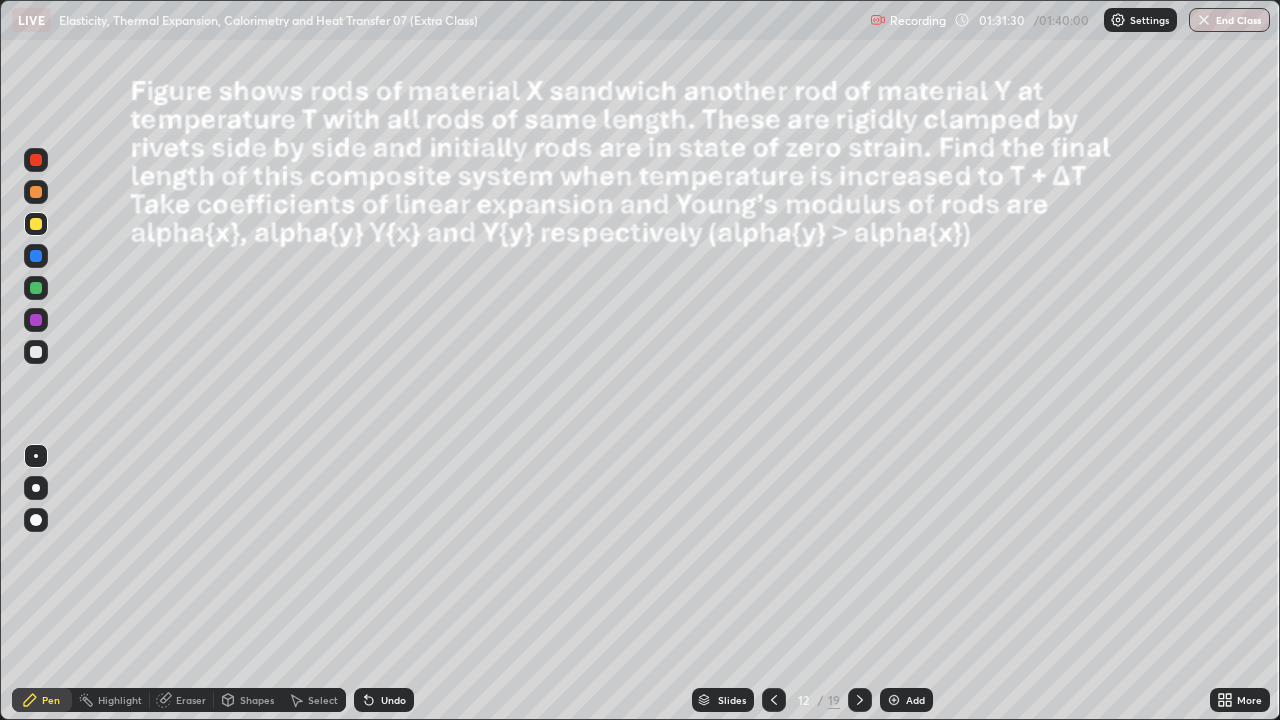 click at bounding box center (36, 352) 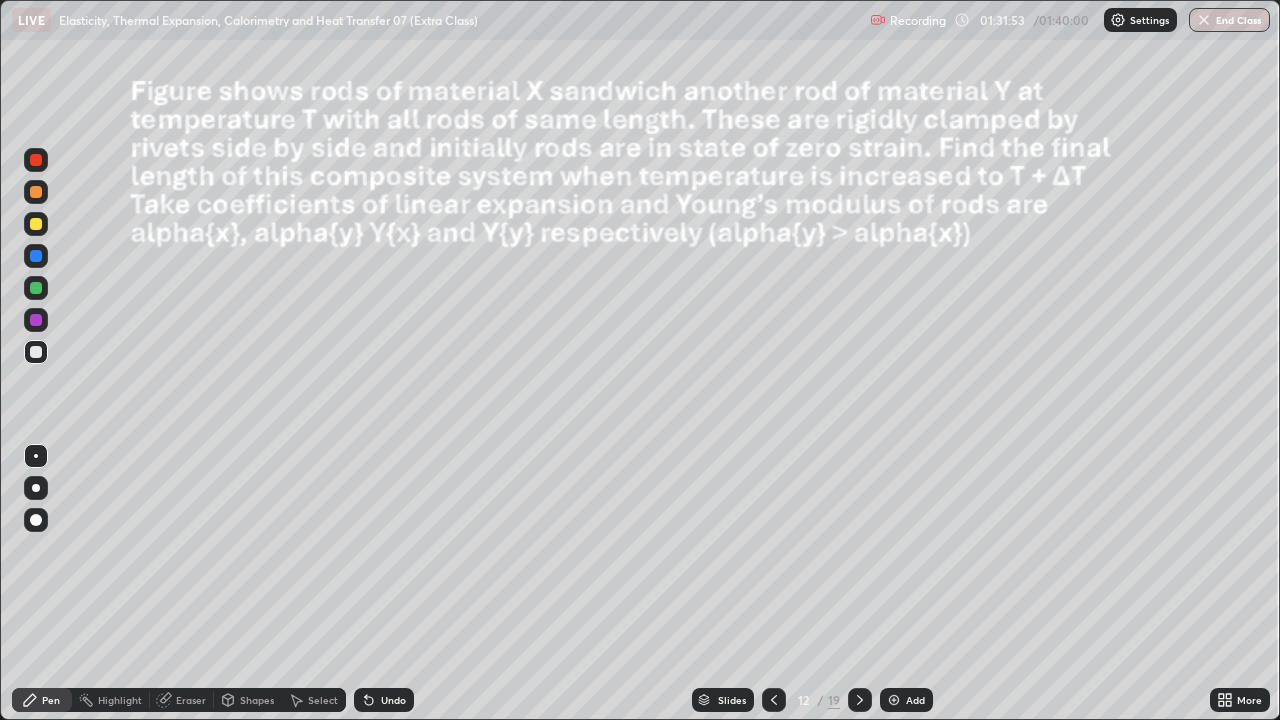 click on "Undo" at bounding box center (384, 700) 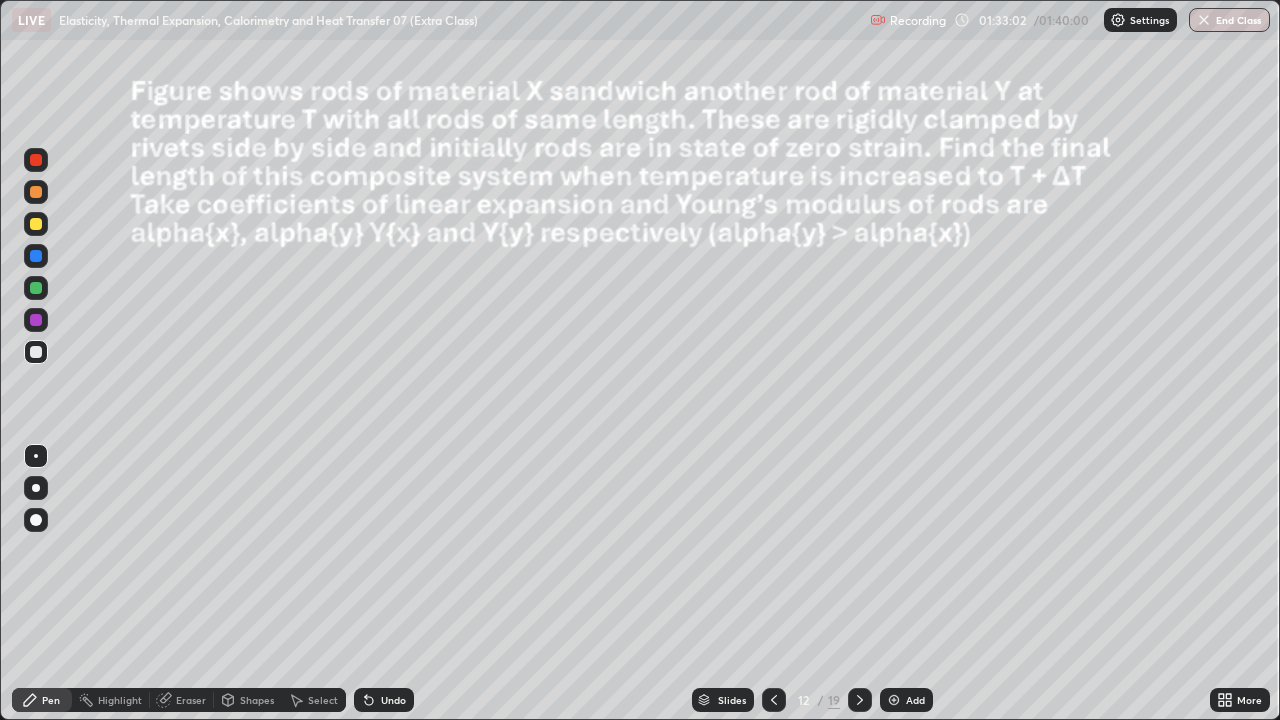 click on "Undo" at bounding box center [384, 700] 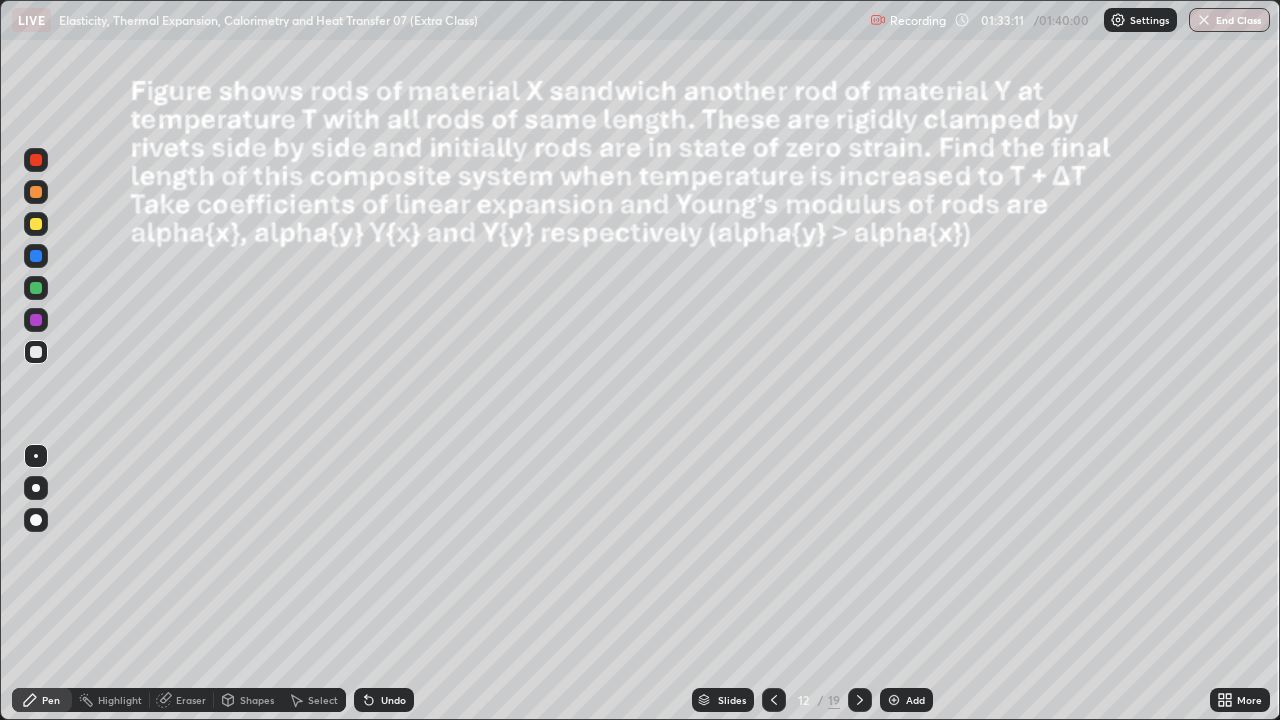 click on "Undo" at bounding box center [393, 700] 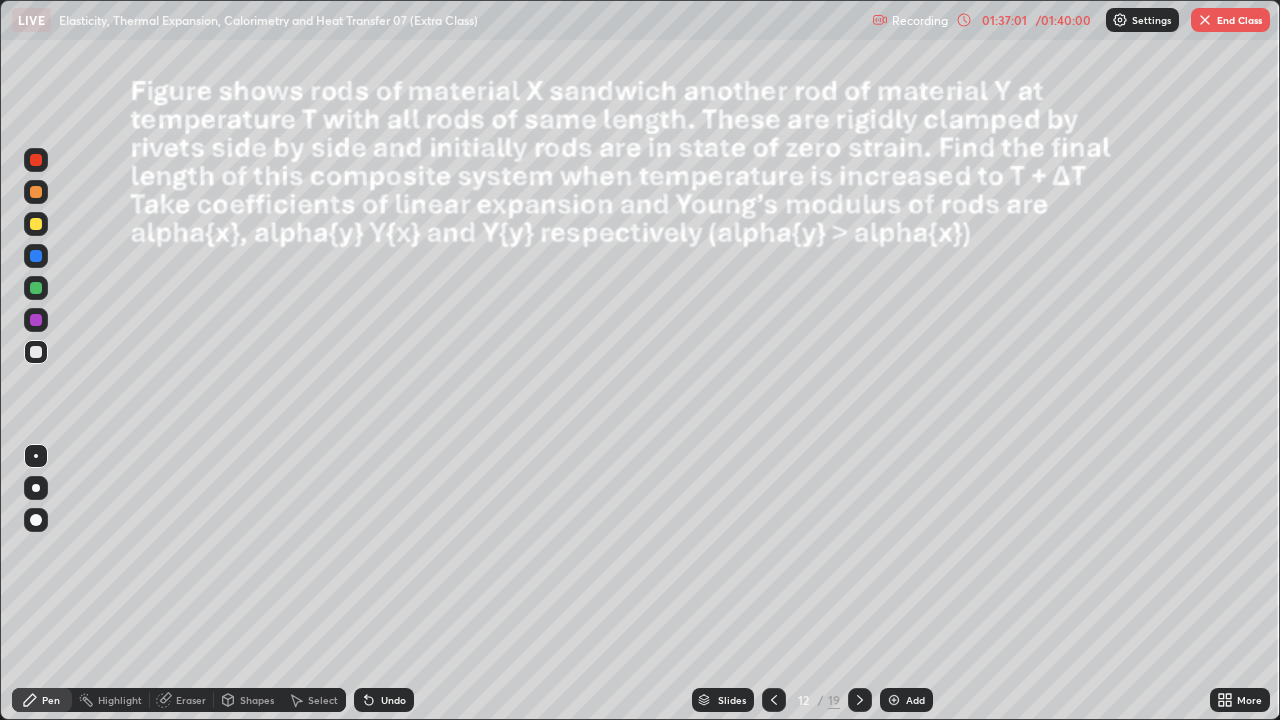 click on "End Class" at bounding box center (1230, 20) 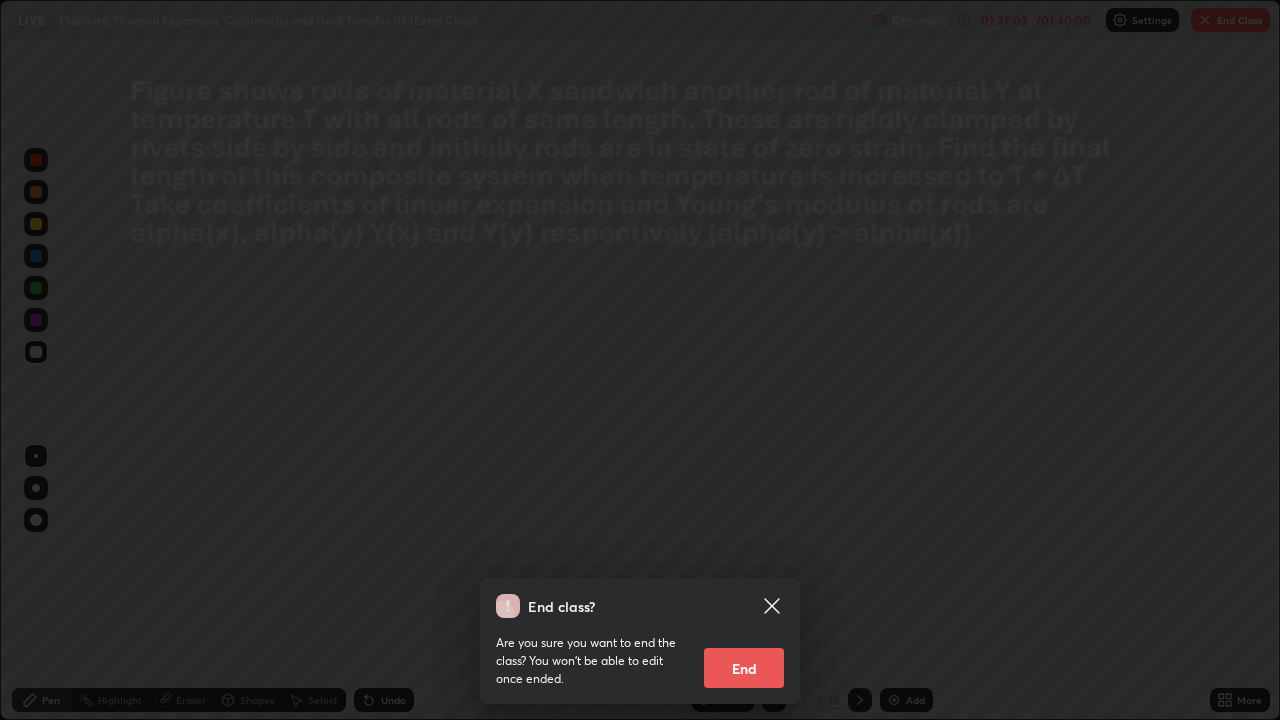 click on "End" at bounding box center [744, 668] 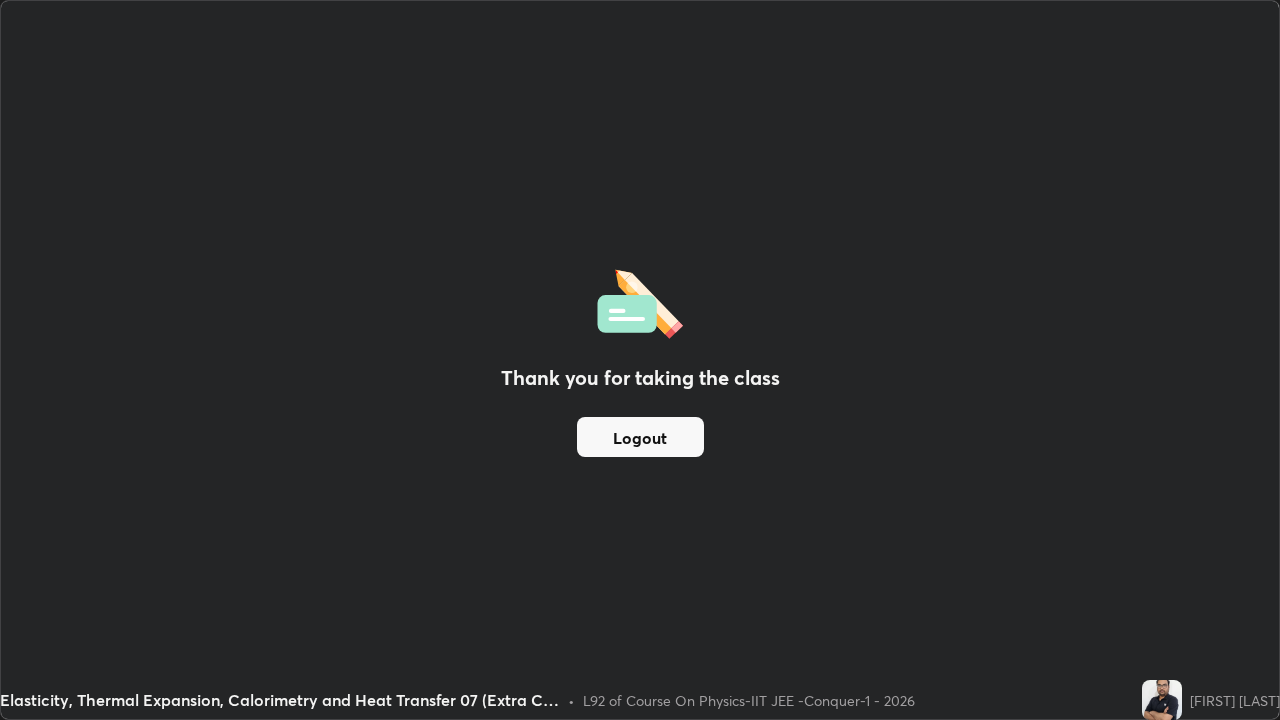 click on "Logout" at bounding box center (640, 437) 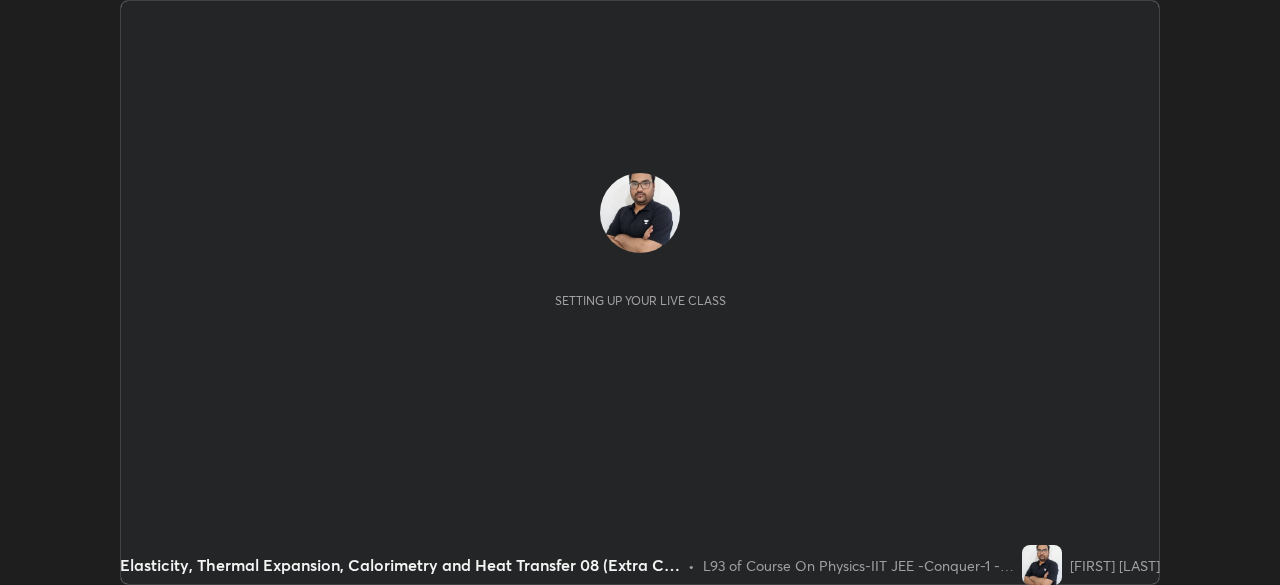 scroll, scrollTop: 0, scrollLeft: 0, axis: both 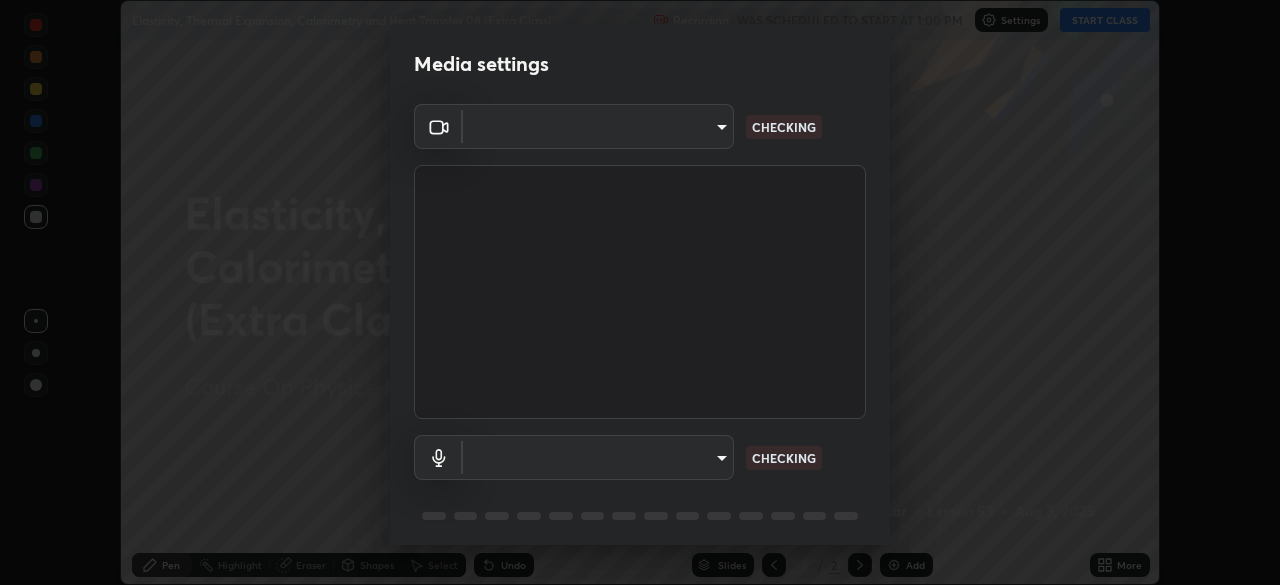 type on "8af73e8d16ef8e3bb7c62716022b9fe157133e9521606ce818031bd72dda2f9e" 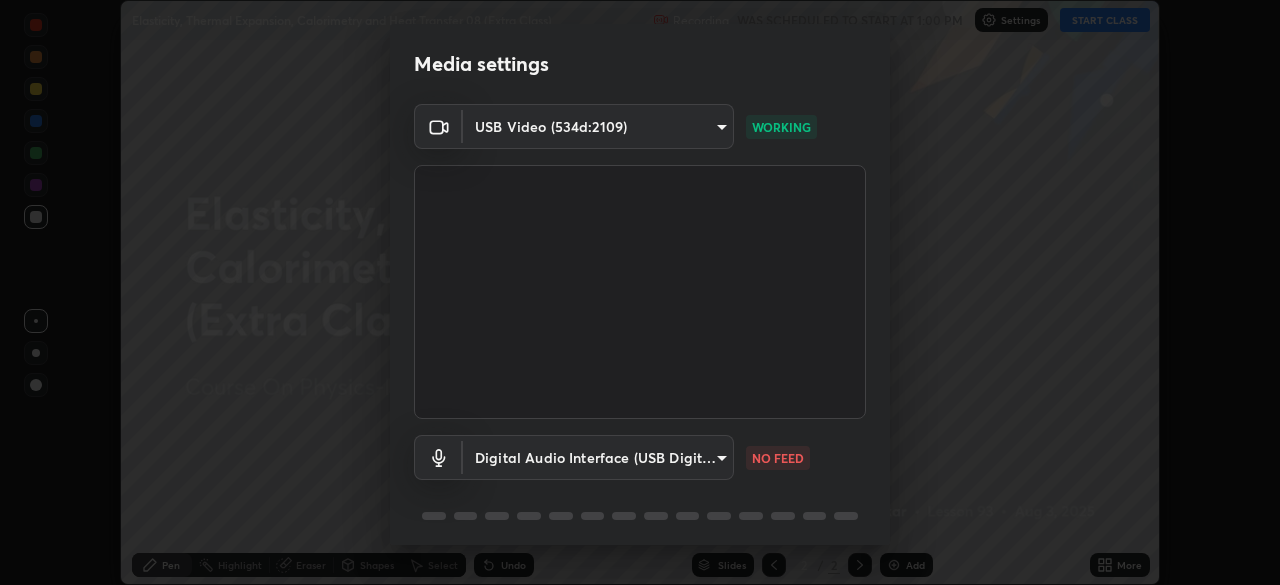 click on "Erase all Elasticity, Thermal Expansion, Calorimetry and Heat Transfer 08 (Extra Class) Recording WAS SCHEDULED TO START AT  1:00 PM Settings START CLASS Setting up your live class Elasticity, Thermal Expansion, Calorimetry and Heat Transfer 08 (Extra Class) • L93 of Course On Physics-IIT JEE -Conquer-1 - 2026 [FIRST] [LAST] Pen Highlight Eraser Shapes Select Undo Slides 2 / 2 Add More No doubts shared Encourage your learners to ask a doubt for better clarity Report an issue Reason for reporting Buffering Chat not working Audio - Video sync issue Educator video quality low ​ Attach an image Report Media settings USB Video (534d:2109) [HASH] WORKING Digital Audio Interface (USB Digital Audio) [HASH] NO FEED 1 / 5 Next" at bounding box center (640, 292) 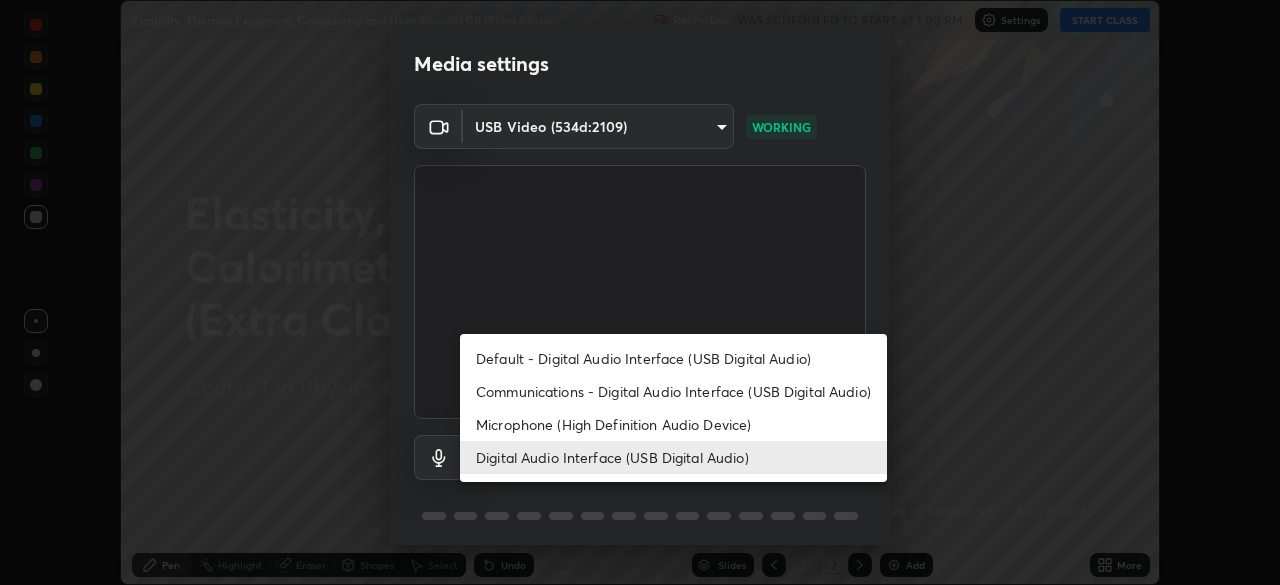 click on "Microphone (High Definition Audio Device)" at bounding box center (673, 424) 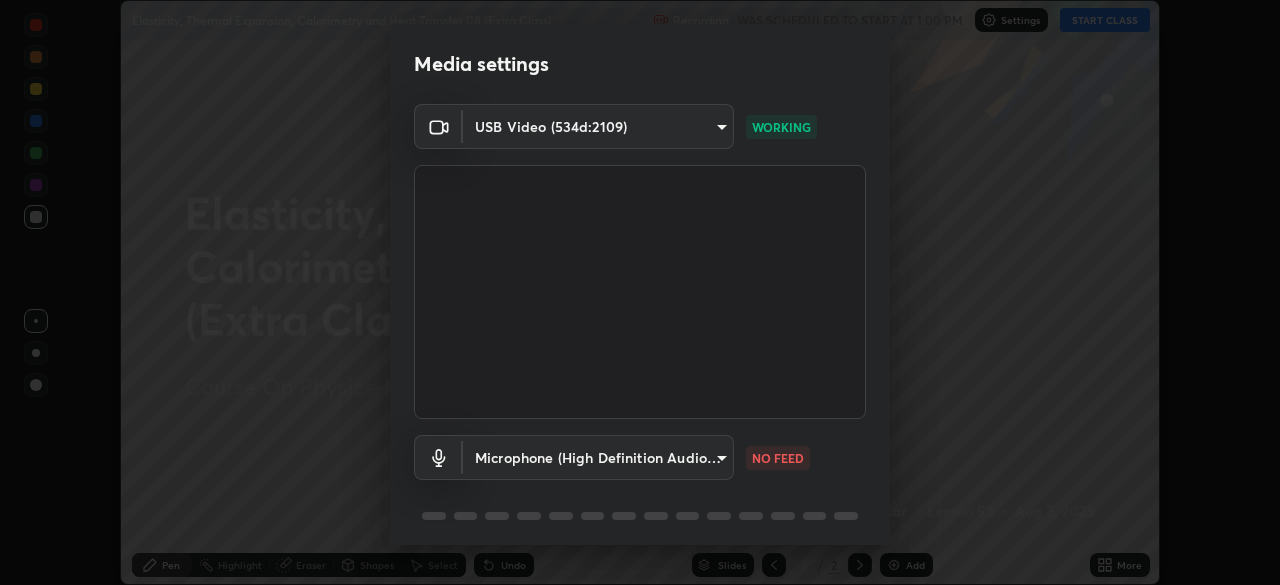click on "Erase all Elasticity, Thermal Expansion, Calorimetry and Heat Transfer 08 (Extra Class) Recording WAS SCHEDULED TO START AT  1:00 PM Settings START CLASS Setting up your live class Elasticity, Thermal Expansion, Calorimetry and Heat Transfer 08 (Extra Class) • L93 of Course On Physics-IIT JEE -Conquer-1 - 2026 Abhishek Shankar Pen Highlight Eraser Shapes Select Undo Slides 2 / 2 Add More No doubts shared Encourage your learners to ask a doubt for better clarity Report an issue Reason for reporting Buffering Chat not working Audio - Video sync issue Educator video quality low ​ Attach an image Report Media settings USB Video (534d:2109) 8af73e8d16ef8e3bb7c62716022b9fe157133e9521606ce818031bd72dda2f9e WORKING Microphone (High Definition Audio Device) 429ab538c9ea9473e8aaf4f545145be942da0a4d2a9d7a8992f1a964ff8b53a7 NO FEED 1 / 5 Next" at bounding box center (640, 292) 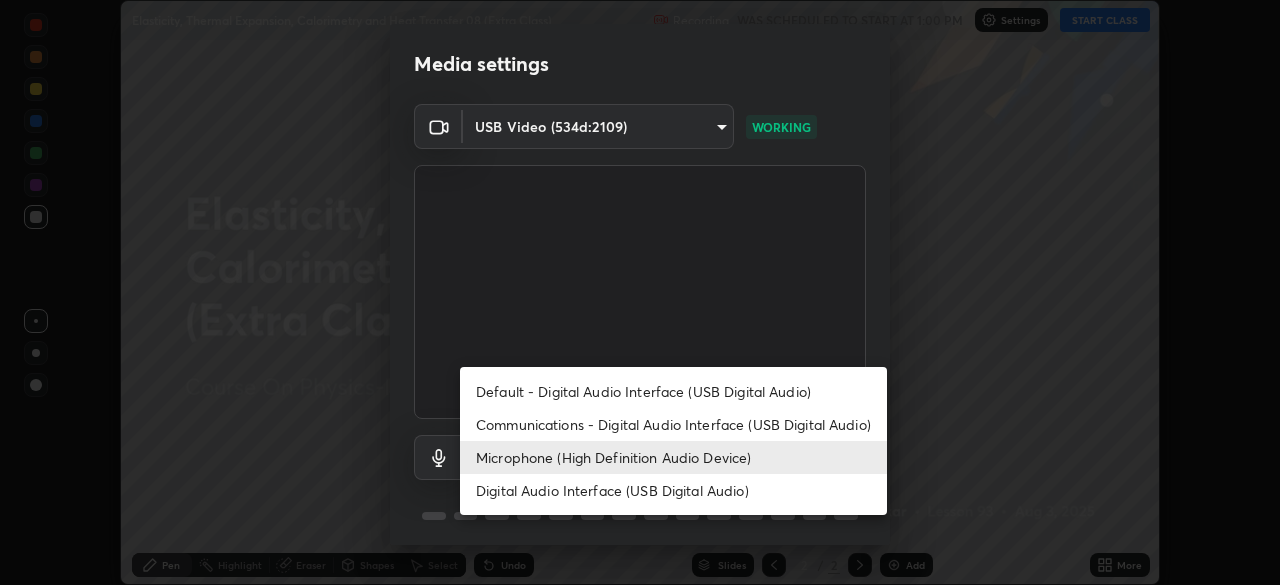click on "Digital Audio Interface (USB Digital Audio)" at bounding box center (673, 490) 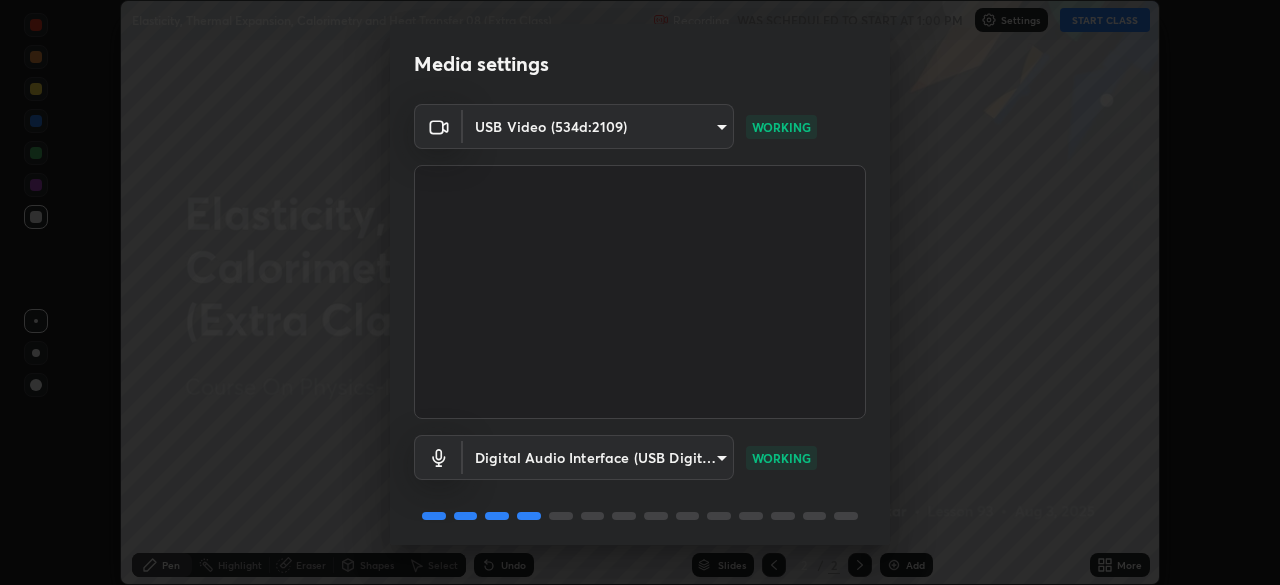 scroll, scrollTop: 71, scrollLeft: 0, axis: vertical 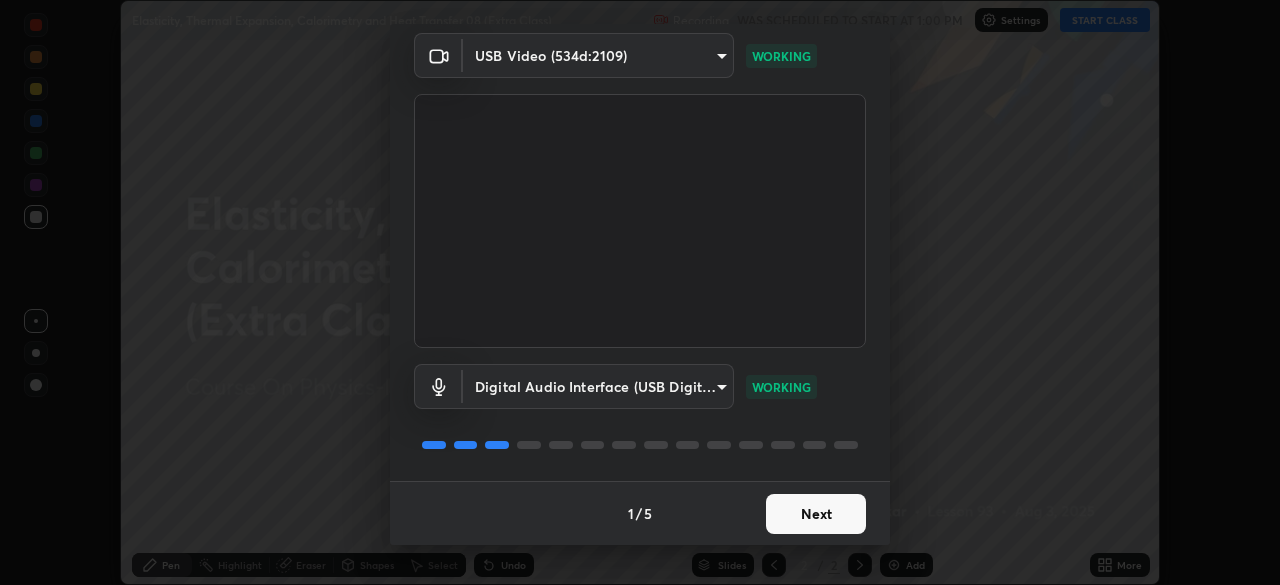 click on "Next" at bounding box center [816, 514] 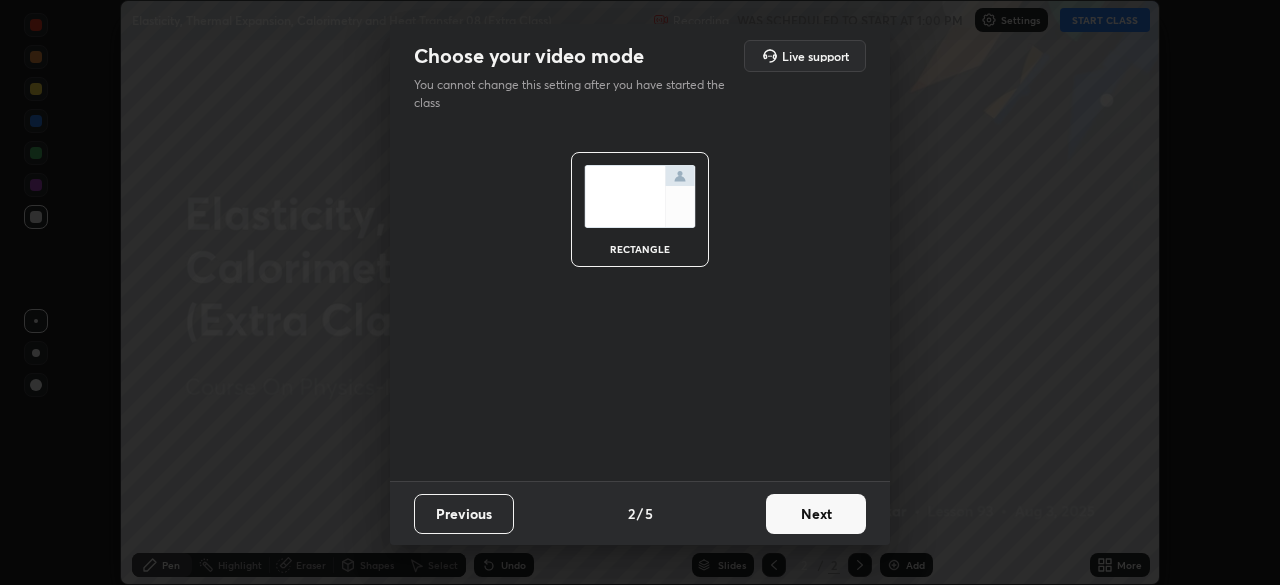 scroll, scrollTop: 0, scrollLeft: 0, axis: both 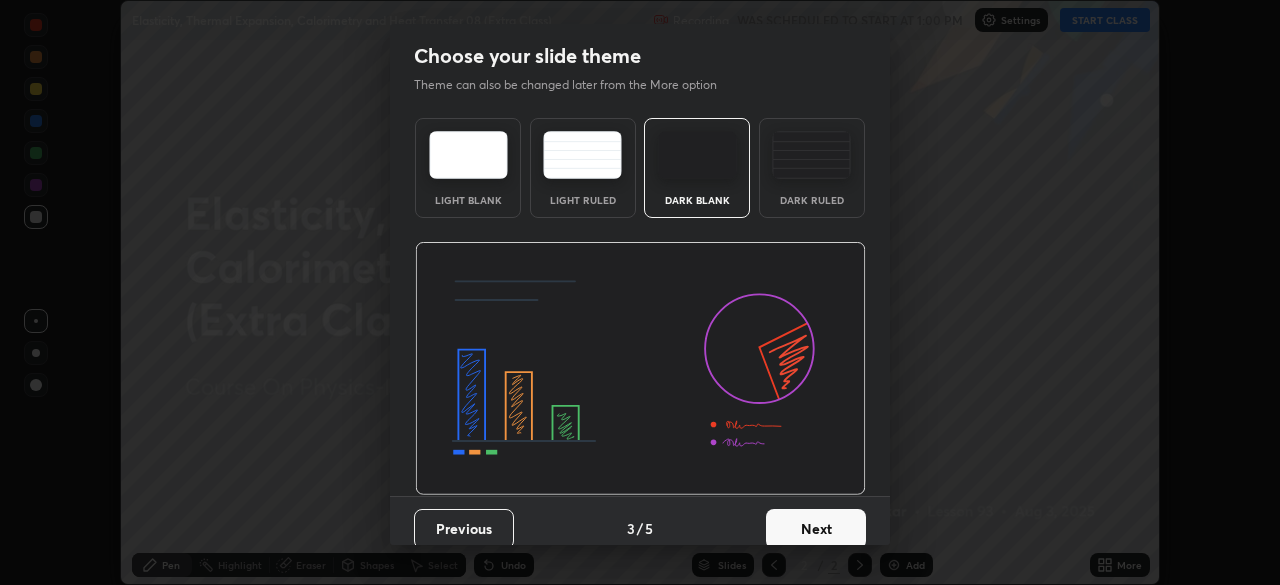 click on "Next" at bounding box center [816, 529] 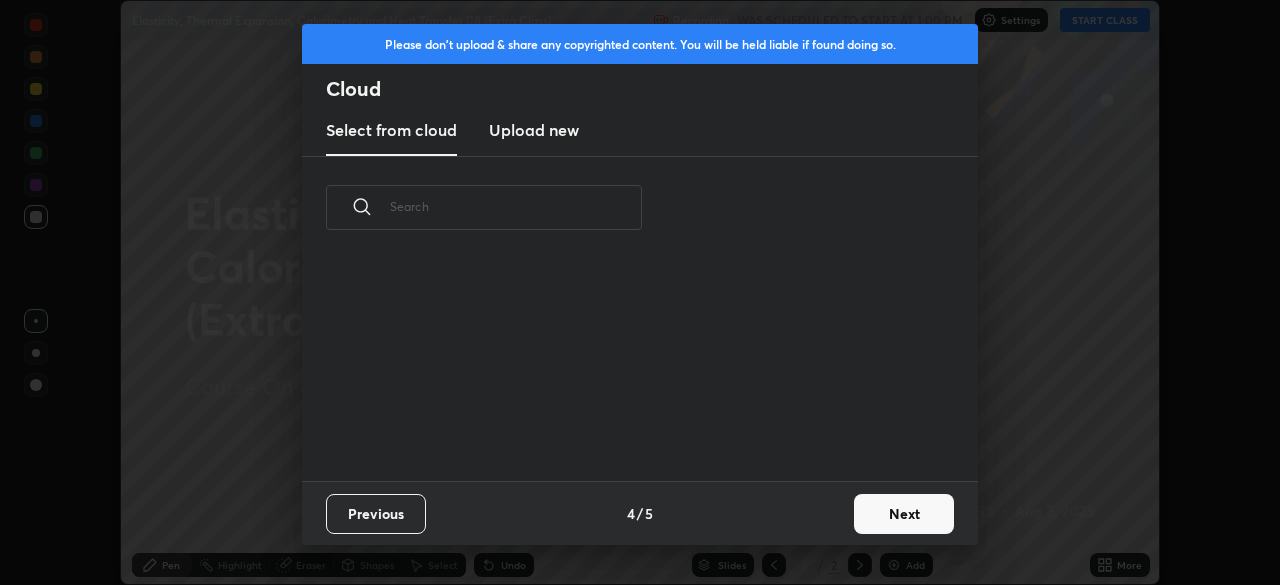 scroll, scrollTop: 7, scrollLeft: 11, axis: both 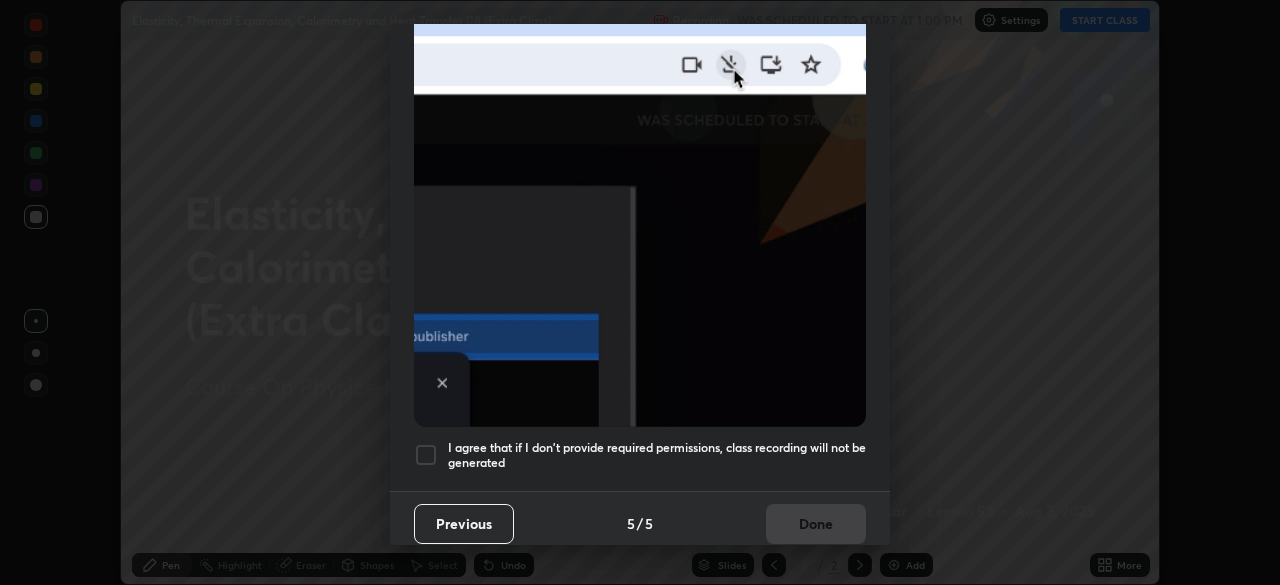 click on "I agree that if I don't provide required permissions, class recording will not be generated" at bounding box center [657, 455] 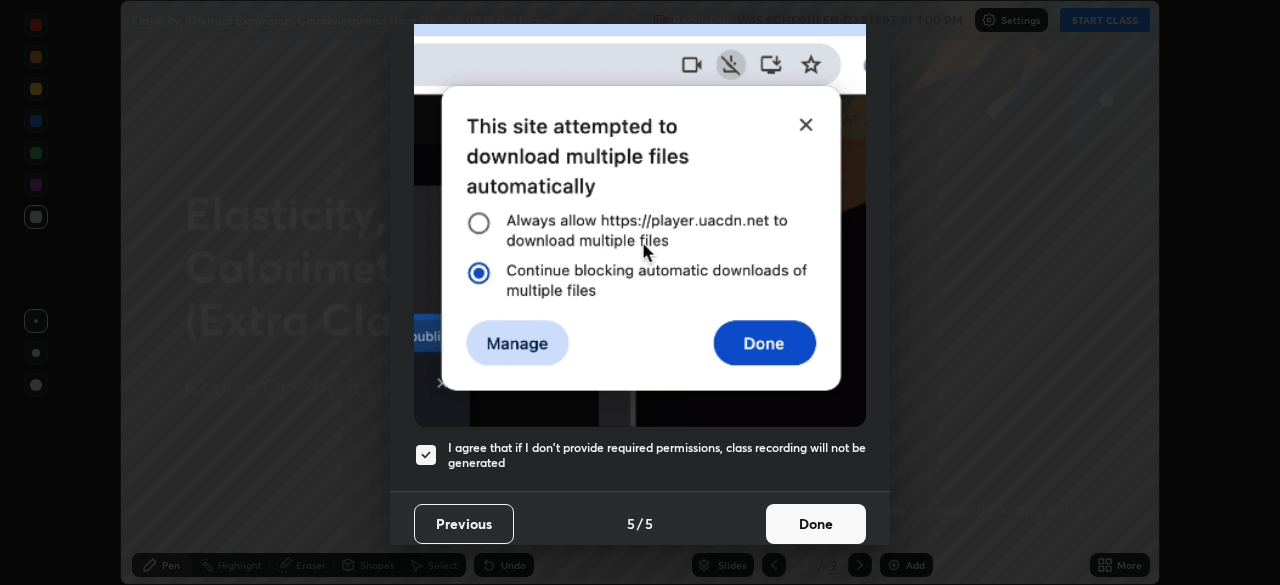 click on "Done" at bounding box center [816, 524] 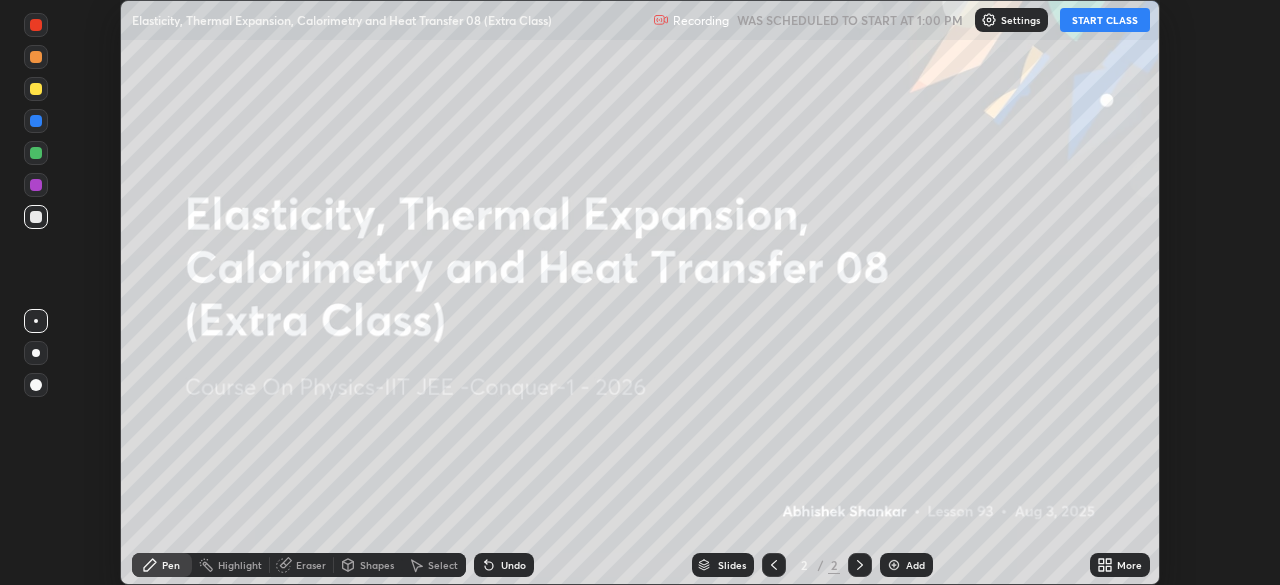 click on "More" at bounding box center [1129, 565] 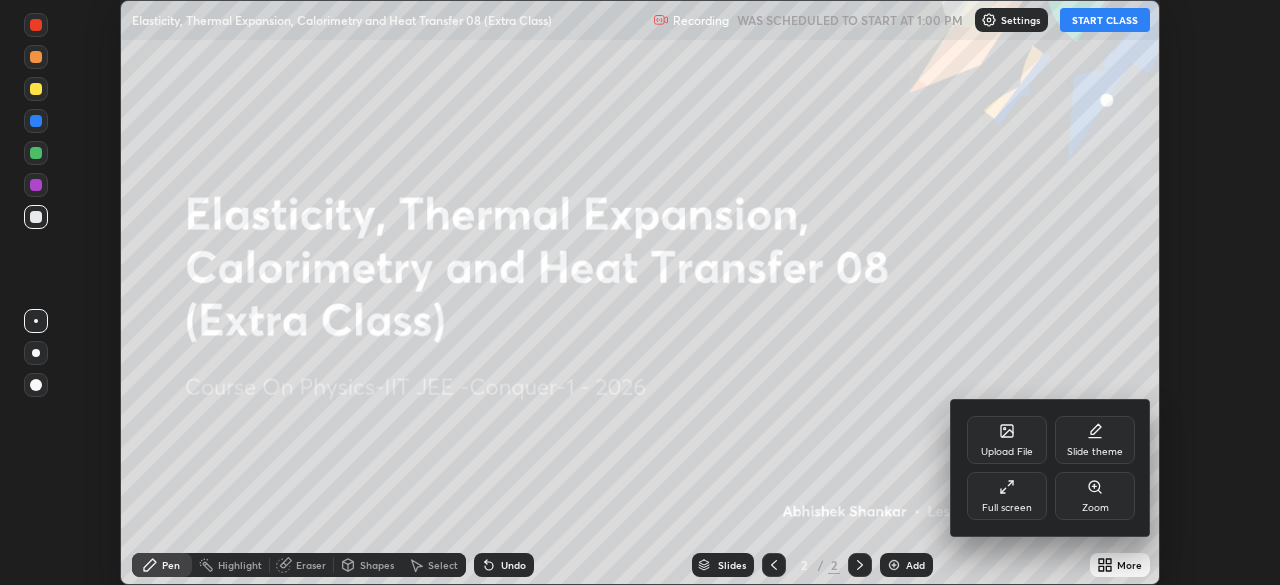 click on "Full screen" at bounding box center [1007, 508] 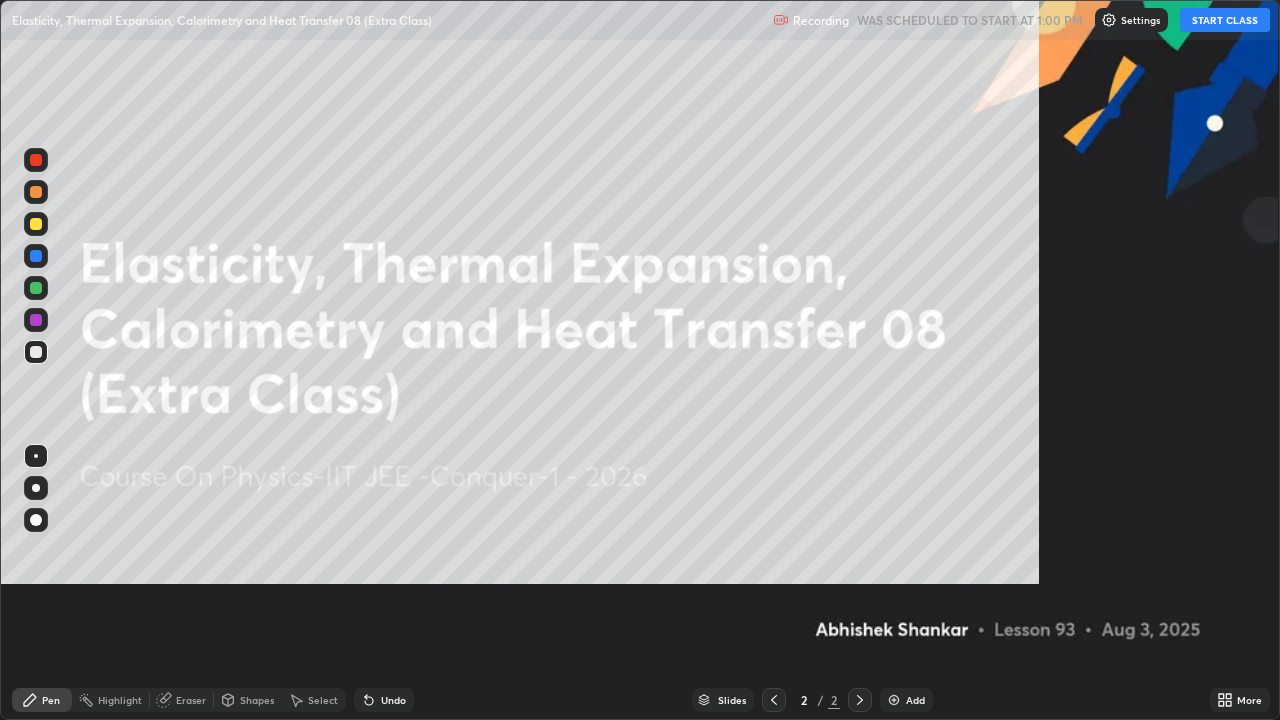 scroll, scrollTop: 99280, scrollLeft: 98720, axis: both 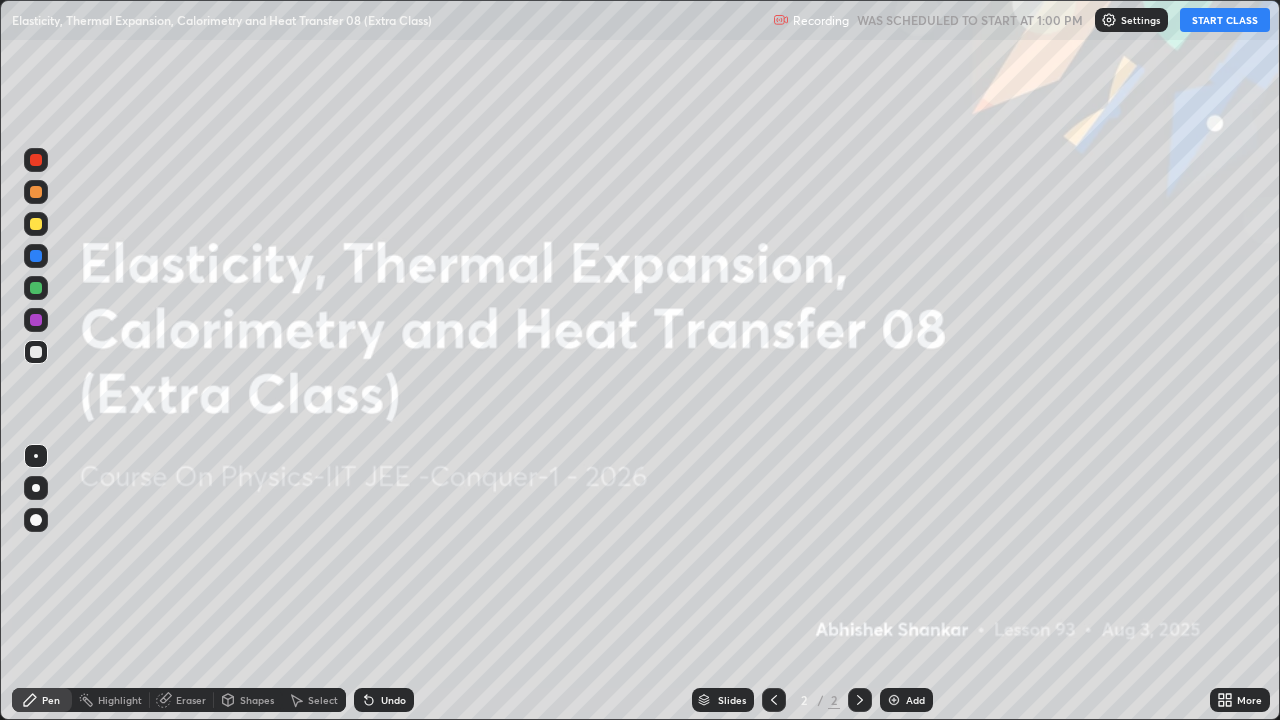 click on "START CLASS" at bounding box center [1225, 20] 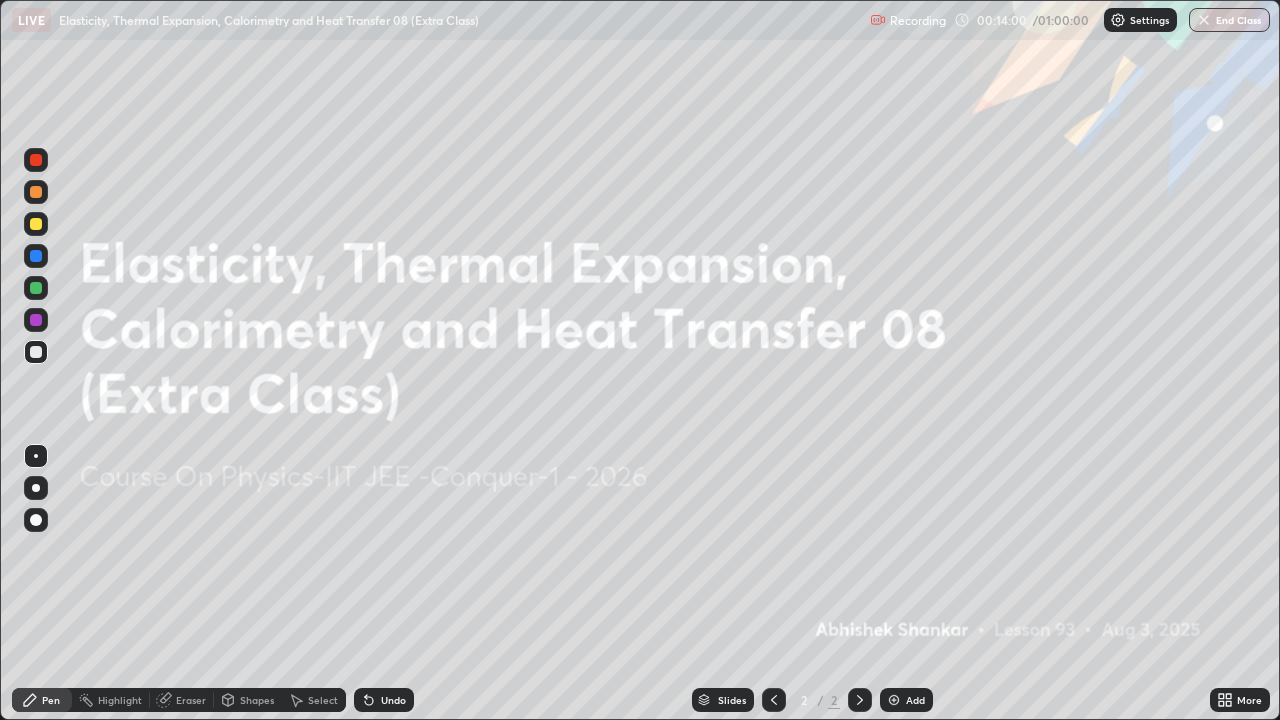 click on "Add" at bounding box center (915, 700) 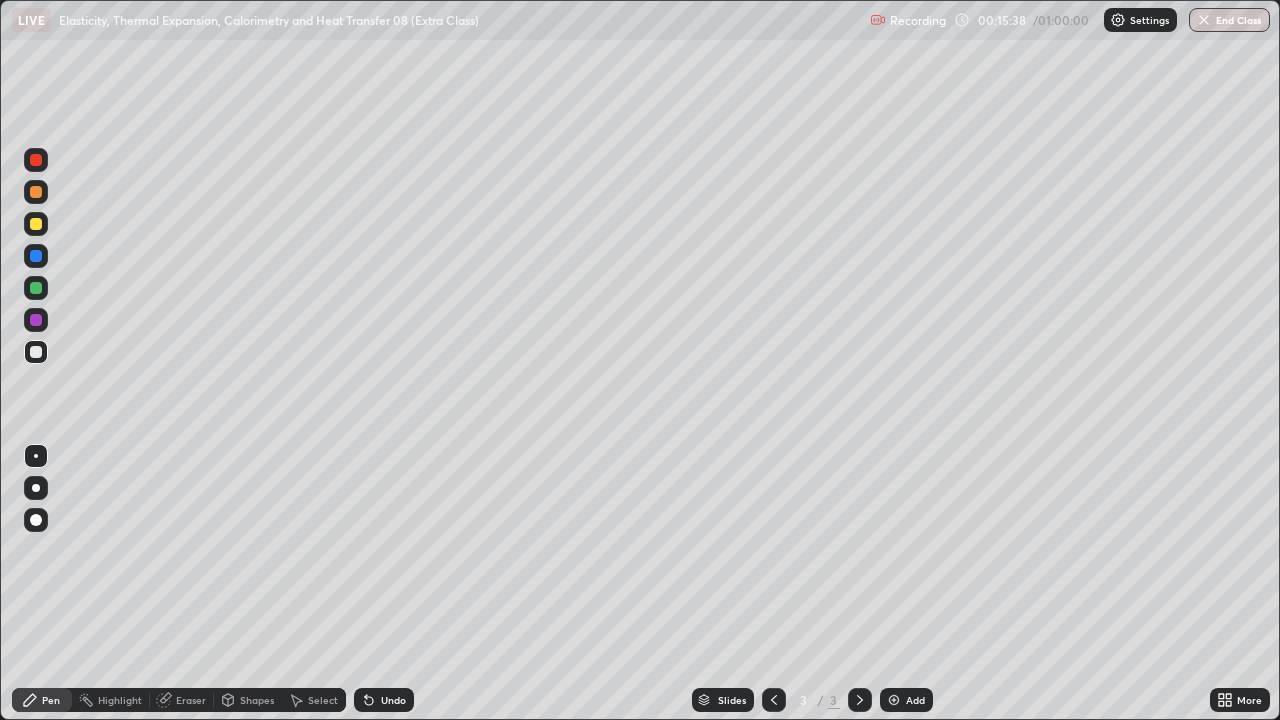 click at bounding box center (36, 352) 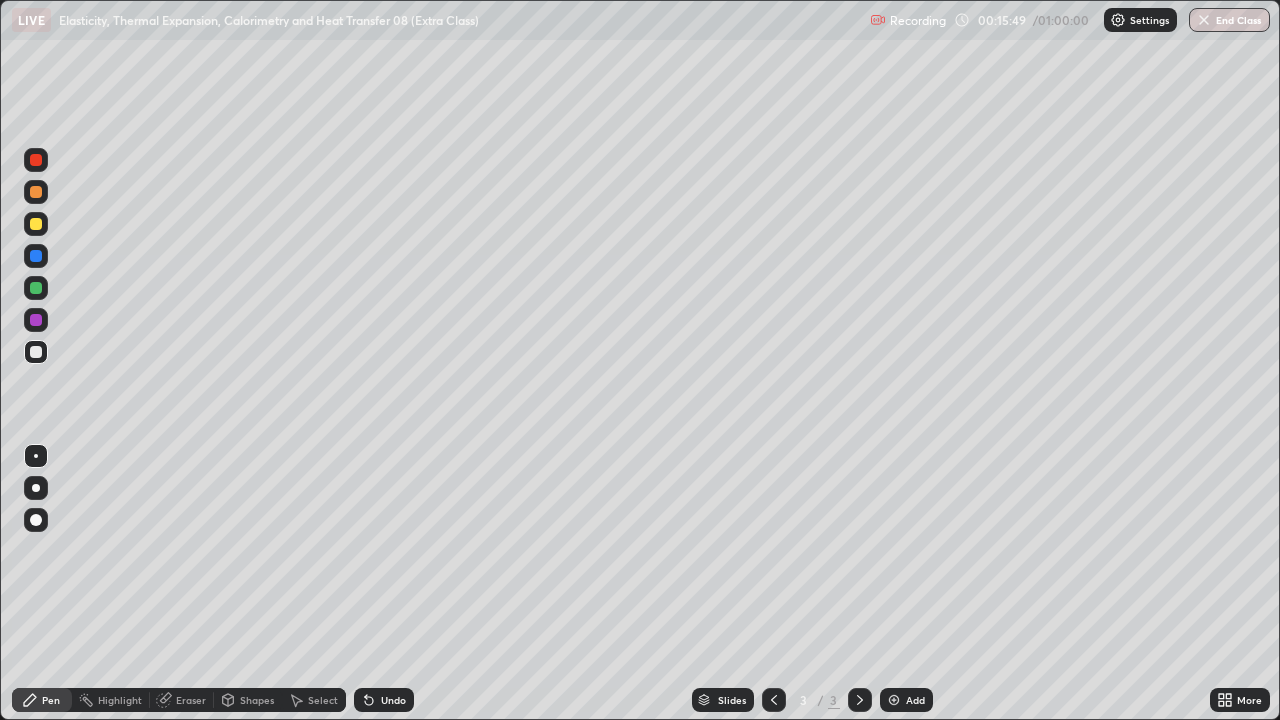 click at bounding box center [36, 224] 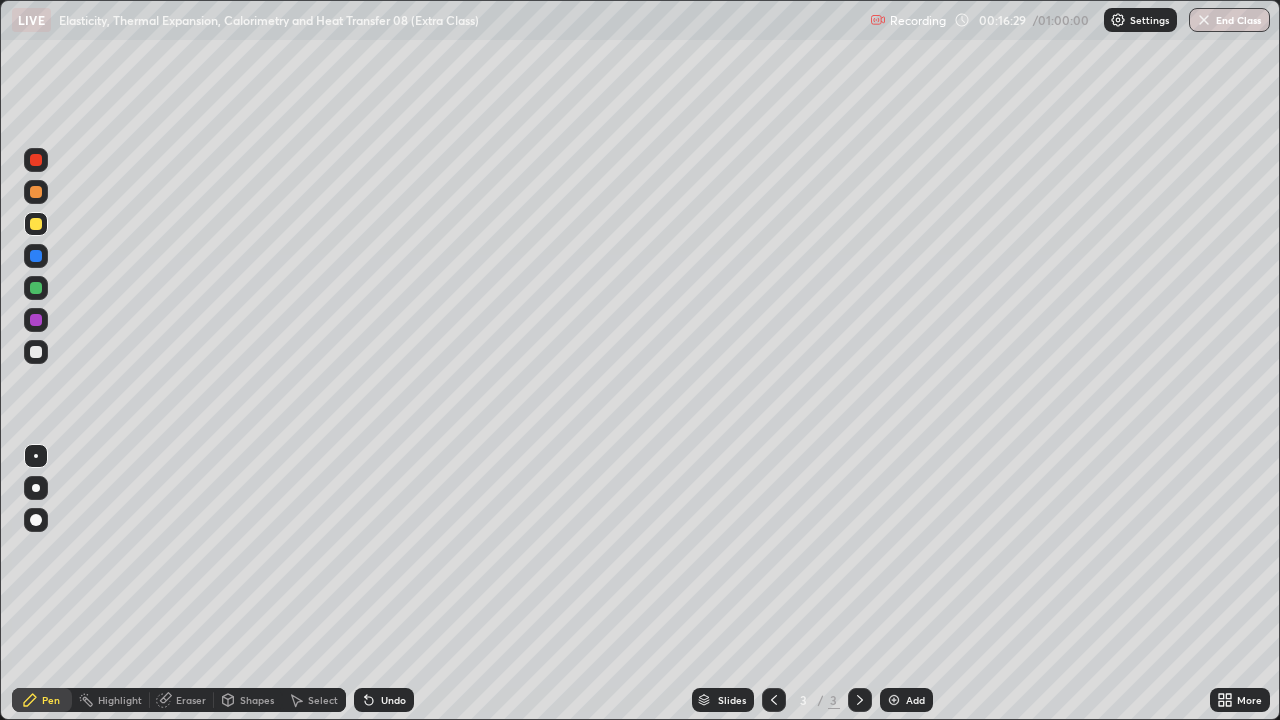 click at bounding box center [36, 288] 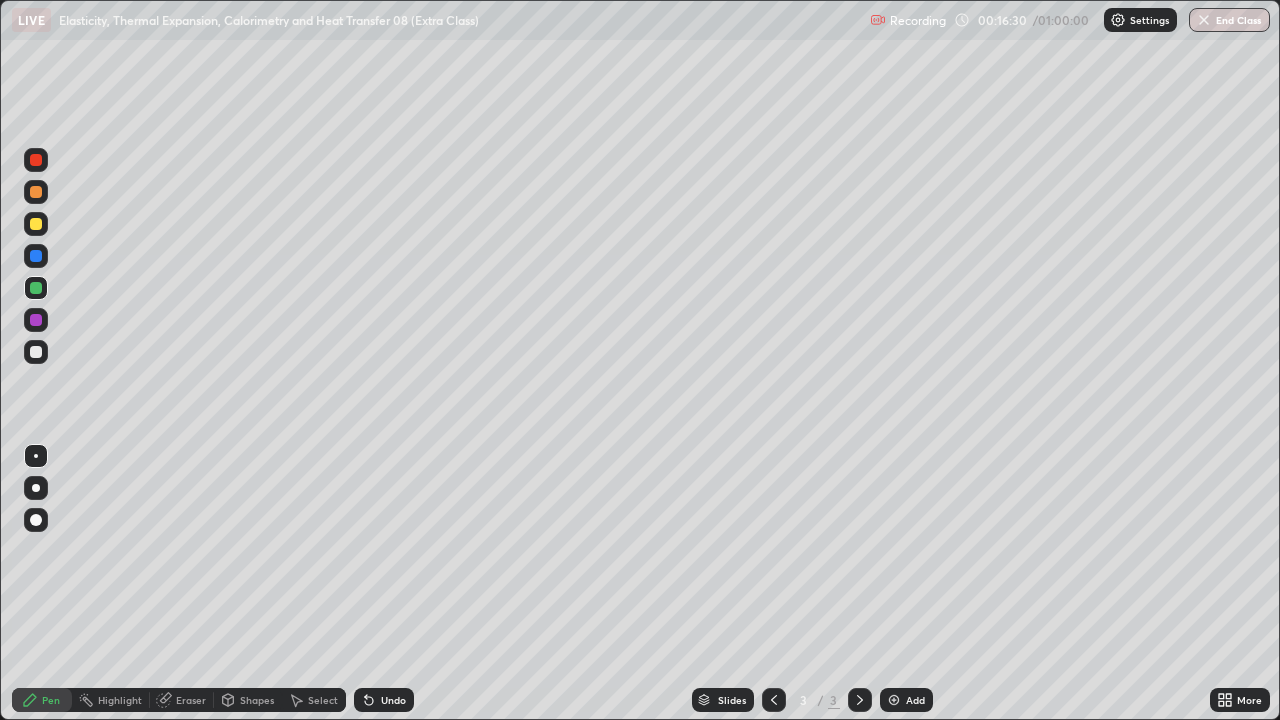 click at bounding box center [36, 320] 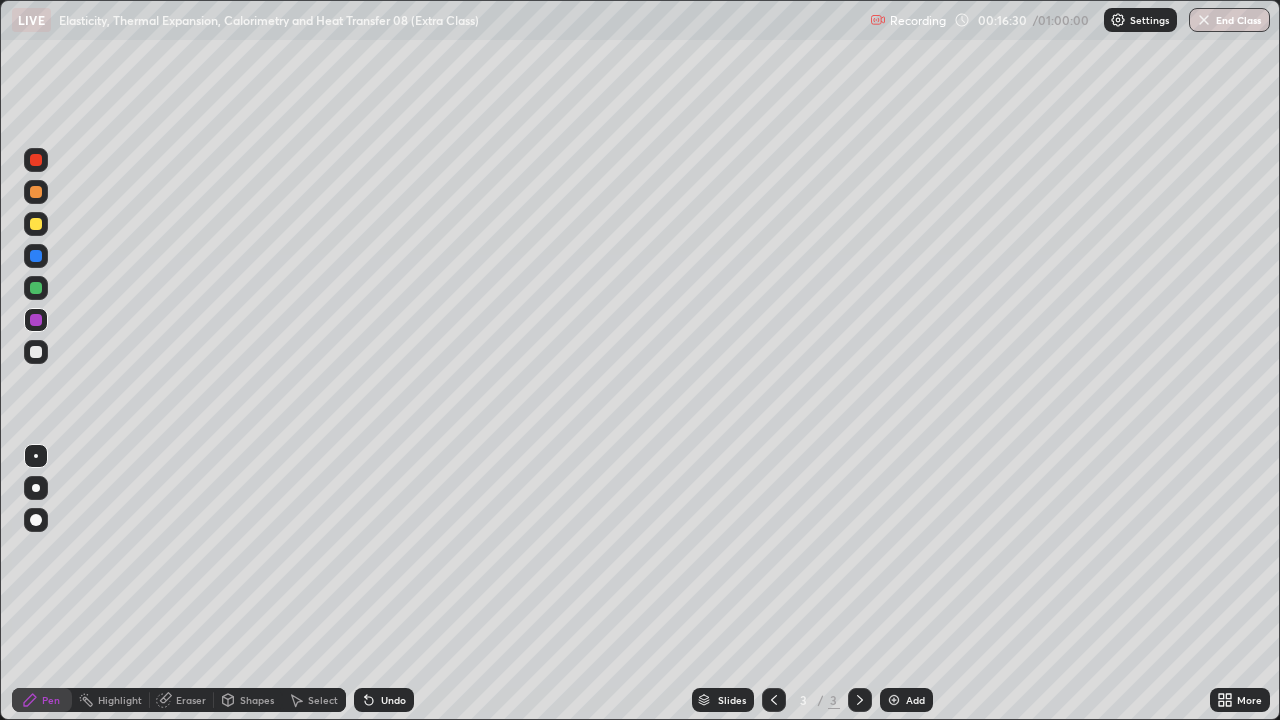 click at bounding box center (36, 352) 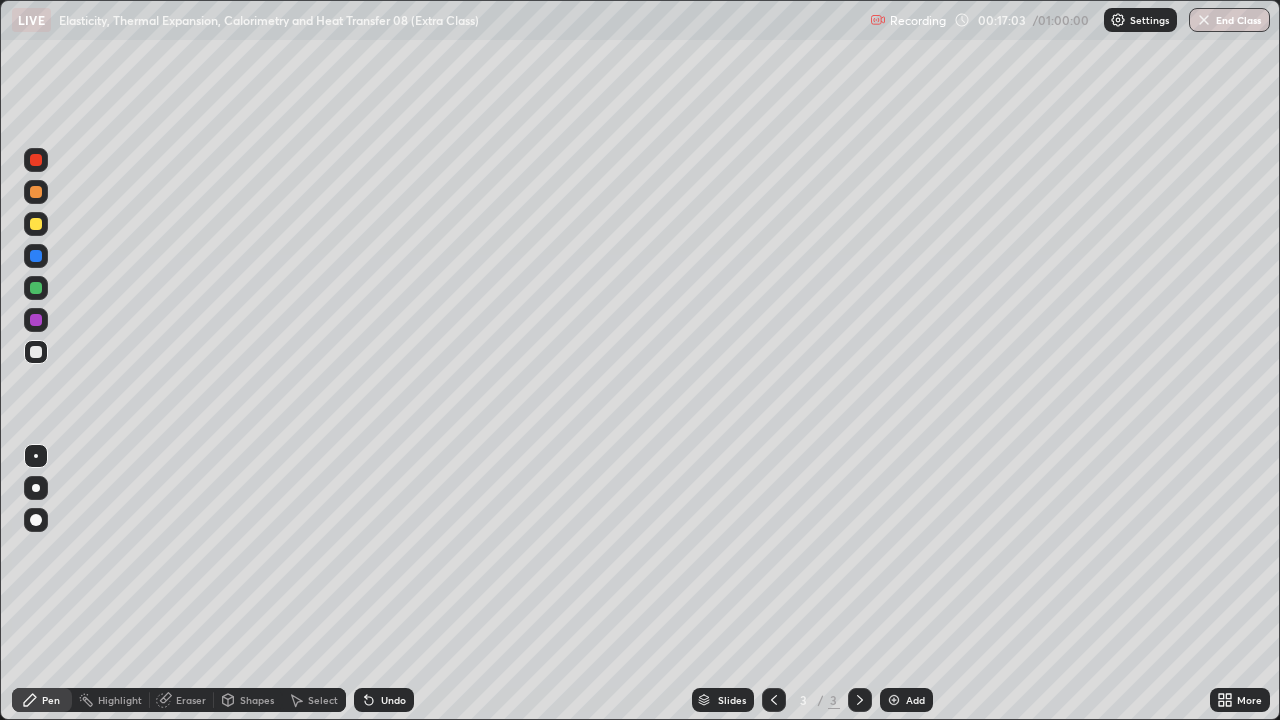 click on "Undo" at bounding box center (393, 700) 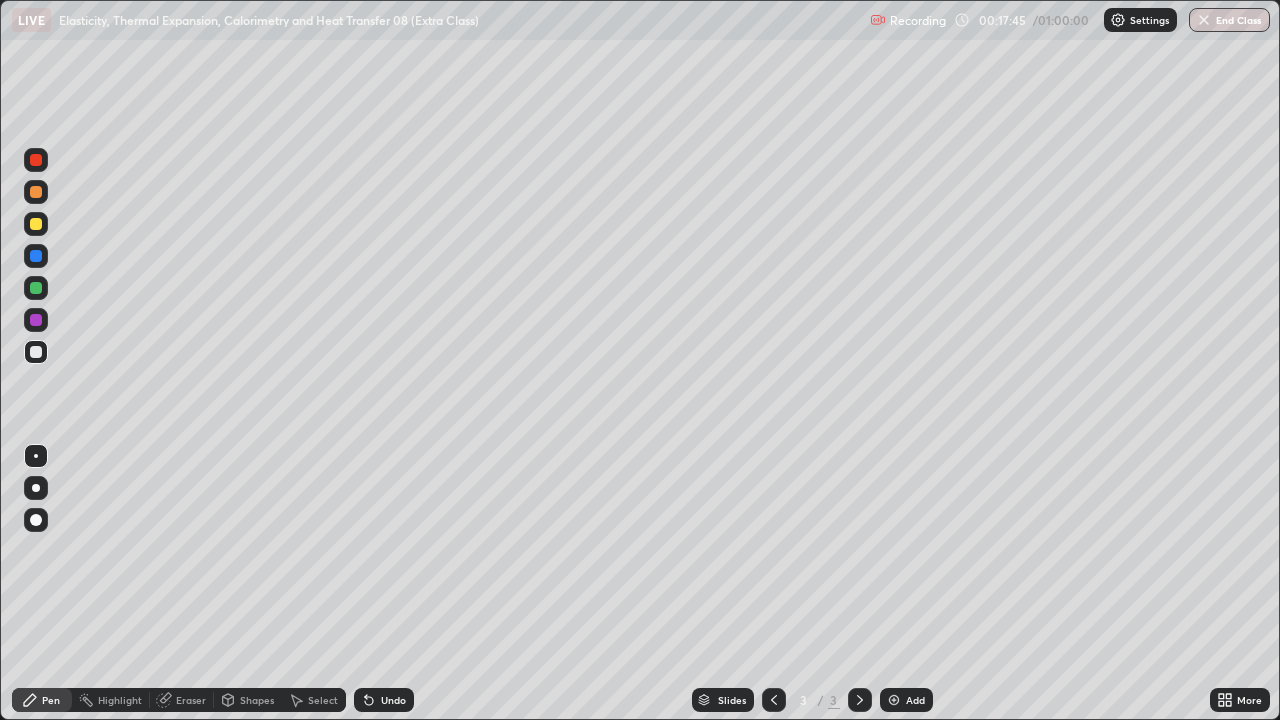 click at bounding box center (36, 352) 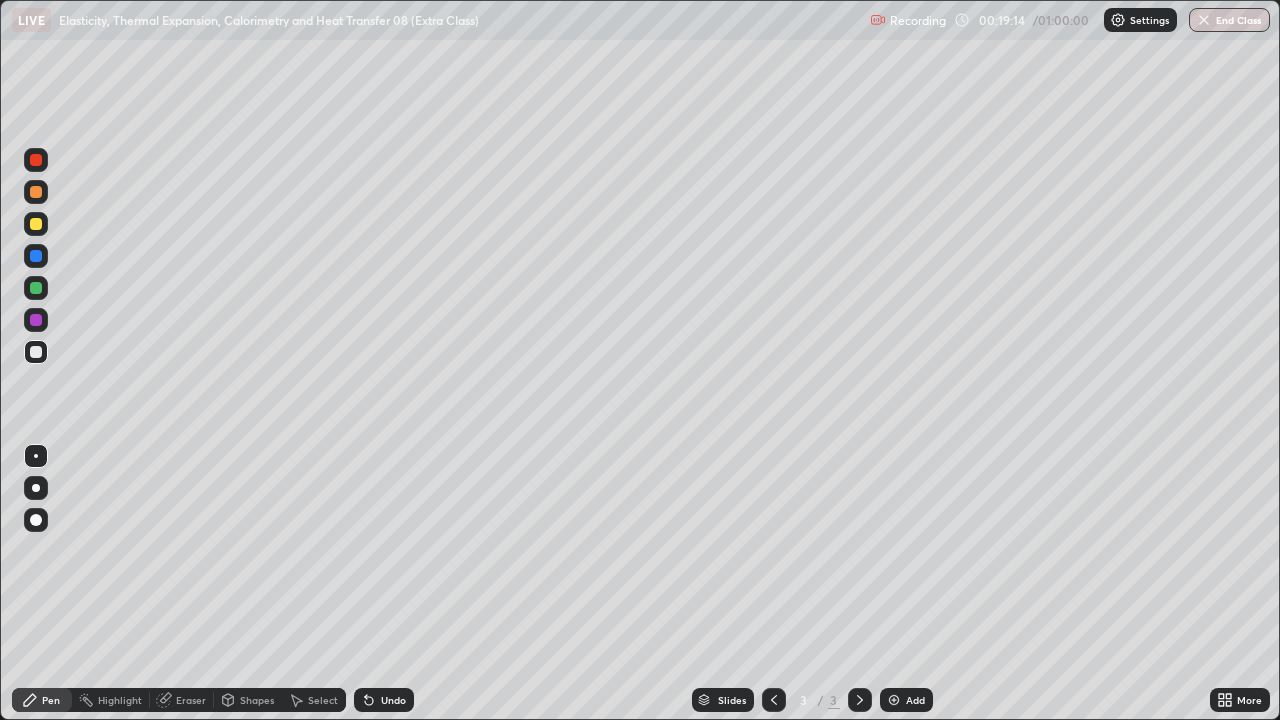 click at bounding box center (894, 700) 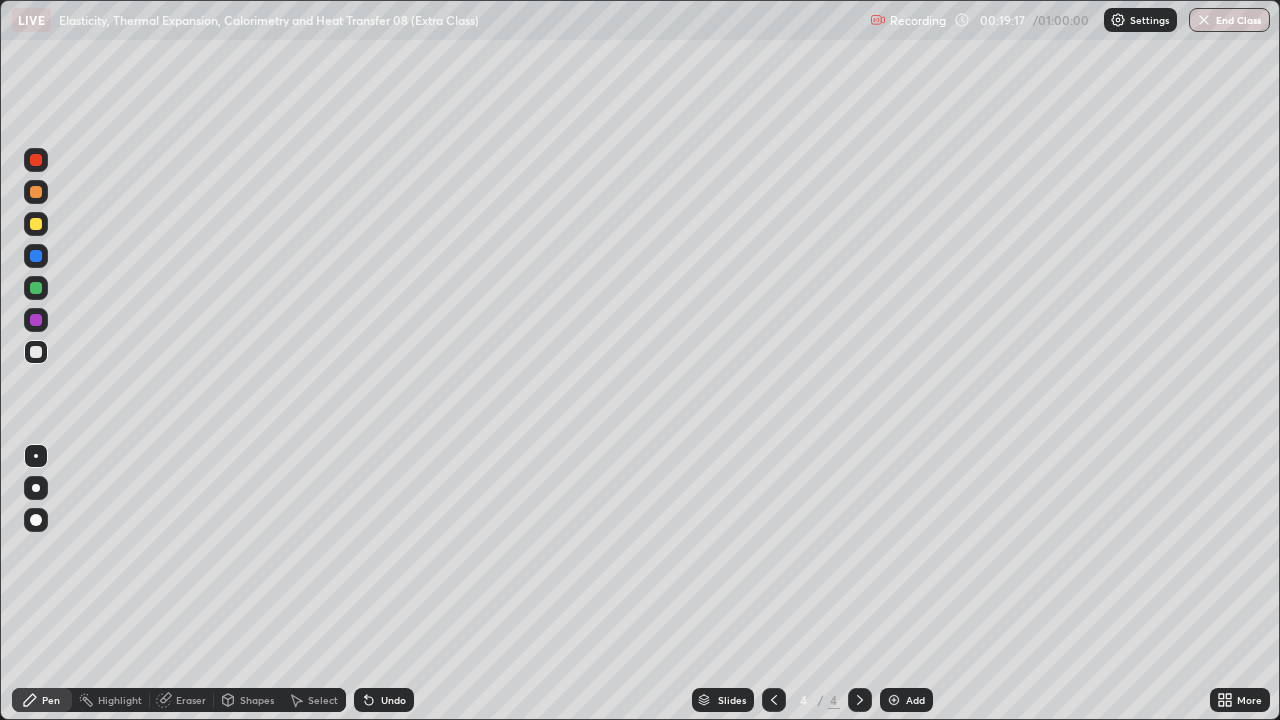 click at bounding box center [36, 224] 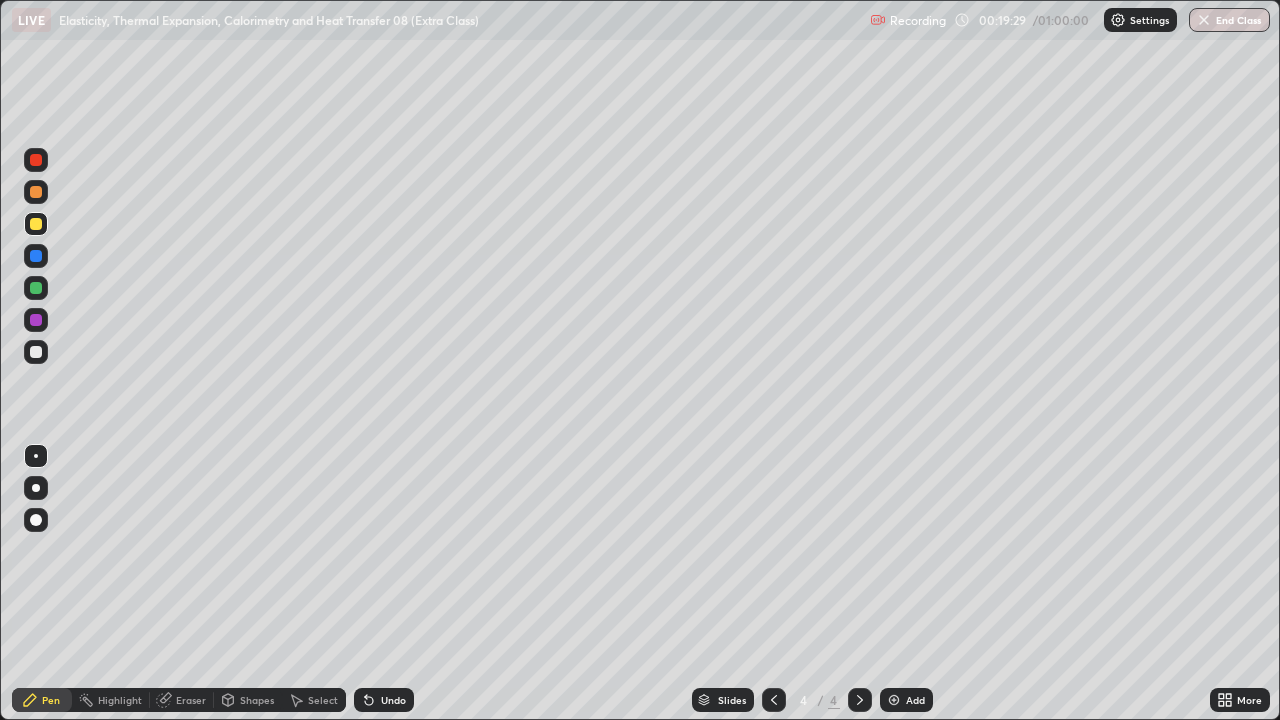 click at bounding box center (36, 352) 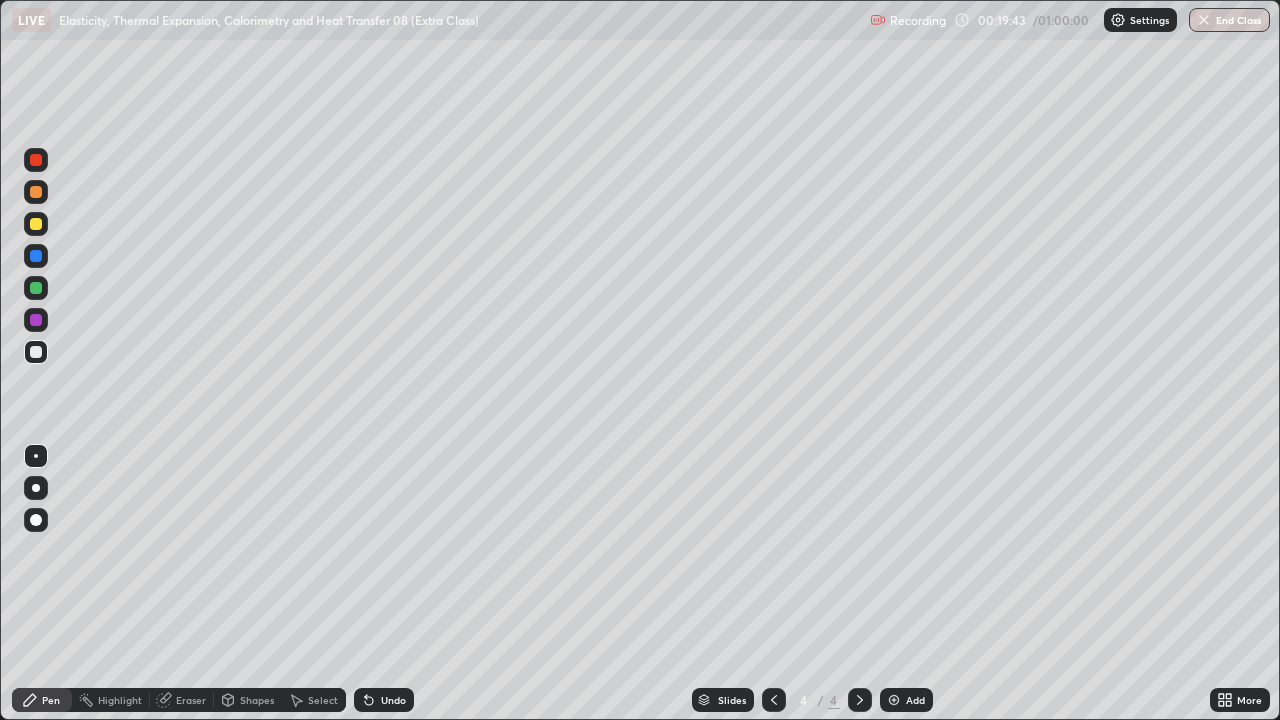 click on "Undo" at bounding box center [384, 700] 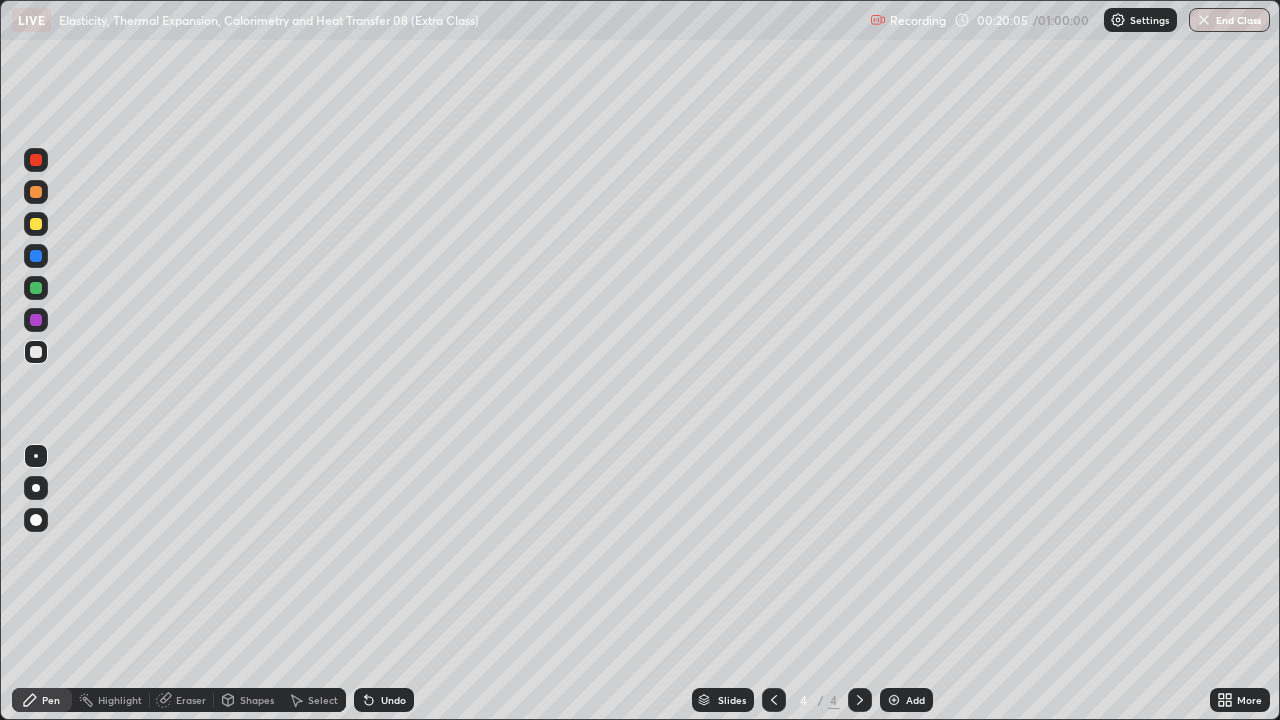 click at bounding box center [36, 224] 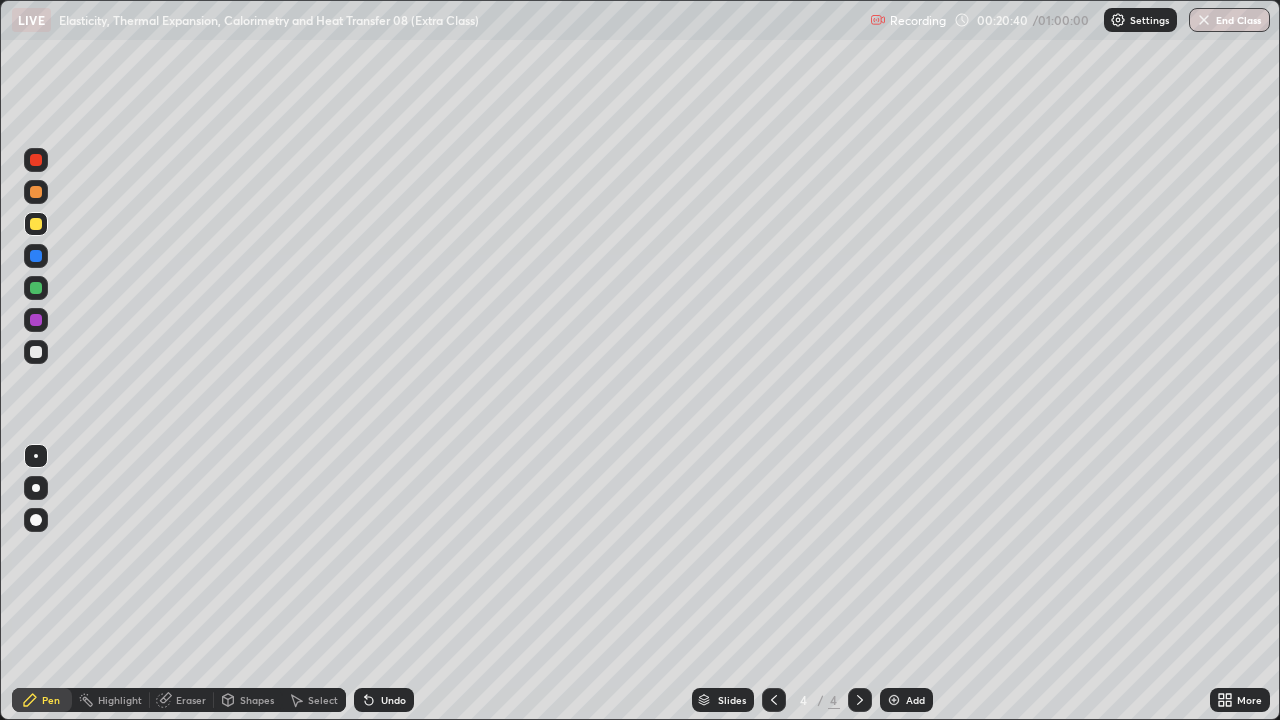 click on "Shapes" at bounding box center [257, 700] 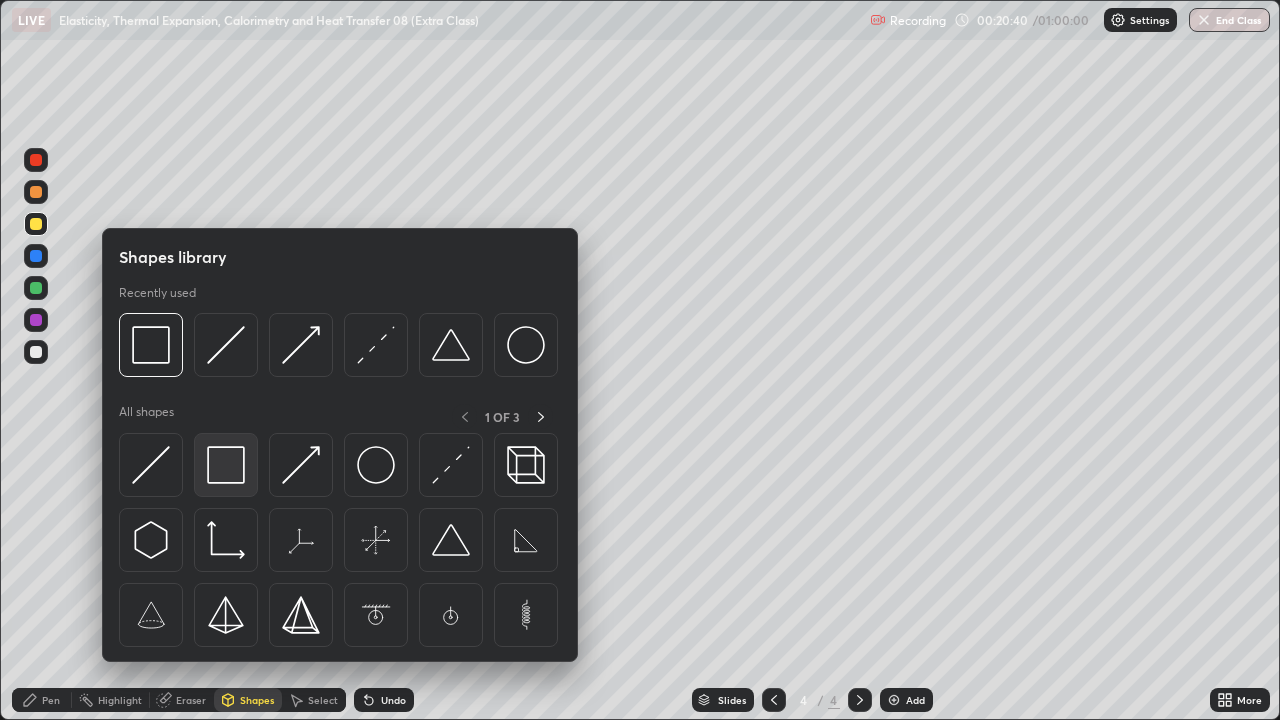 click at bounding box center [226, 465] 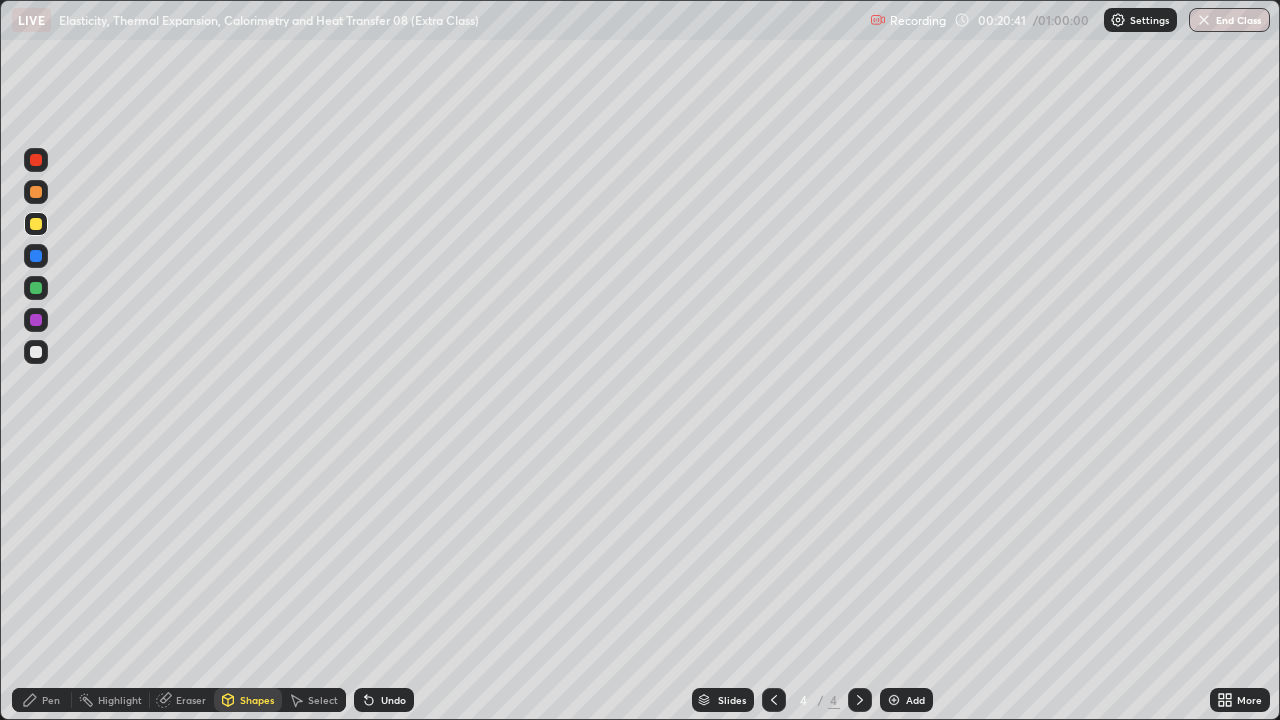 click at bounding box center [36, 352] 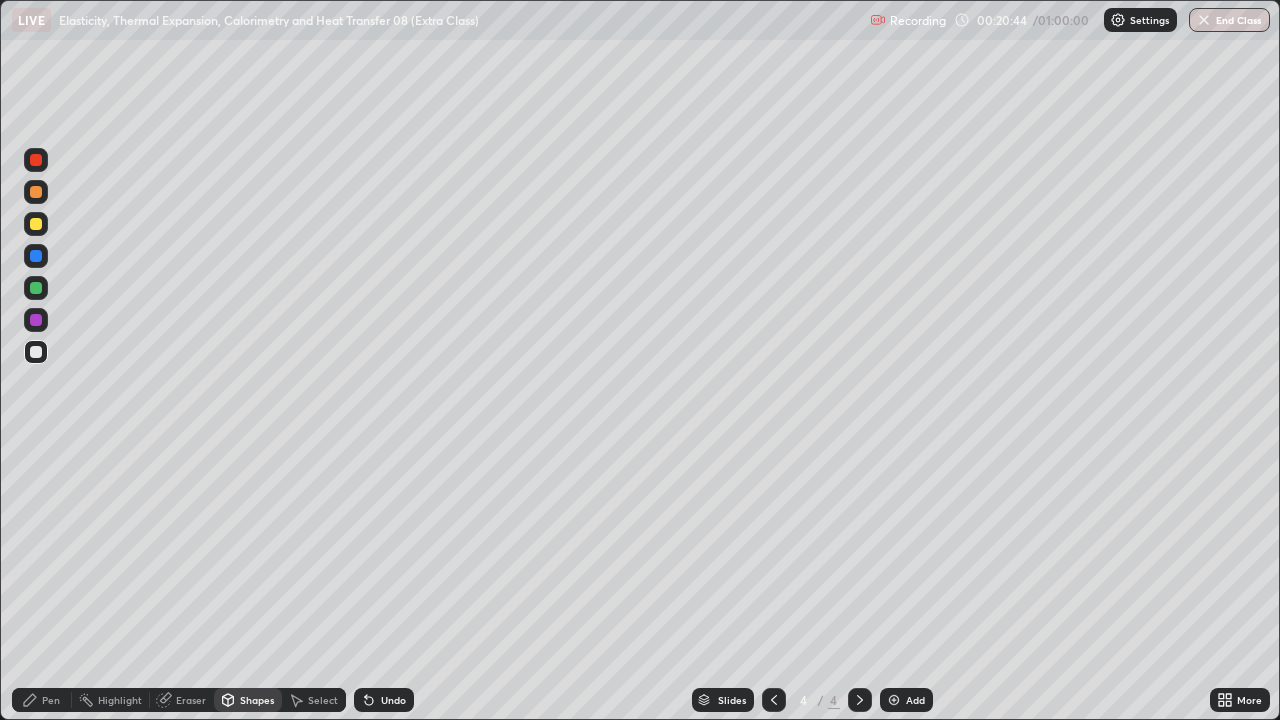 click on "Select" at bounding box center (314, 700) 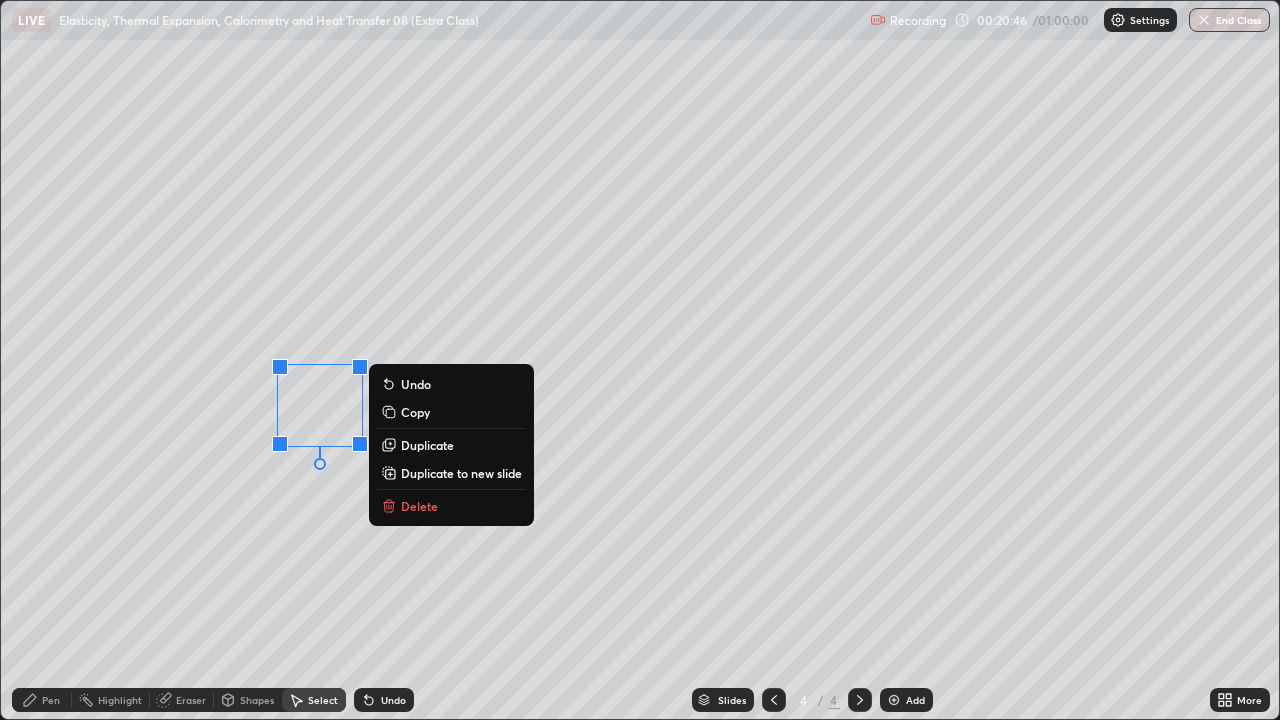 click on "Duplicate" at bounding box center [427, 445] 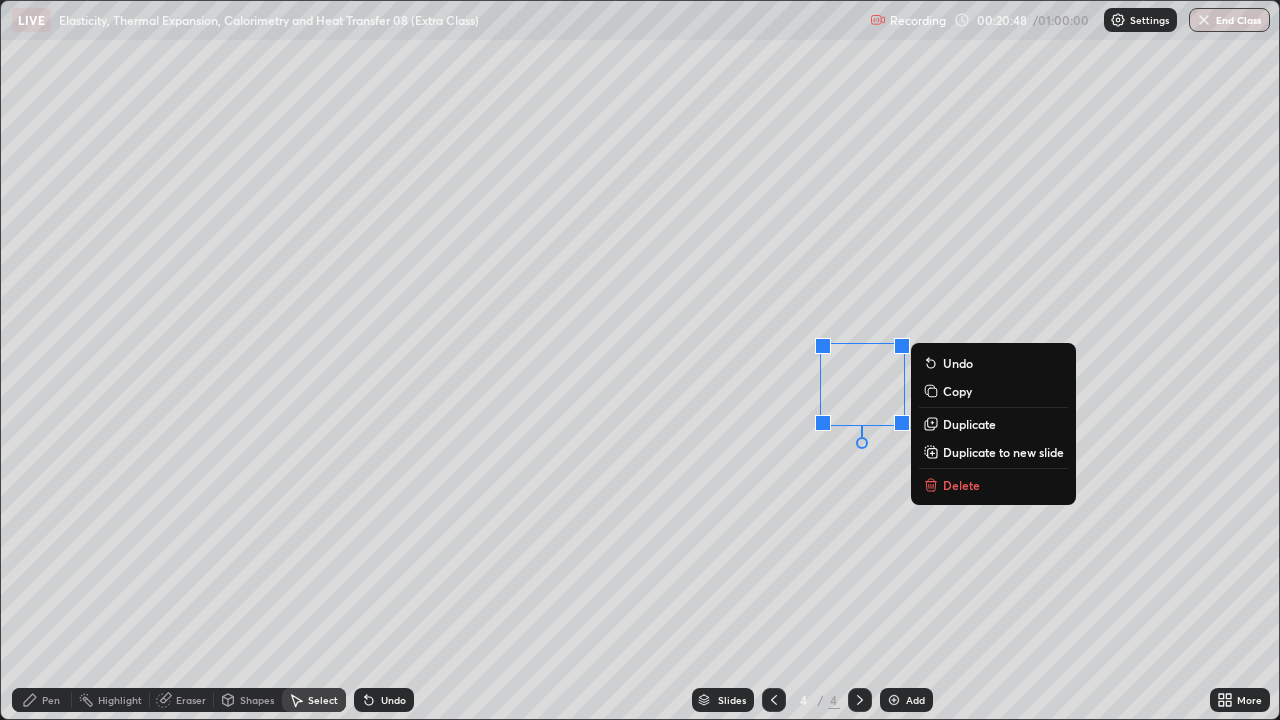 click on "Shapes" at bounding box center [248, 700] 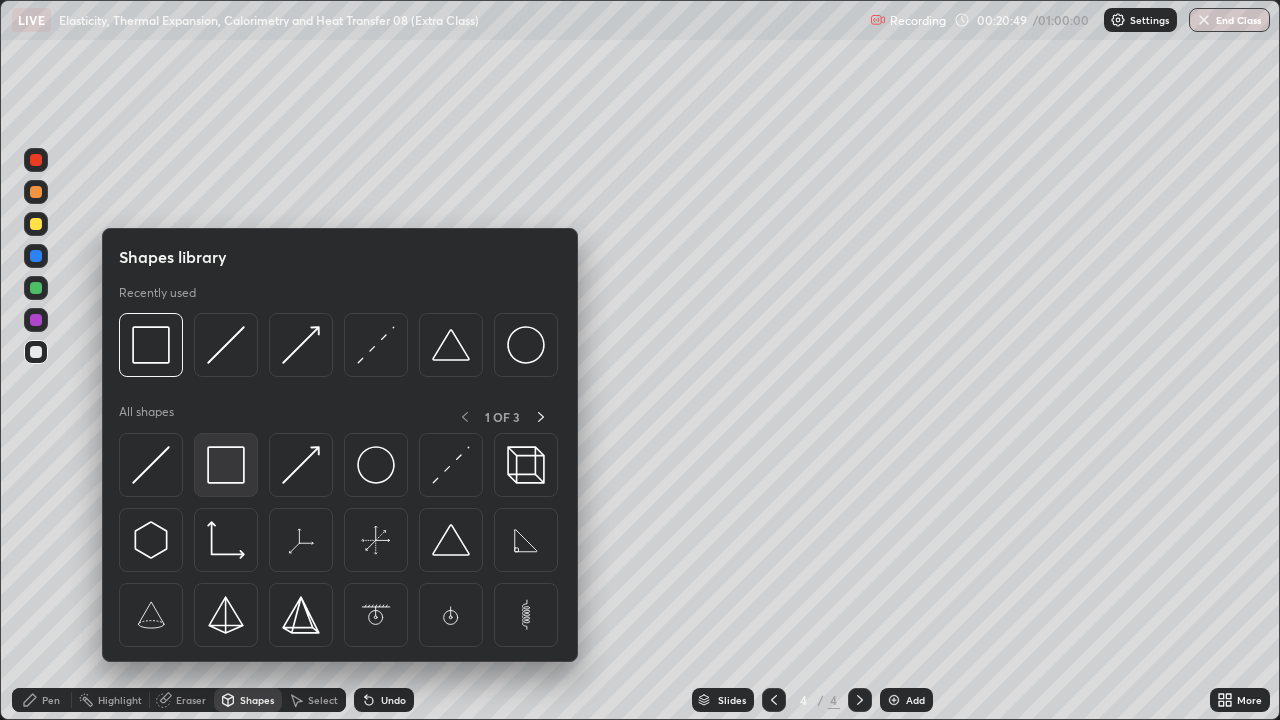 click at bounding box center (226, 465) 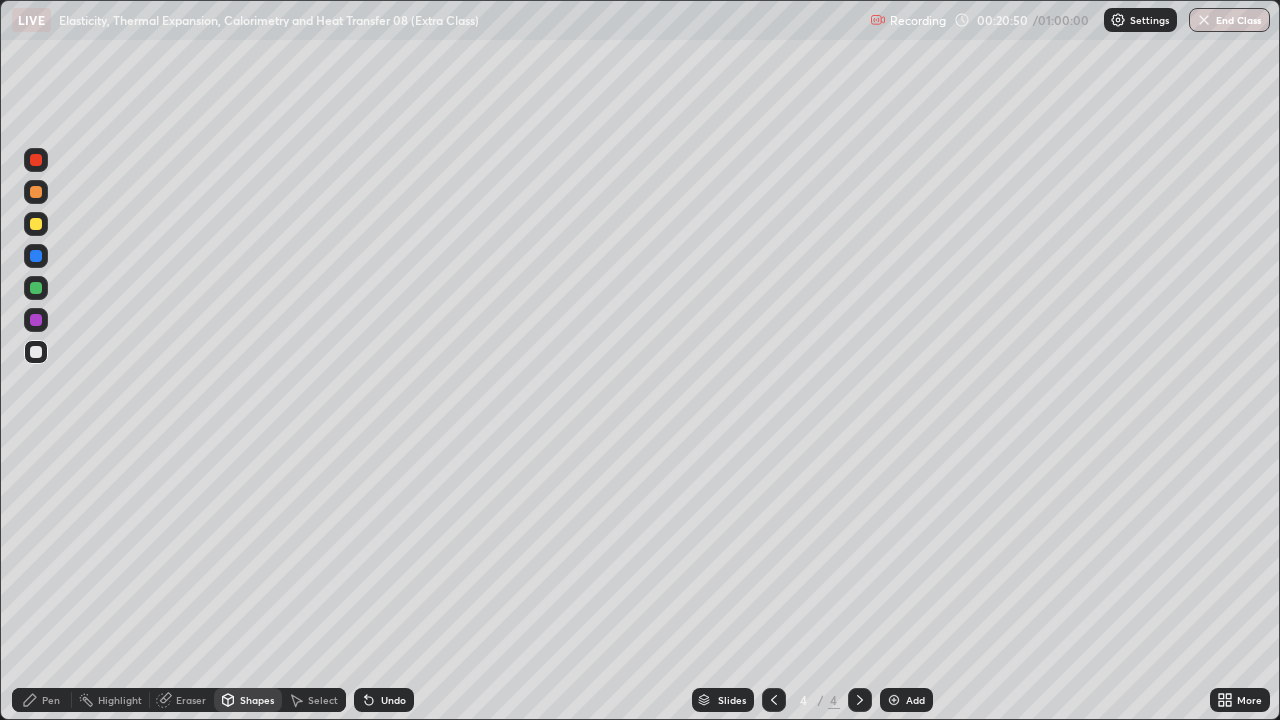 click at bounding box center [36, 320] 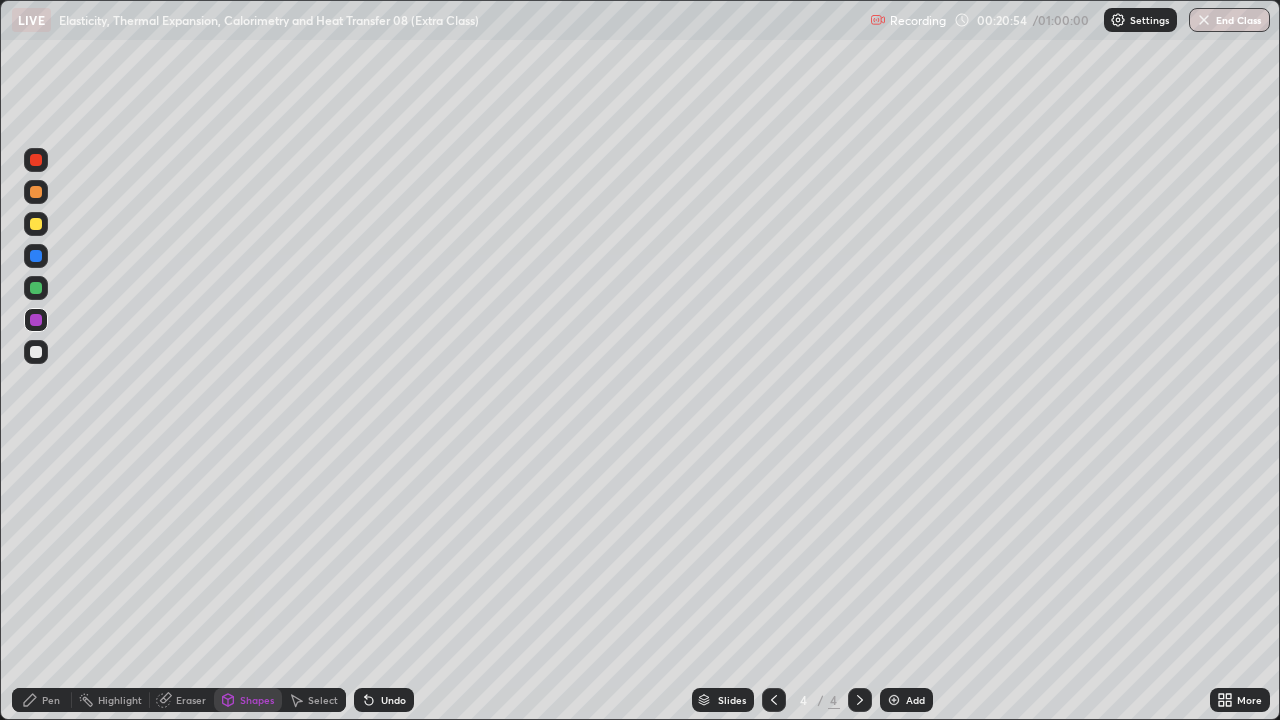 click on "Select" at bounding box center (314, 700) 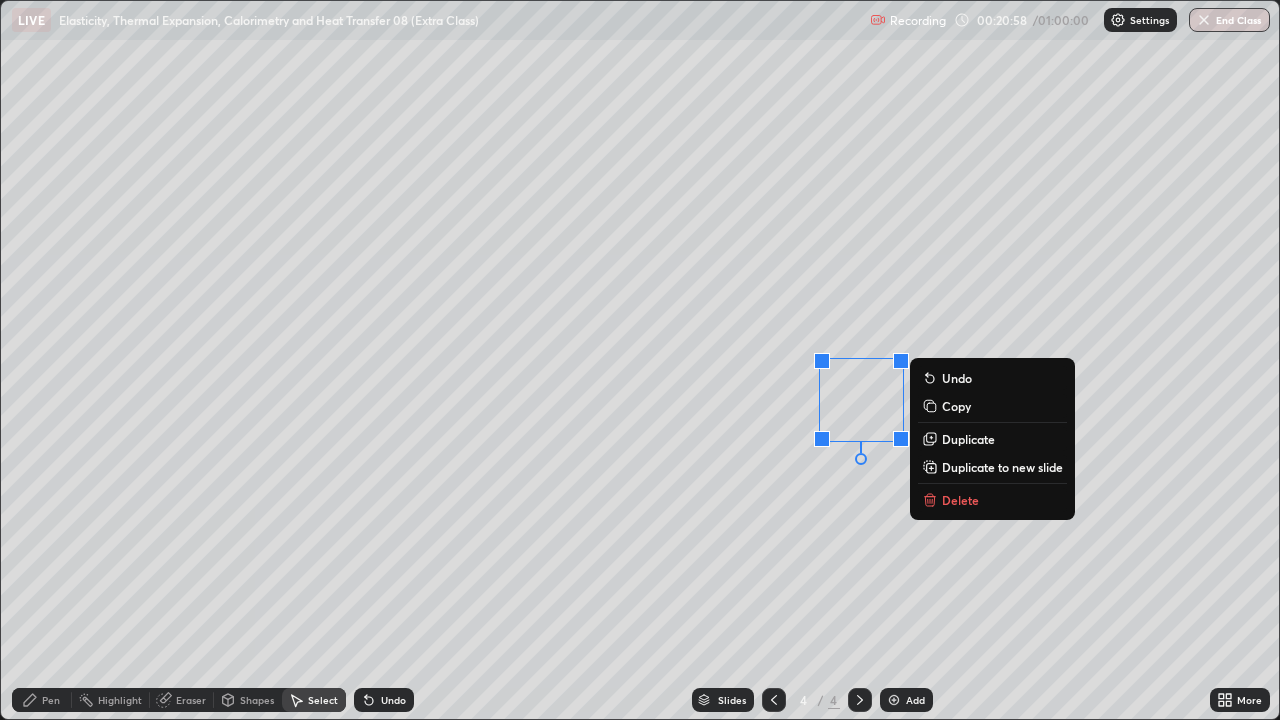 click on "Pen" at bounding box center (42, 700) 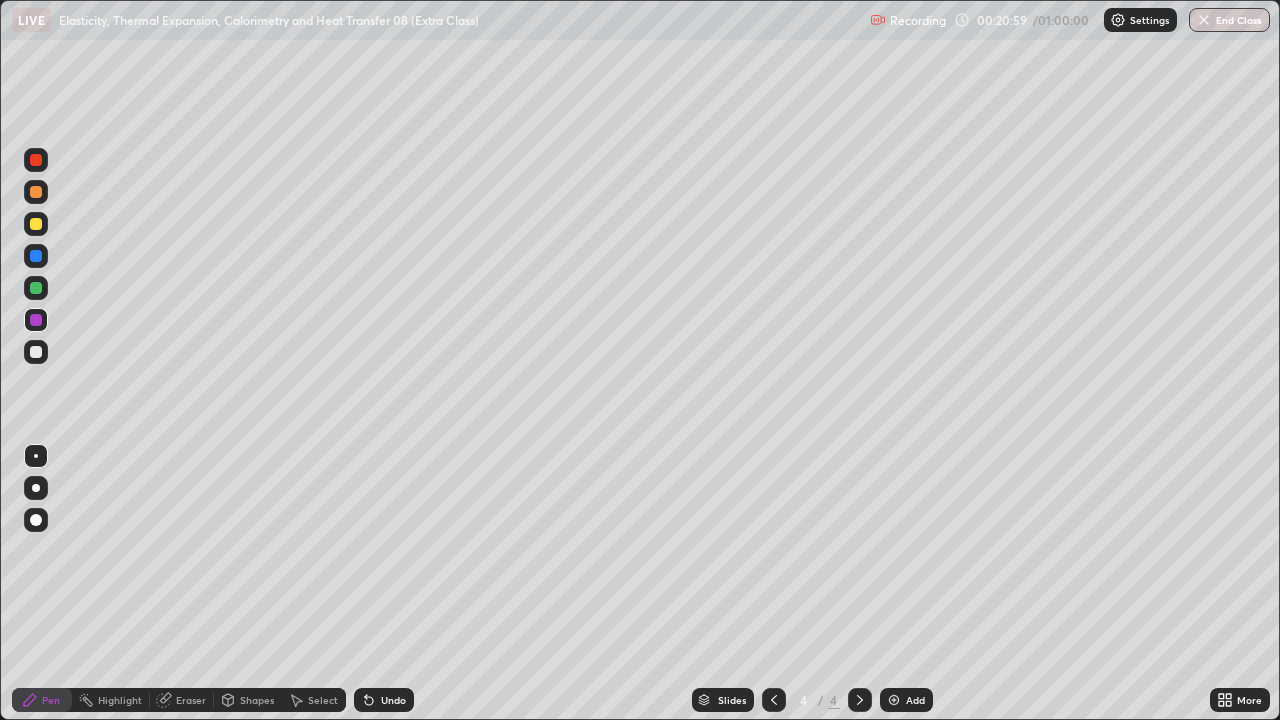 click at bounding box center [36, 352] 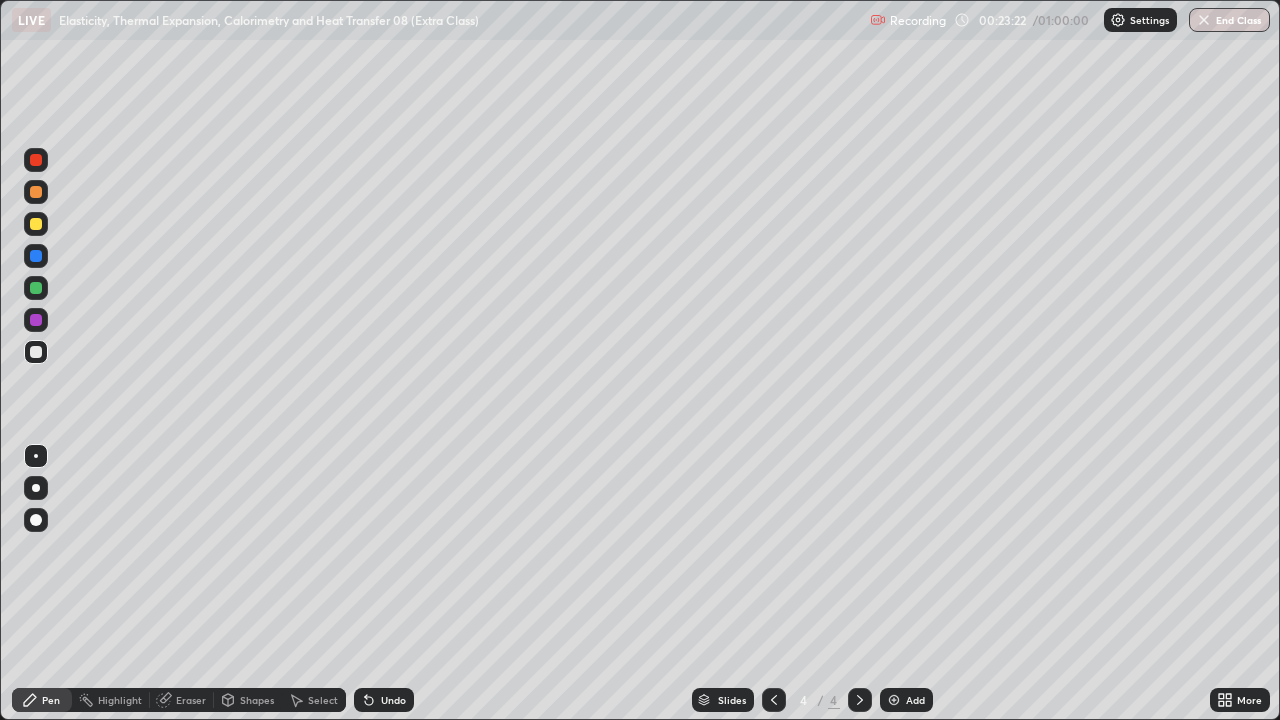 click on "Shapes" at bounding box center (248, 700) 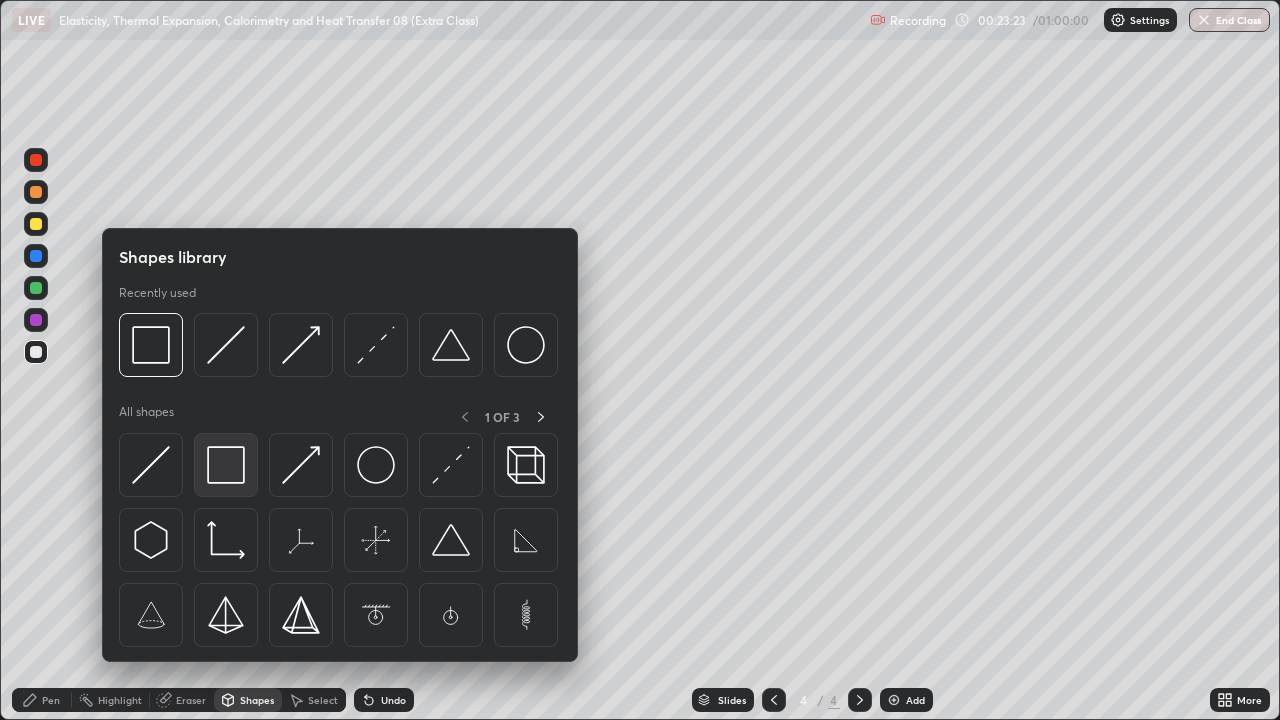 click at bounding box center (226, 465) 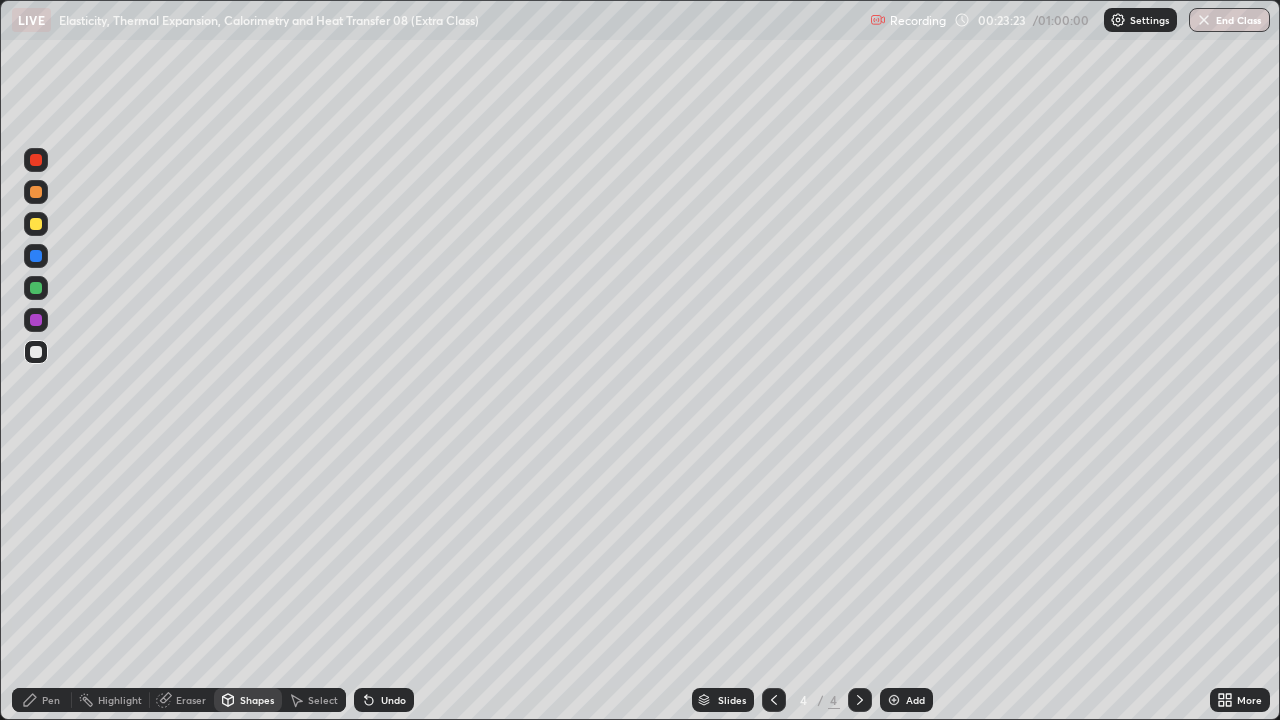 click at bounding box center (36, 320) 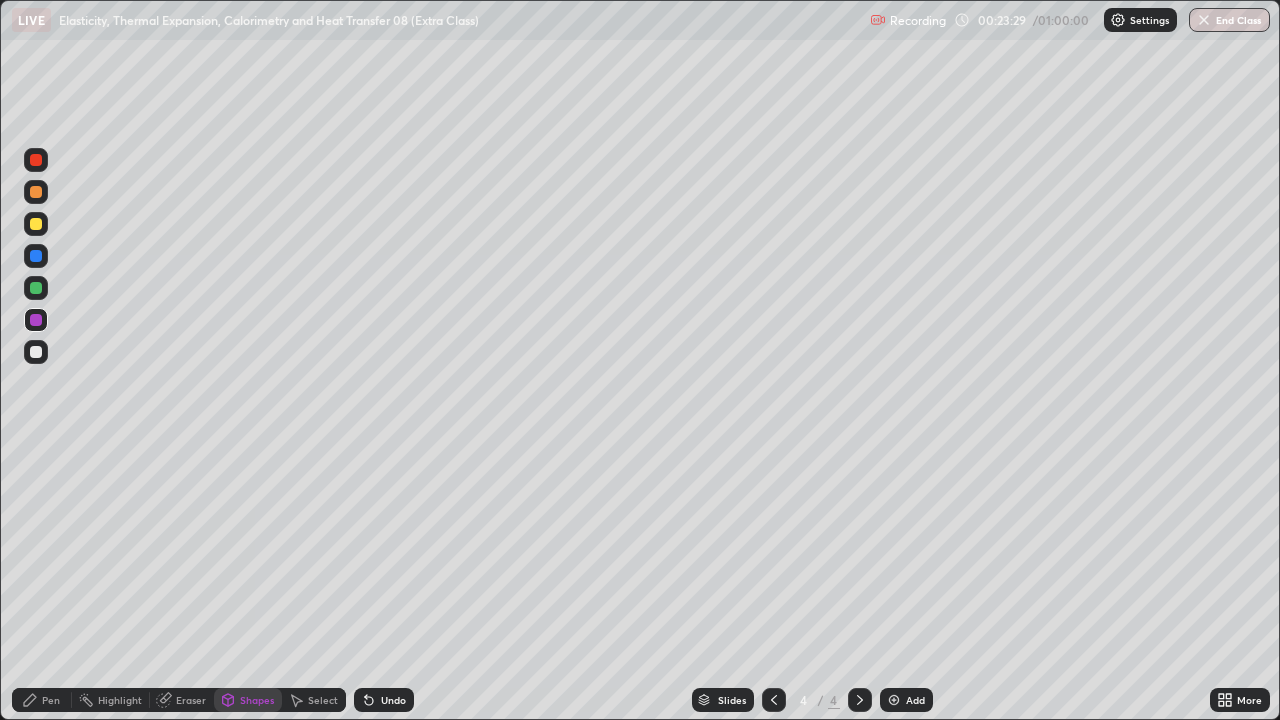 click on "Pen" at bounding box center [42, 700] 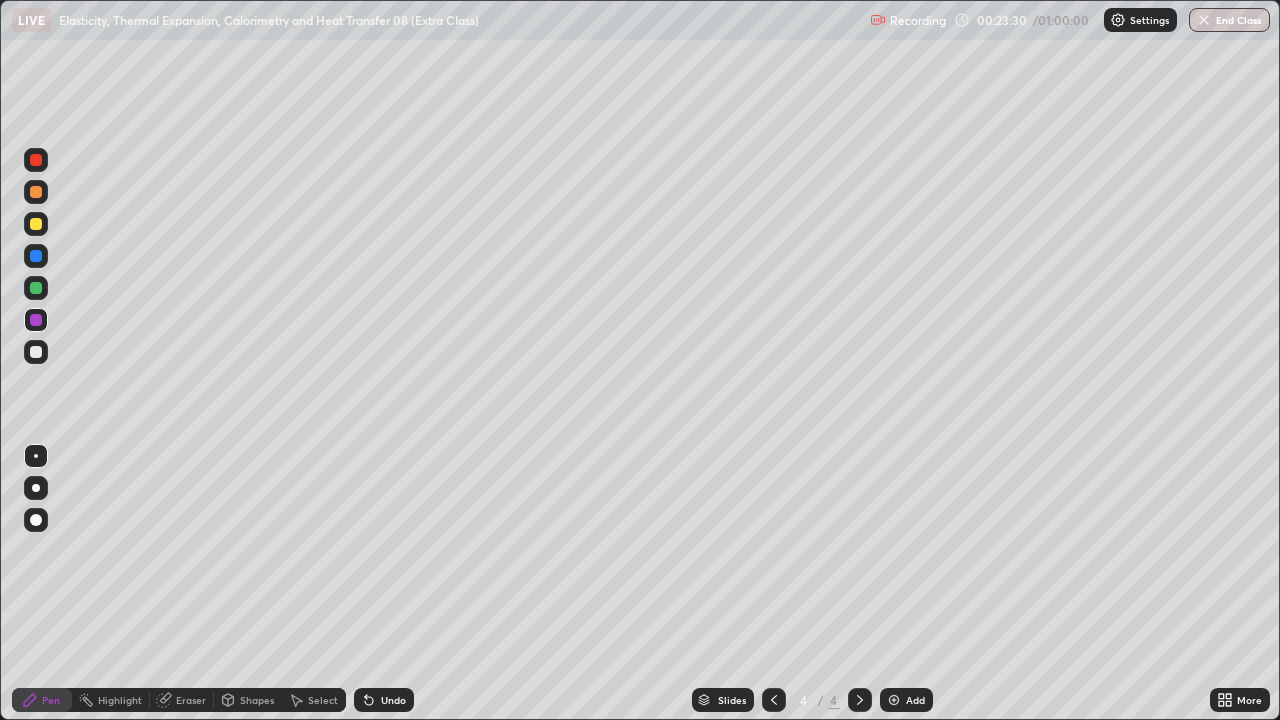 click at bounding box center (36, 352) 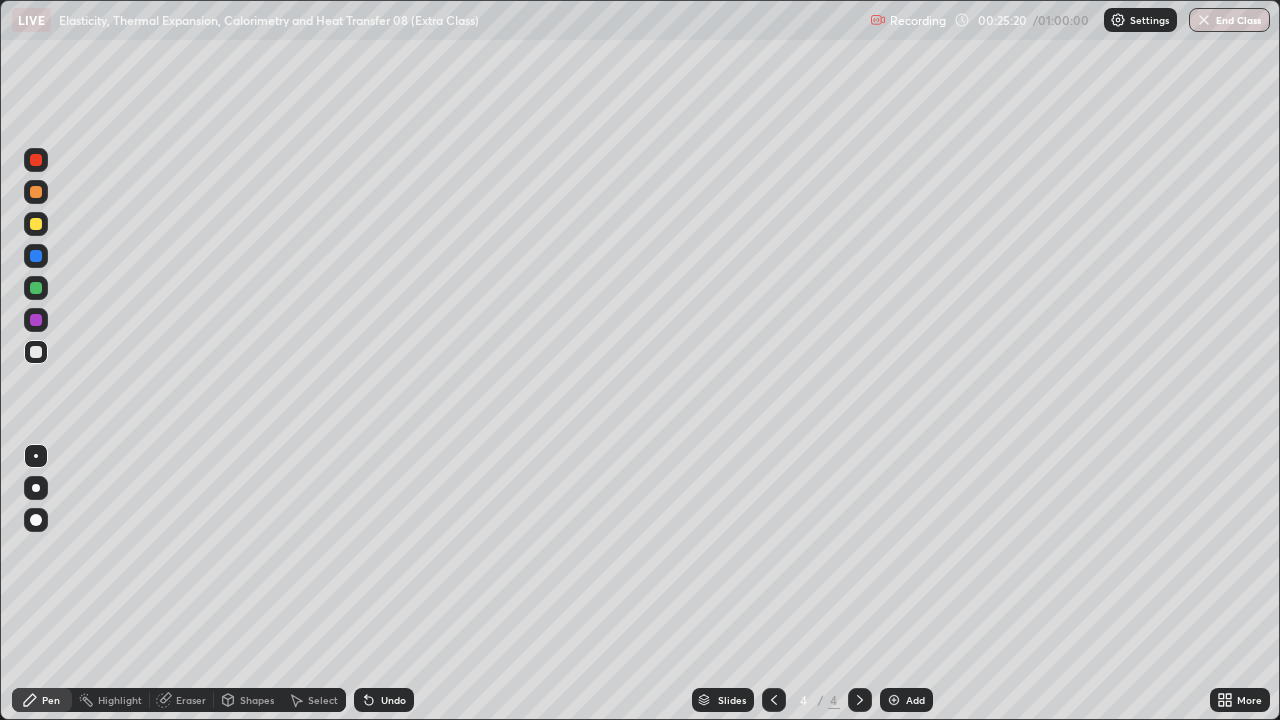 click at bounding box center (894, 700) 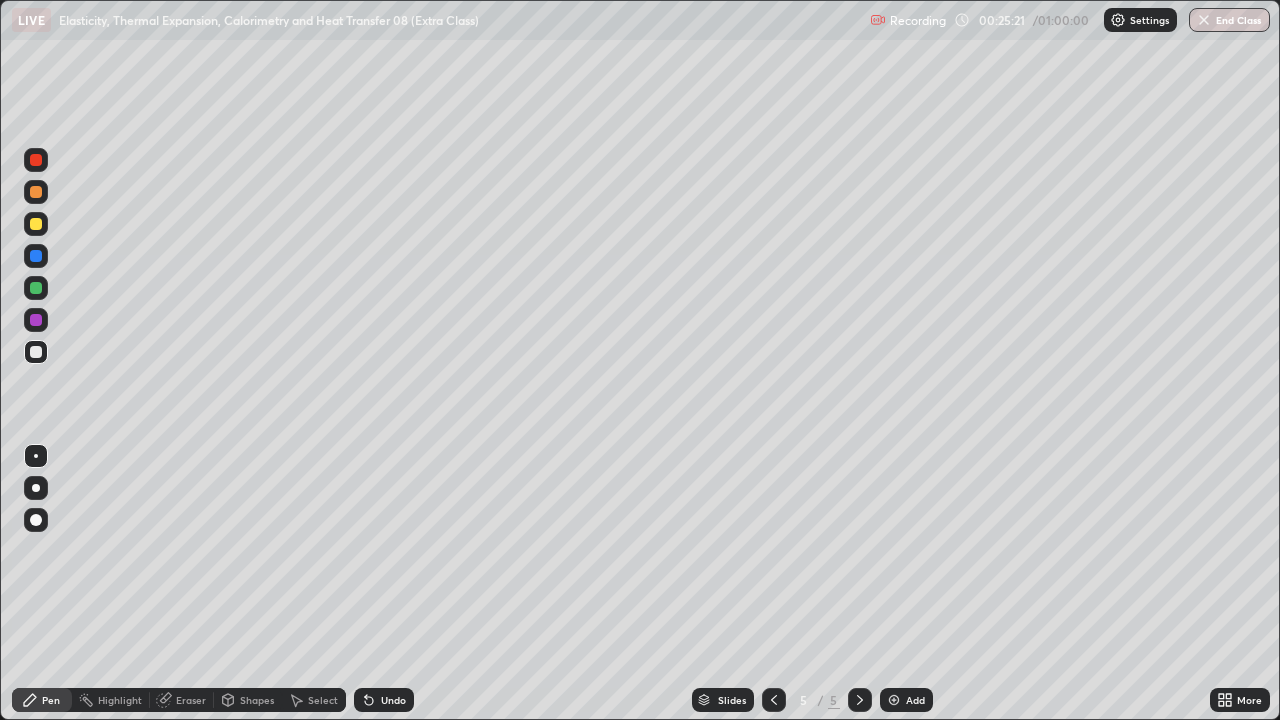 click at bounding box center [36, 352] 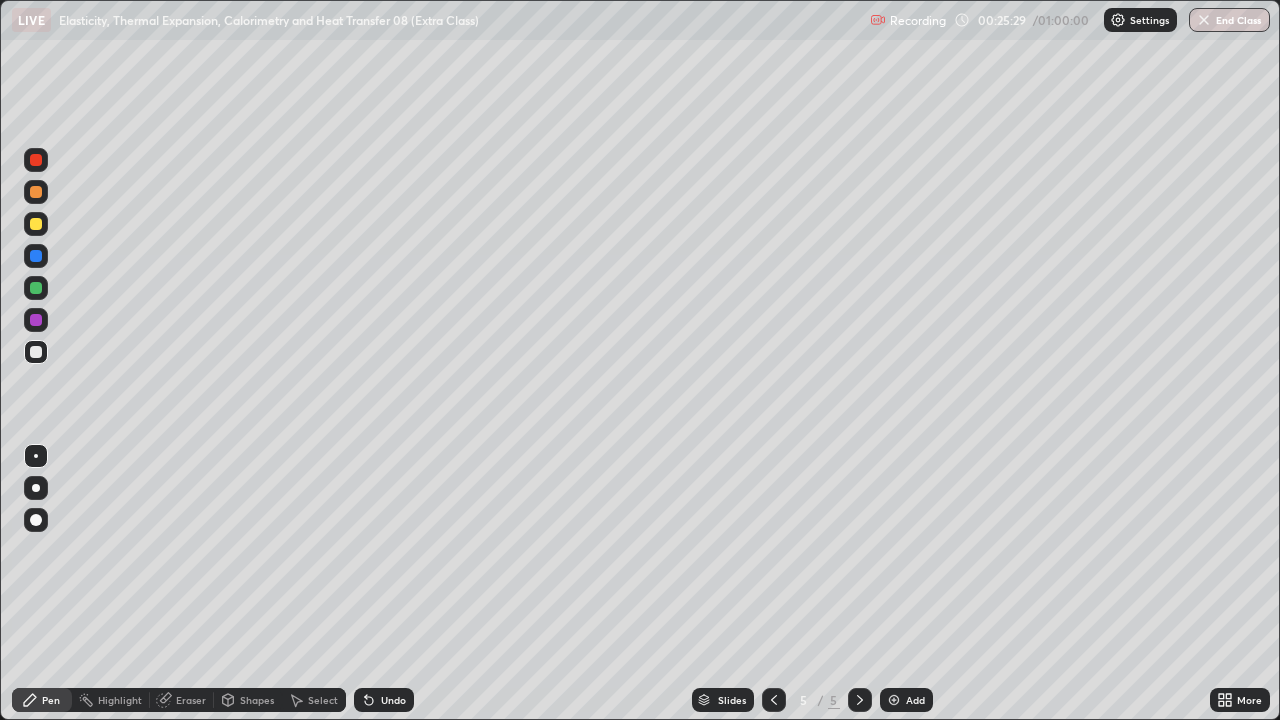 click on "Select" at bounding box center (314, 700) 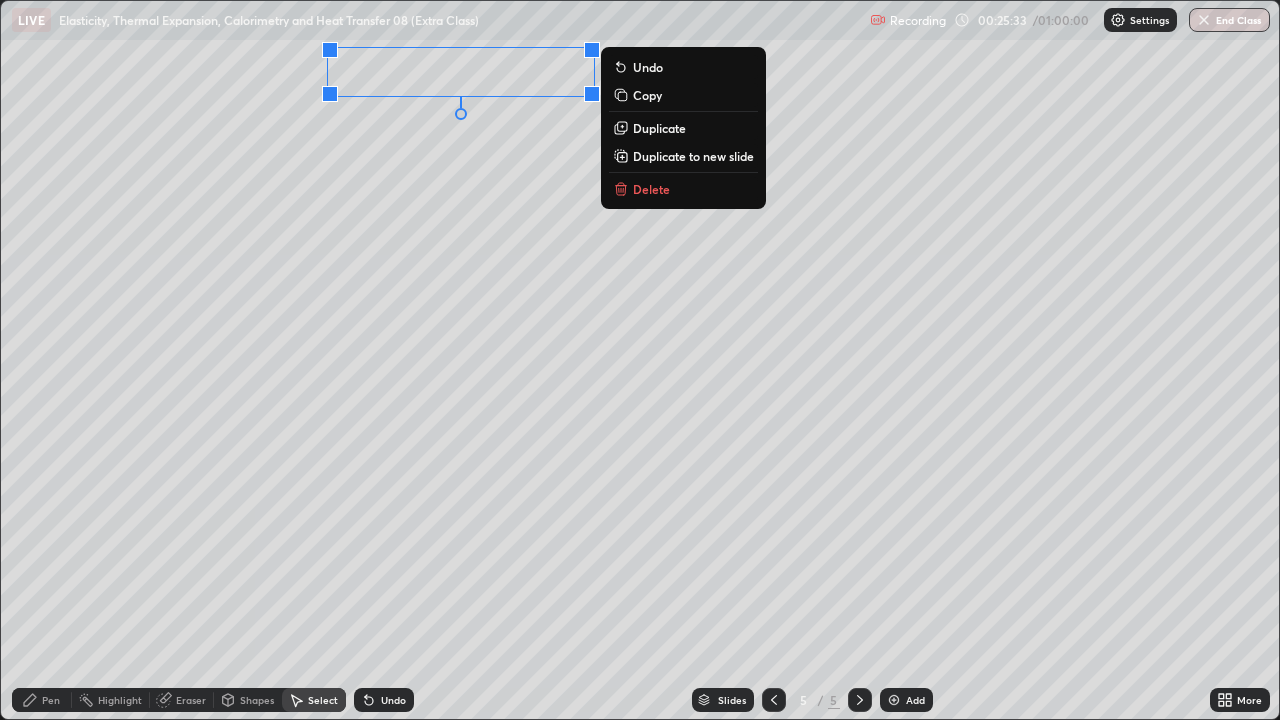 click on "Pen" at bounding box center (51, 700) 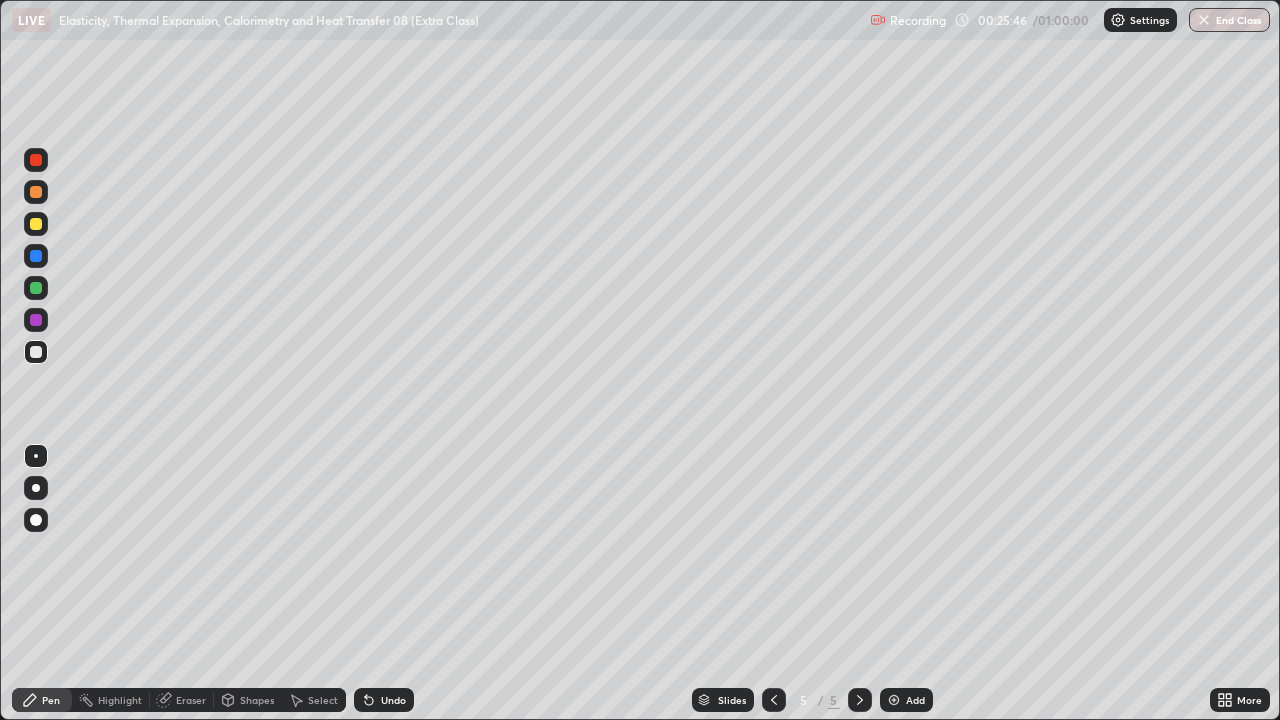 click at bounding box center (36, 224) 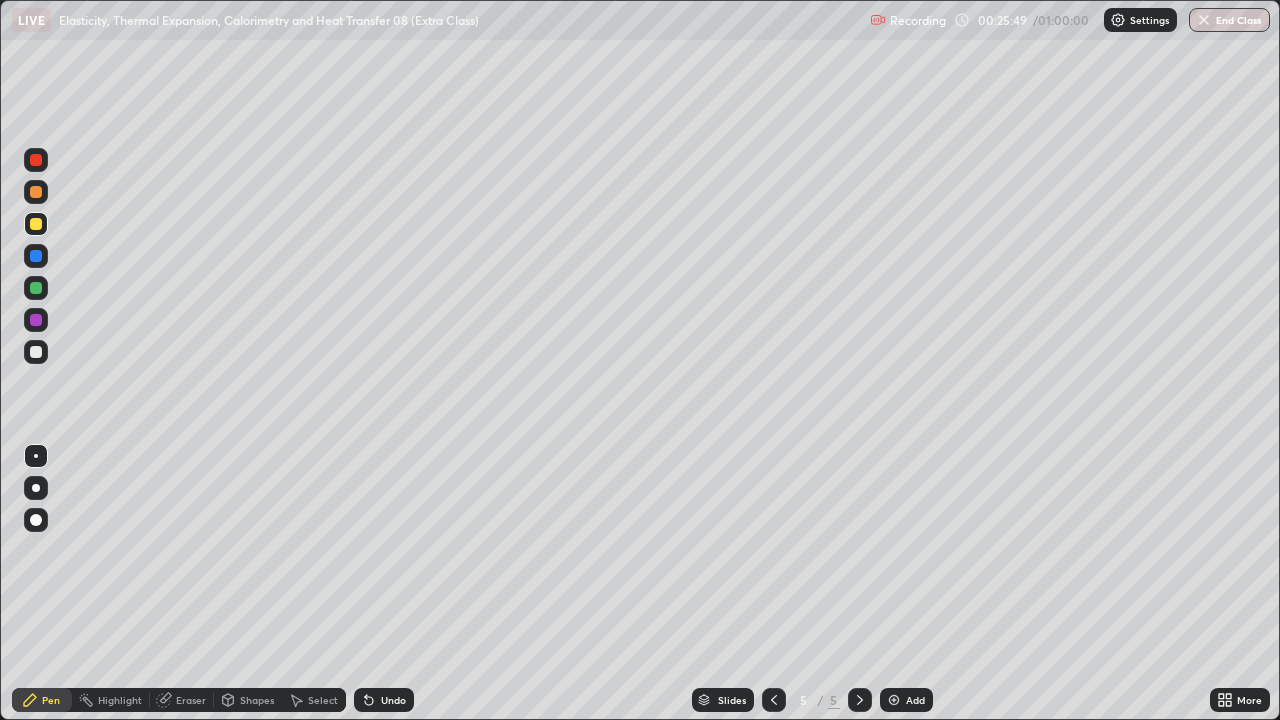 click on "Shapes" at bounding box center (257, 700) 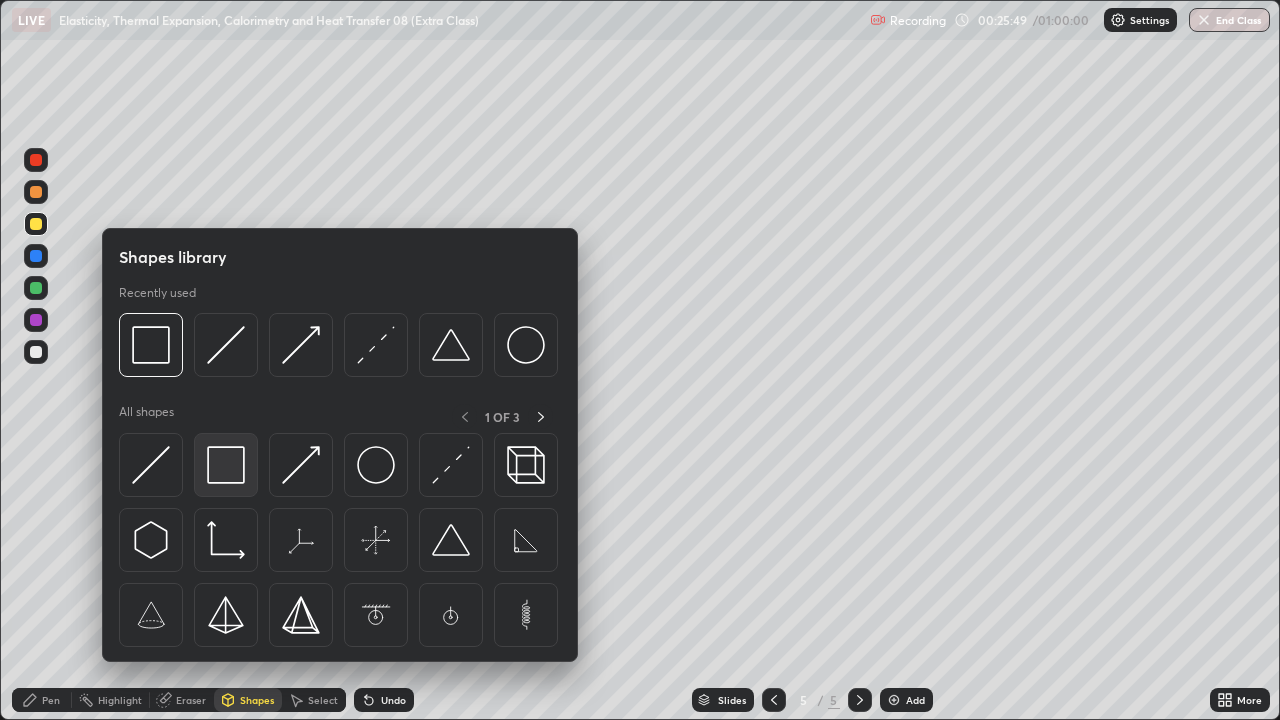 click at bounding box center (226, 465) 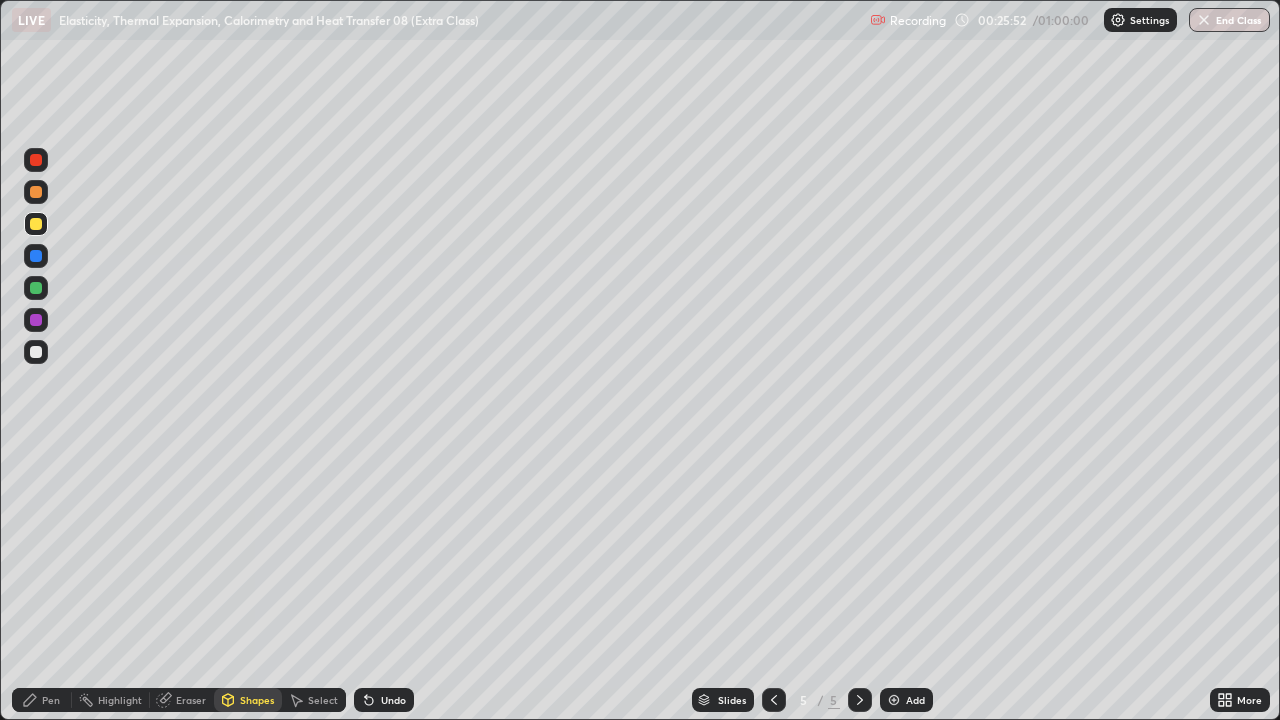 click on "Pen" at bounding box center [42, 700] 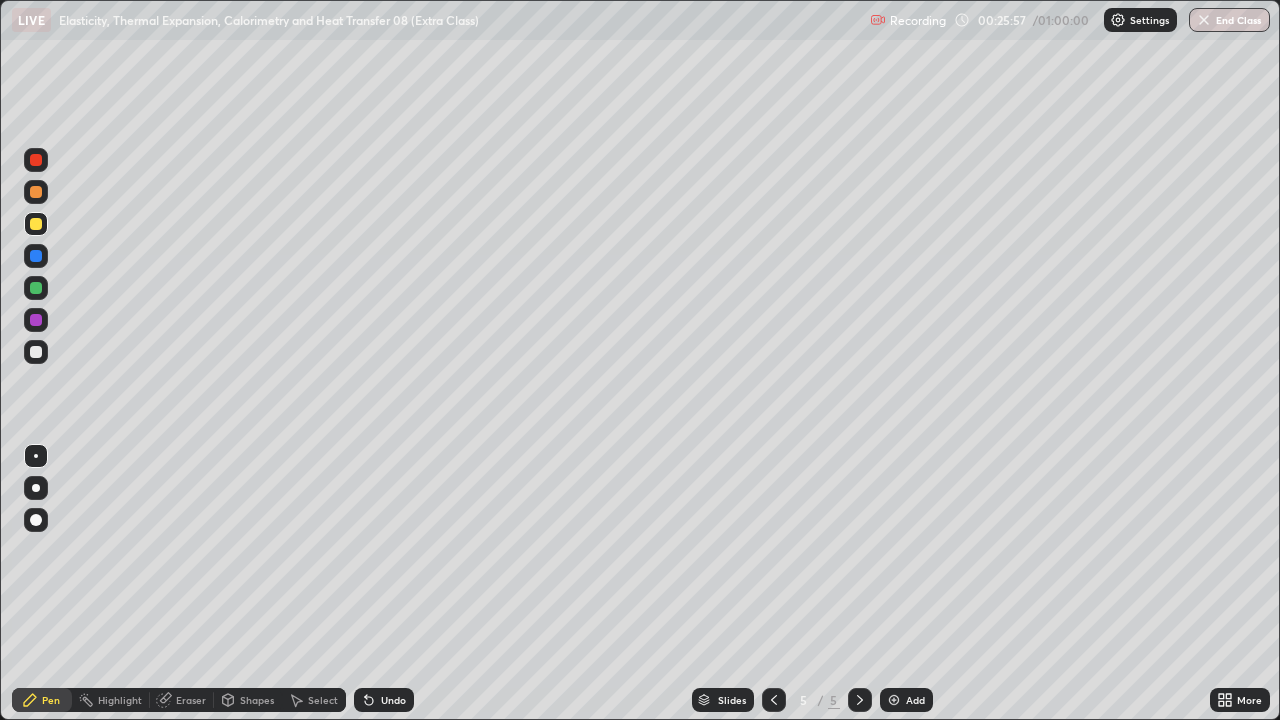 click at bounding box center [36, 352] 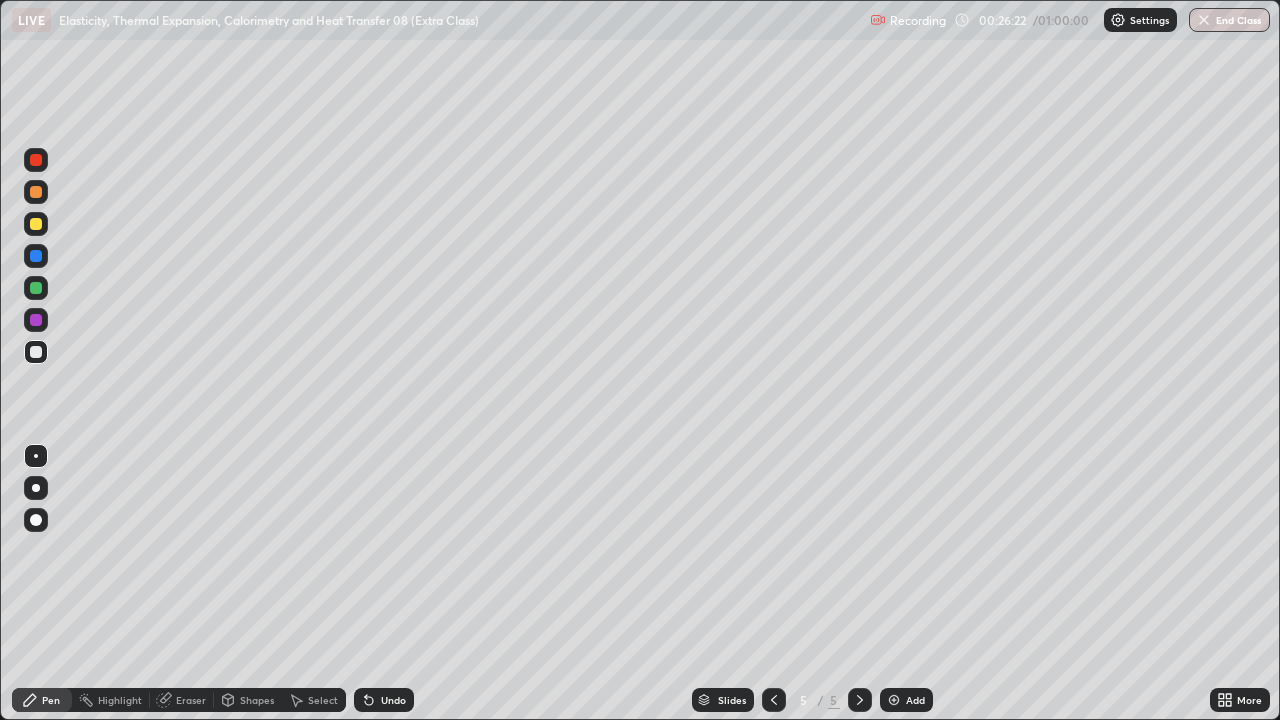 click on "Undo" at bounding box center (384, 700) 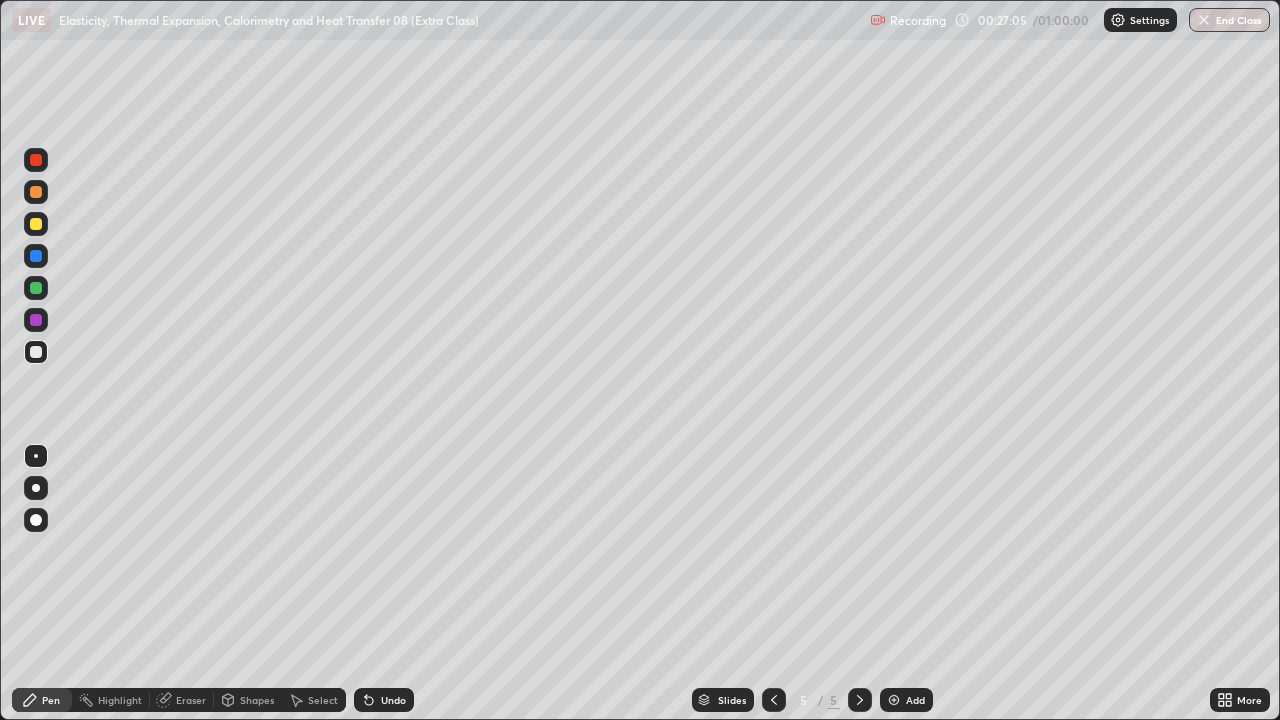 click on "Undo" at bounding box center (384, 700) 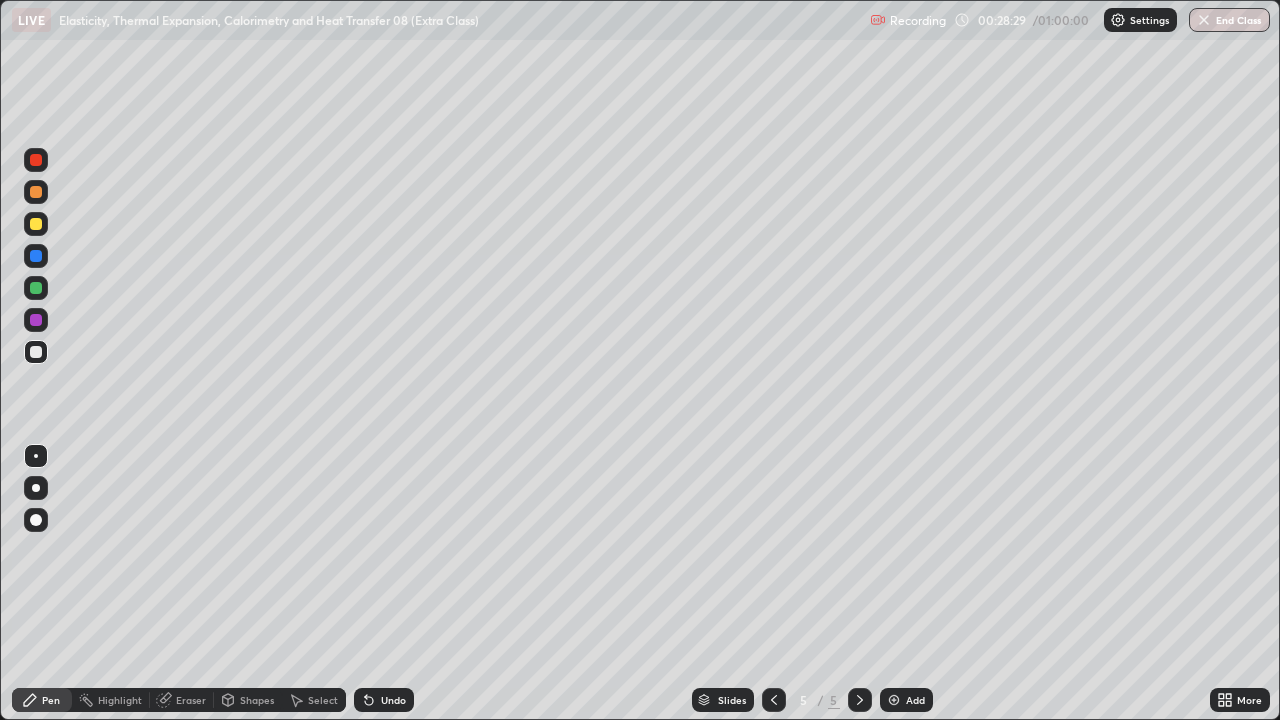 click on "Undo" at bounding box center (393, 700) 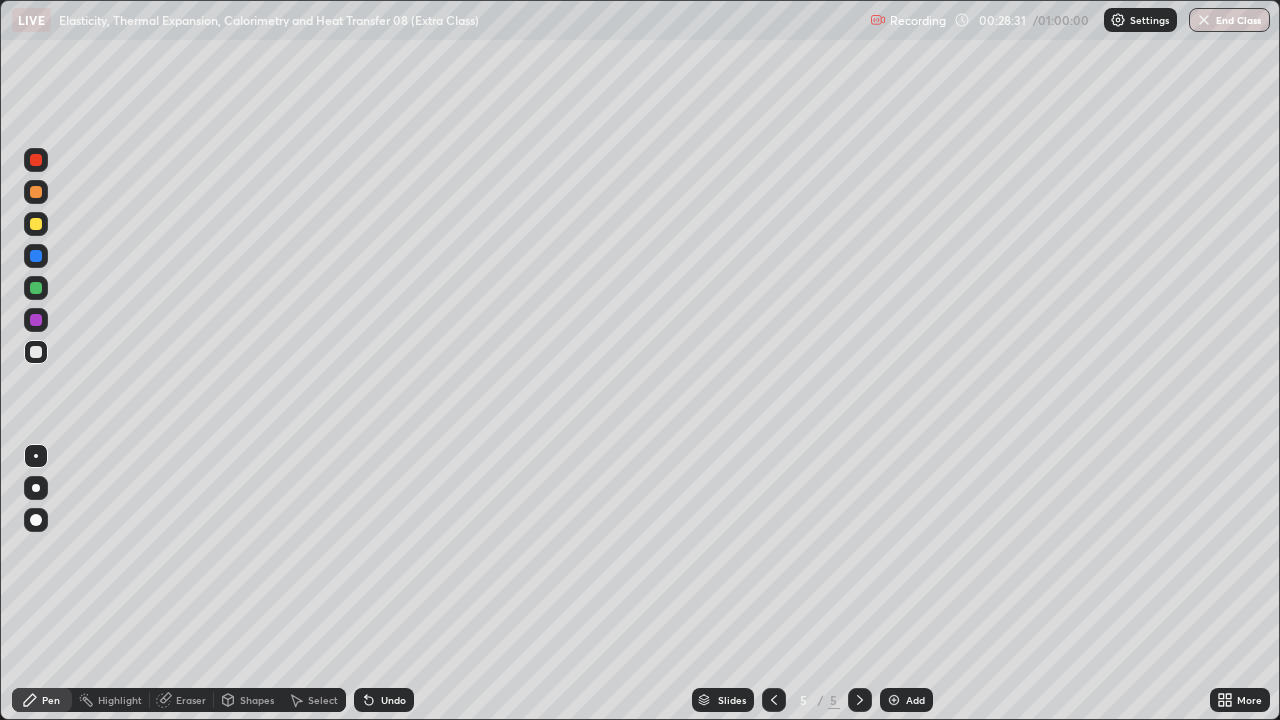 click on "Undo" at bounding box center [380, 700] 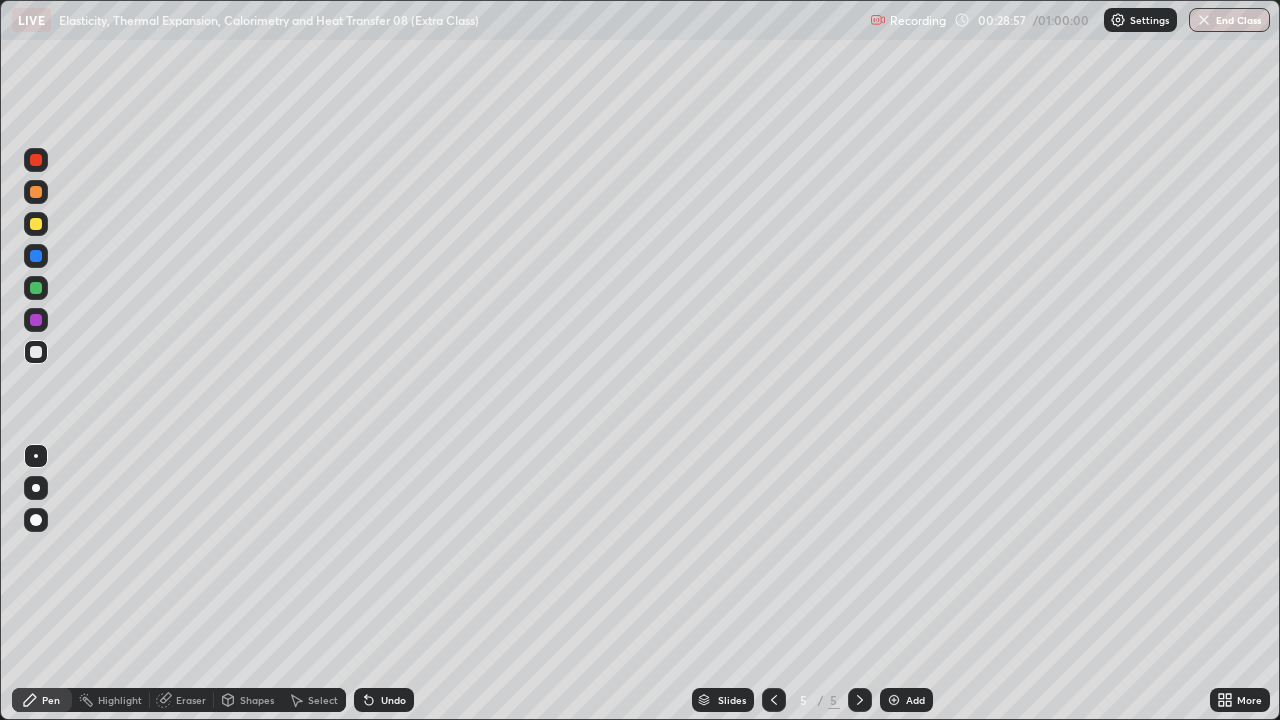 click at bounding box center [36, 224] 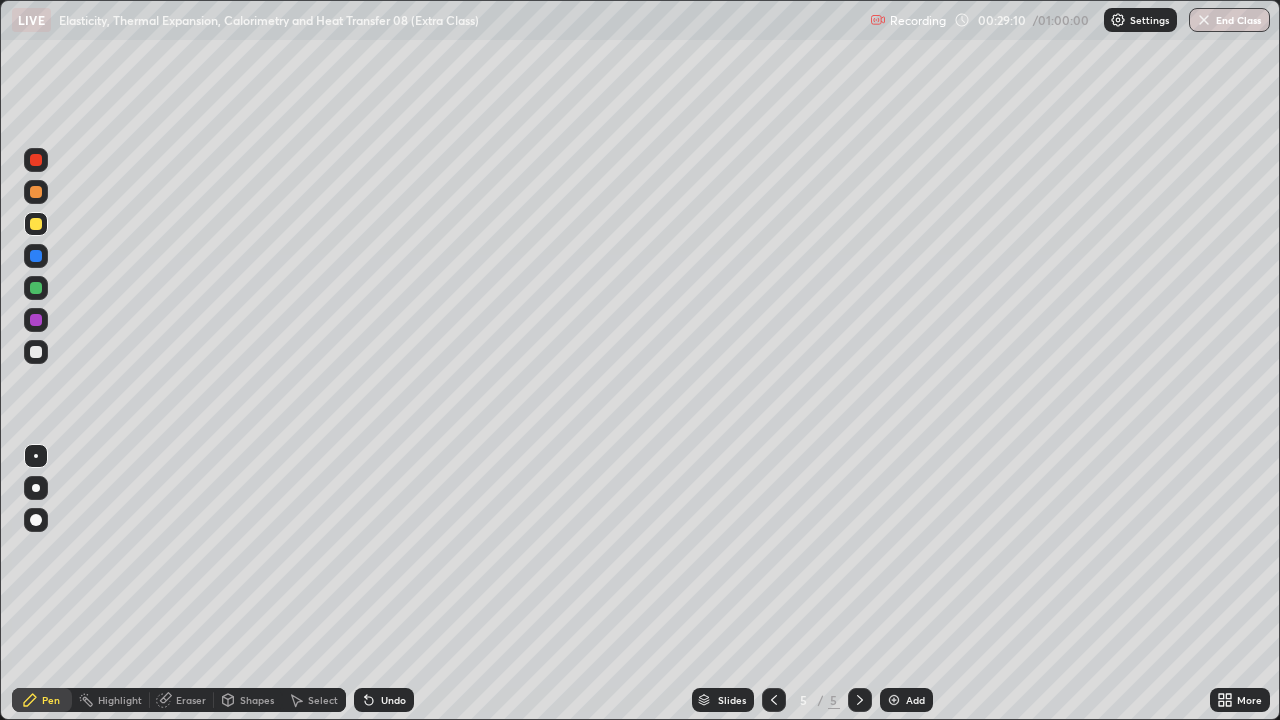 click at bounding box center [36, 352] 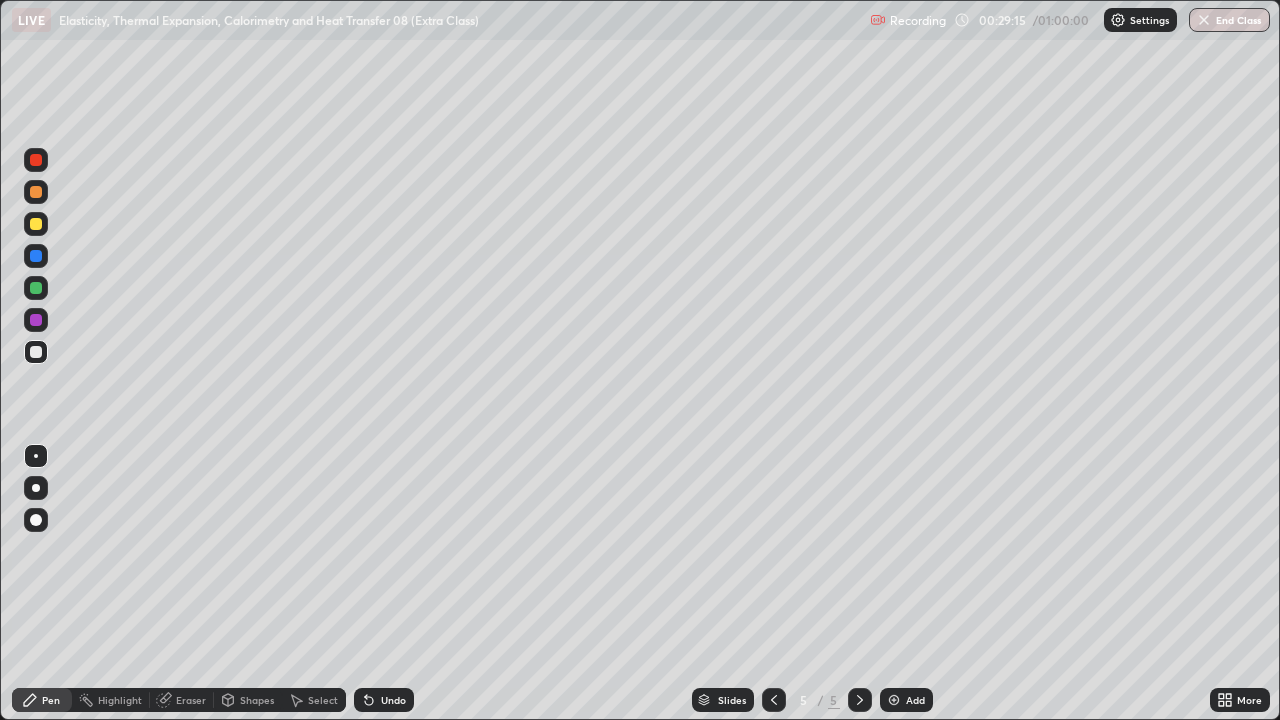 click on "Undo" at bounding box center (384, 700) 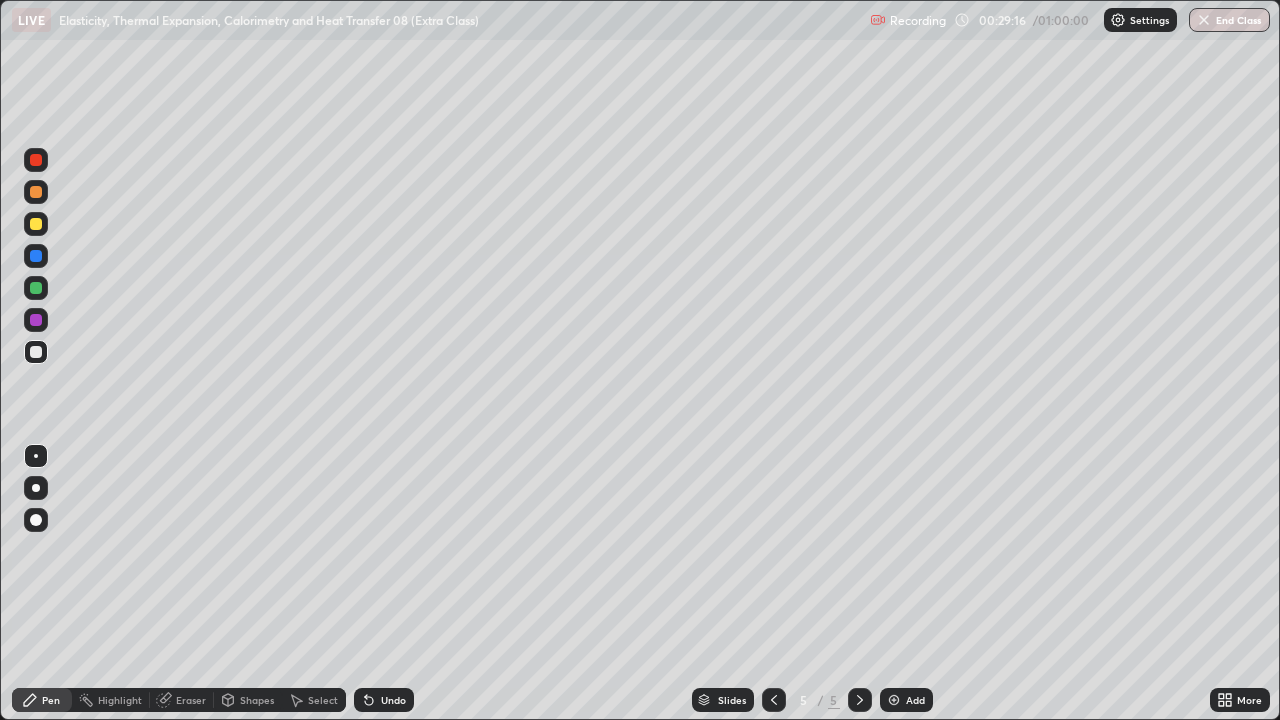 click on "Undo" at bounding box center (384, 700) 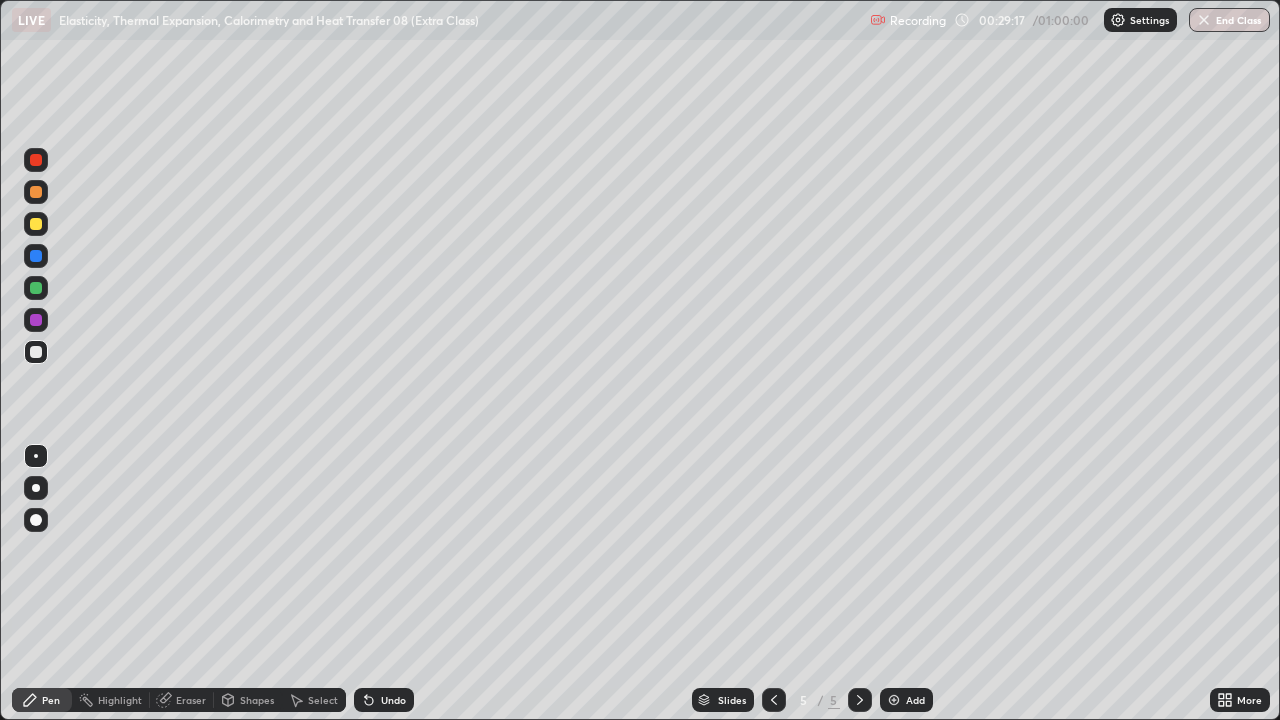 click 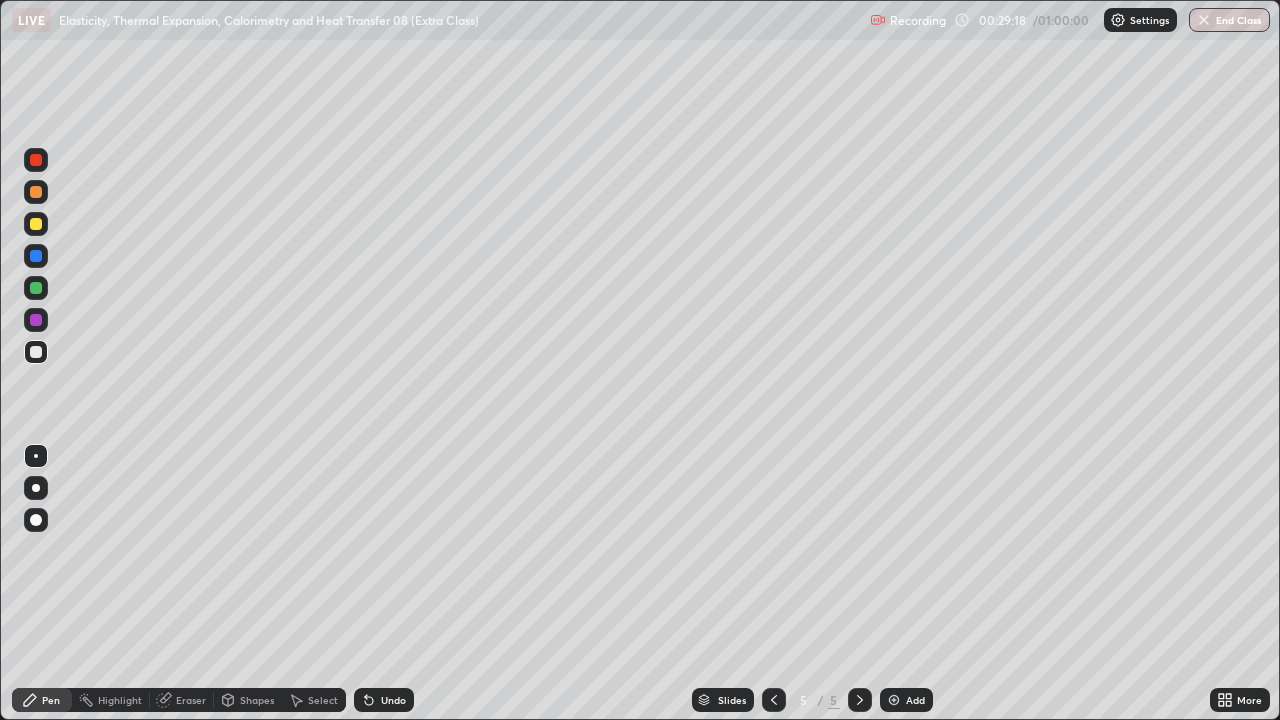 click 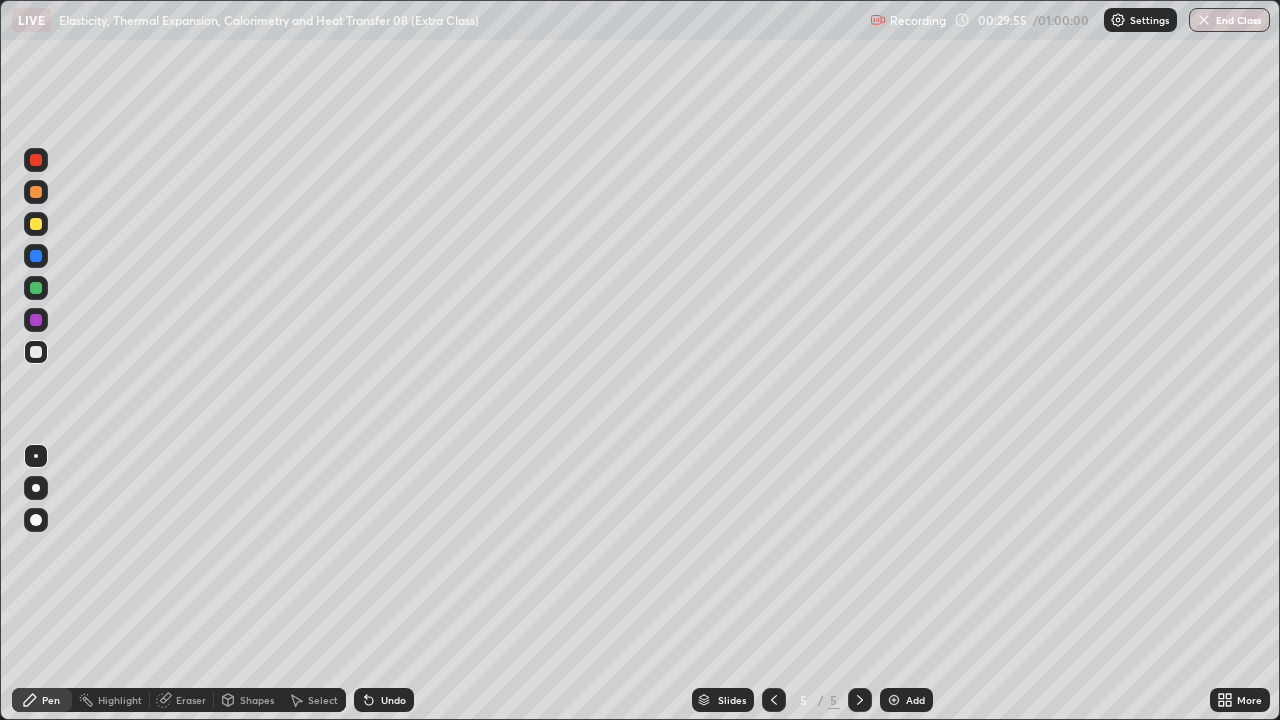 click at bounding box center (36, 352) 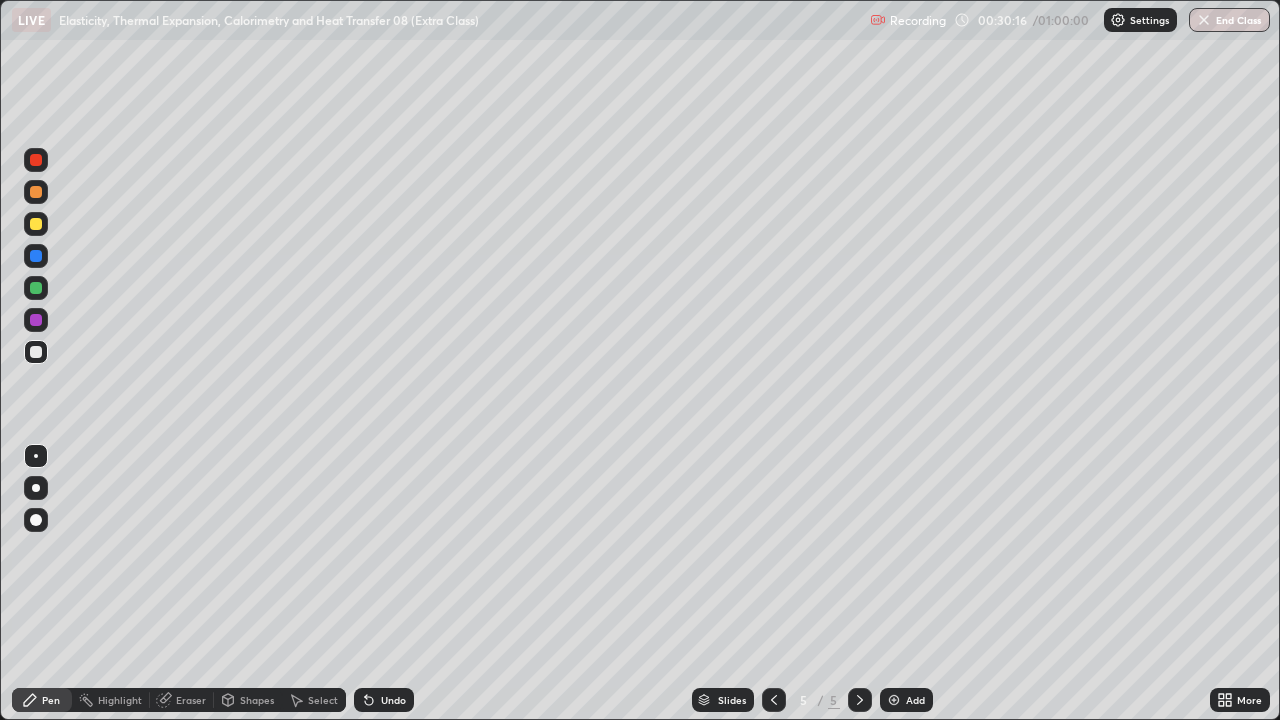 click on "Undo" at bounding box center [393, 700] 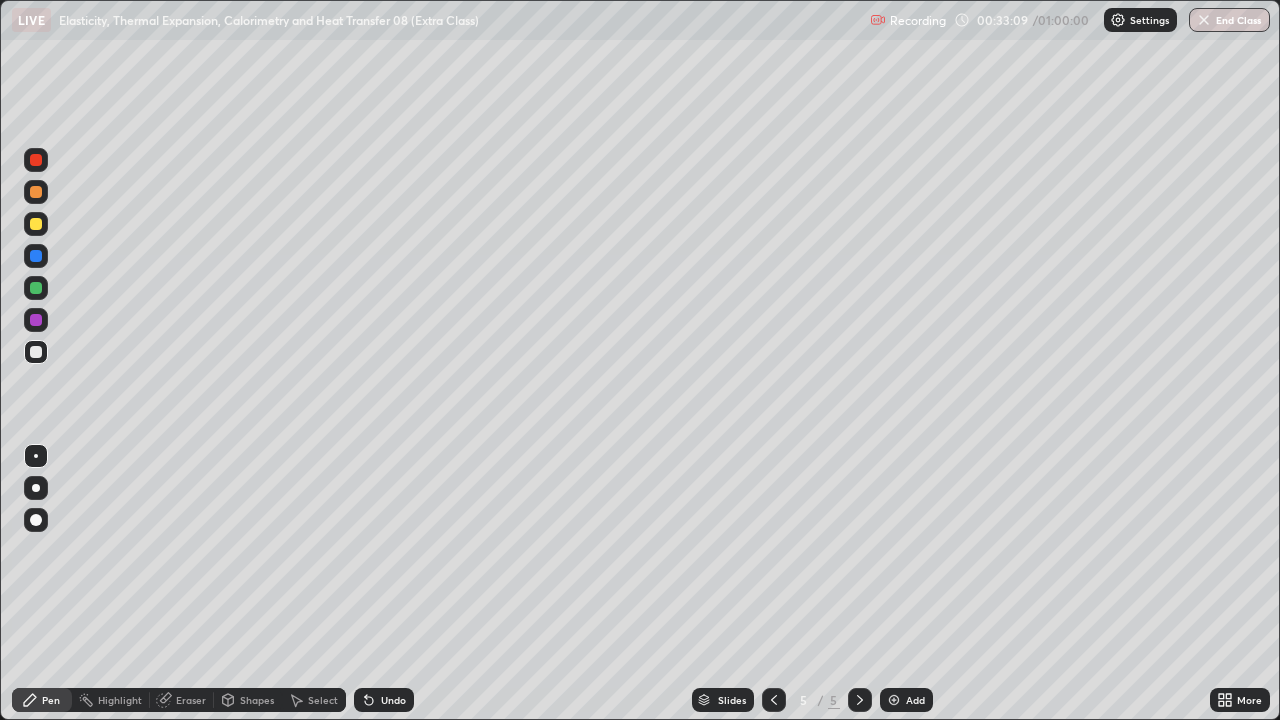 click at bounding box center (894, 700) 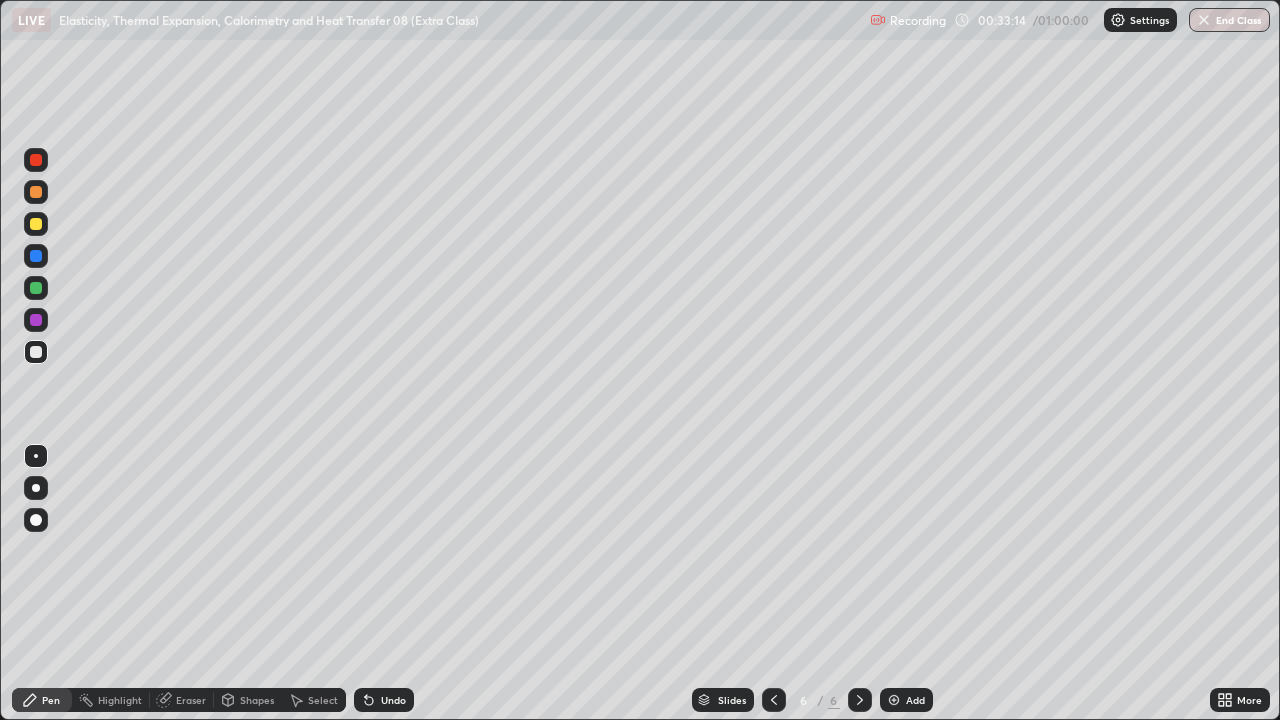 click at bounding box center (36, 352) 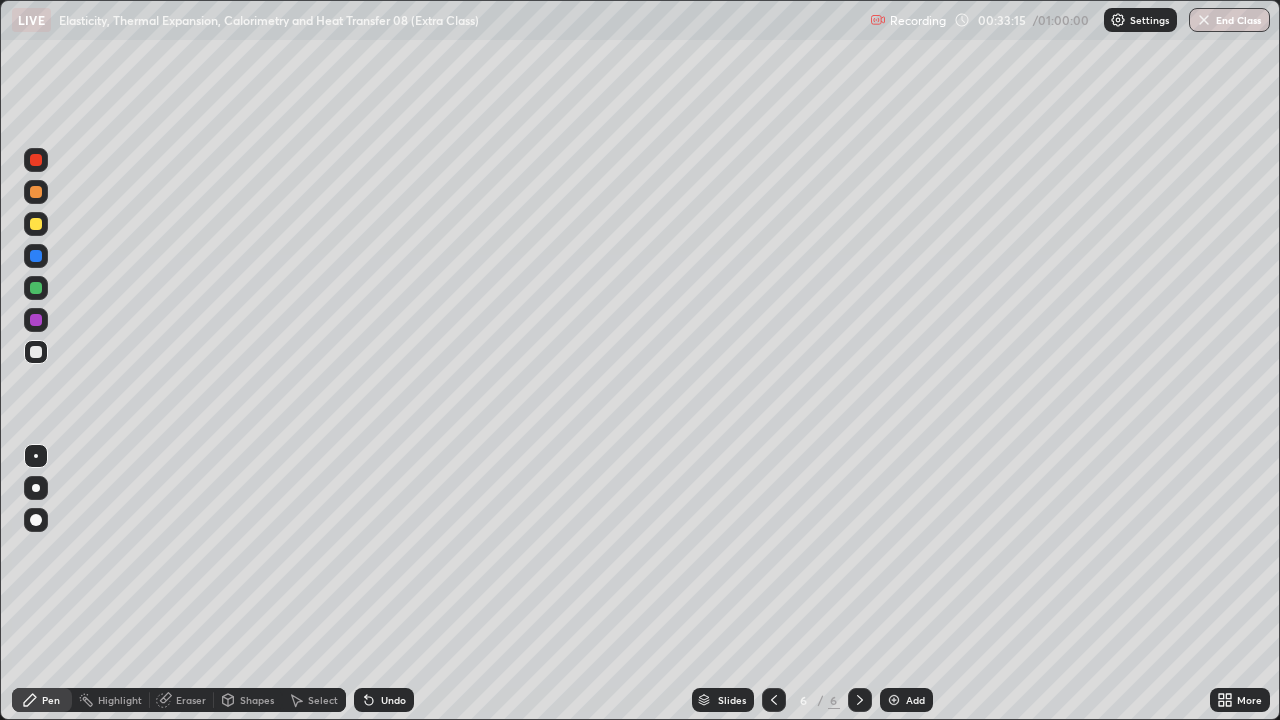 click at bounding box center [36, 224] 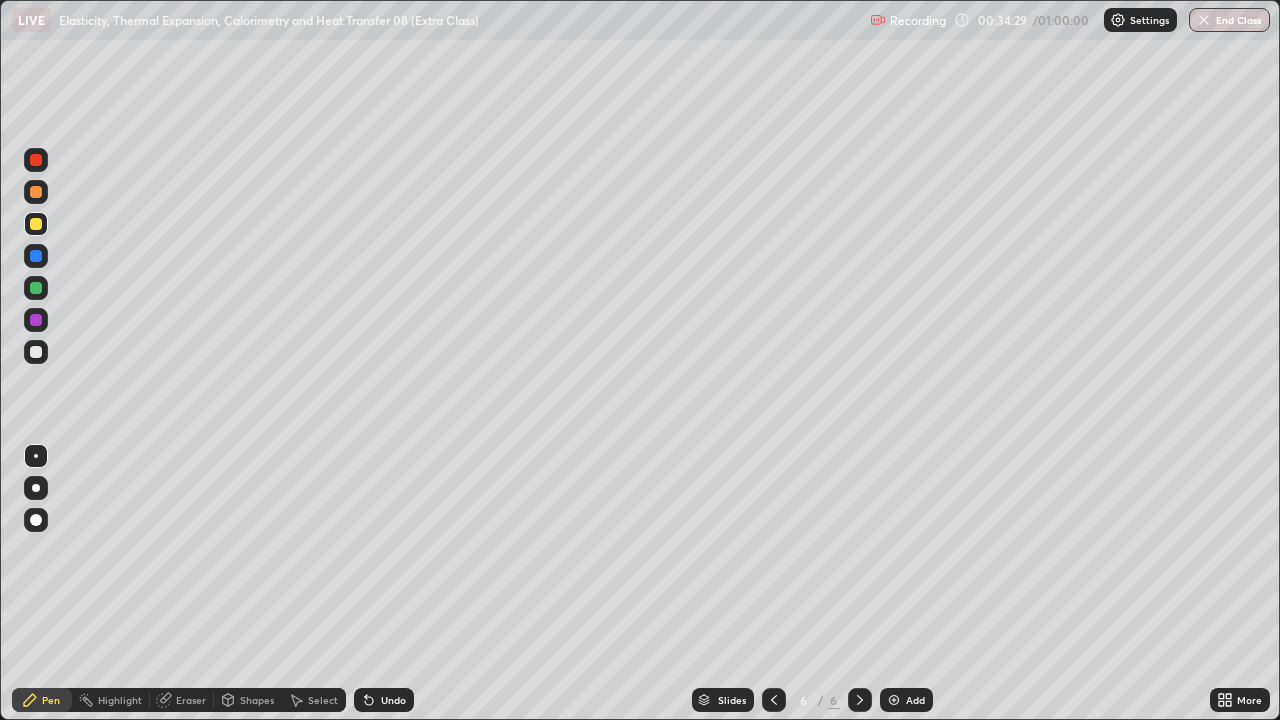 click at bounding box center (36, 352) 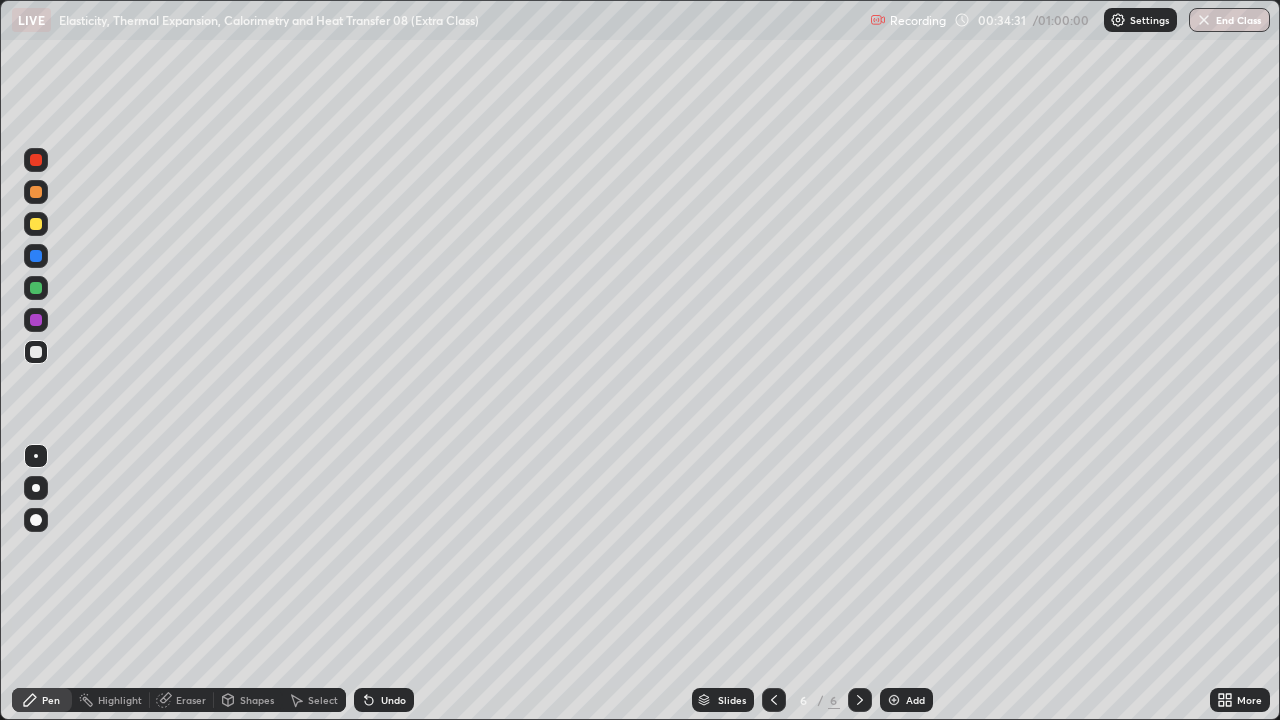 click on "Shapes" at bounding box center [248, 700] 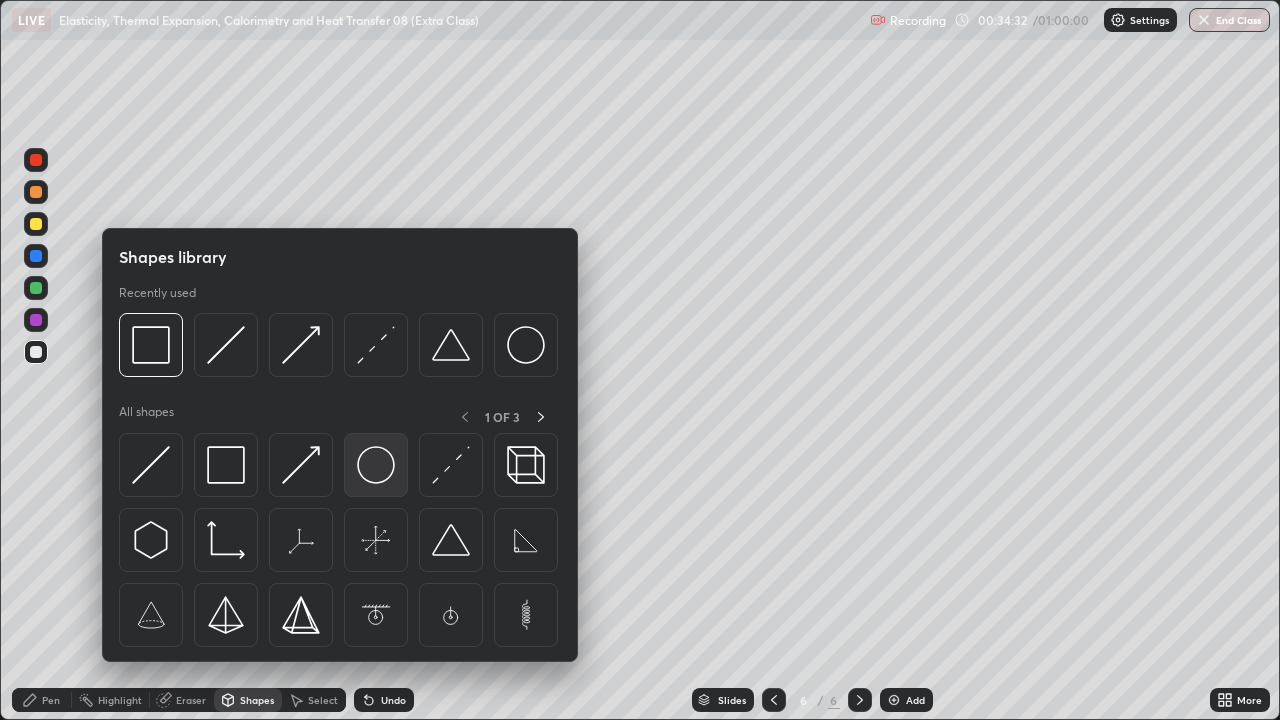 click at bounding box center [376, 465] 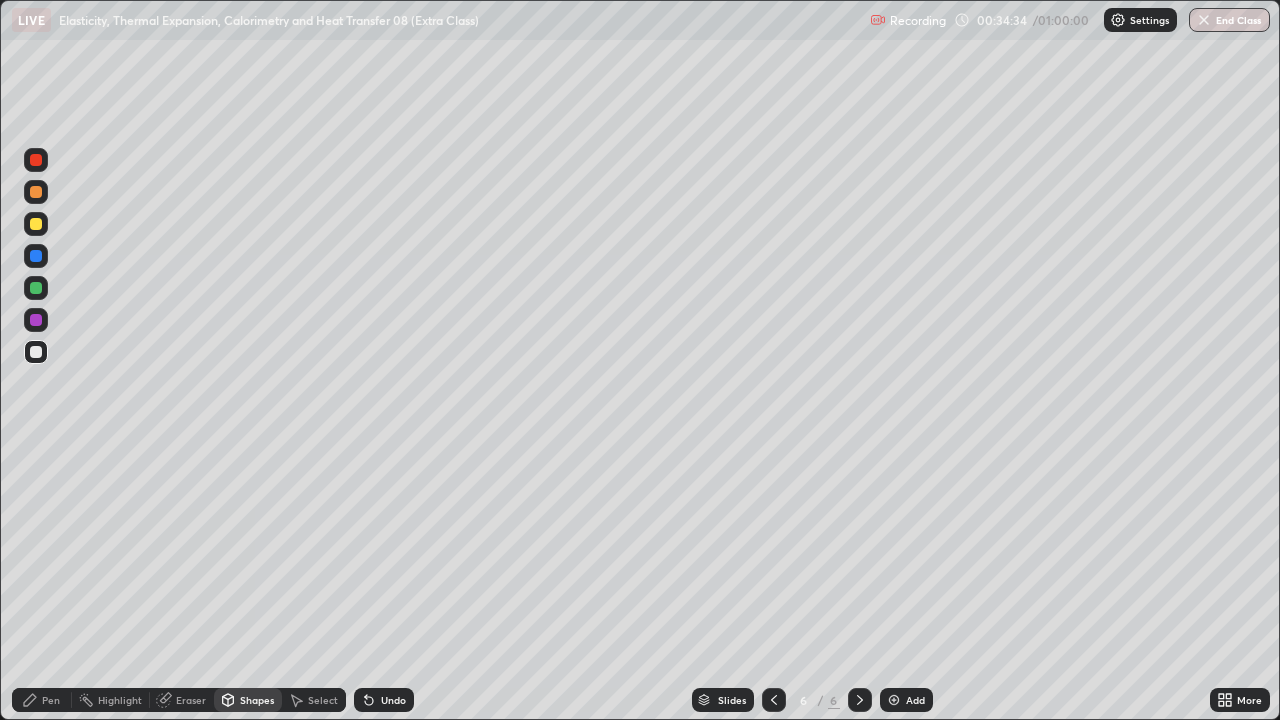 click on "Select" at bounding box center (323, 700) 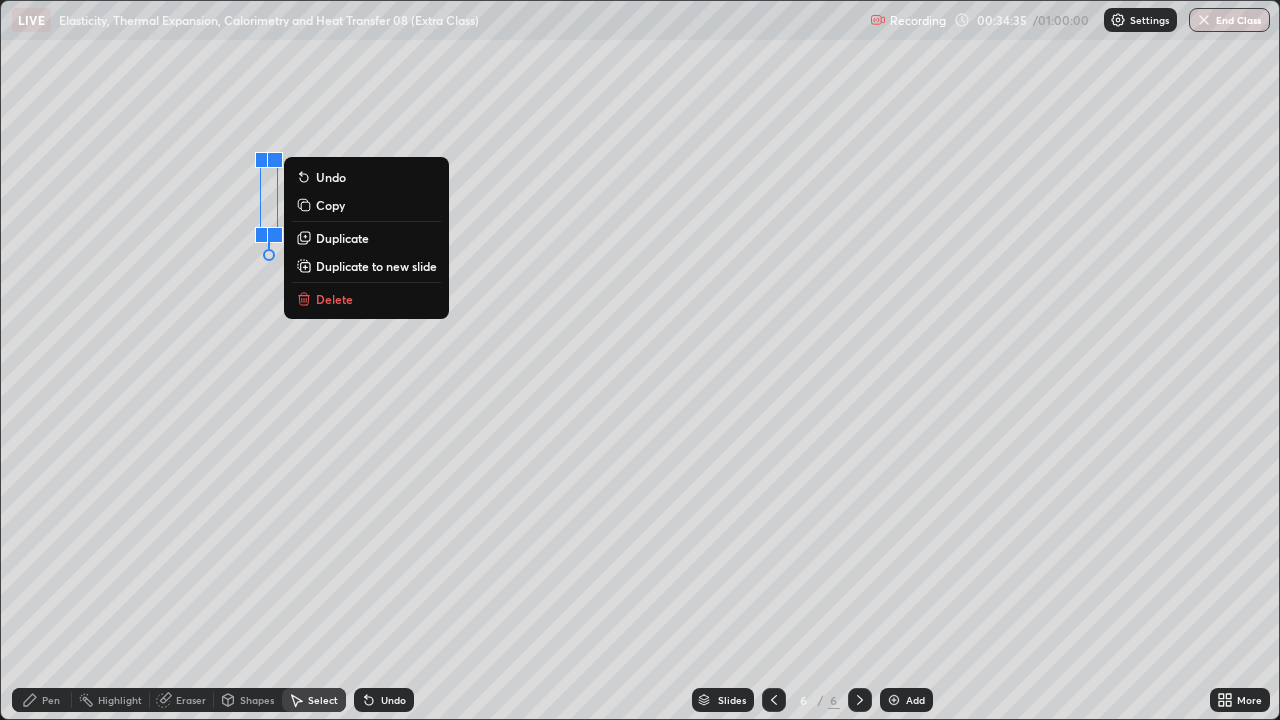 click on "Duplicate" at bounding box center [342, 238] 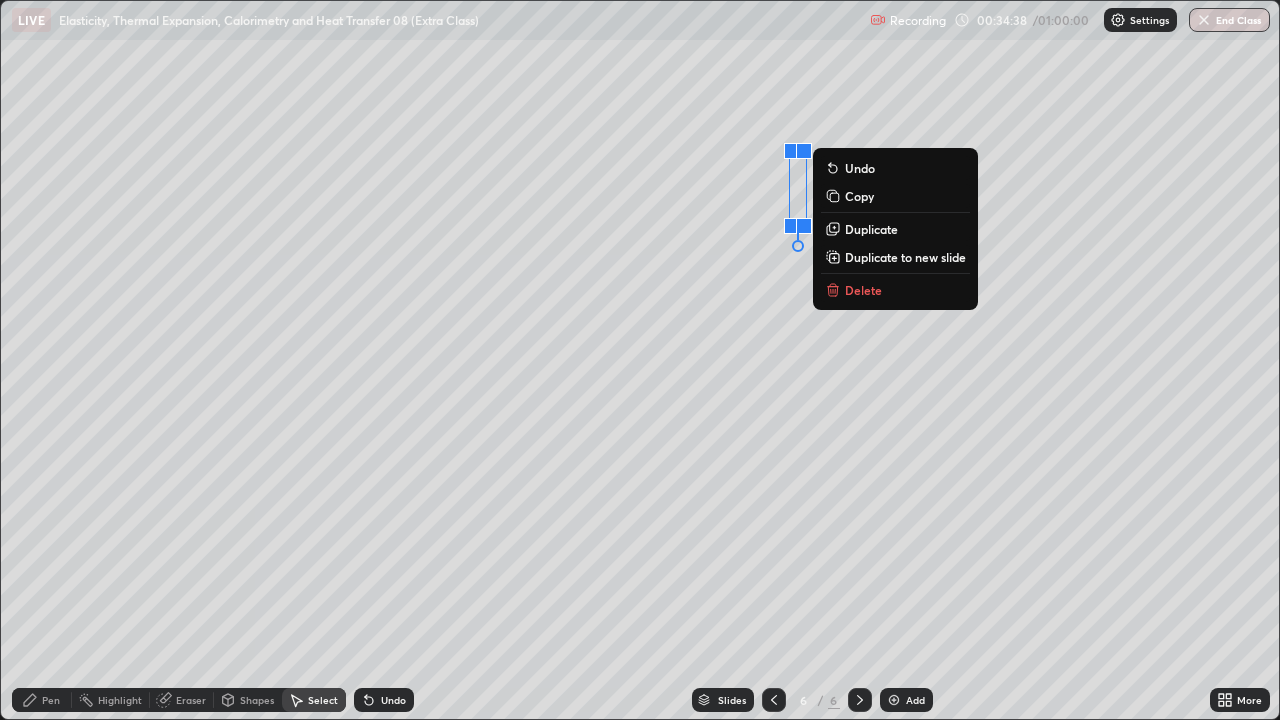 click on "Shapes" at bounding box center (257, 700) 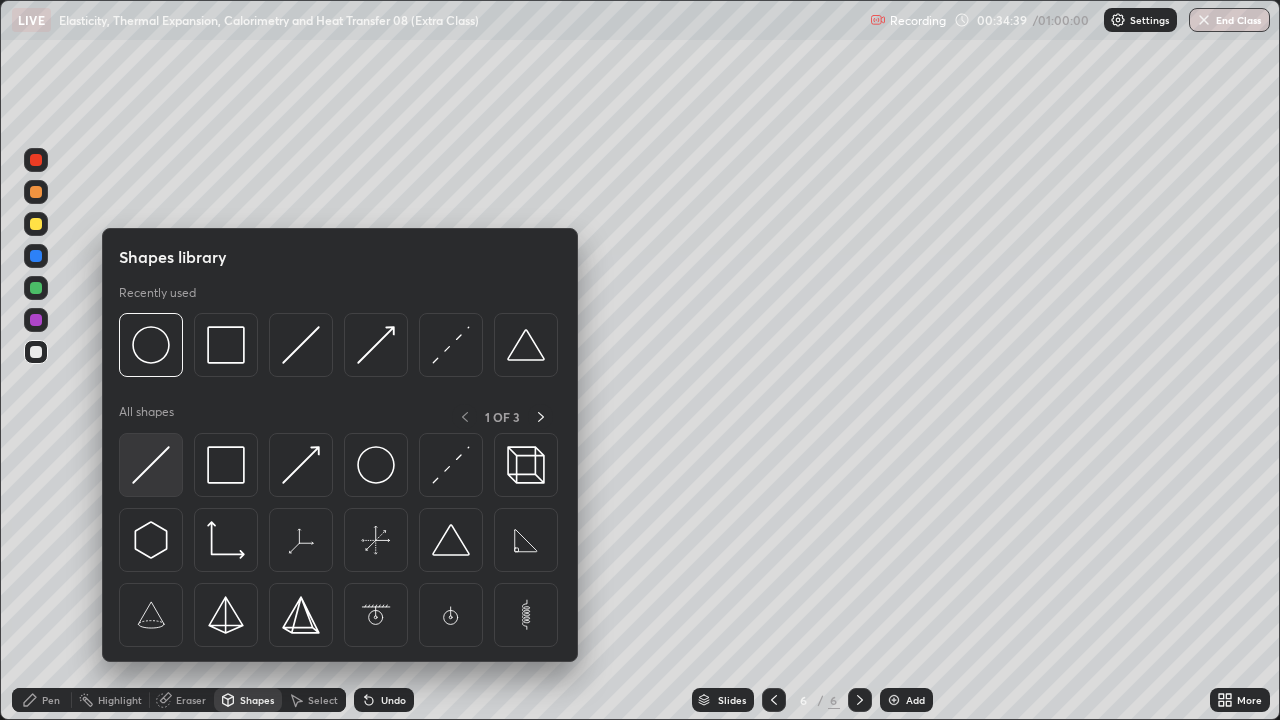 click at bounding box center (151, 465) 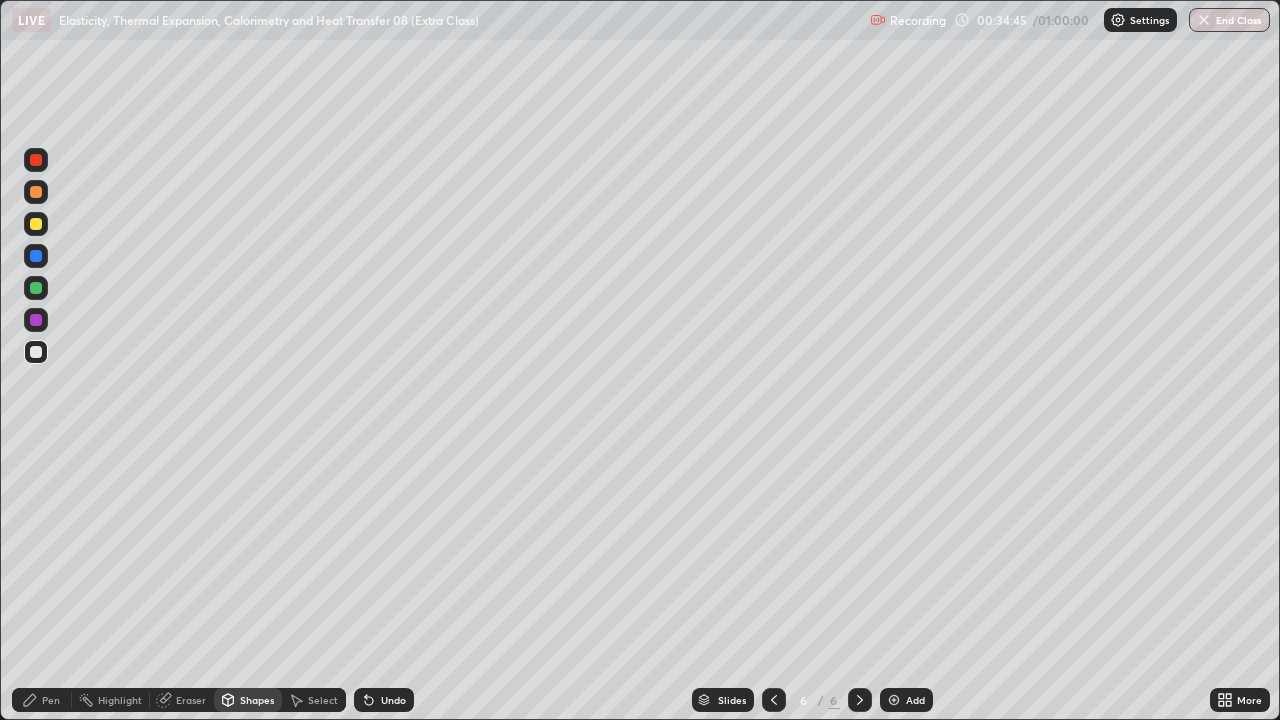 click on "Pen" at bounding box center [51, 700] 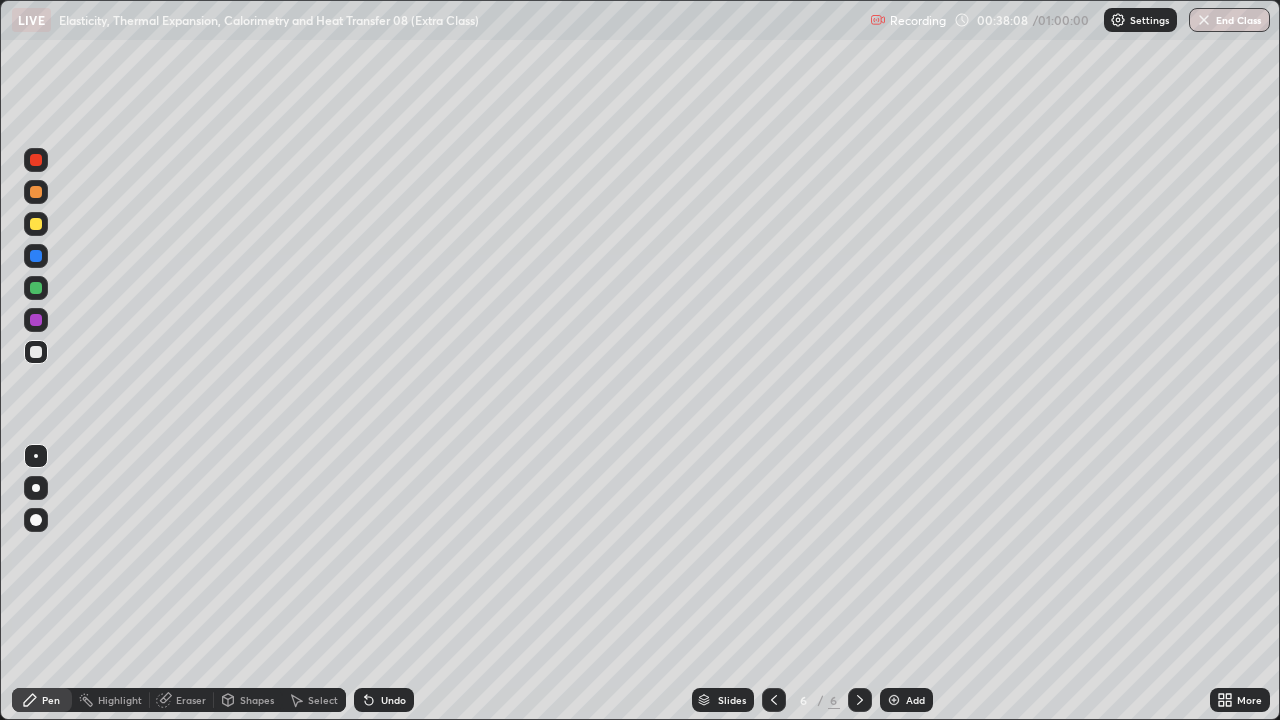 click at bounding box center (36, 352) 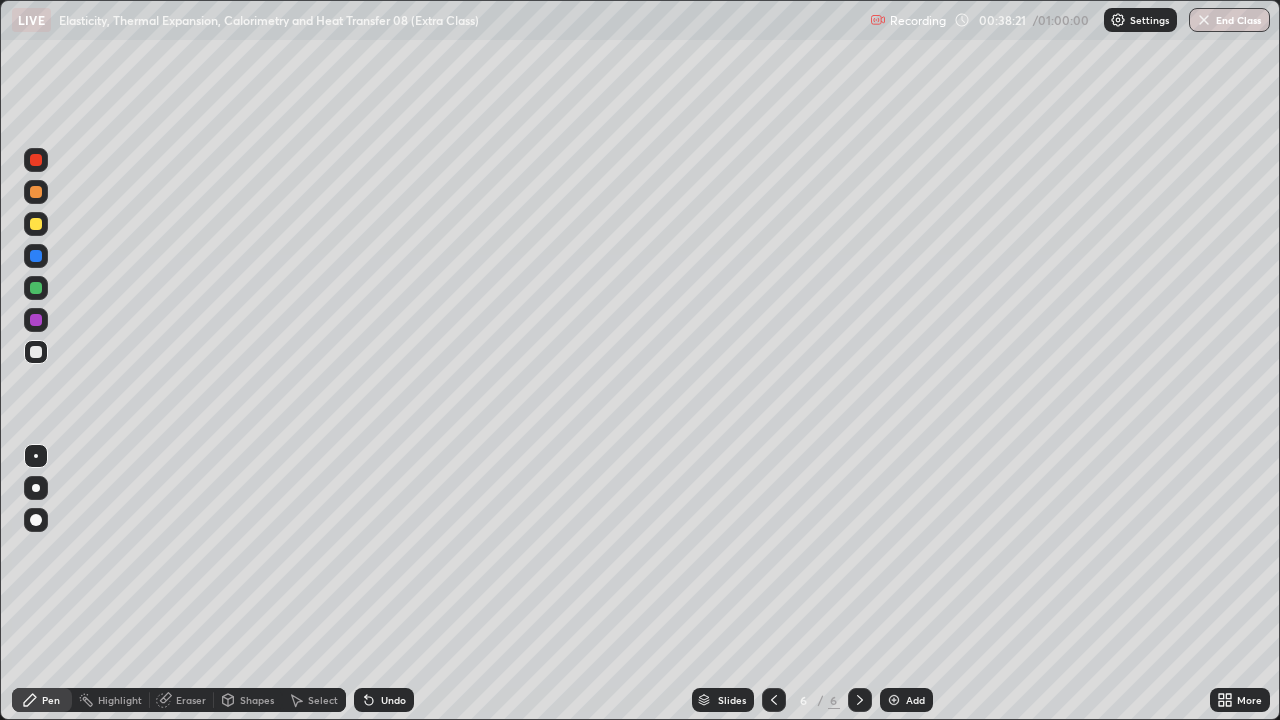 click on "Undo" at bounding box center (393, 700) 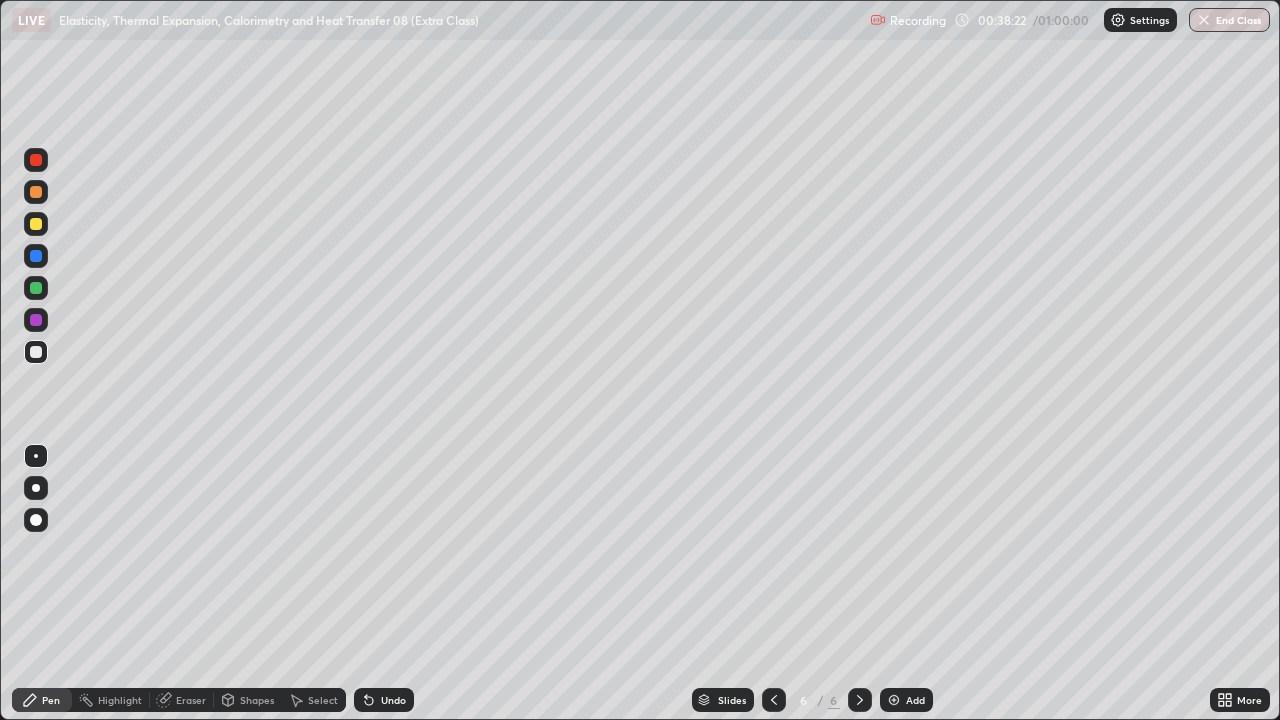 click on "Undo" at bounding box center (393, 700) 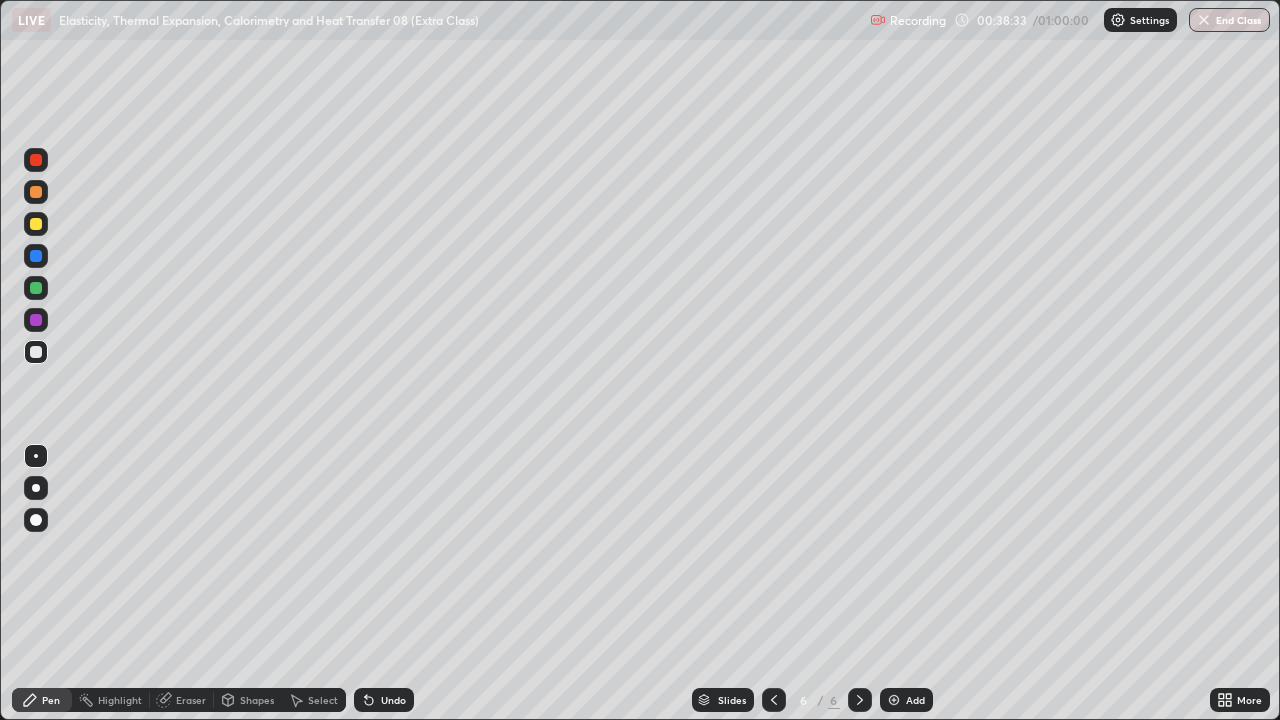 click at bounding box center (36, 224) 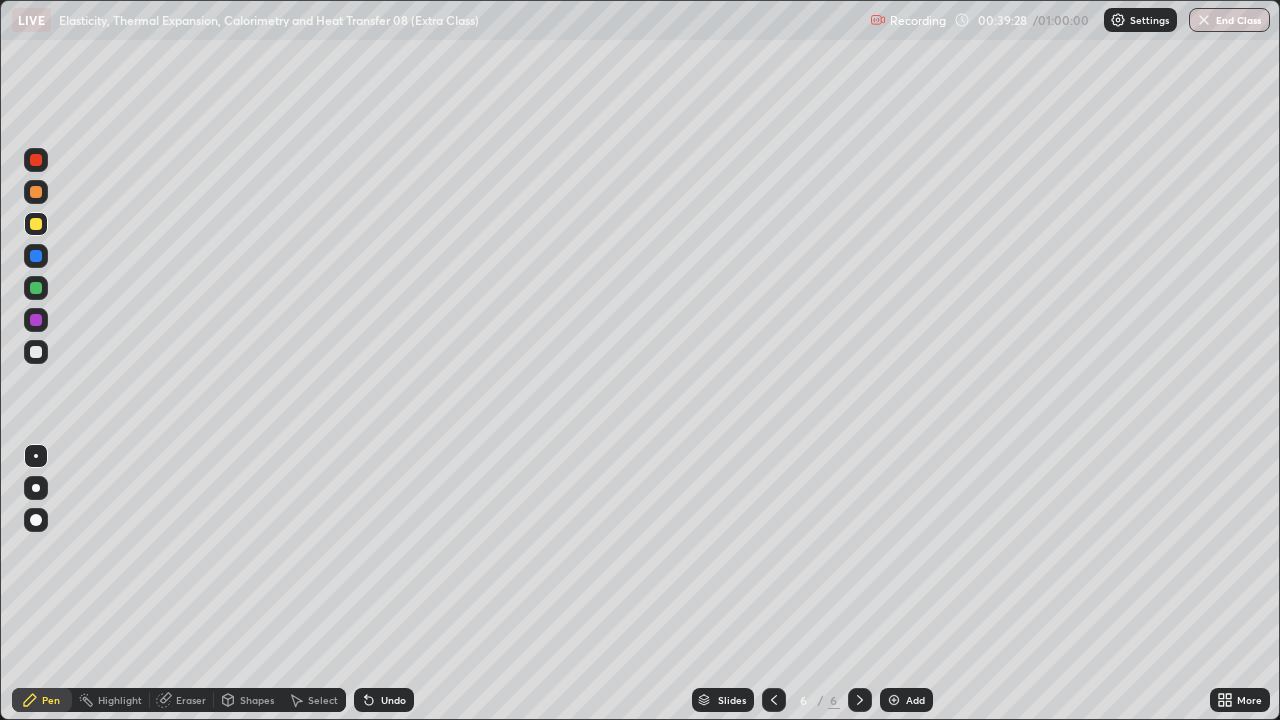 click 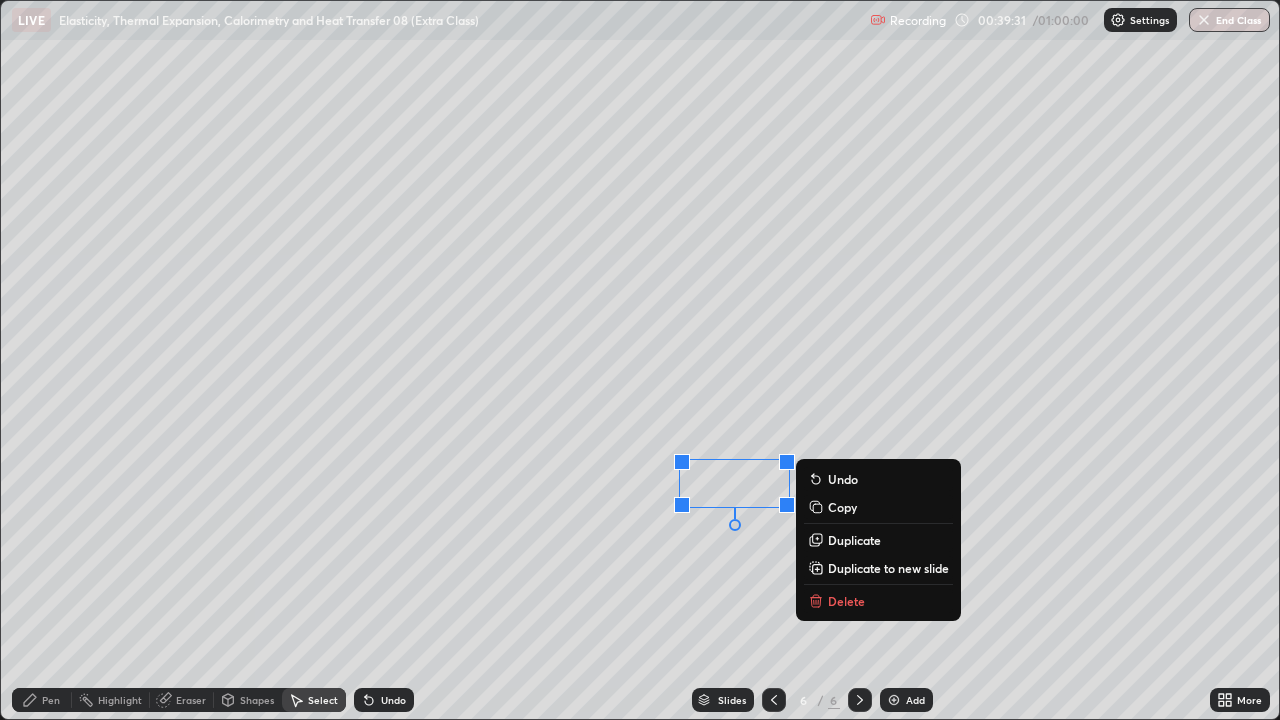 click on "Pen" at bounding box center [51, 700] 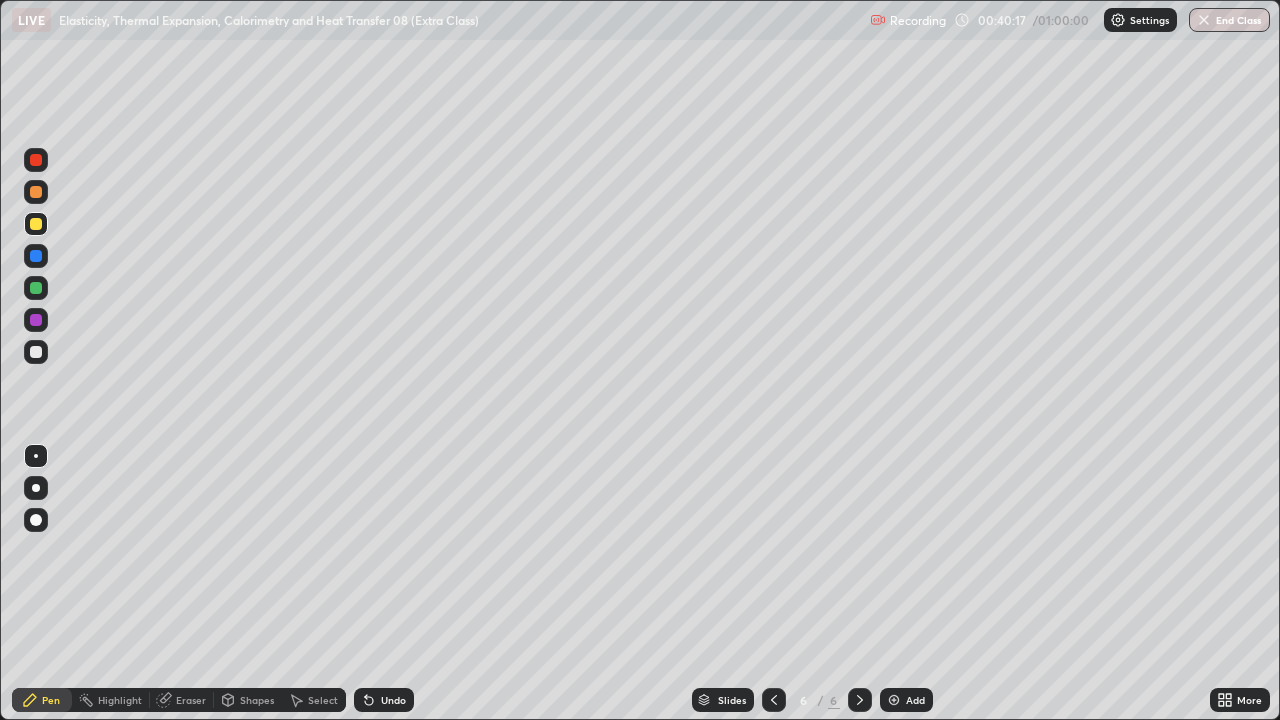 click at bounding box center [36, 352] 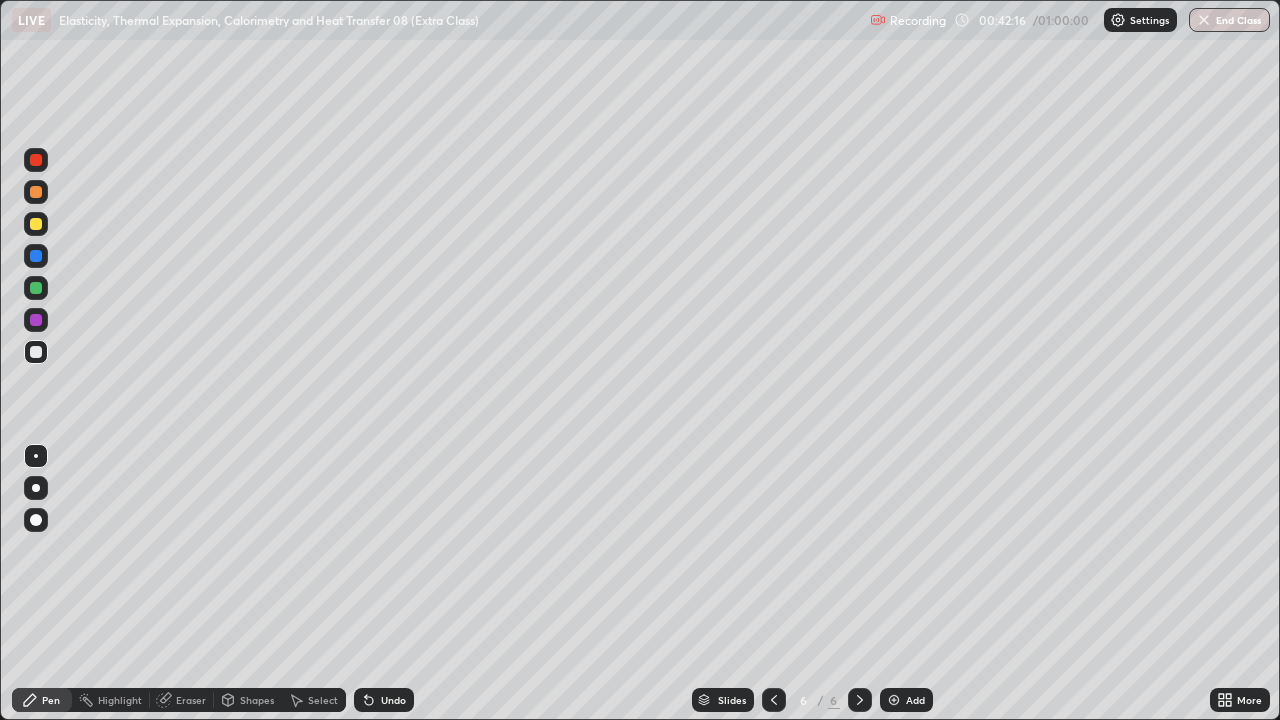 click on "Add" at bounding box center (915, 700) 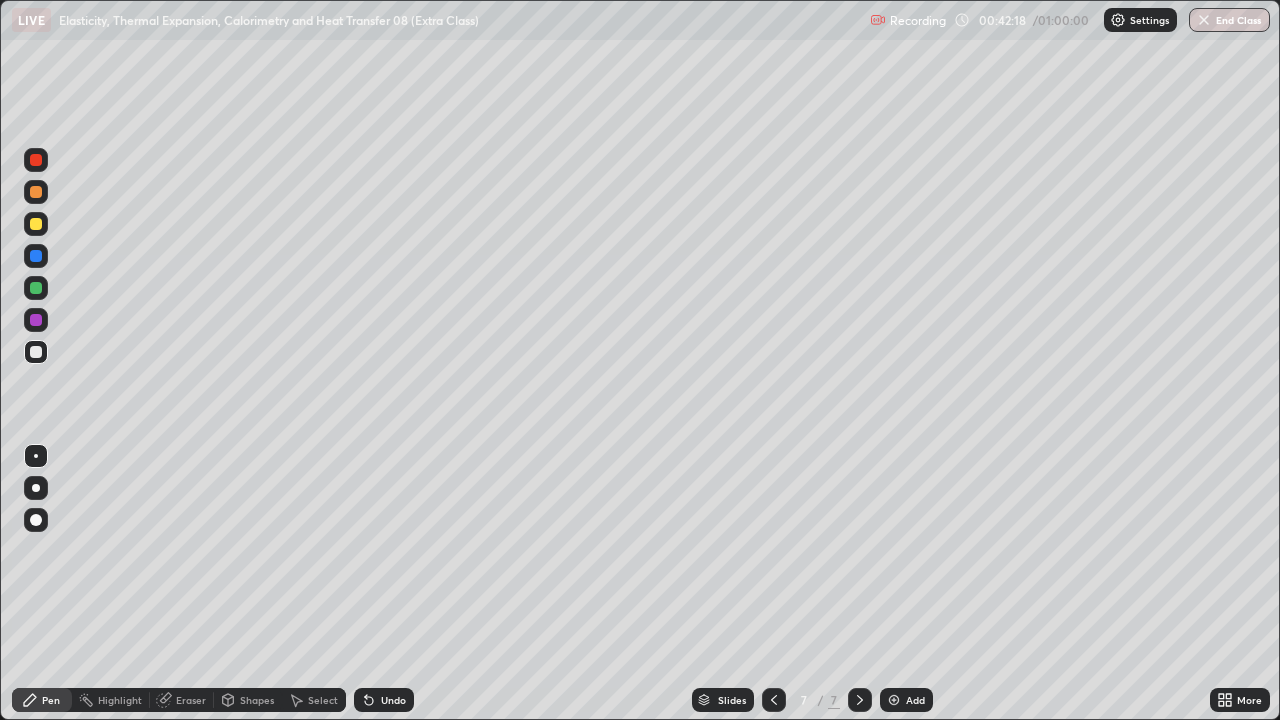 click 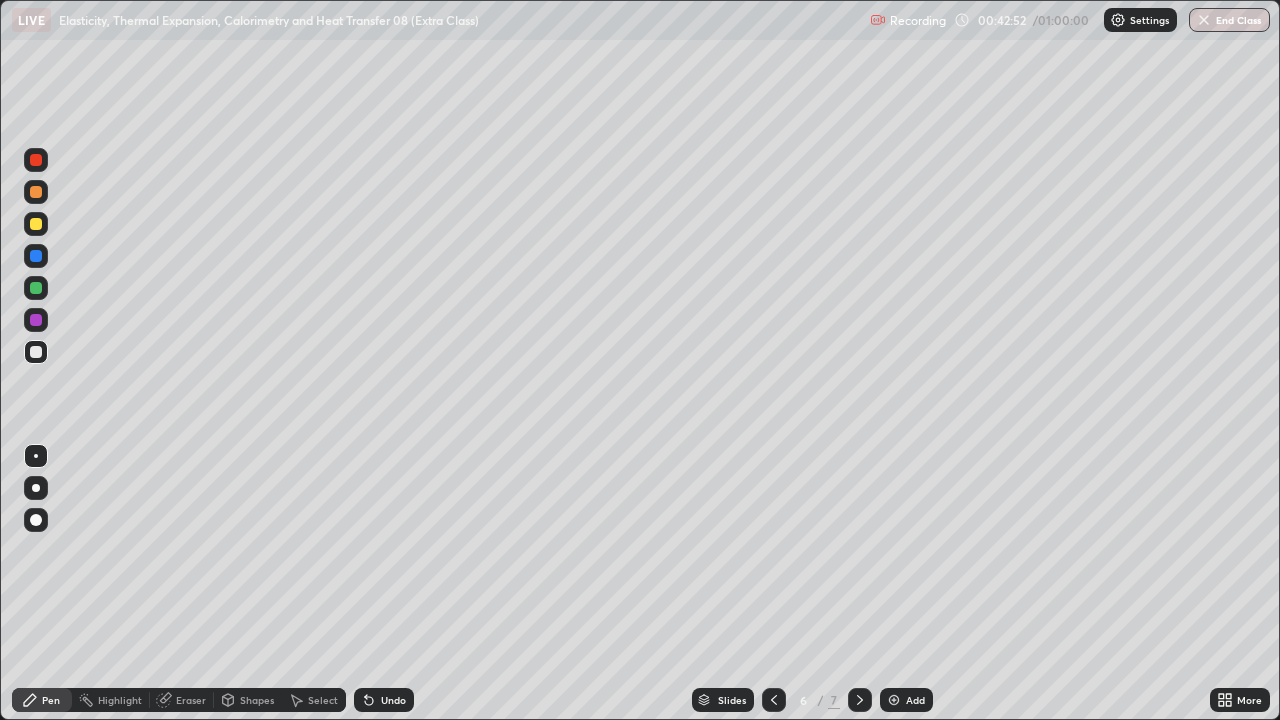 click 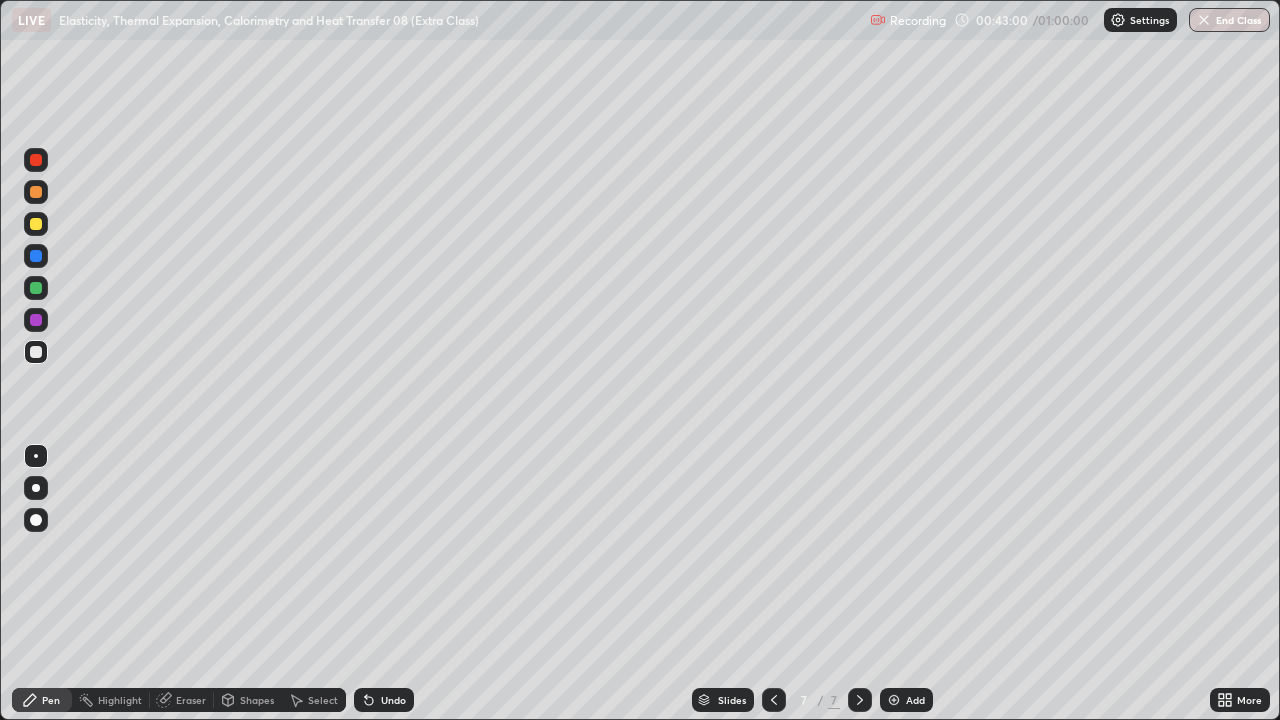 click at bounding box center (36, 352) 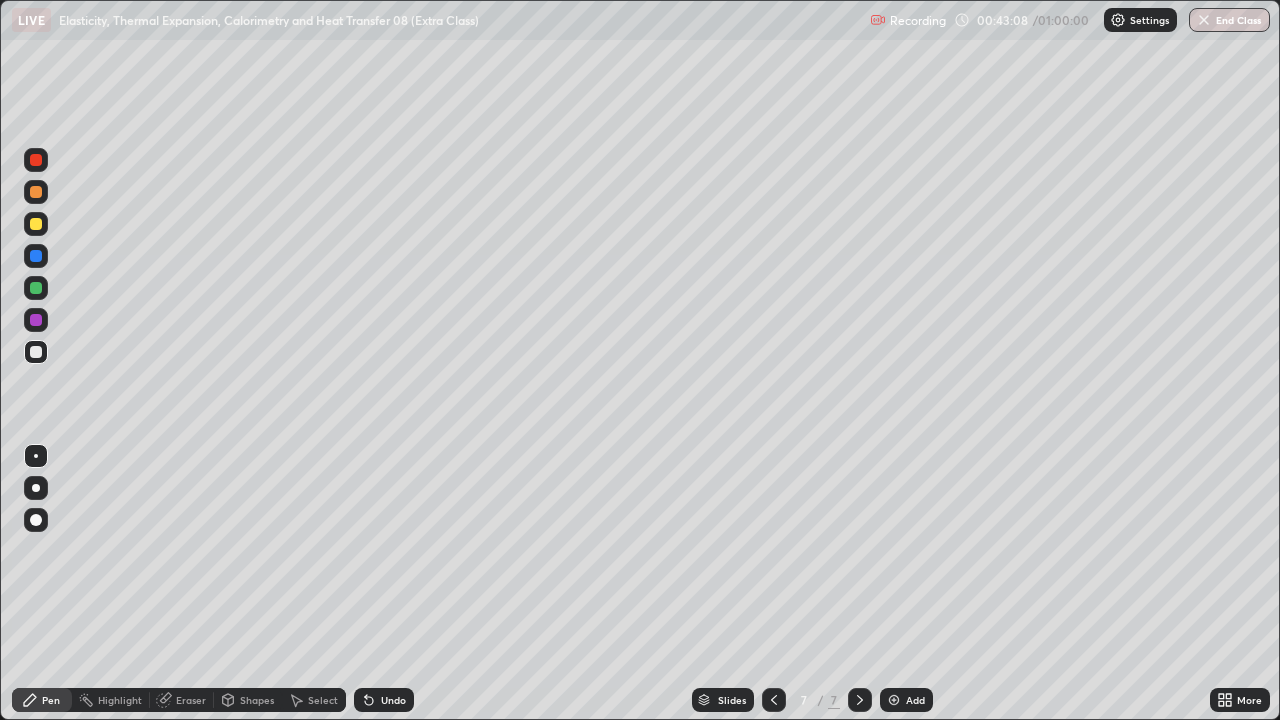 click 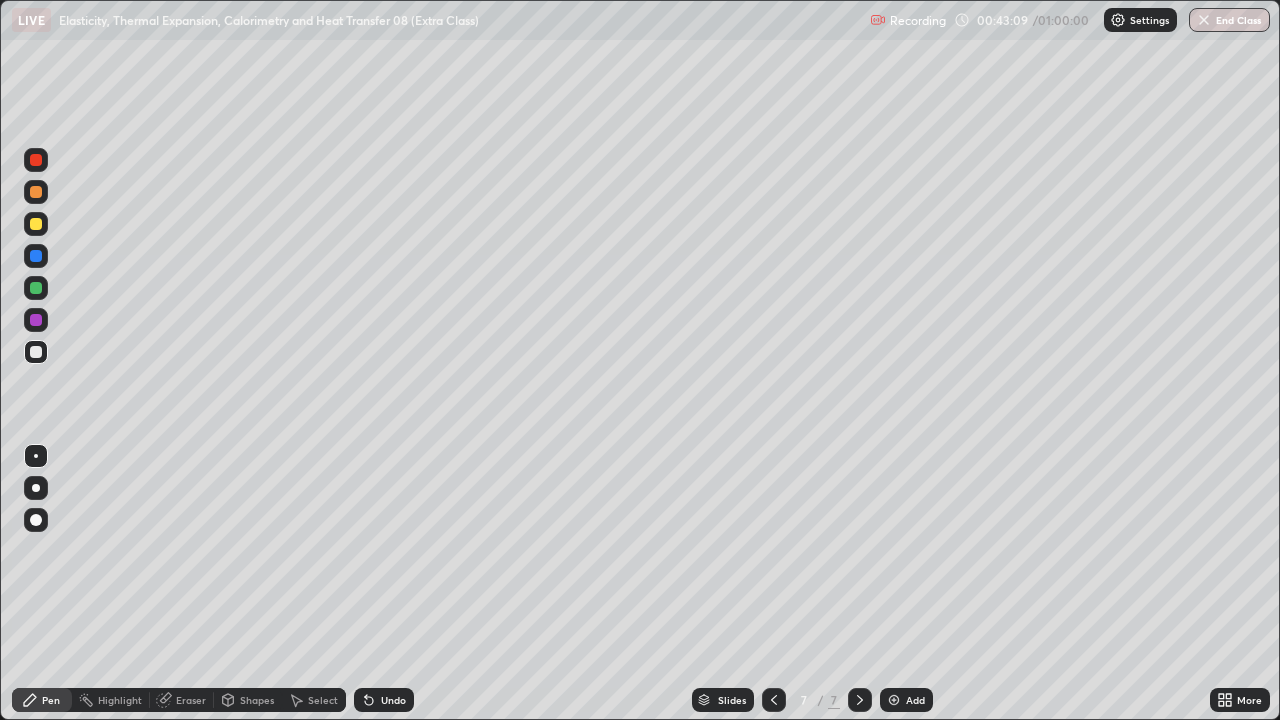 click on "Undo" at bounding box center (384, 700) 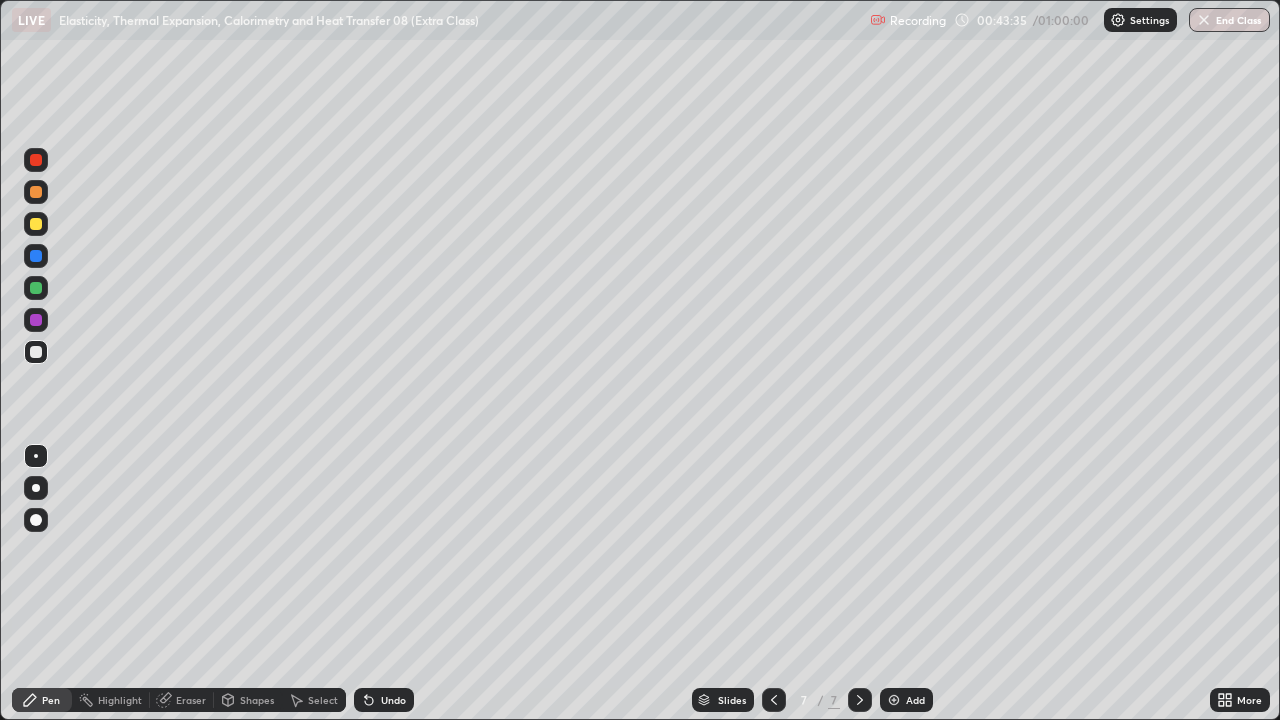 click on "Settings" at bounding box center [1140, 20] 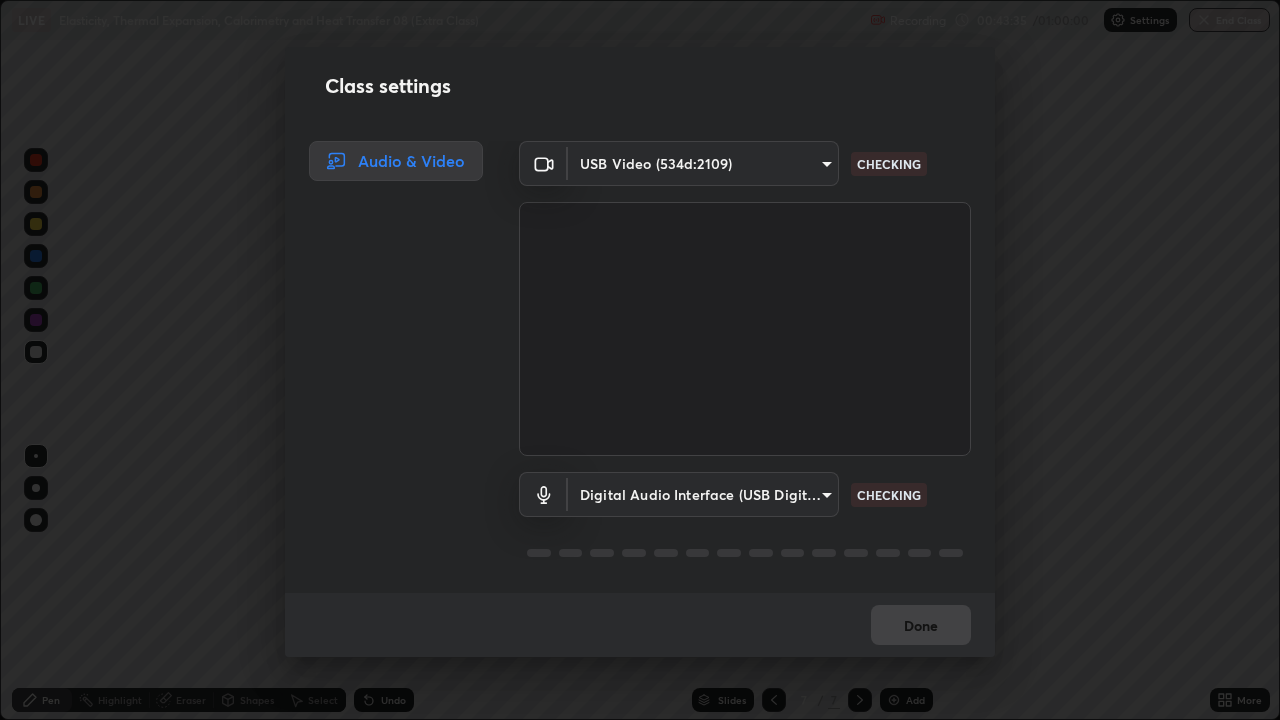 click on "Class settings Audio & Video USB Video (534d:2109) 8af73e8d16ef8e3bb7c62716022b9fe157133e9521606ce818031bd72dda2f9e CHECKING Digital Audio Interface (USB Digital Audio) 32bfdab7dbe72c35781114410bcfa462a123b92e9f25767086b8796cd092dc63 CHECKING Done" at bounding box center [640, 360] 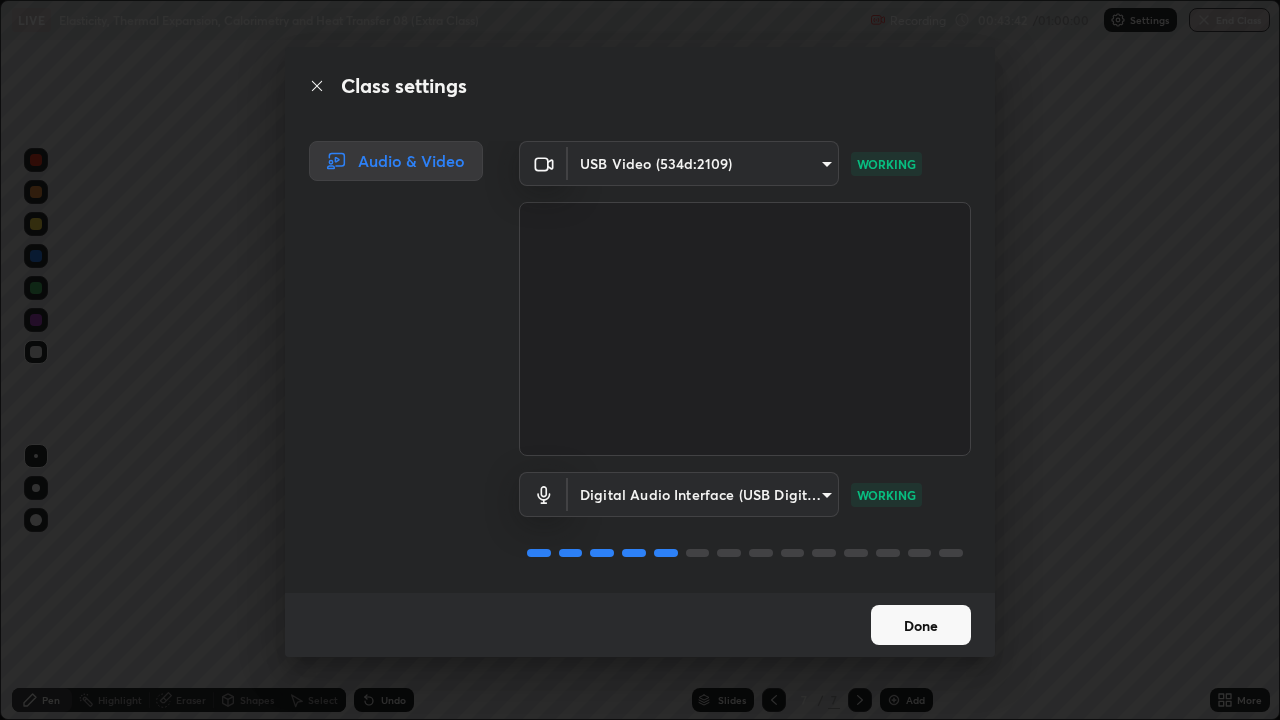 click on "Done" at bounding box center [921, 625] 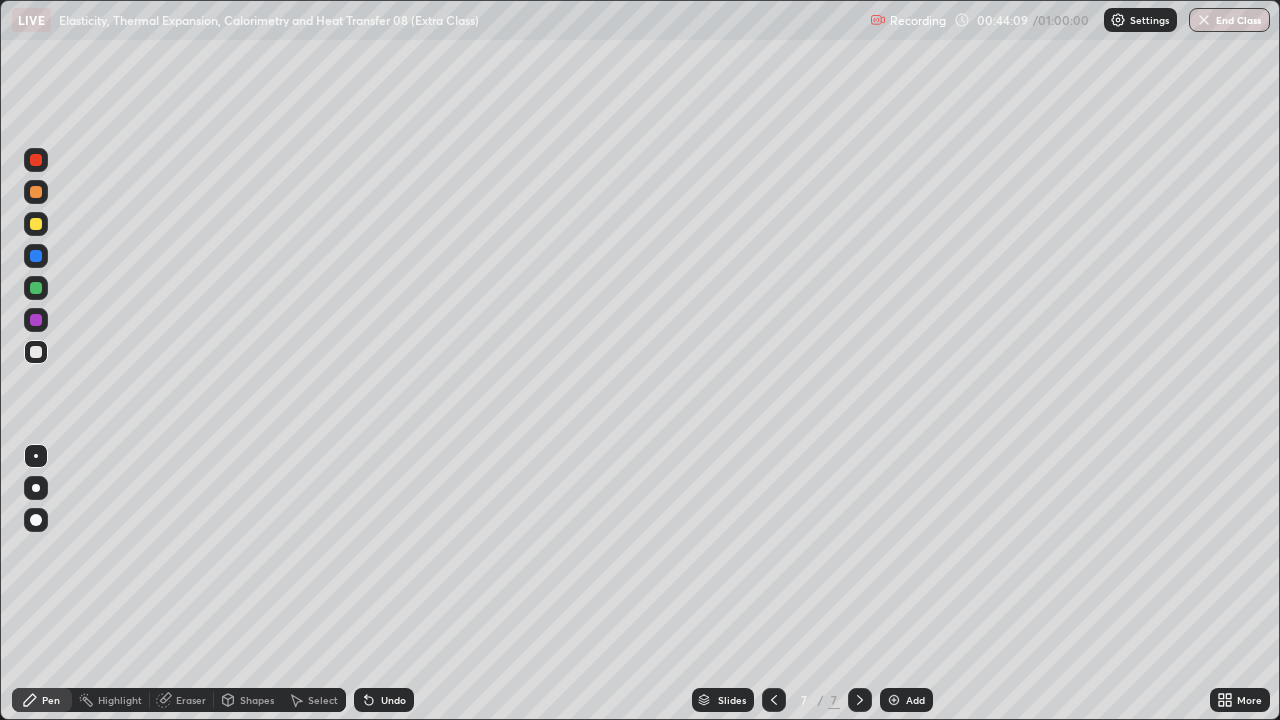 click on "Undo" at bounding box center (384, 700) 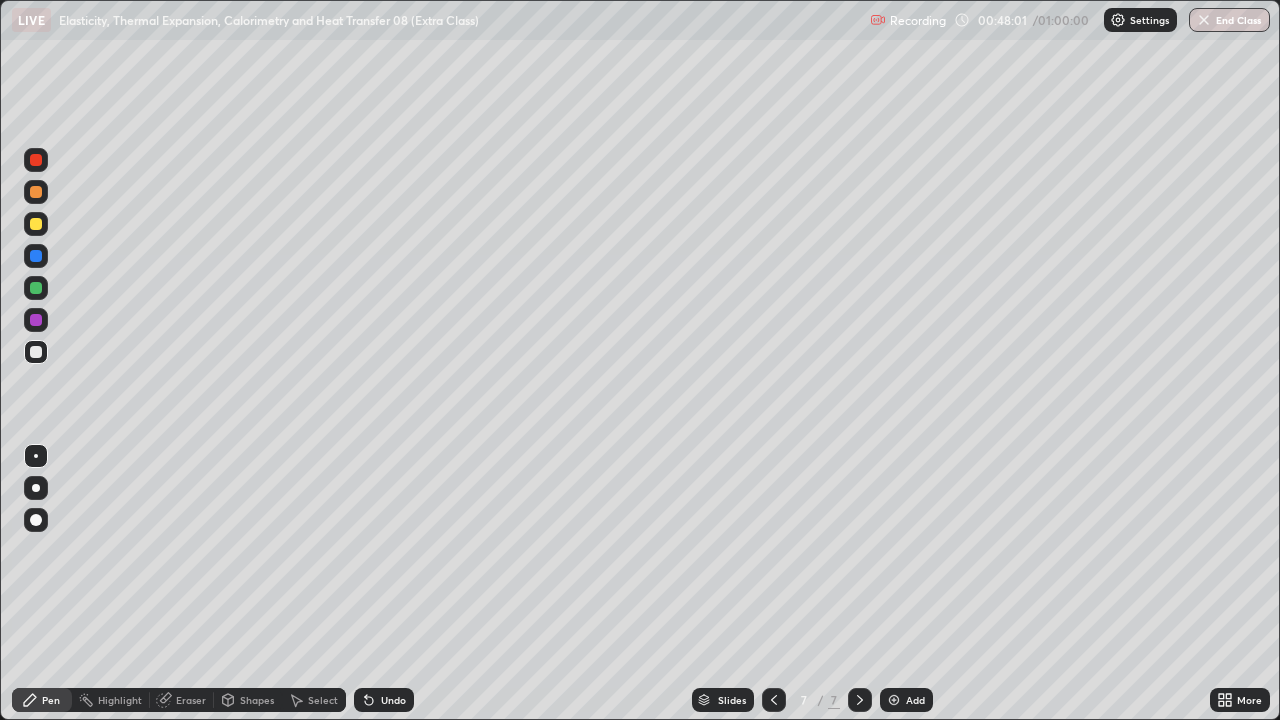click at bounding box center [36, 224] 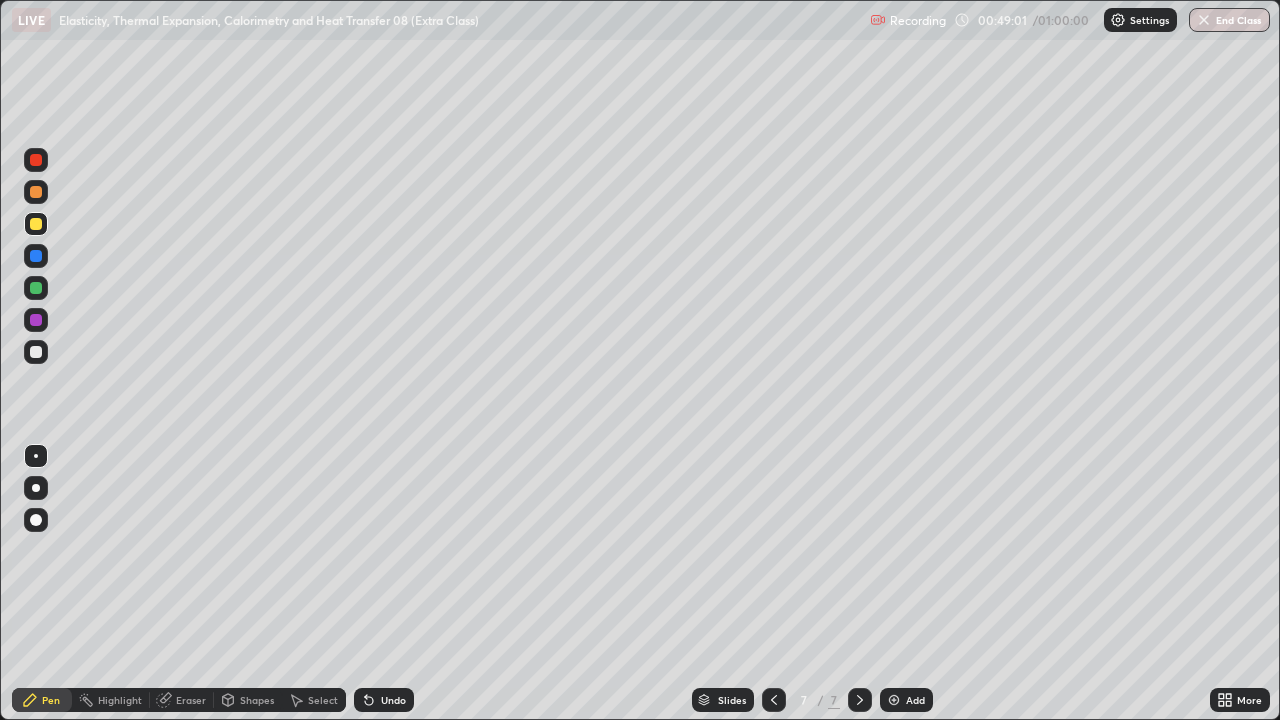 click on "Add" at bounding box center (915, 700) 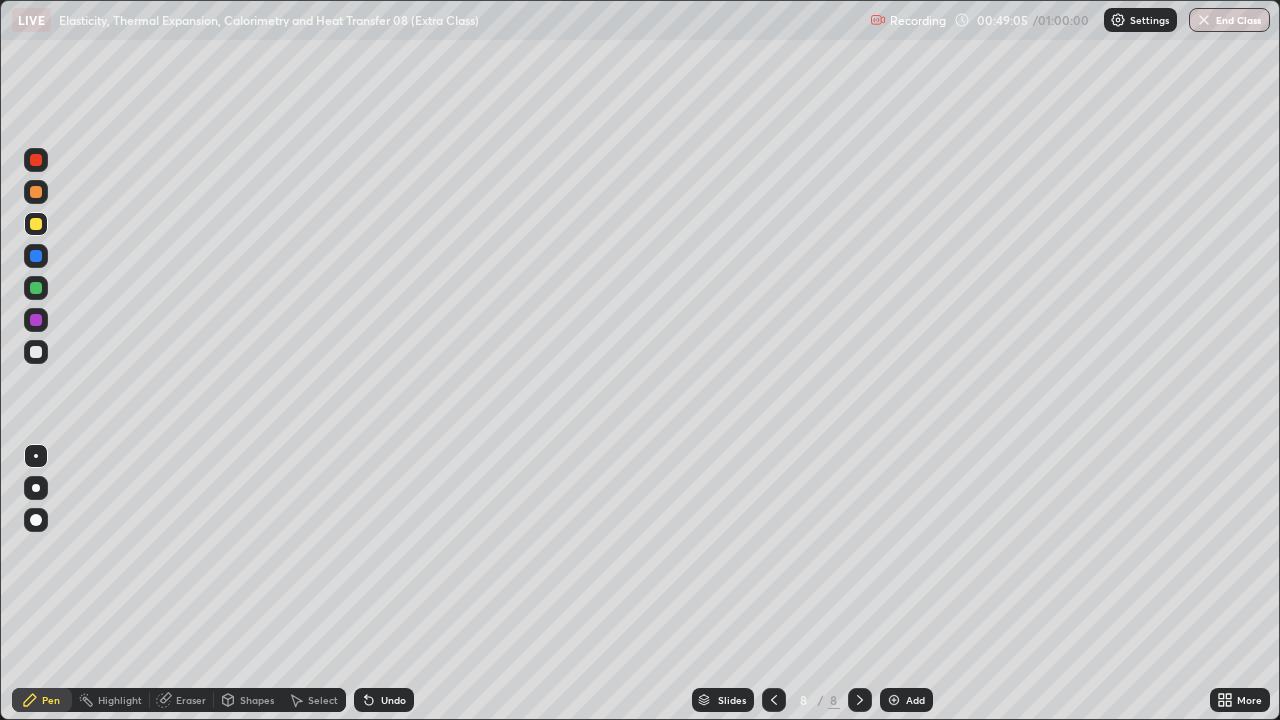click at bounding box center [36, 352] 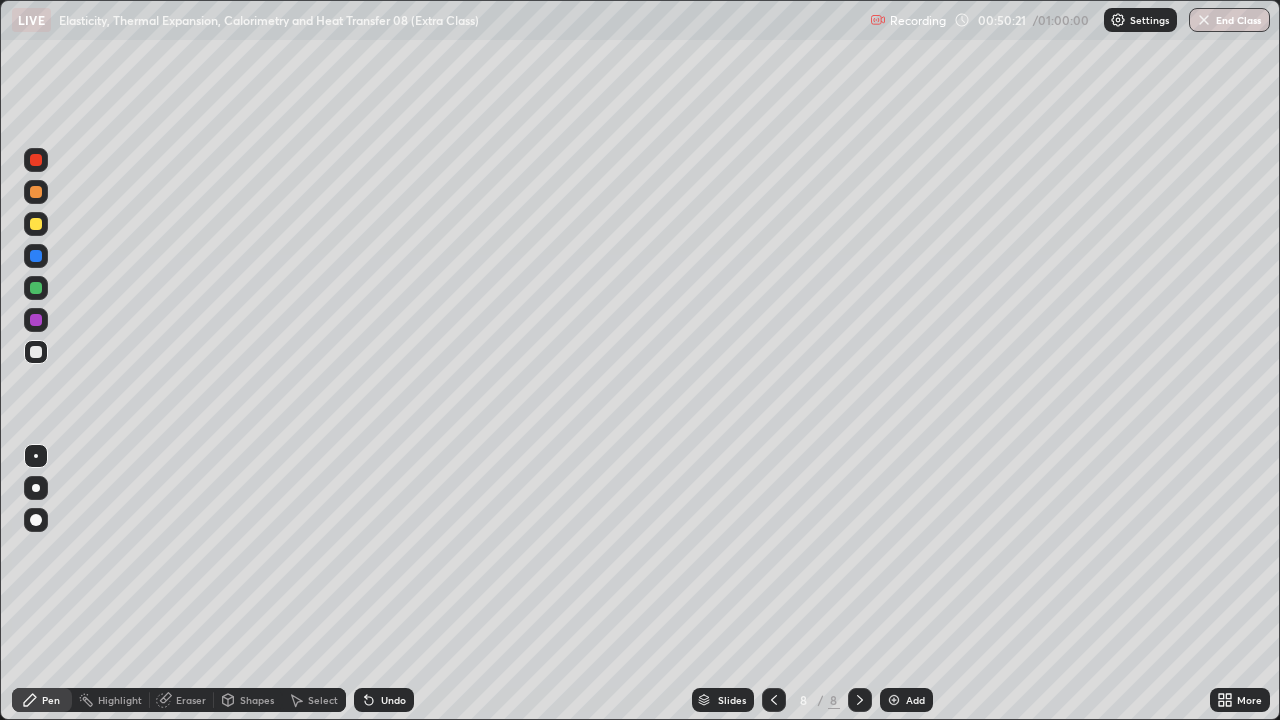 click on "Undo" at bounding box center [393, 700] 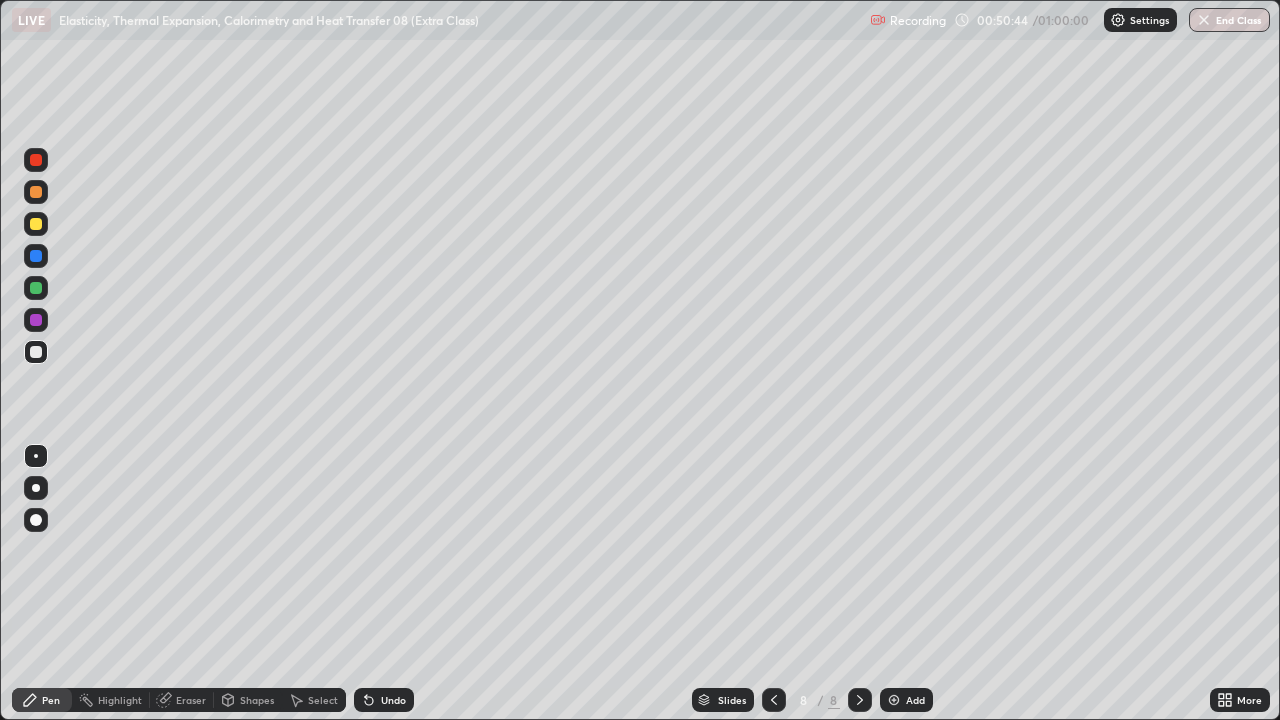 click on "Undo" at bounding box center (393, 700) 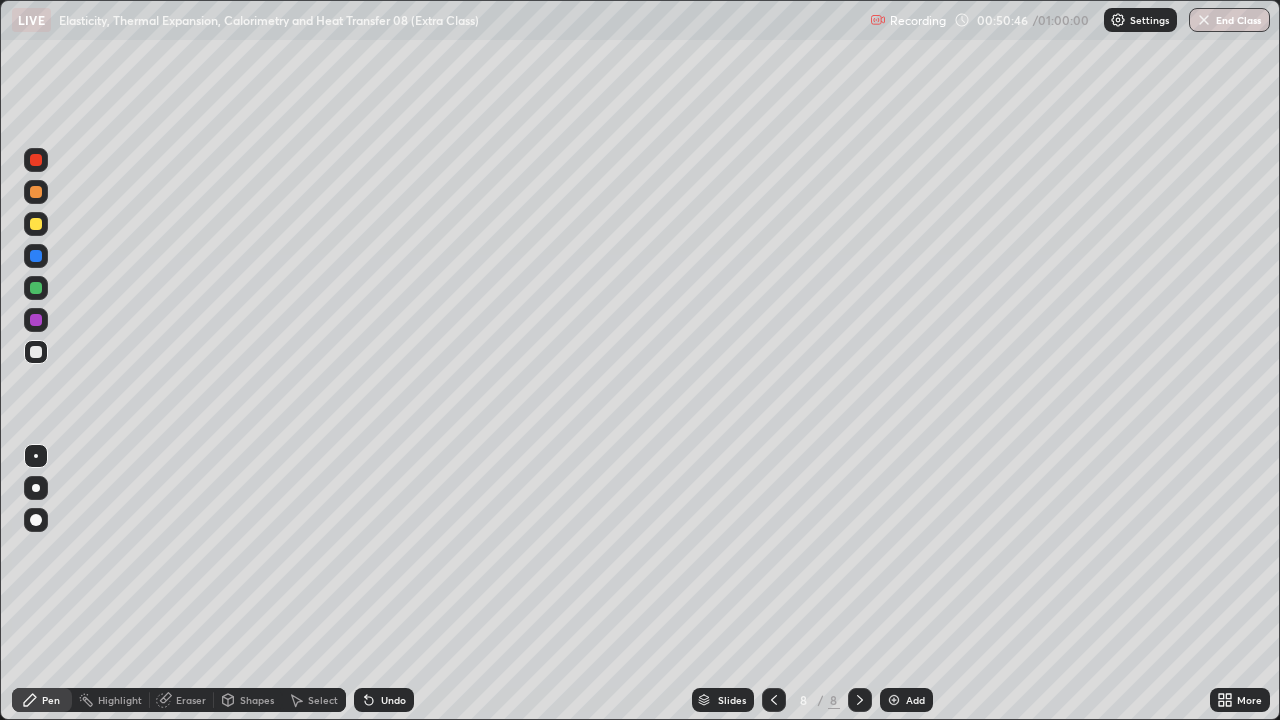 click on "Shapes" at bounding box center [248, 700] 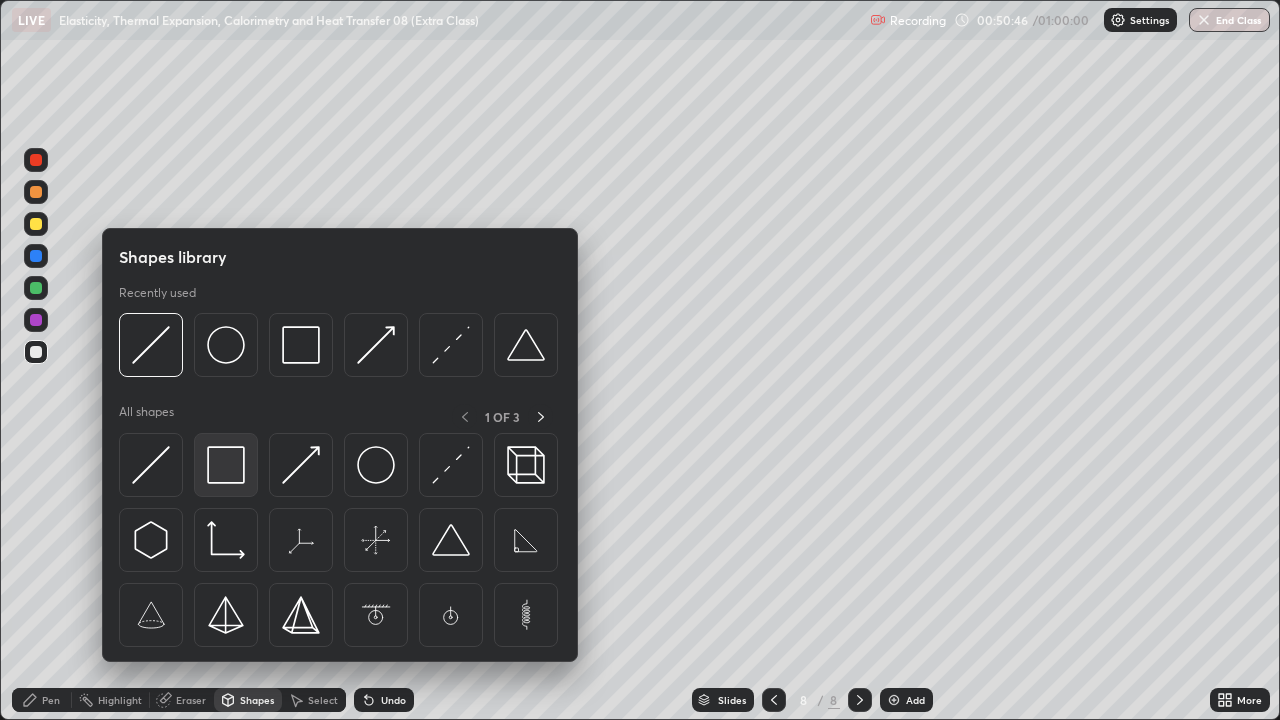 click at bounding box center (226, 465) 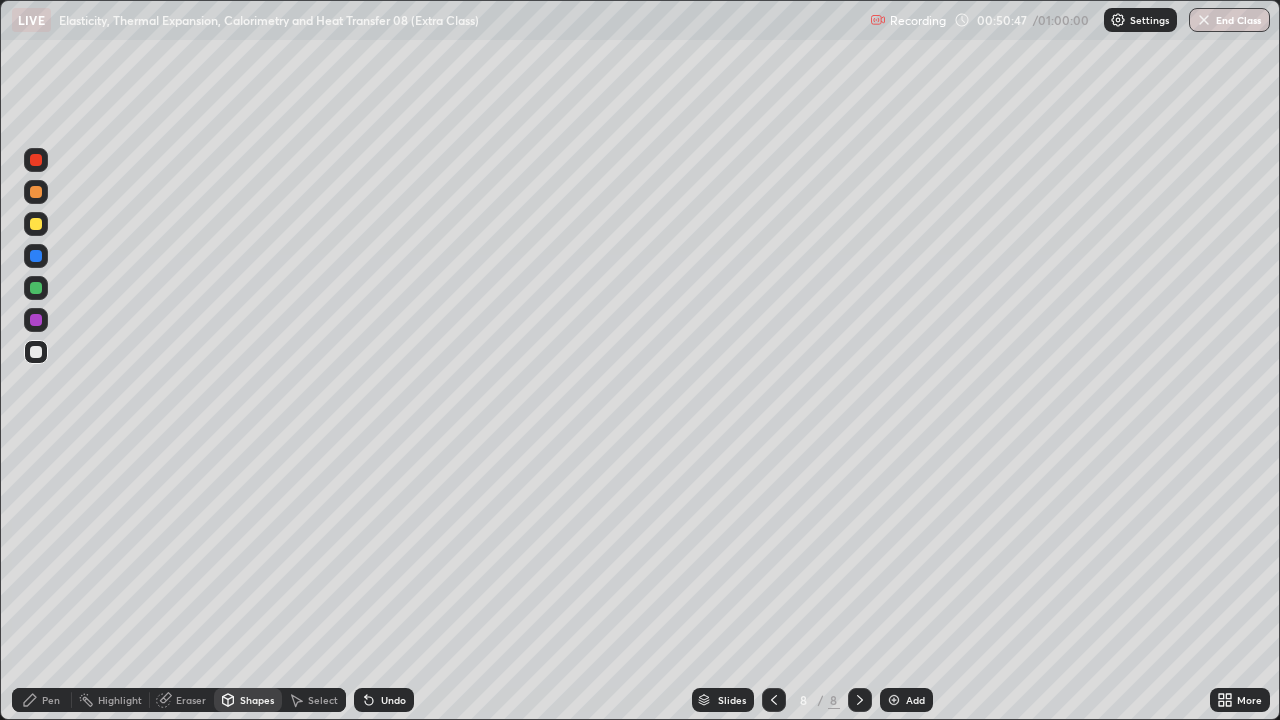 click at bounding box center [36, 288] 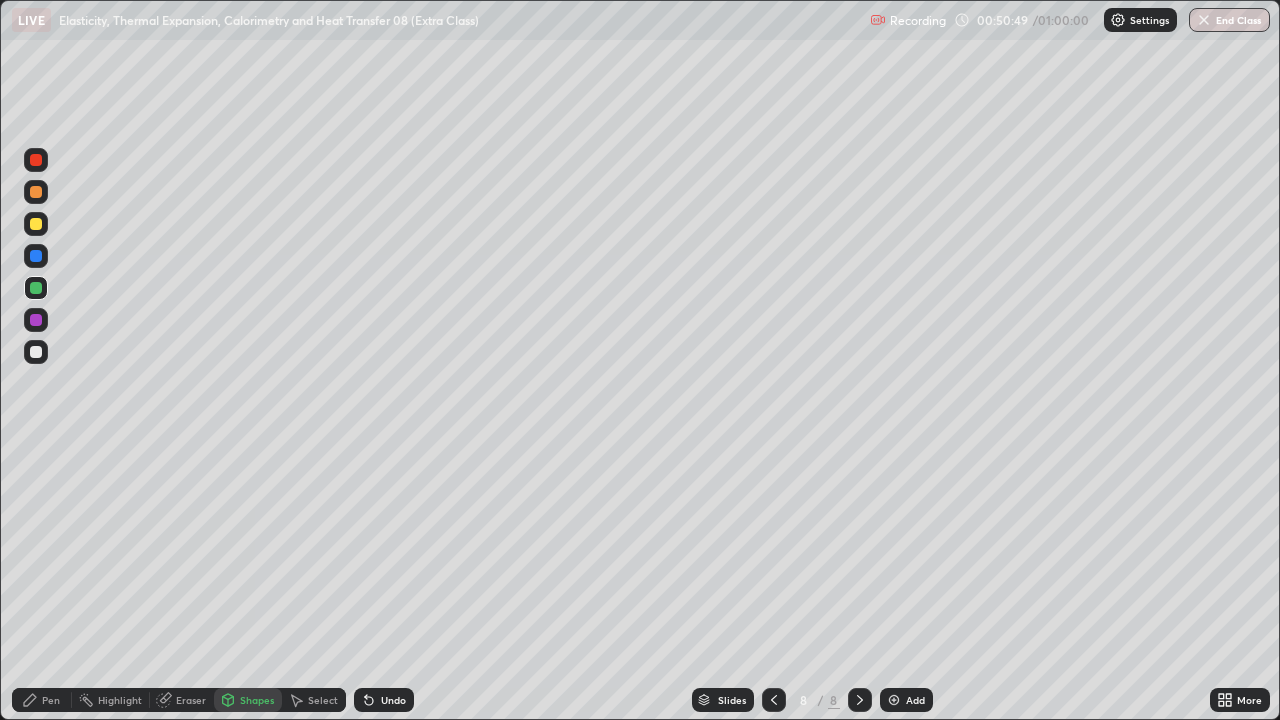 click at bounding box center (36, 224) 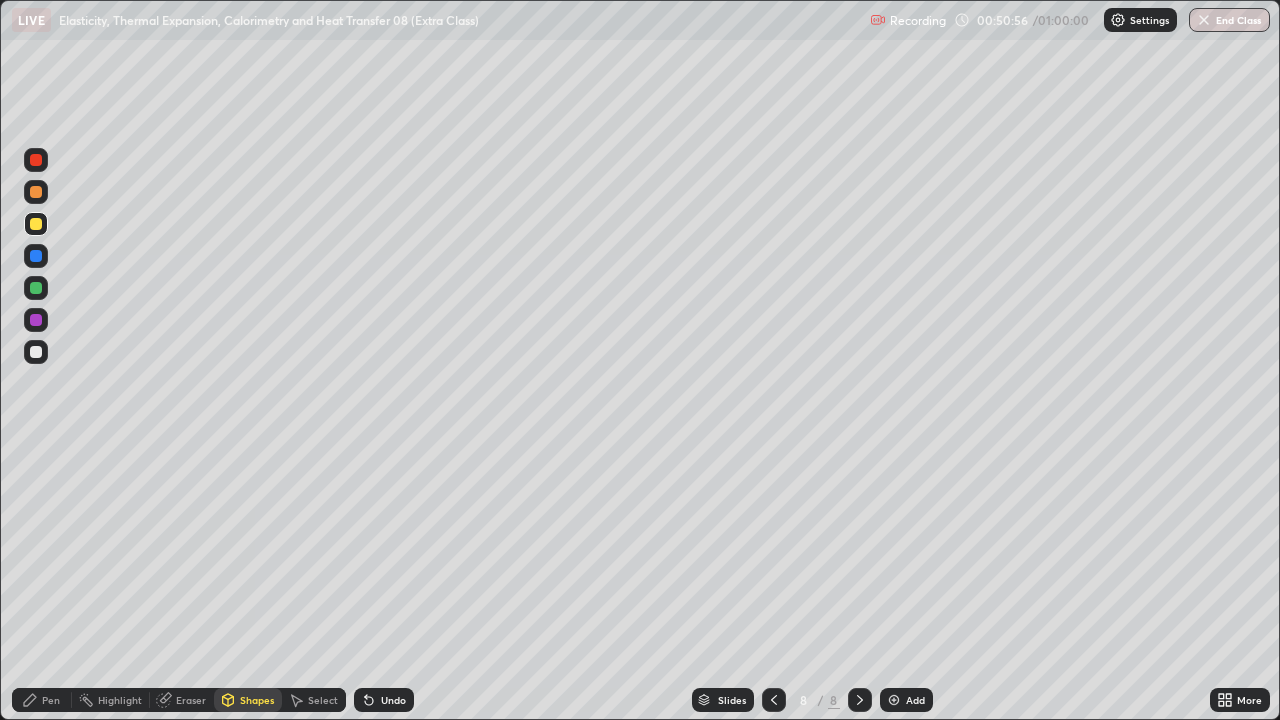 click on "Pen" at bounding box center [42, 700] 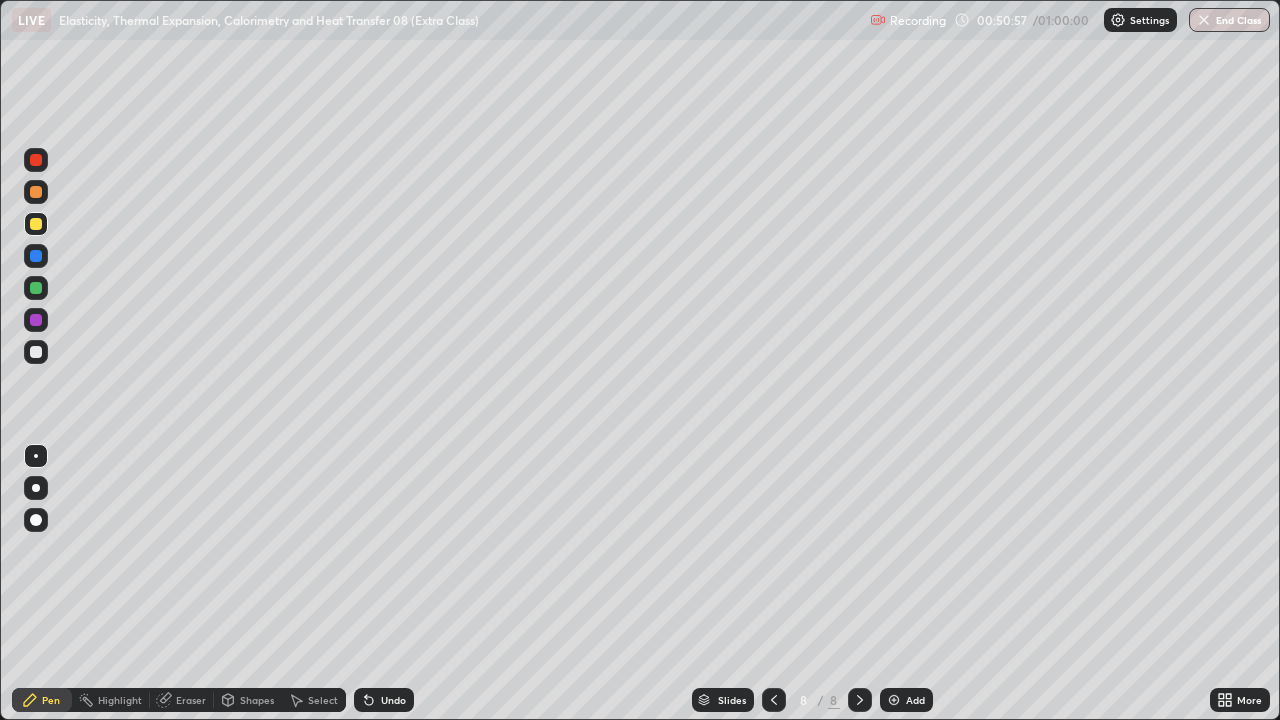 click at bounding box center [36, 352] 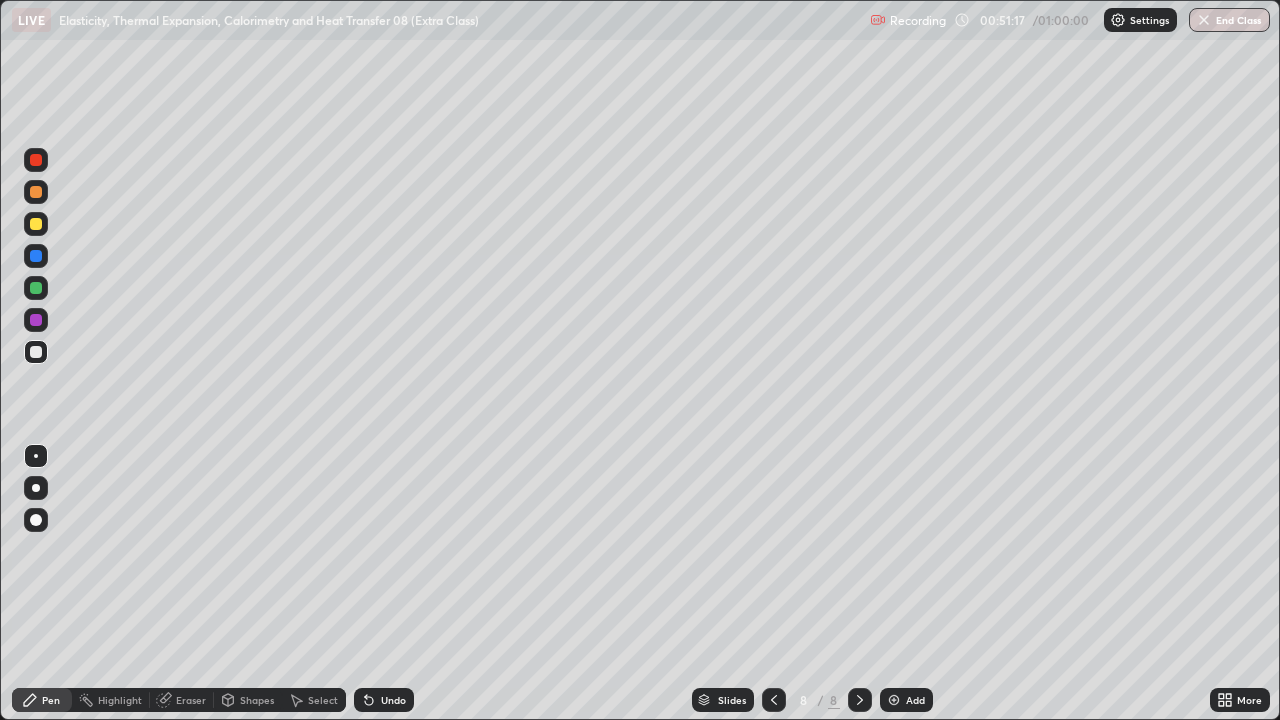 click on "Select" at bounding box center [323, 700] 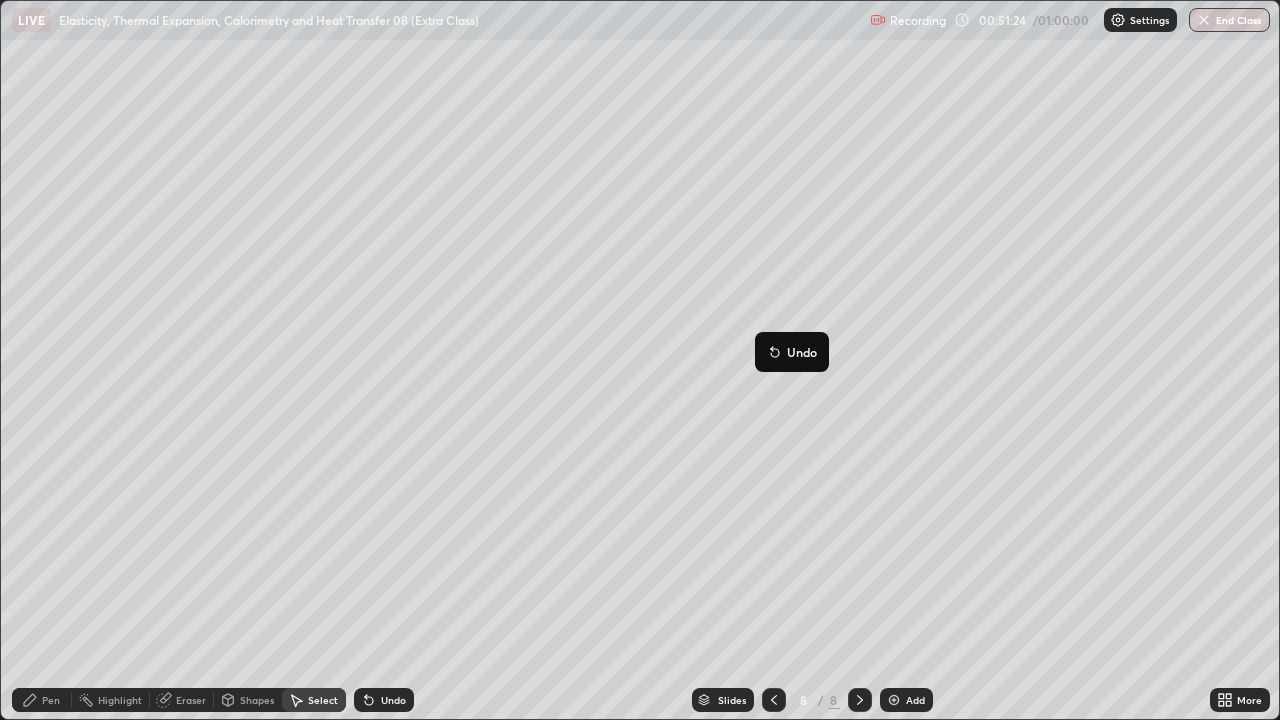 click on "0 ° Undo Copy Duplicate Duplicate to new slide Delete" at bounding box center [640, 360] 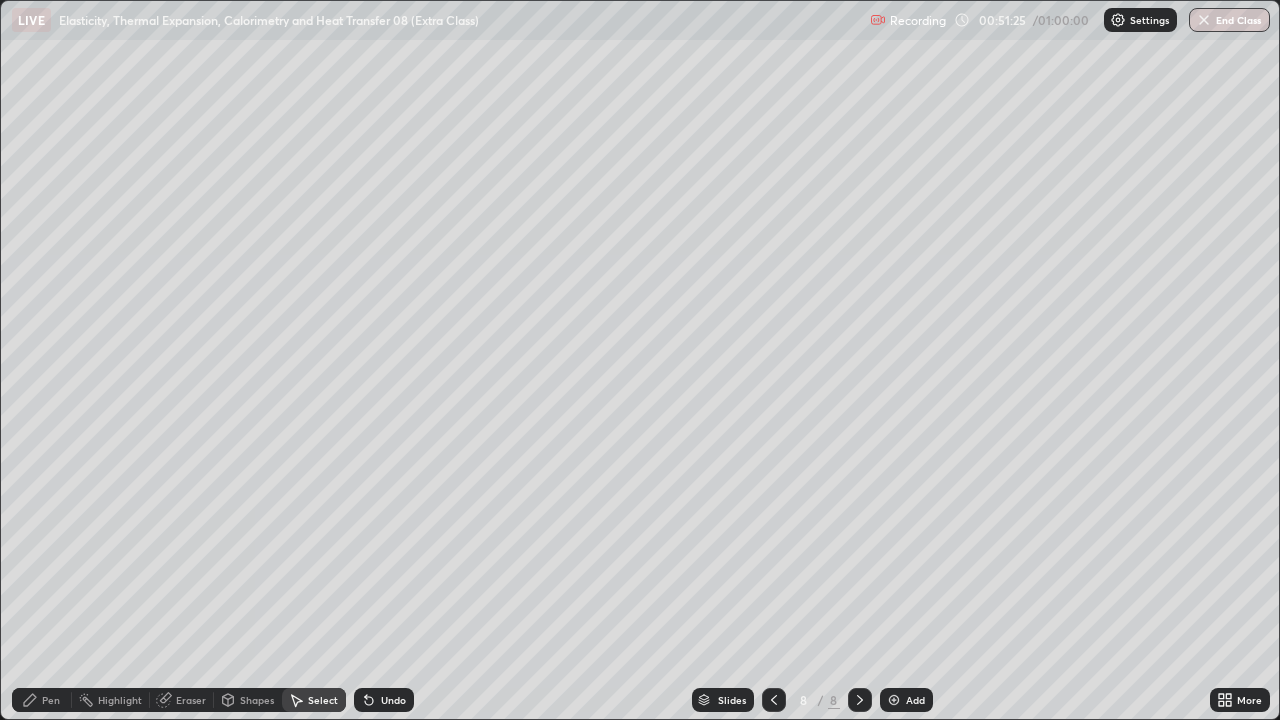 click on "Pen" at bounding box center (42, 700) 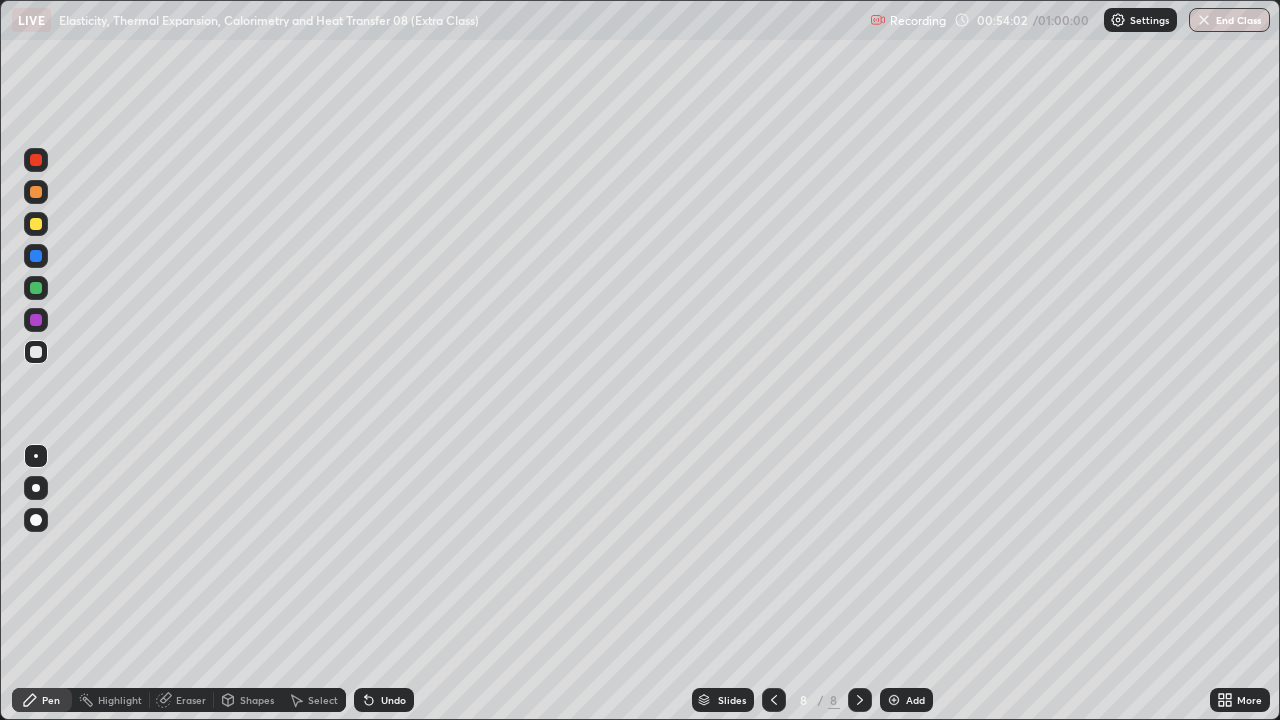 click at bounding box center (36, 256) 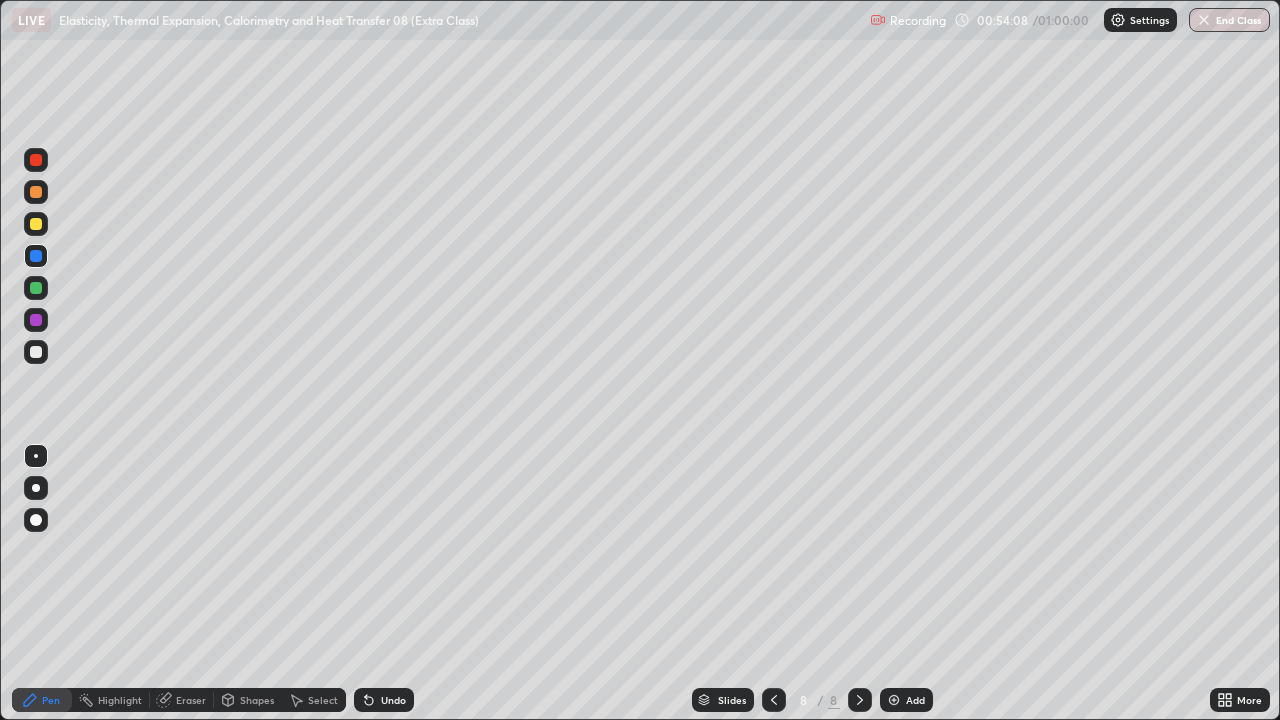 click at bounding box center [36, 352] 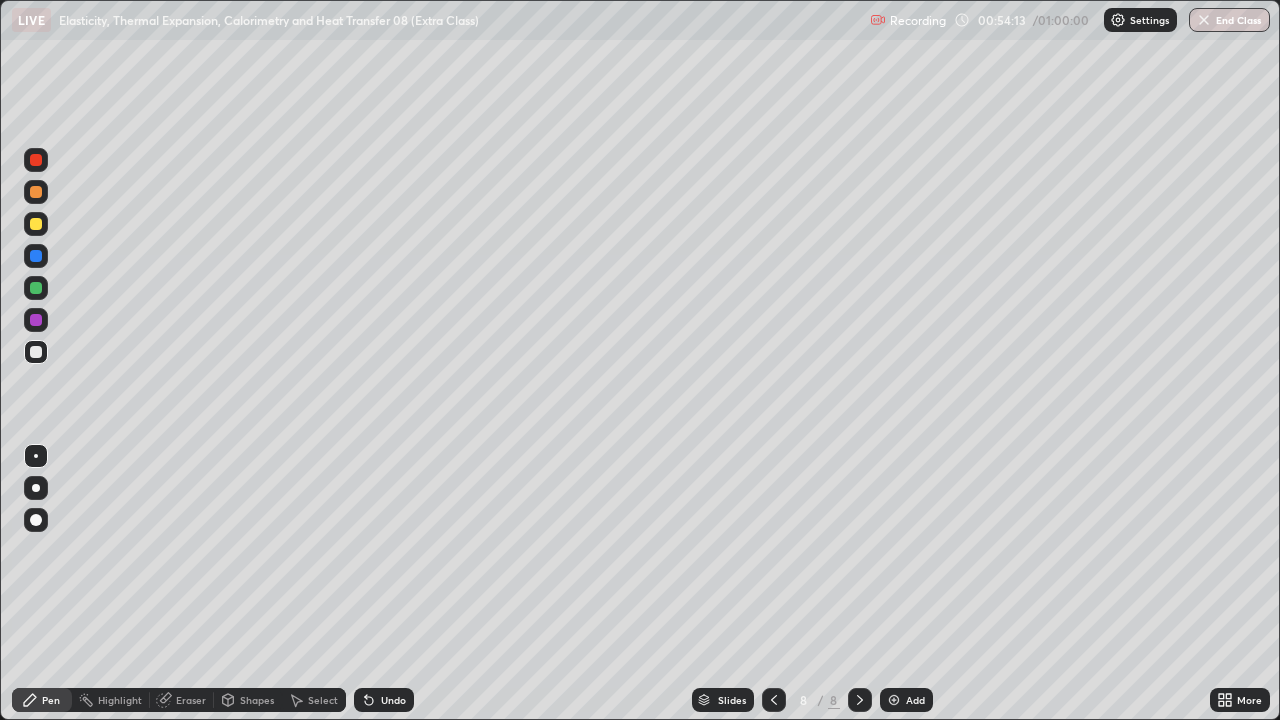 click at bounding box center [36, 352] 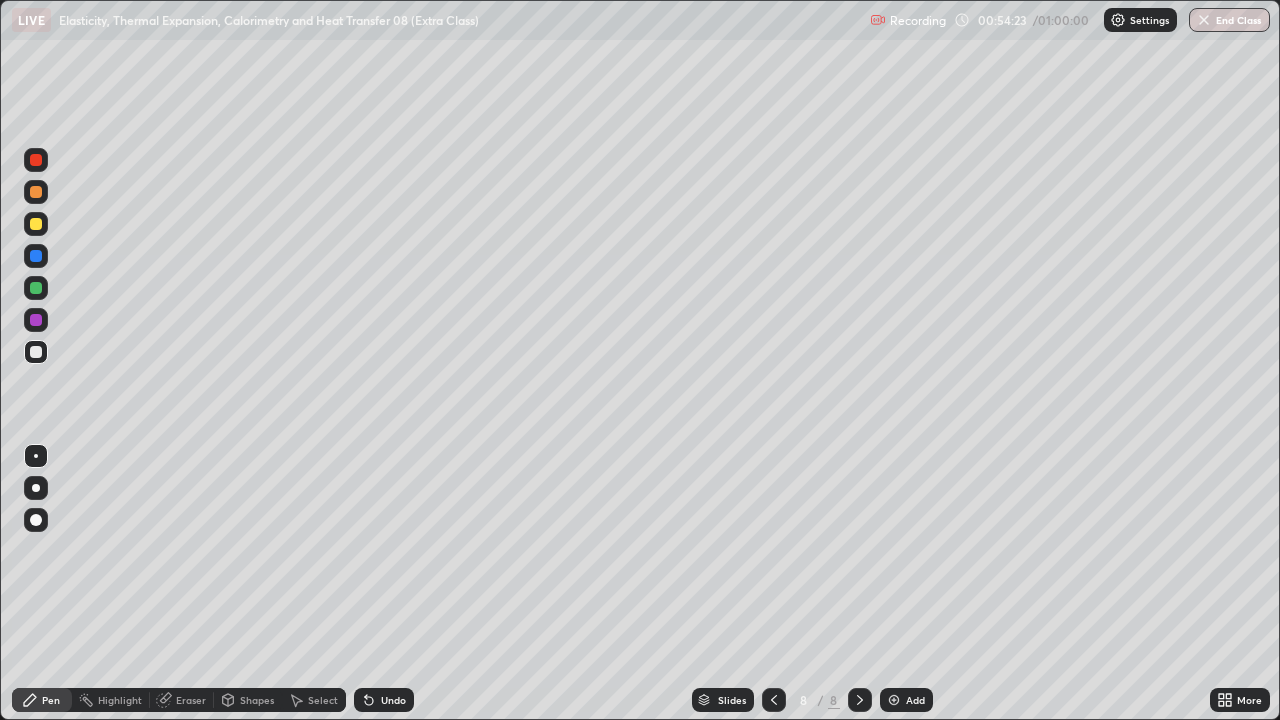 click at bounding box center [36, 224] 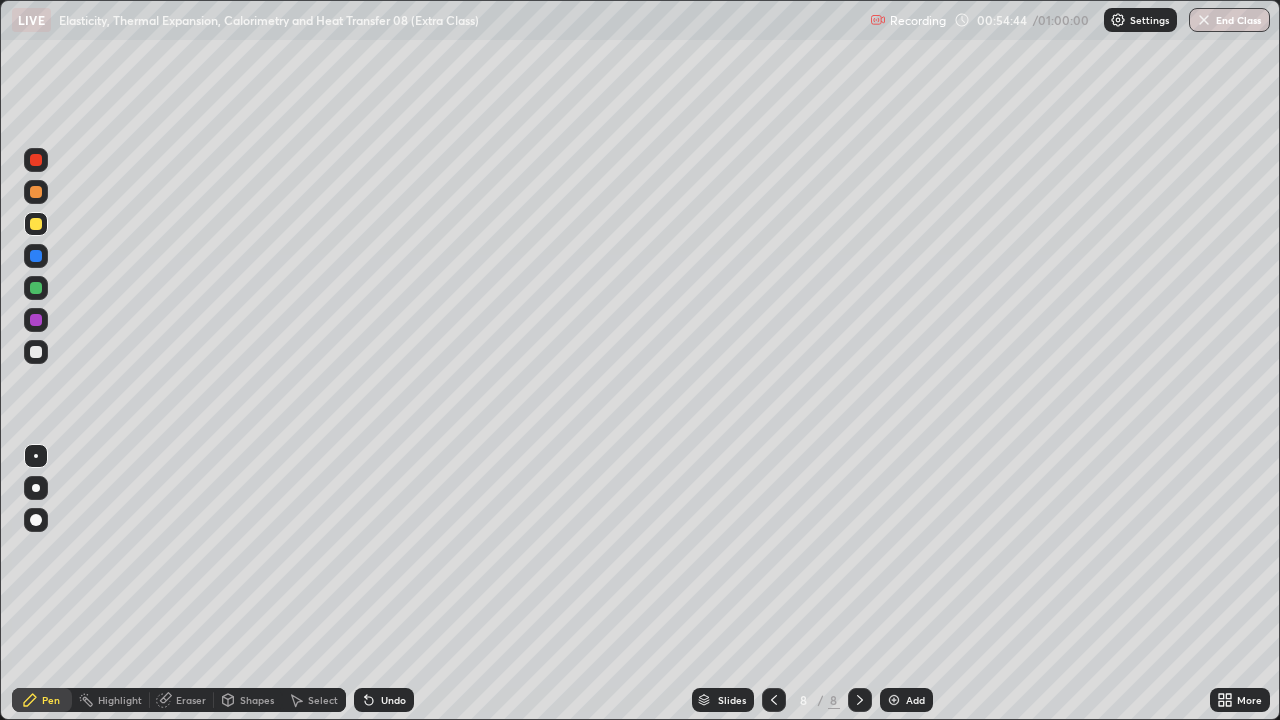 click on "Undo" at bounding box center [384, 700] 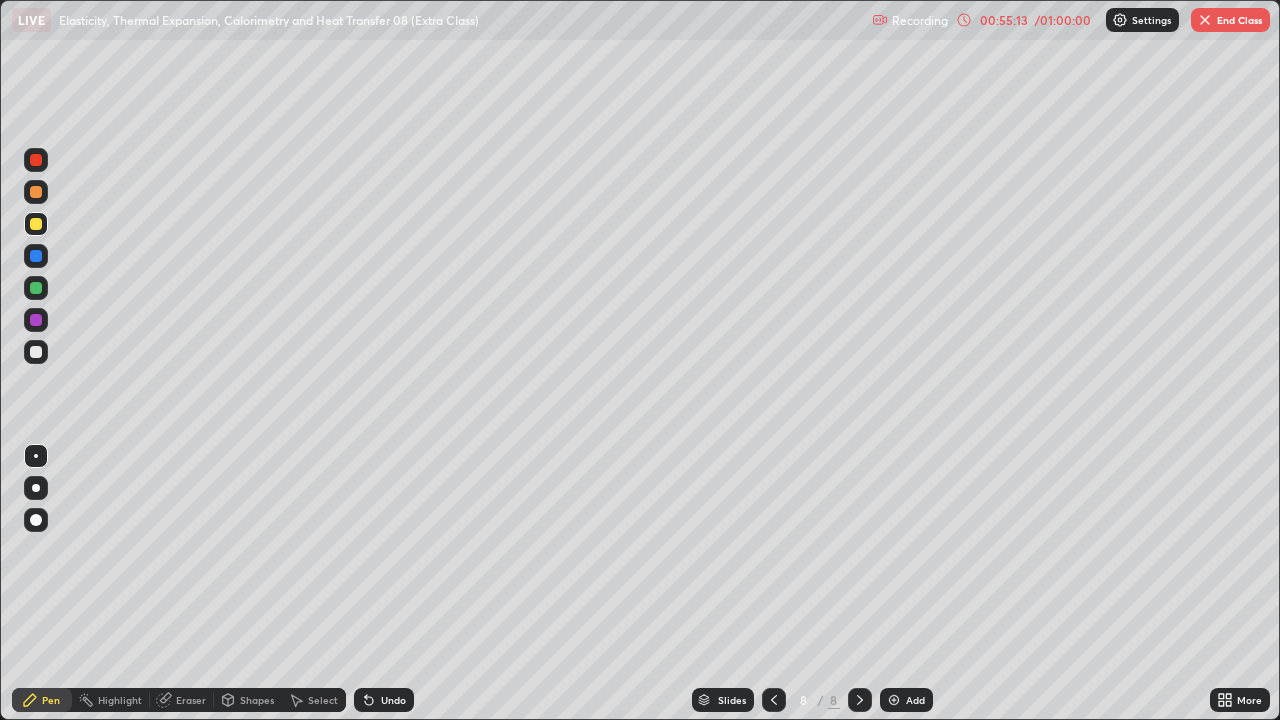 click on "Undo" at bounding box center [393, 700] 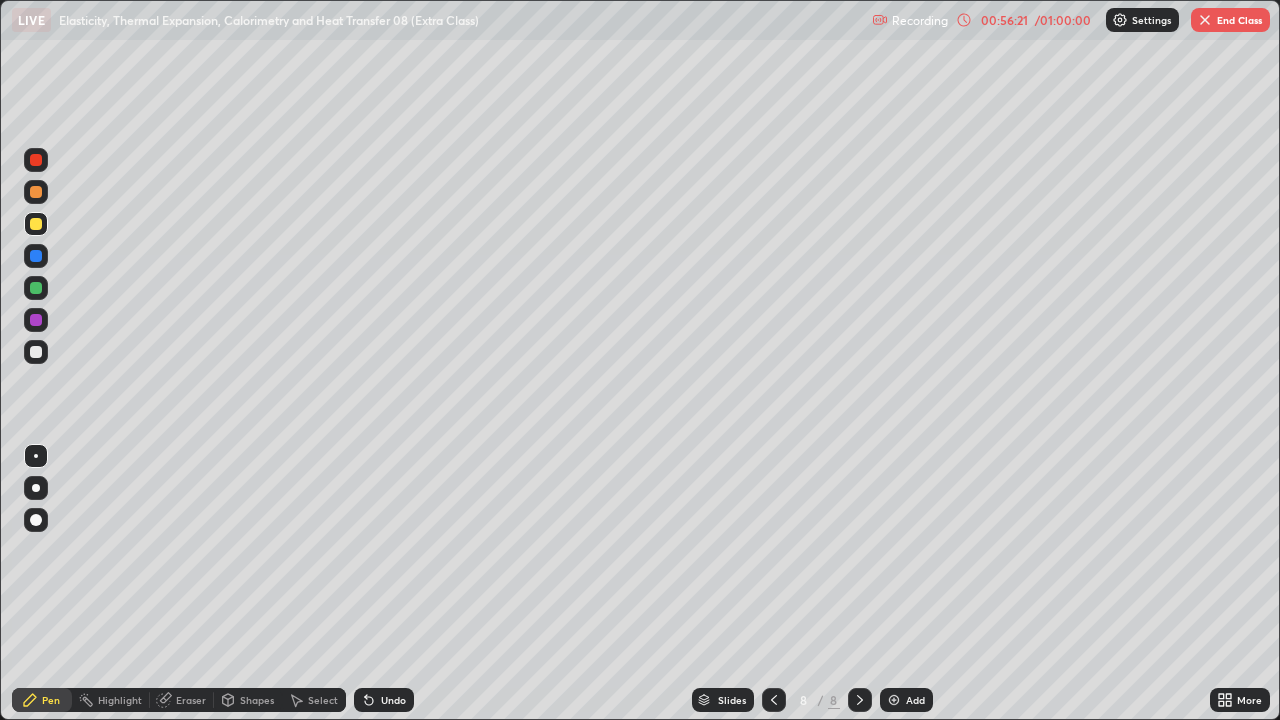 click on "End Class" at bounding box center [1230, 20] 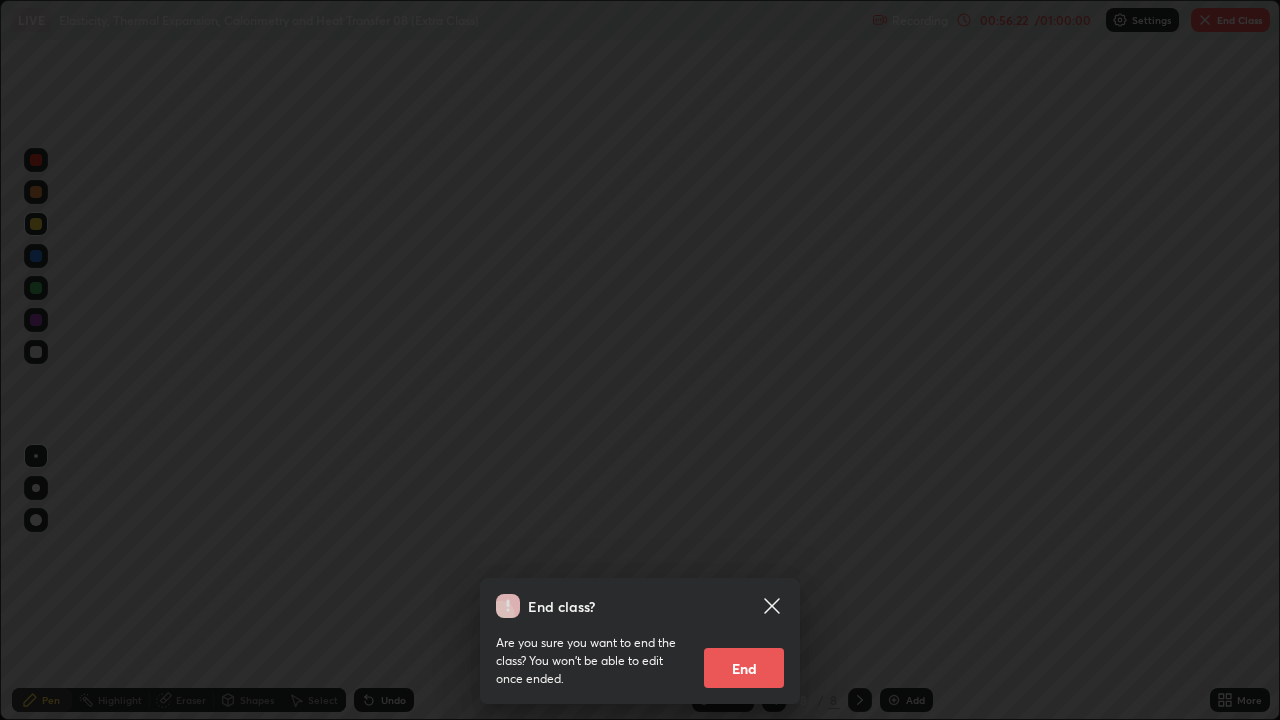 click on "End" at bounding box center (744, 668) 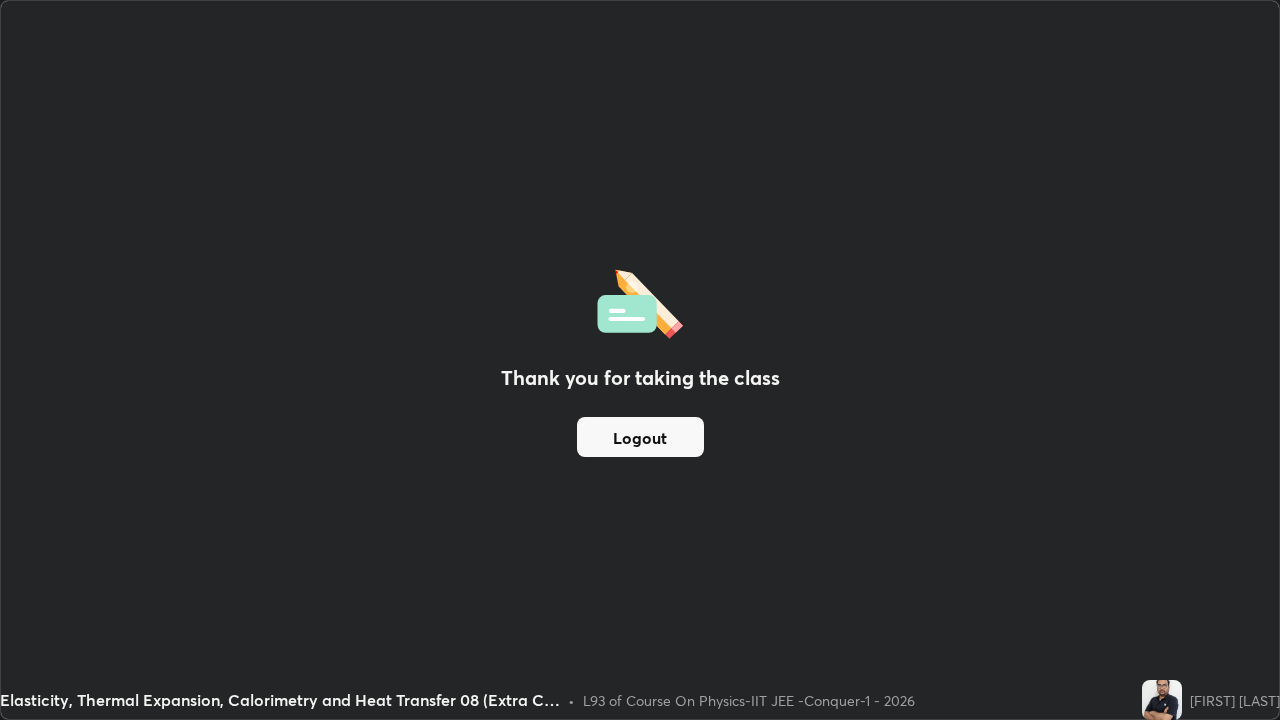 click on "Logout" at bounding box center (640, 437) 